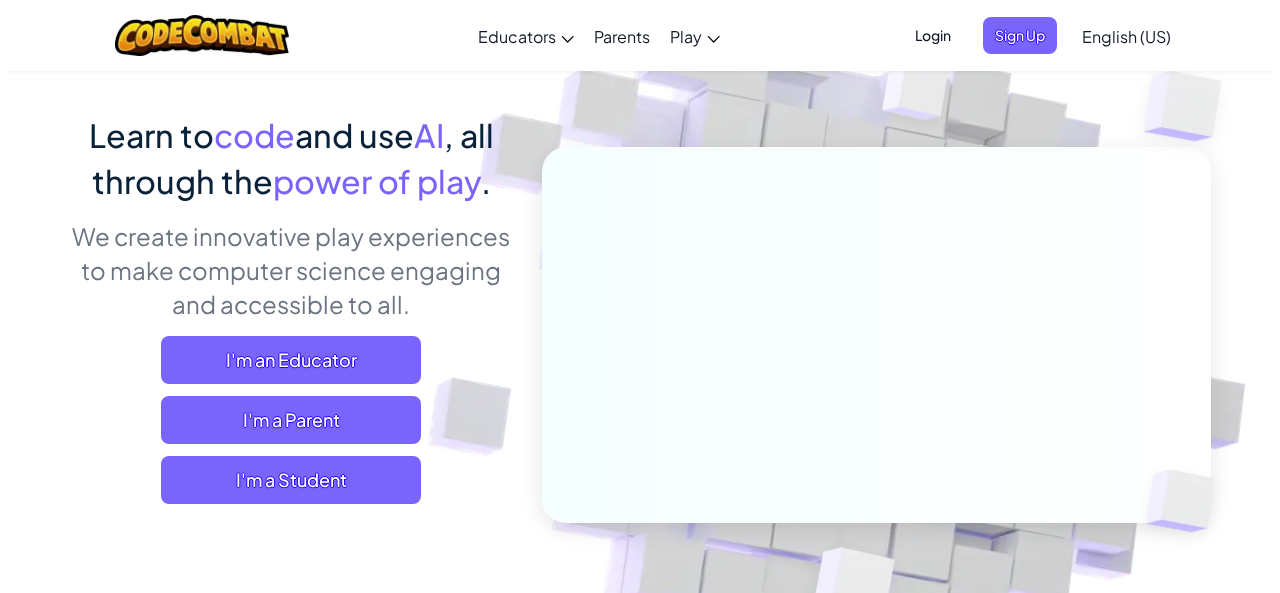 scroll, scrollTop: 127, scrollLeft: 0, axis: vertical 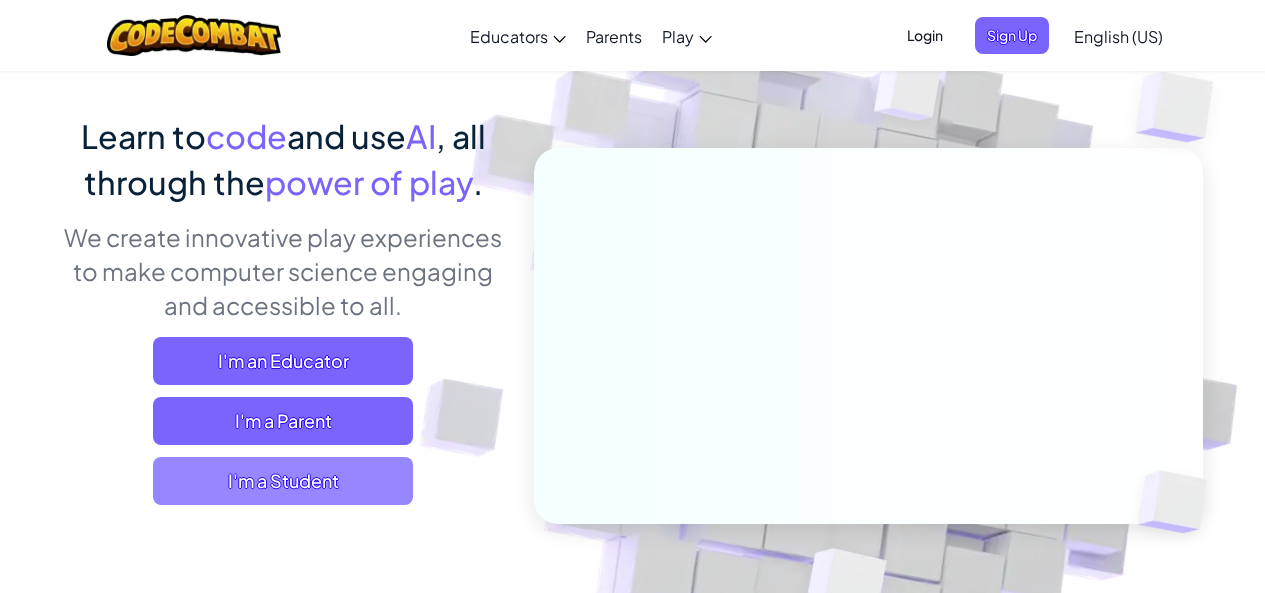 click on "I'm a Student" at bounding box center (283, 481) 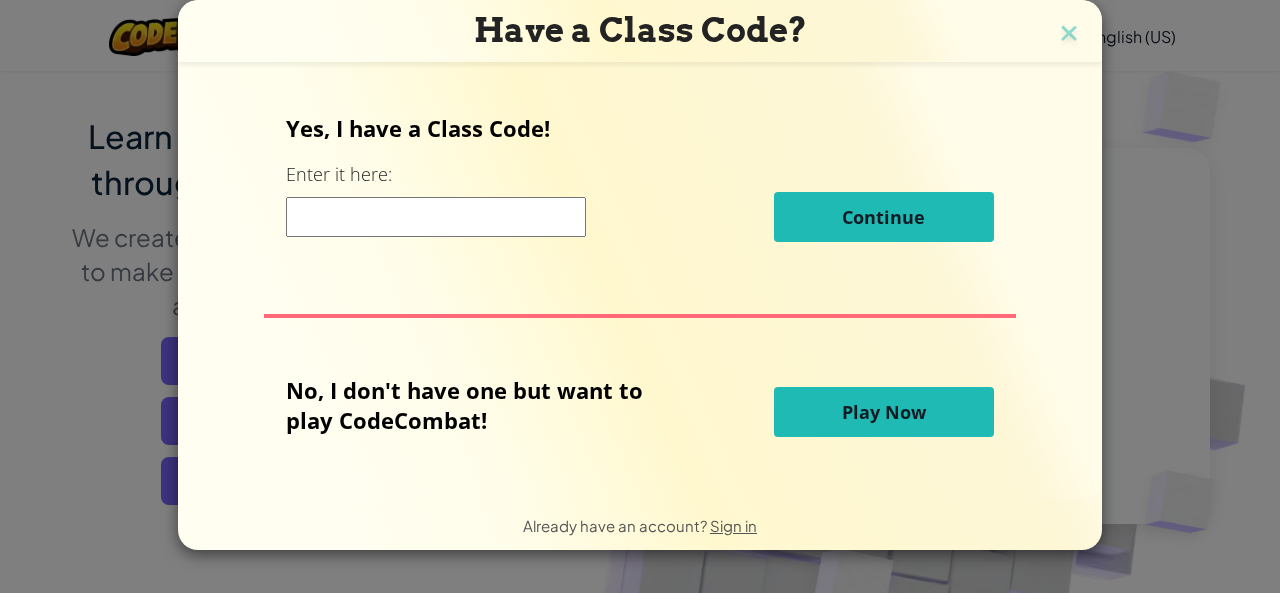 click on "Play Now" at bounding box center (884, 412) 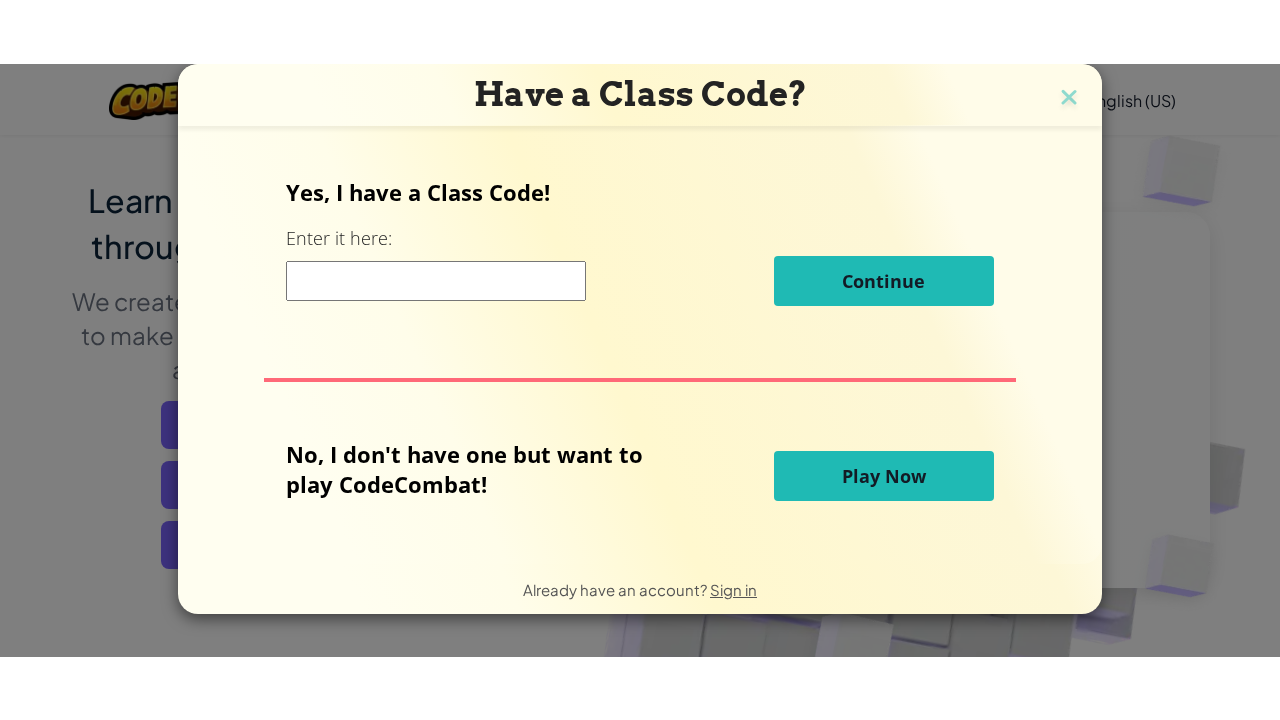 scroll, scrollTop: 0, scrollLeft: 0, axis: both 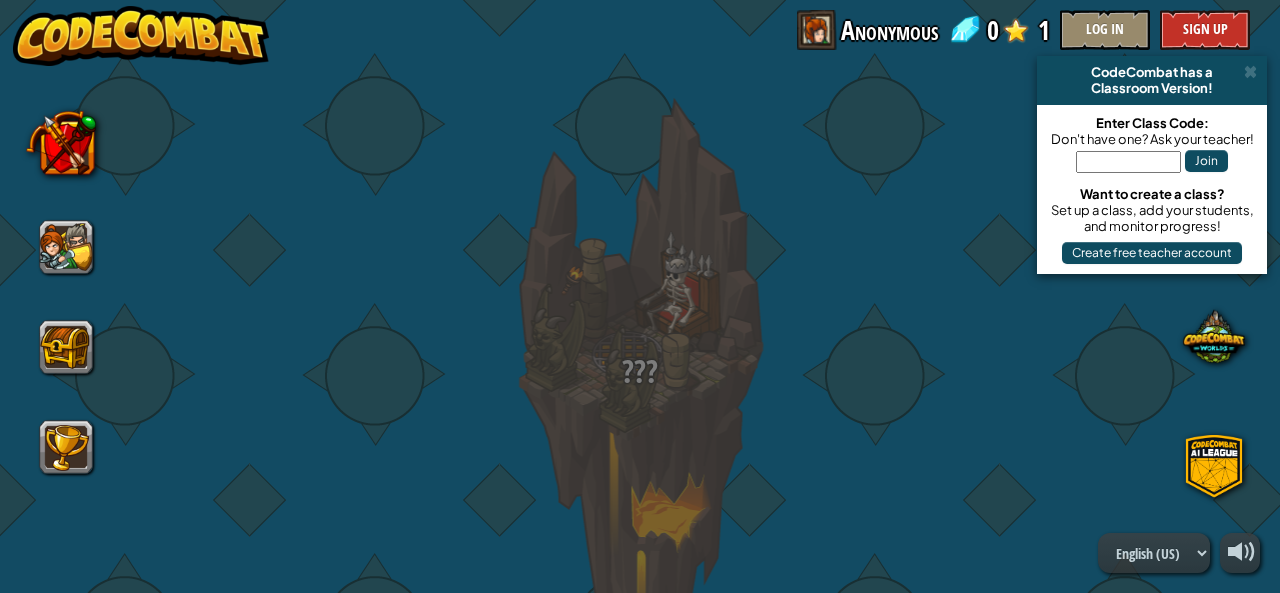 click on "??? ??? ??? ??? ???" at bounding box center (640, 1535) 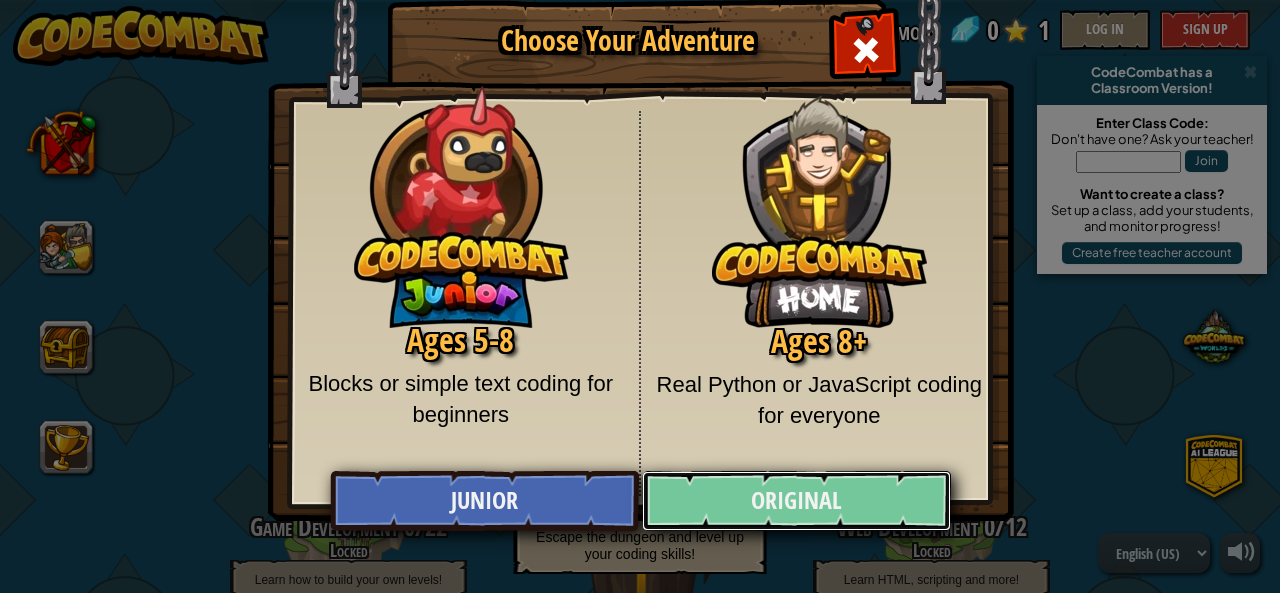 click on "Original" at bounding box center [796, 501] 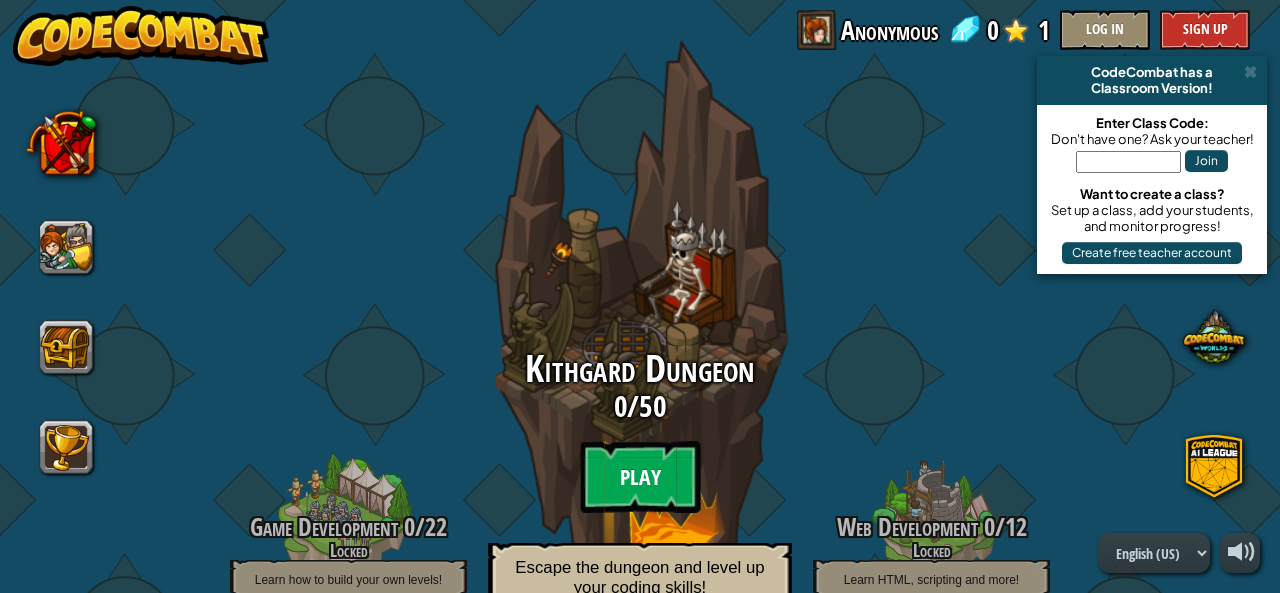 click on "Play" at bounding box center [640, 477] 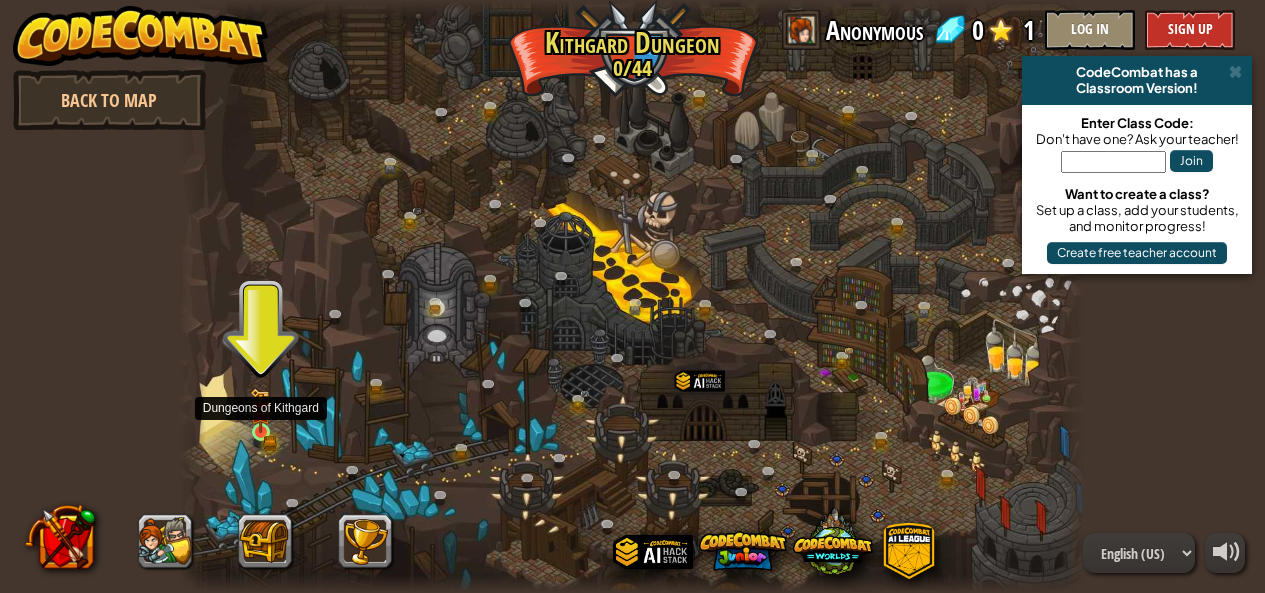 click at bounding box center (260, 410) 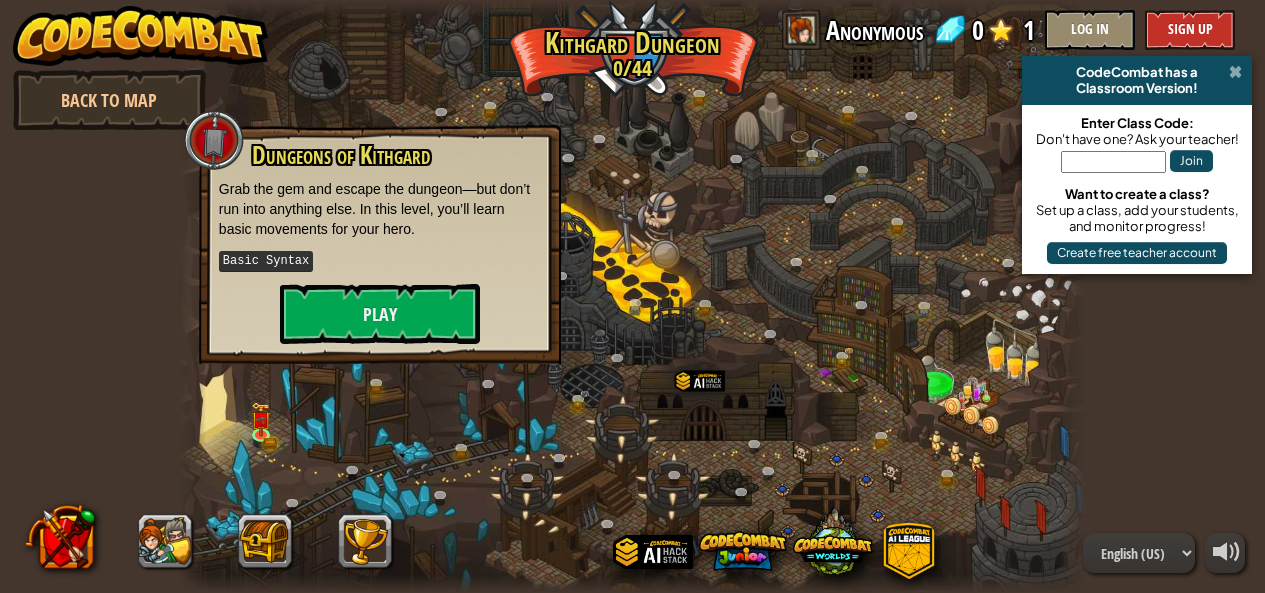 click at bounding box center [1235, 72] 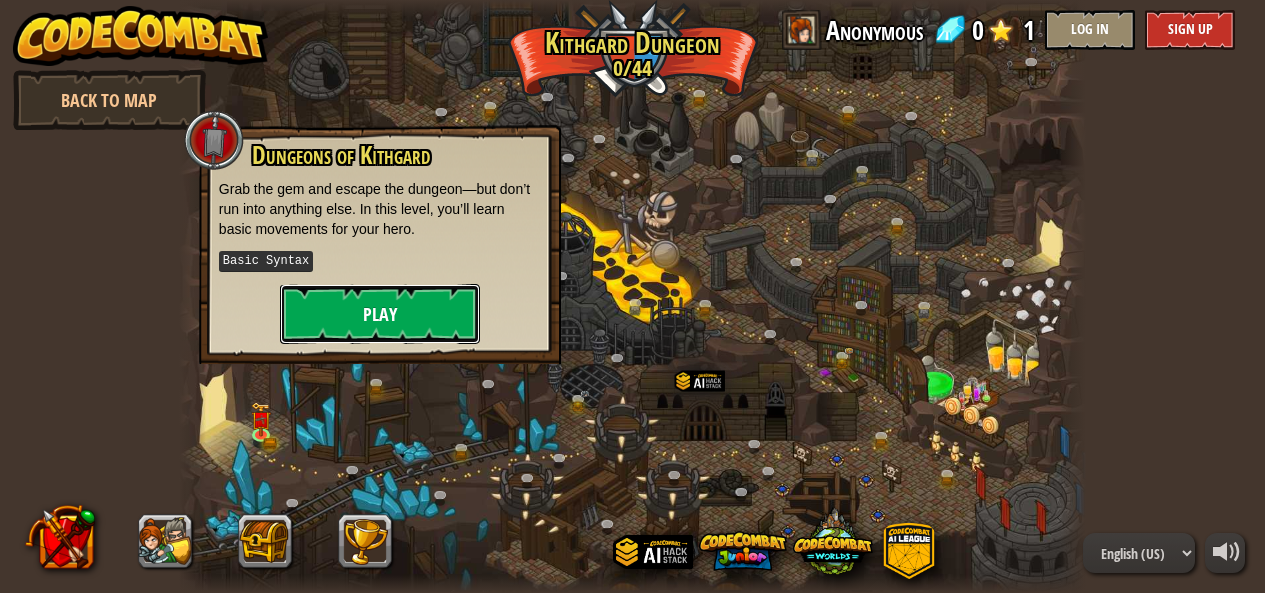 click on "Play" at bounding box center (380, 314) 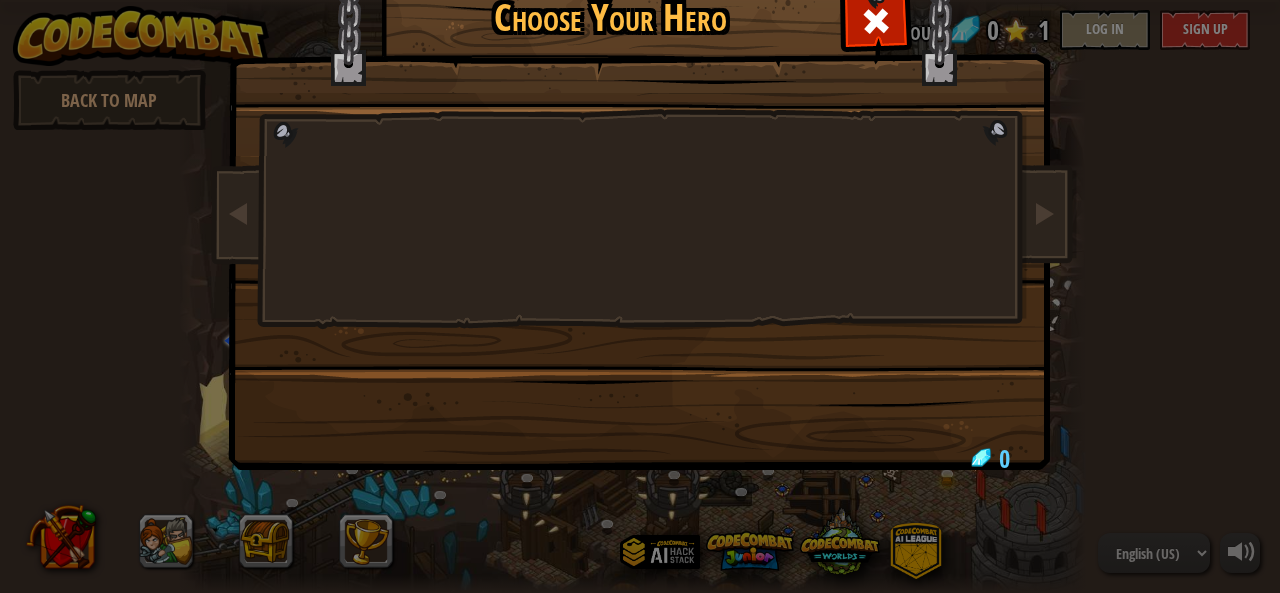 click at bounding box center (640, 257) 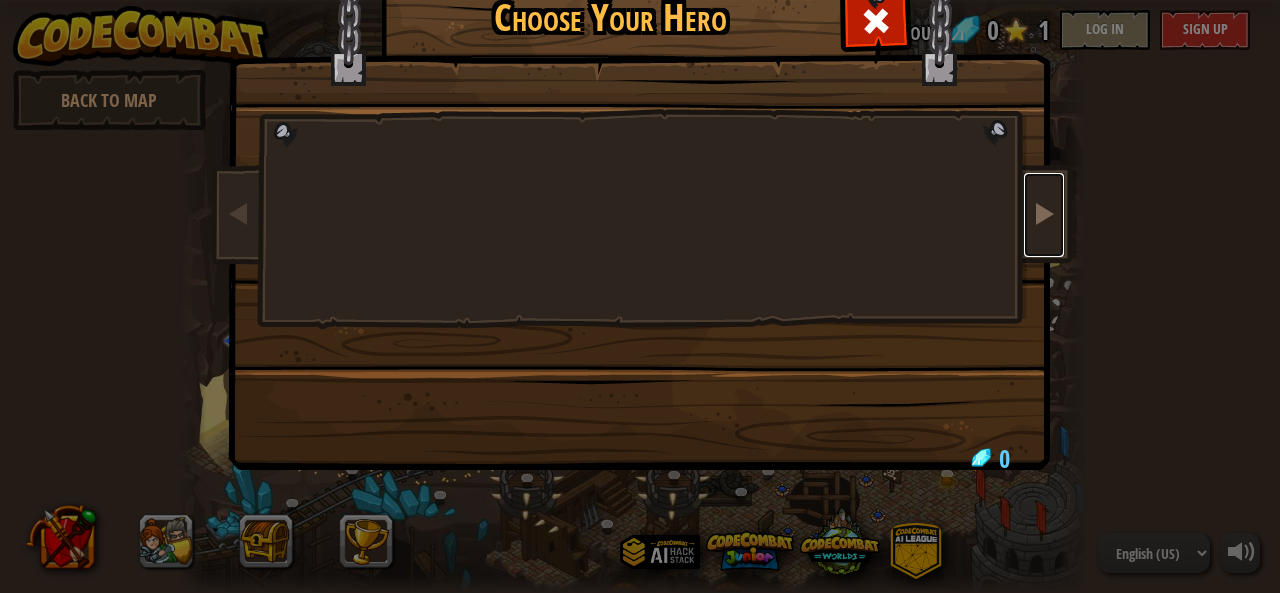 click at bounding box center (1044, 213) 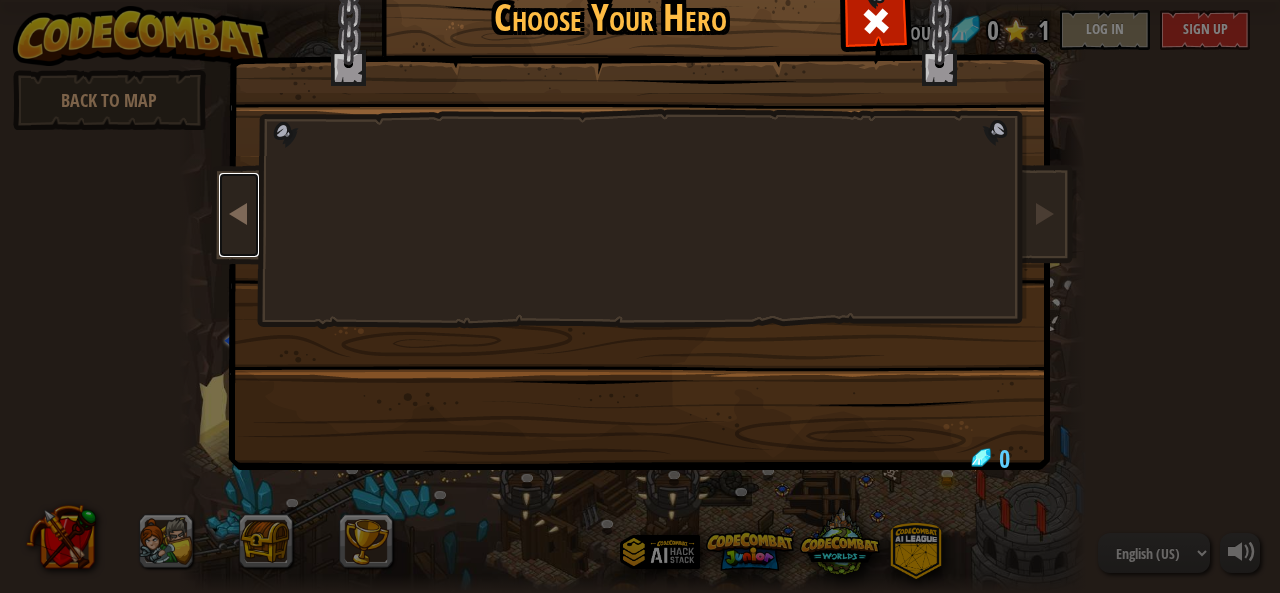 click at bounding box center [239, 213] 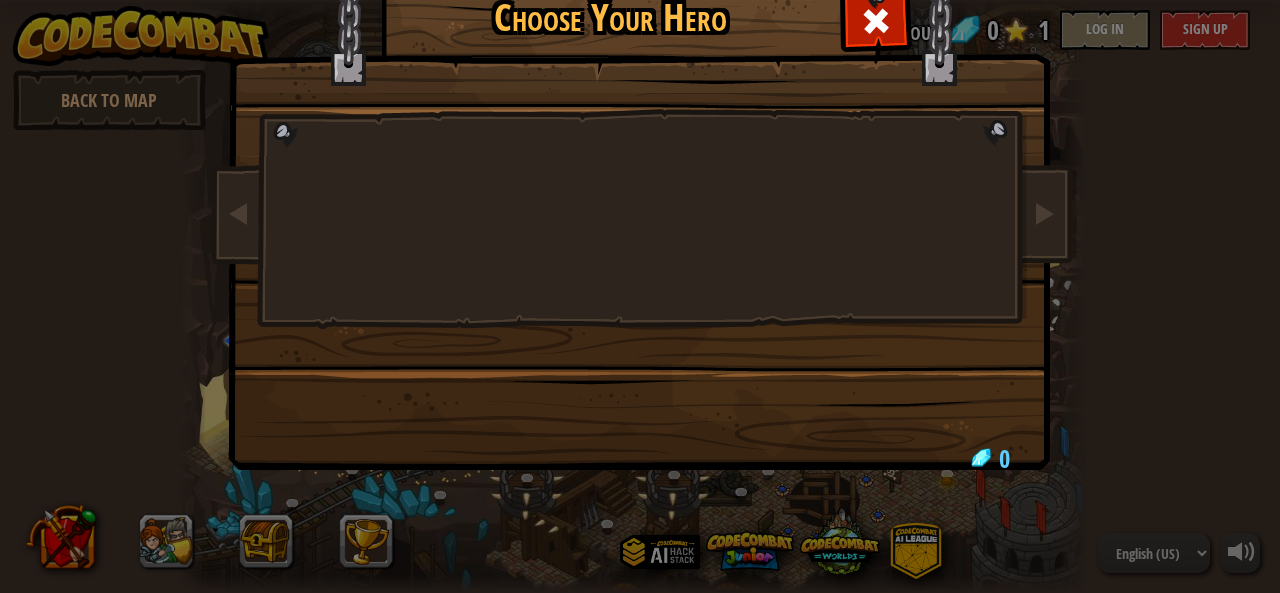click on "Choose Your Hero 0" at bounding box center [640, 296] 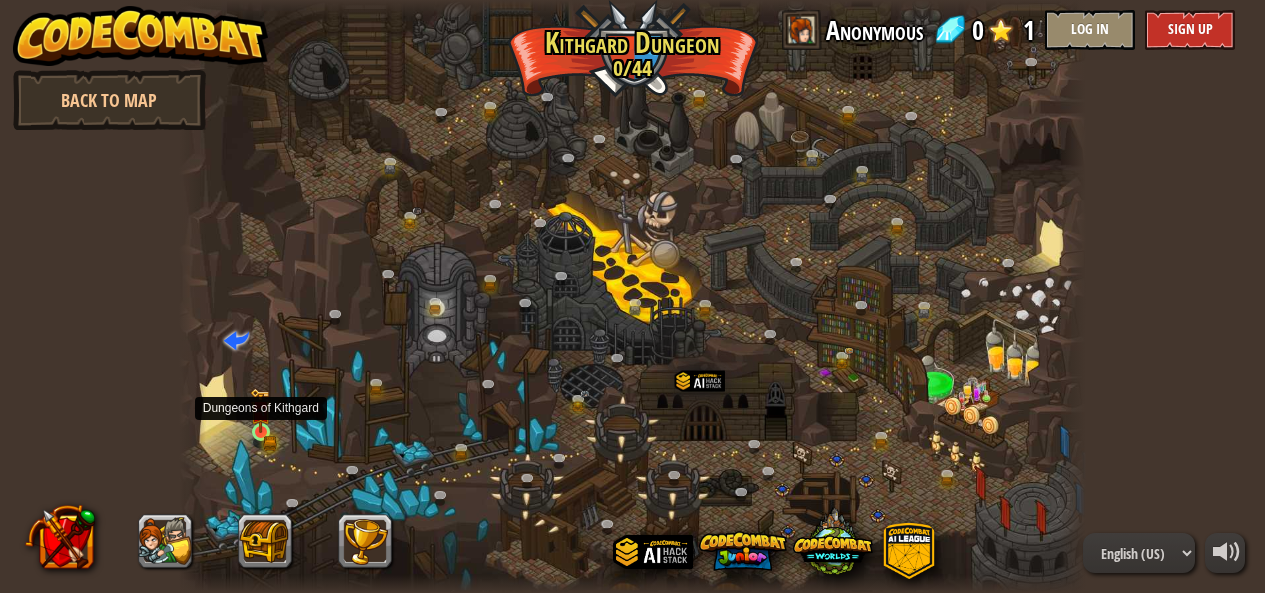 click at bounding box center (260, 410) 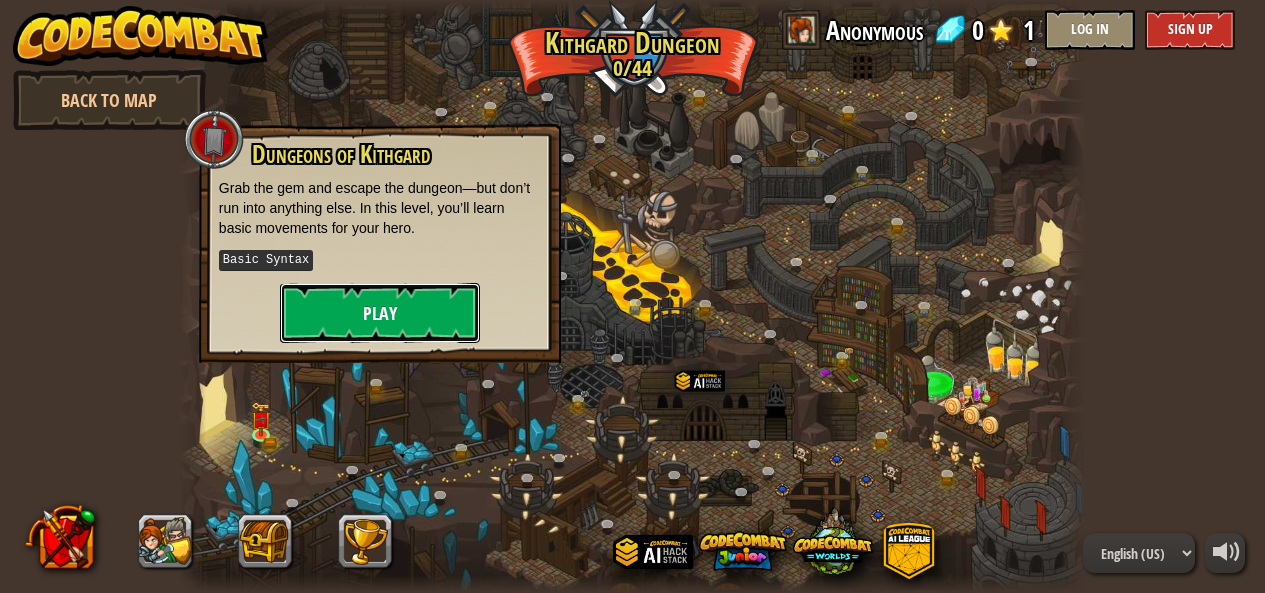 click on "Play" at bounding box center (380, 313) 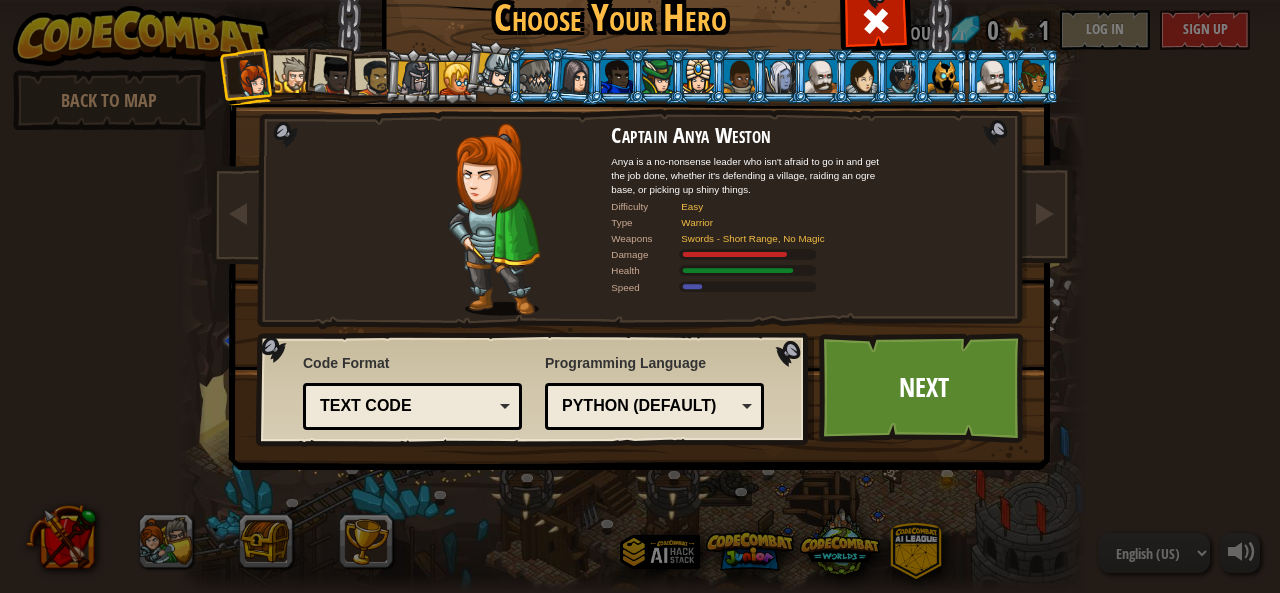 click at bounding box center [293, 75] 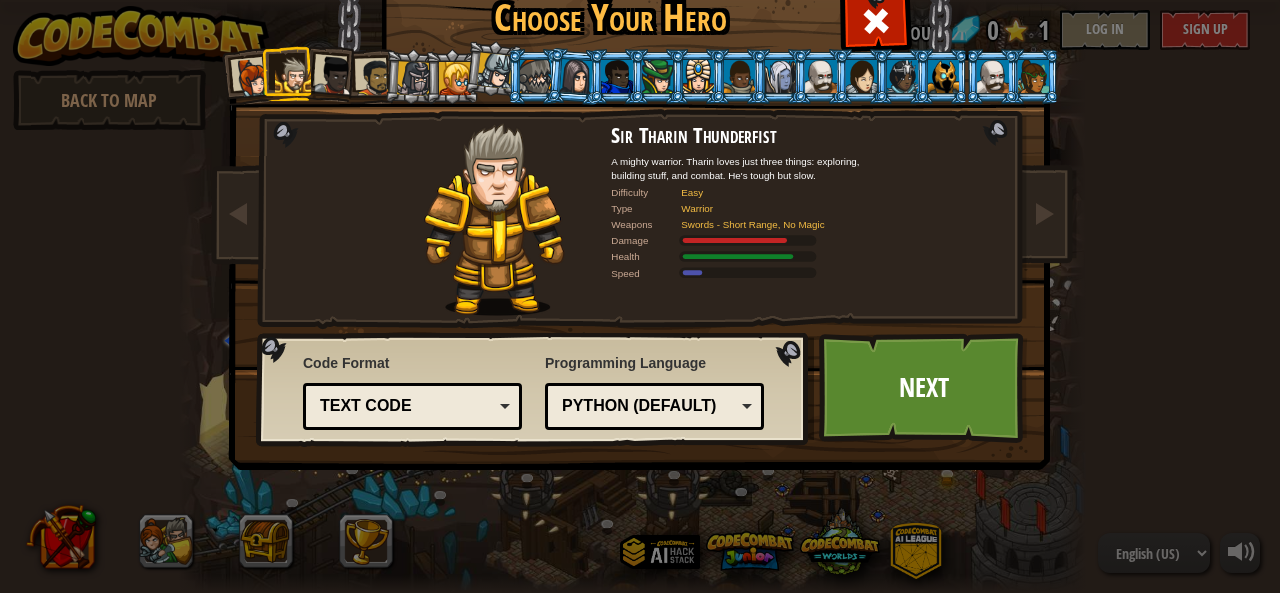click on "Text code" at bounding box center [406, 406] 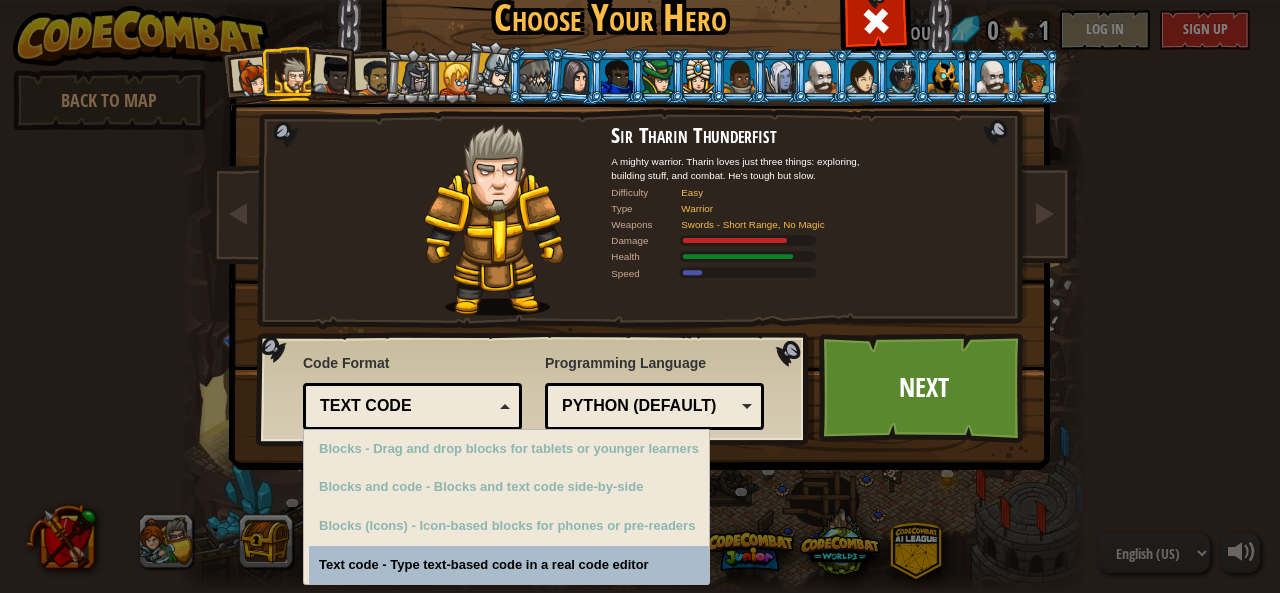 drag, startPoint x: 485, startPoint y: 410, endPoint x: 474, endPoint y: 567, distance: 157.38487 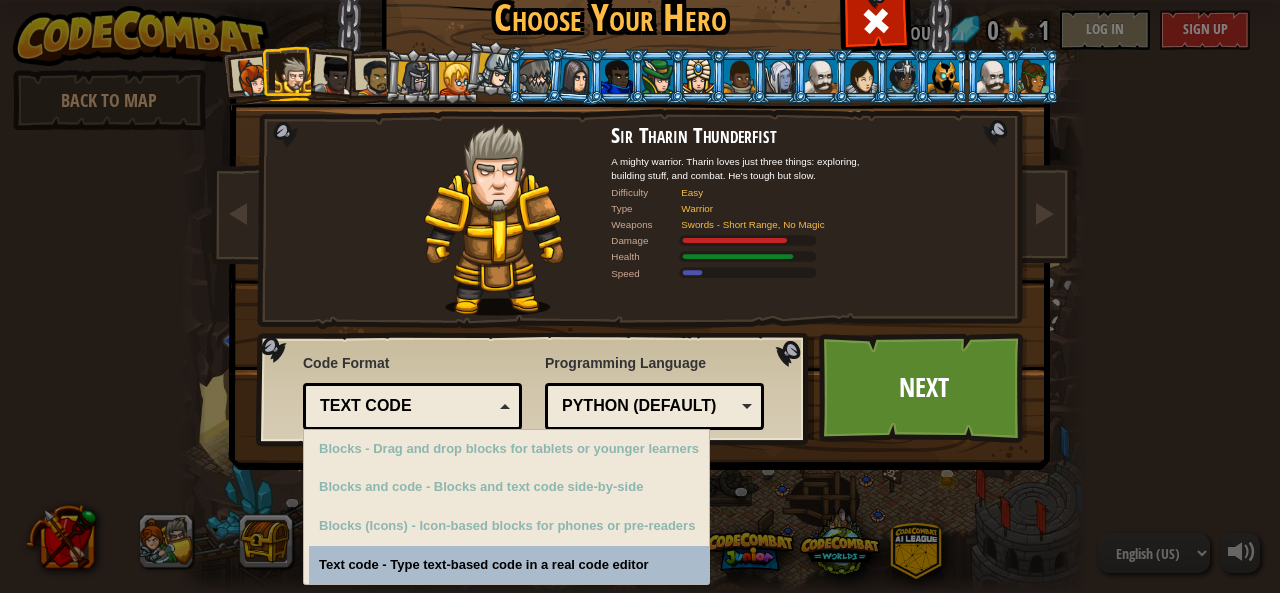 click on "Text code Blocks and code Blocks Blocks (Icons) Text code Blocks - Drag and drop blocks for tablets or younger learners Blocks and code - Blocks and text code side-by-side Blocks (Icons) - Icon-based blocks for phones or pre-readers Text code - Type text-based code in a real code editor" at bounding box center (412, 406) 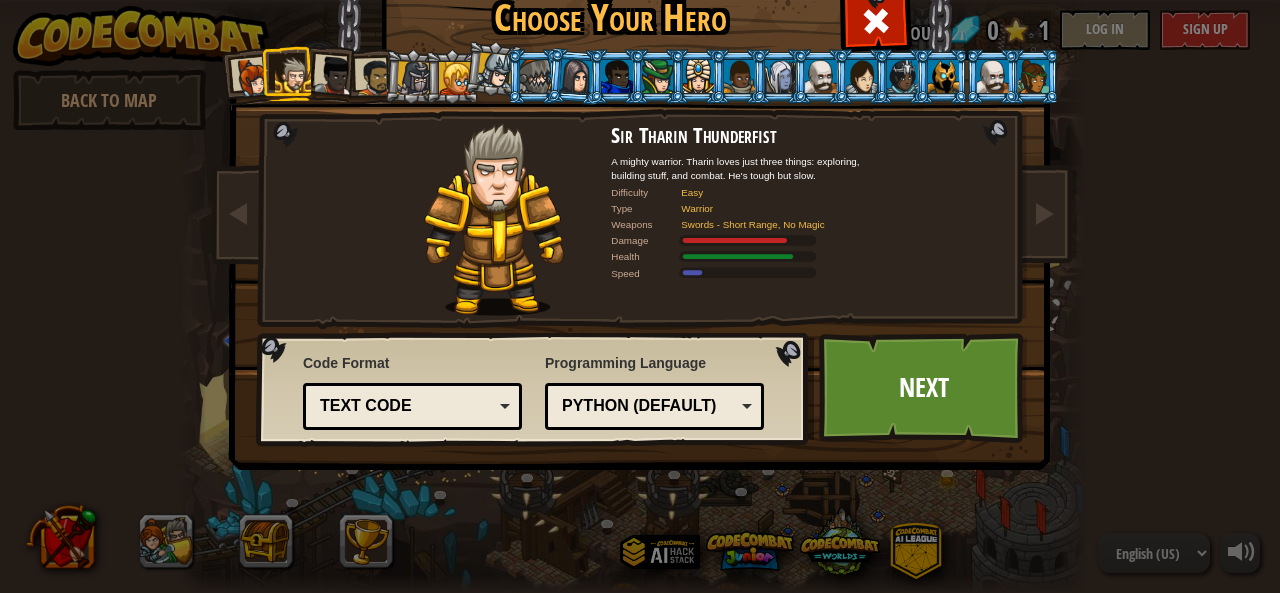 click on "Text code" at bounding box center [412, 406] 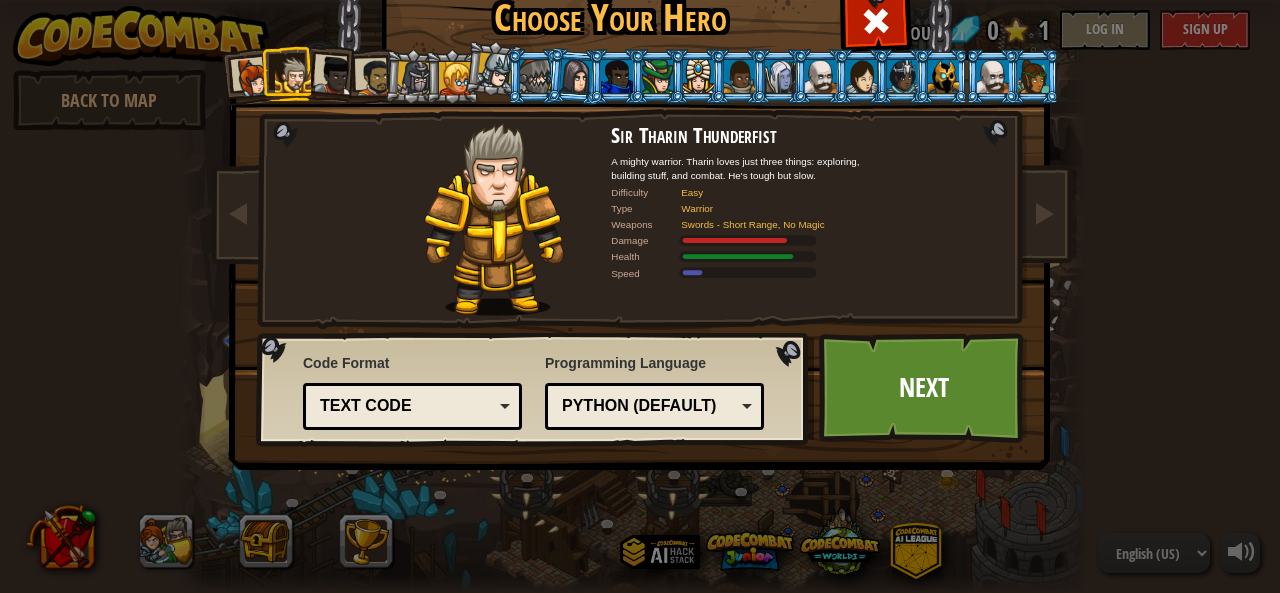 click on "Choose Your Hero 0 Captain Anya Weston Anya is a no-nonsense leader who isn't afraid to go in and get the job done, whether it's defending a village, raiding an ogre base, or picking up shiny things. Difficulty Easy Type Warrior Weapons Swords - Short Range, No Magic Damage Health Speed Sir Tharin Thunderfist A mighty warrior. Tharin loves just three things: exploring, building stuff, and combat. He's tough but slow. Difficulty Easy Type Warrior Weapons Swords - Short Range, No Magic Damage Health Speed Lady Ida Justheart Lady Ida Justheart is a champion of the people, questing for justice across all the lands. No one knows what she does in her spare time. Difficulty Easy Type Warrior Weapons Swords - Short Range, No Magic Damage Health Speed Alejandro the Duelist Alejandro travels across the world, seeking out challenges to test his skills with his impractically gigantic sword and tiny shield. Difficulty Easy Type Warrior Weapons Swords - Short Range, No Magic Damage Health Speed Amara Arrowhead Difficulty" at bounding box center [640, 300] 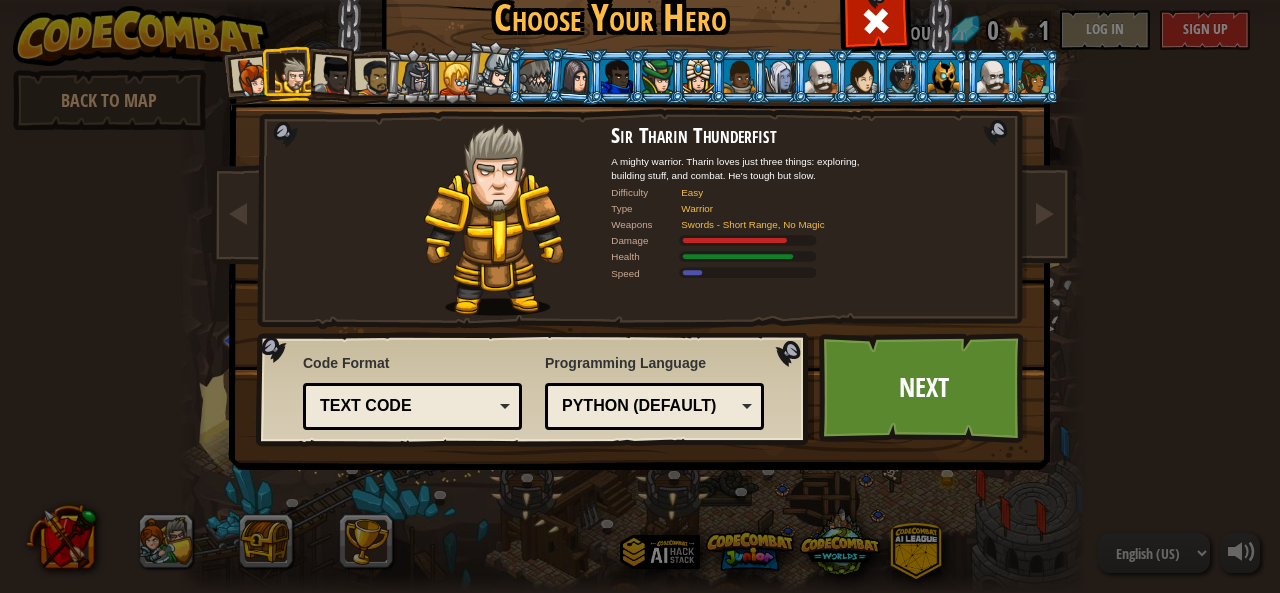 click on "Python (Default)" at bounding box center [648, 406] 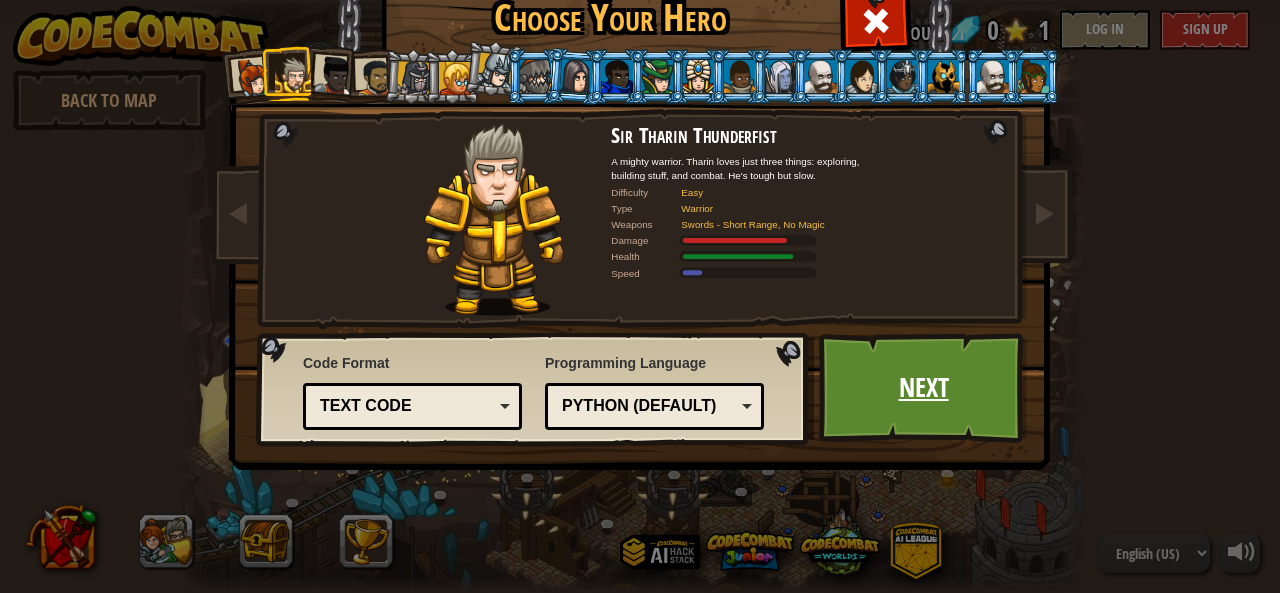 click on "Next" at bounding box center (923, 388) 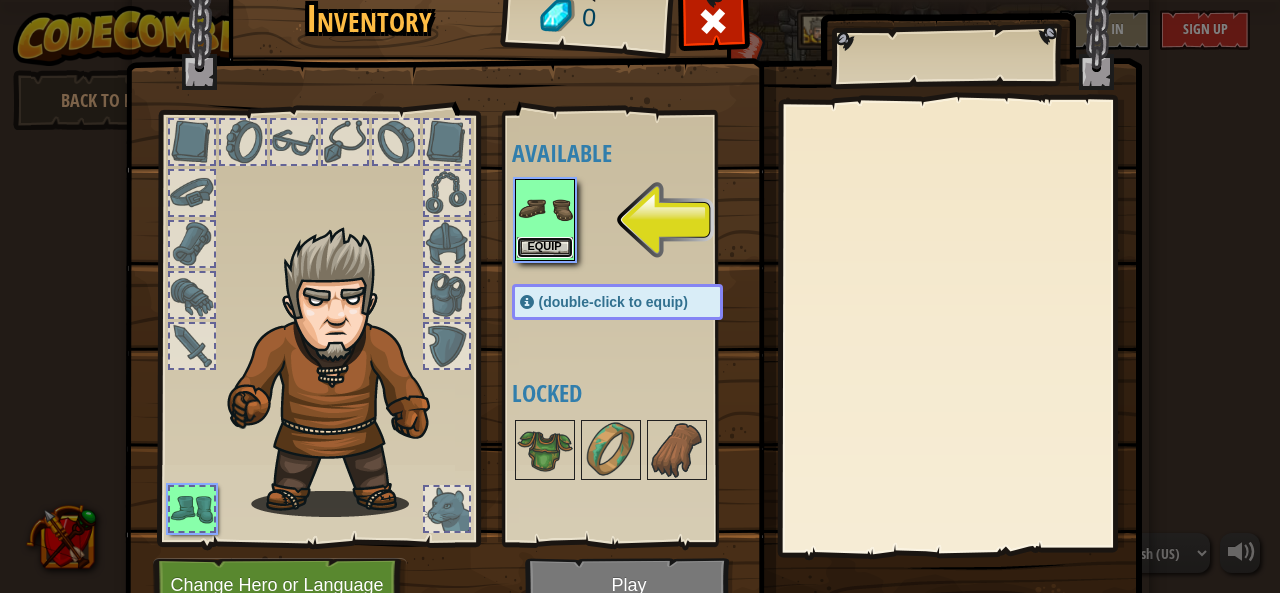 click on "Equip" at bounding box center [545, 247] 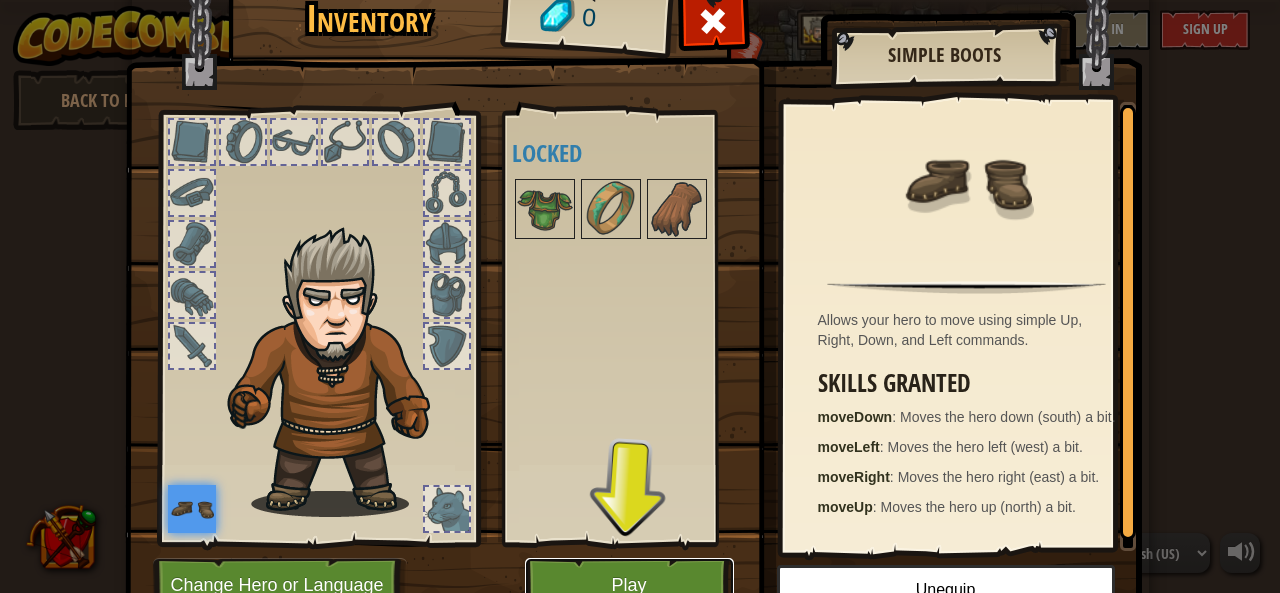 click on "Play" at bounding box center (629, 585) 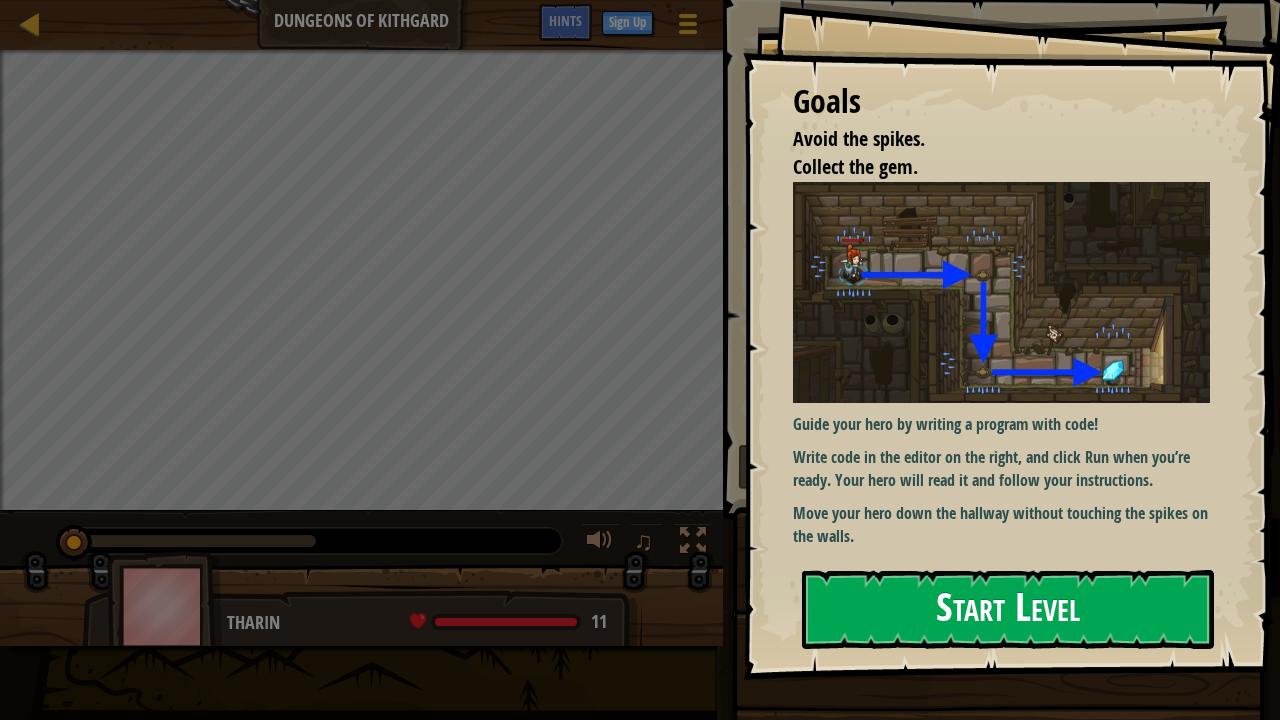 click on "Start Level" at bounding box center (1008, 609) 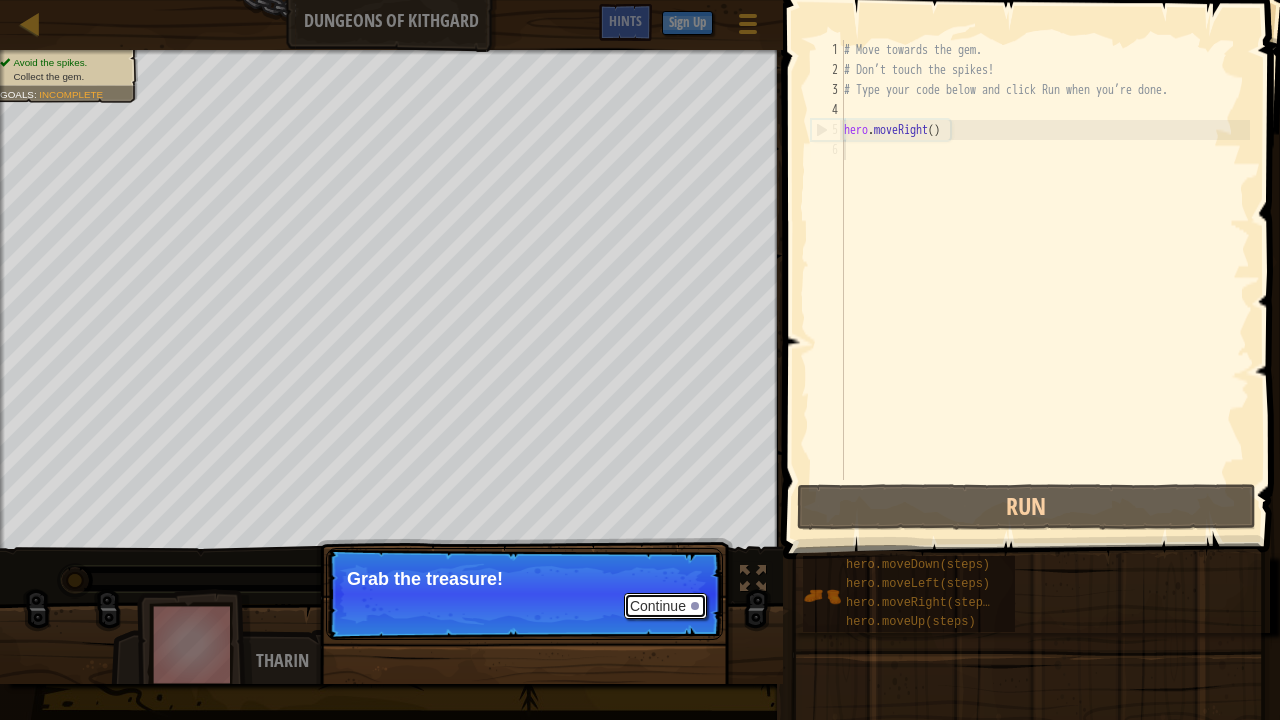 click on "Continue" at bounding box center (665, 606) 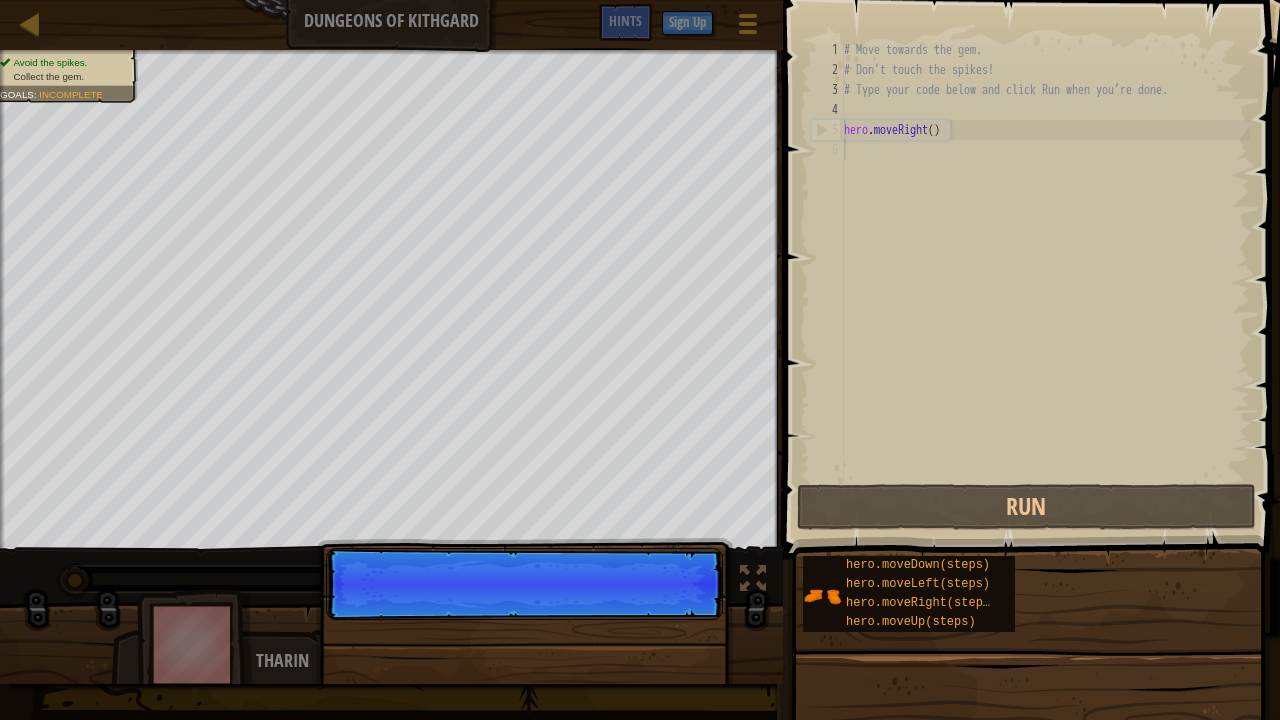 scroll, scrollTop: 9, scrollLeft: 0, axis: vertical 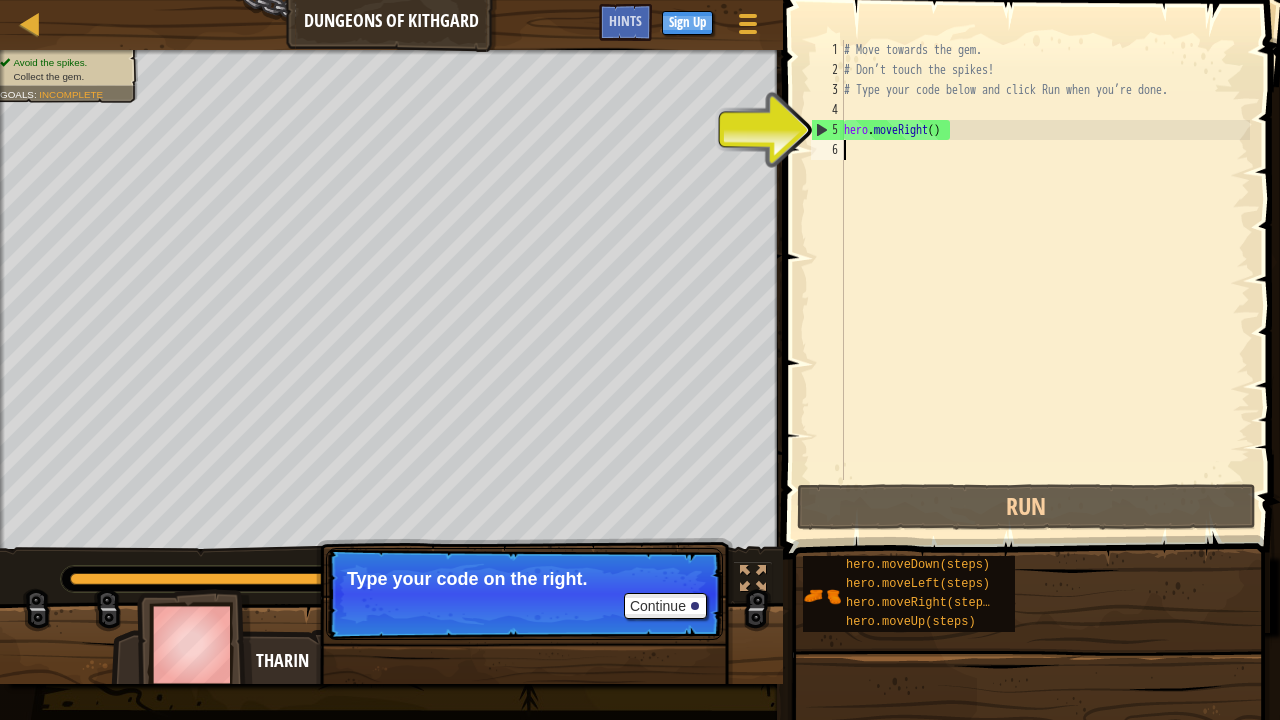 click on "# Move towards the gem. # Don’t touch the spikes! # Type your code below and click Run when you’re done. hero . moveRight ( )" at bounding box center [1045, 280] 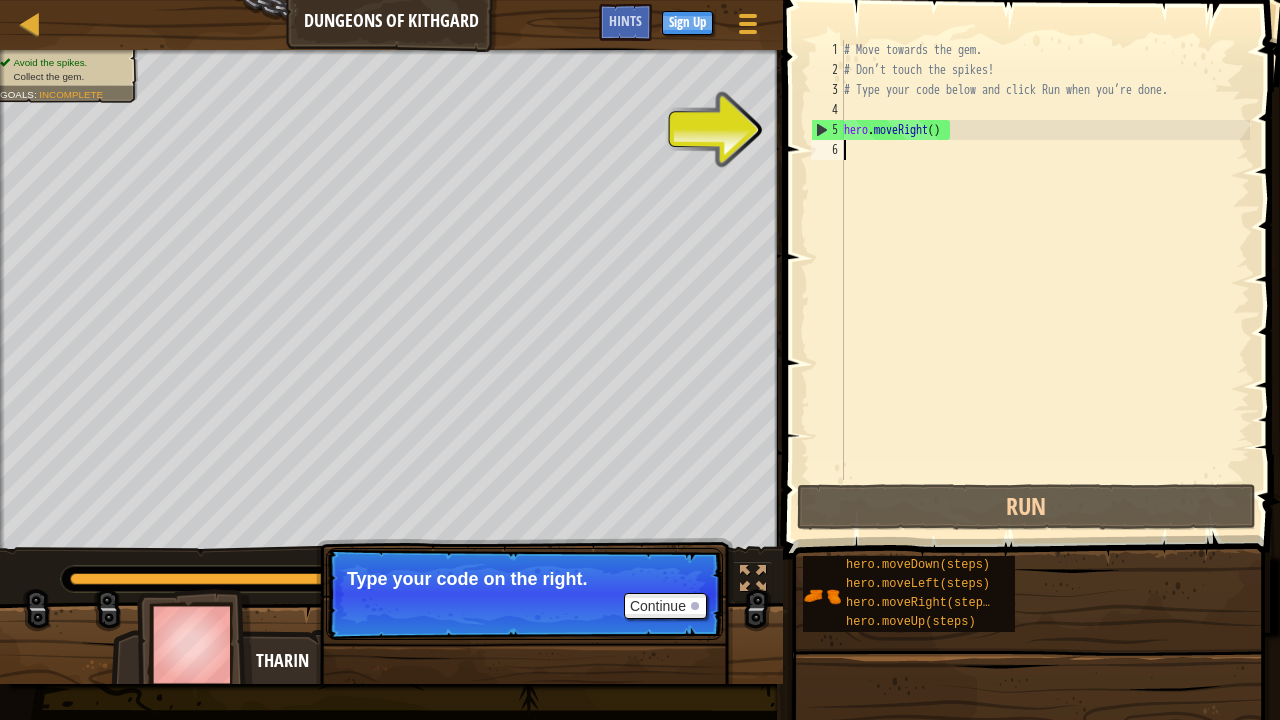 click on "# Move towards the gem. # Don’t touch the spikes! # Type your code below and click Run when you’re done. hero . moveRight ( )" at bounding box center [1045, 280] 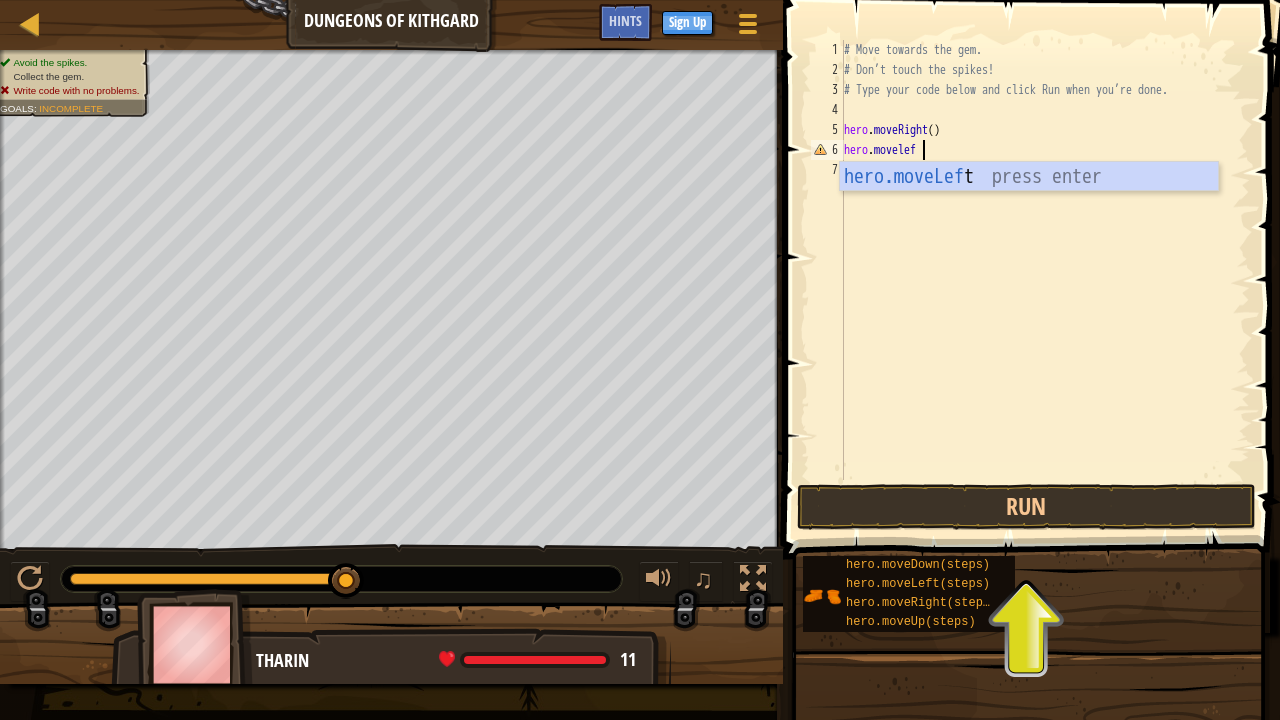 scroll, scrollTop: 9, scrollLeft: 5, axis: both 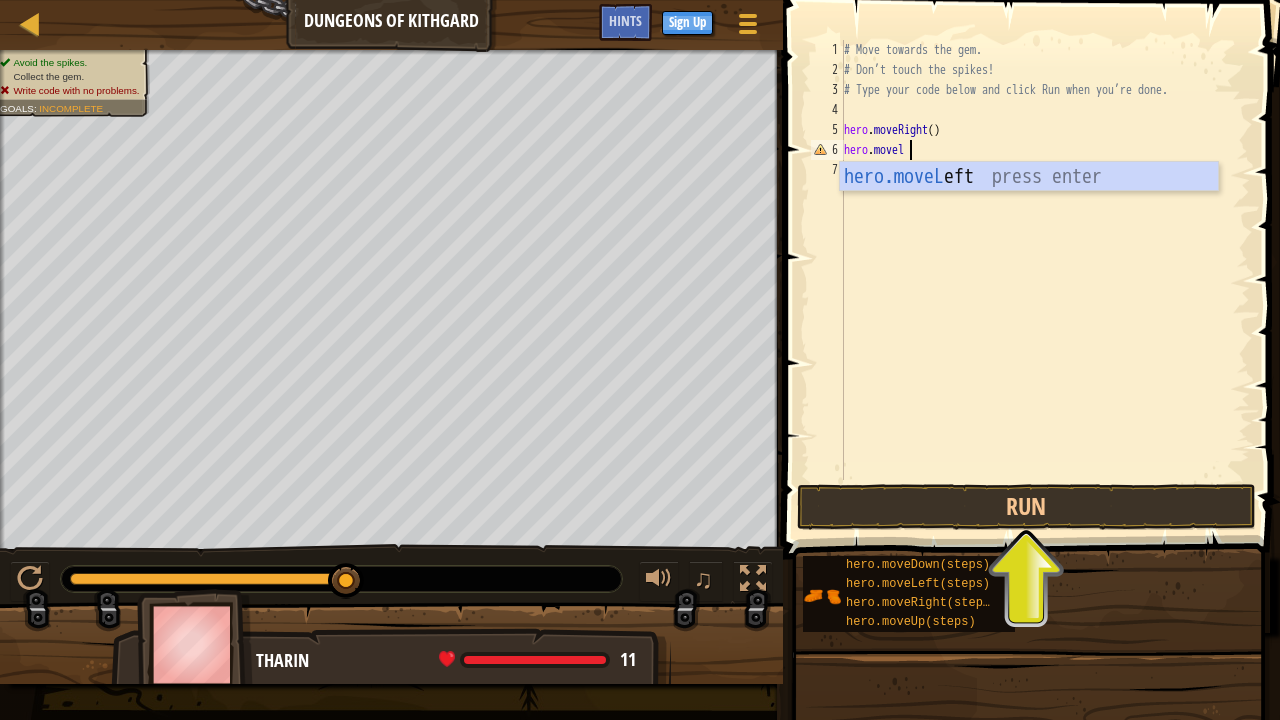 type on "hero.move" 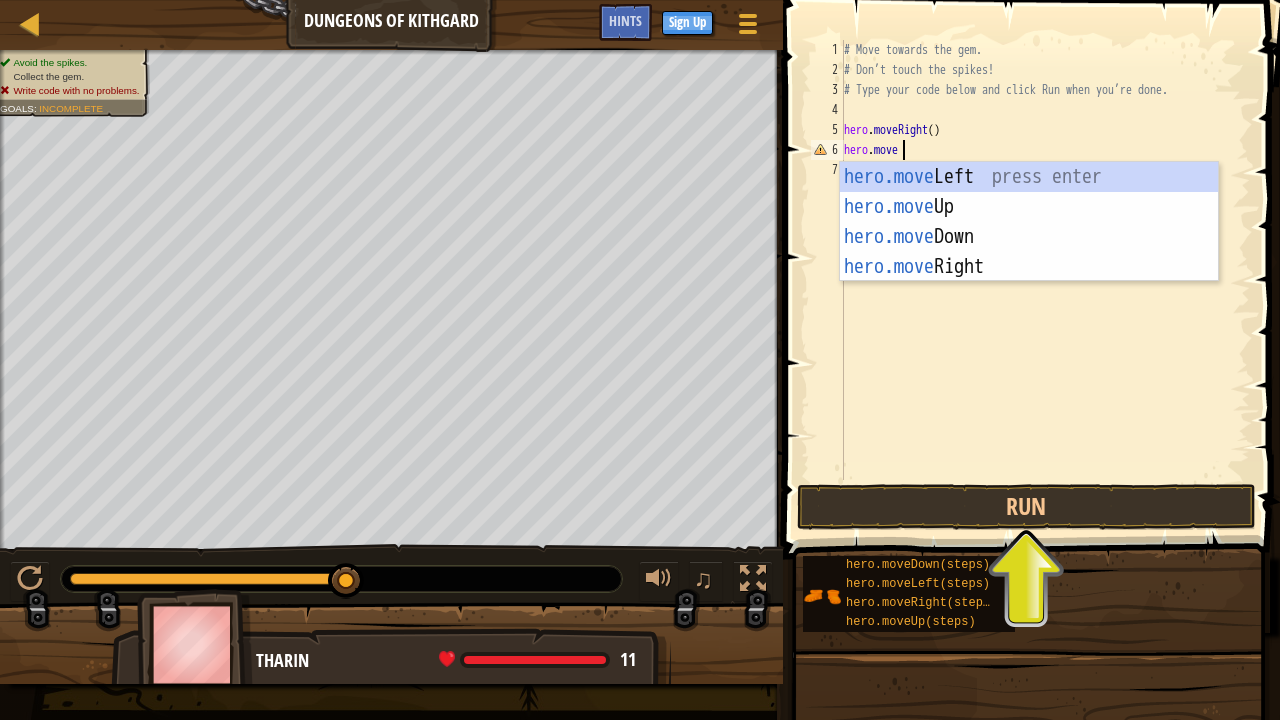 scroll, scrollTop: 9, scrollLeft: 4, axis: both 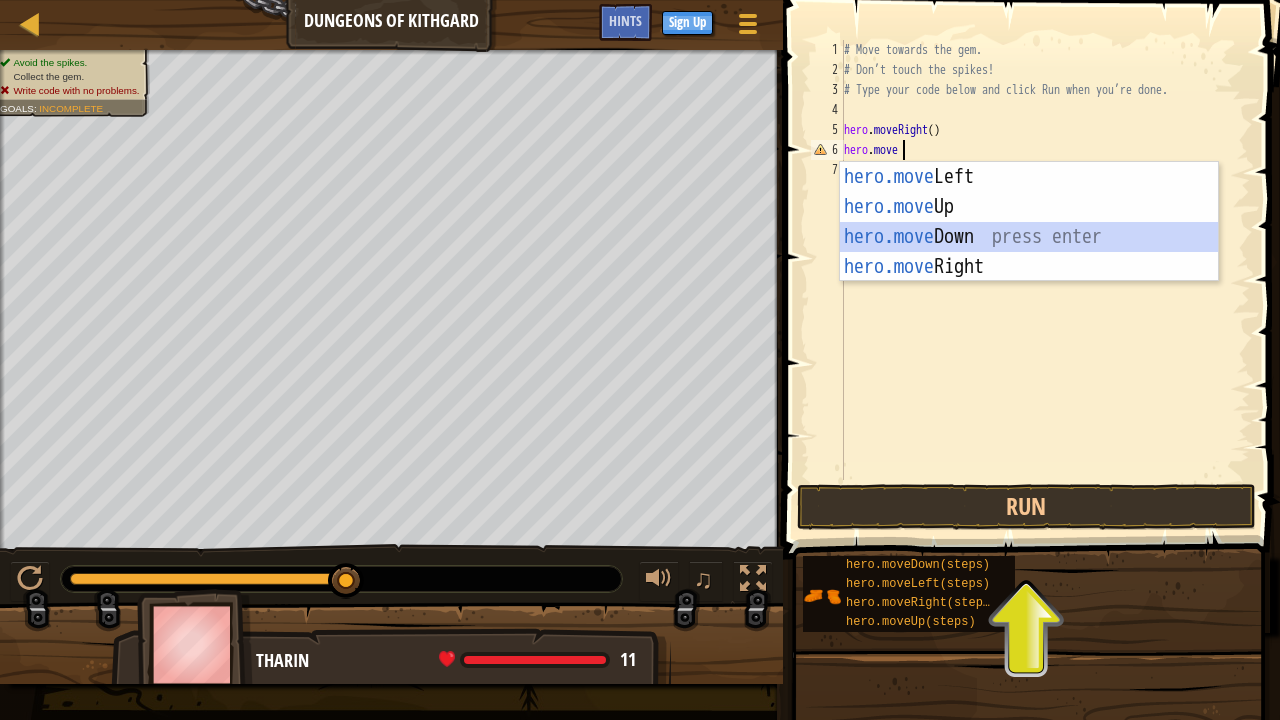 click on "hero.move Left press enter hero.move Up press enter hero.move Down press enter hero.move Right press enter" at bounding box center (1029, 252) 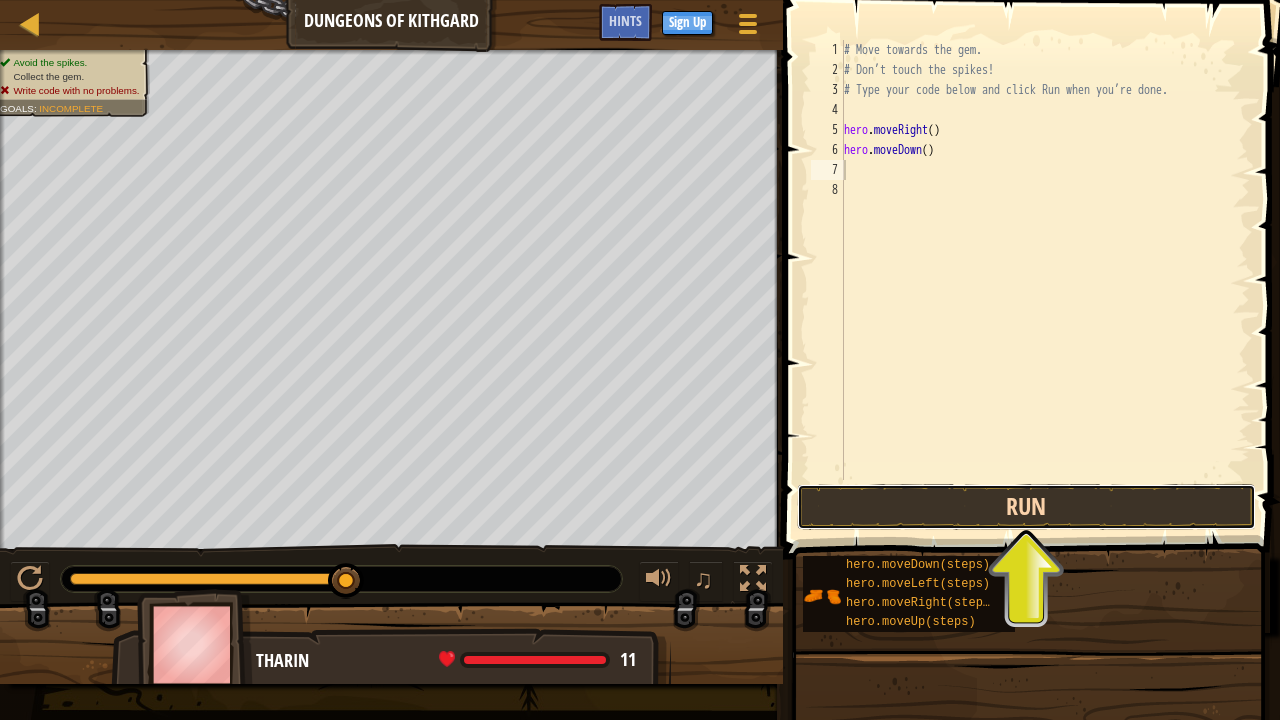 click on "Run" at bounding box center (1026, 507) 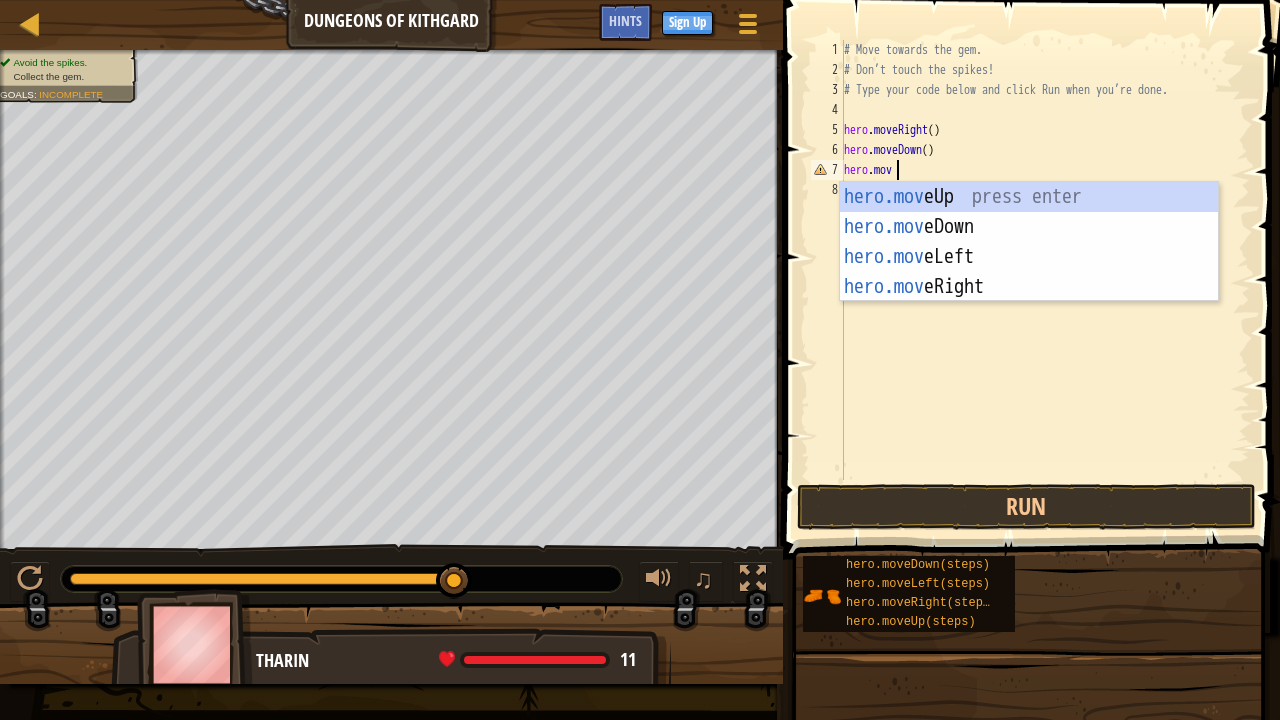 scroll, scrollTop: 9, scrollLeft: 3, axis: both 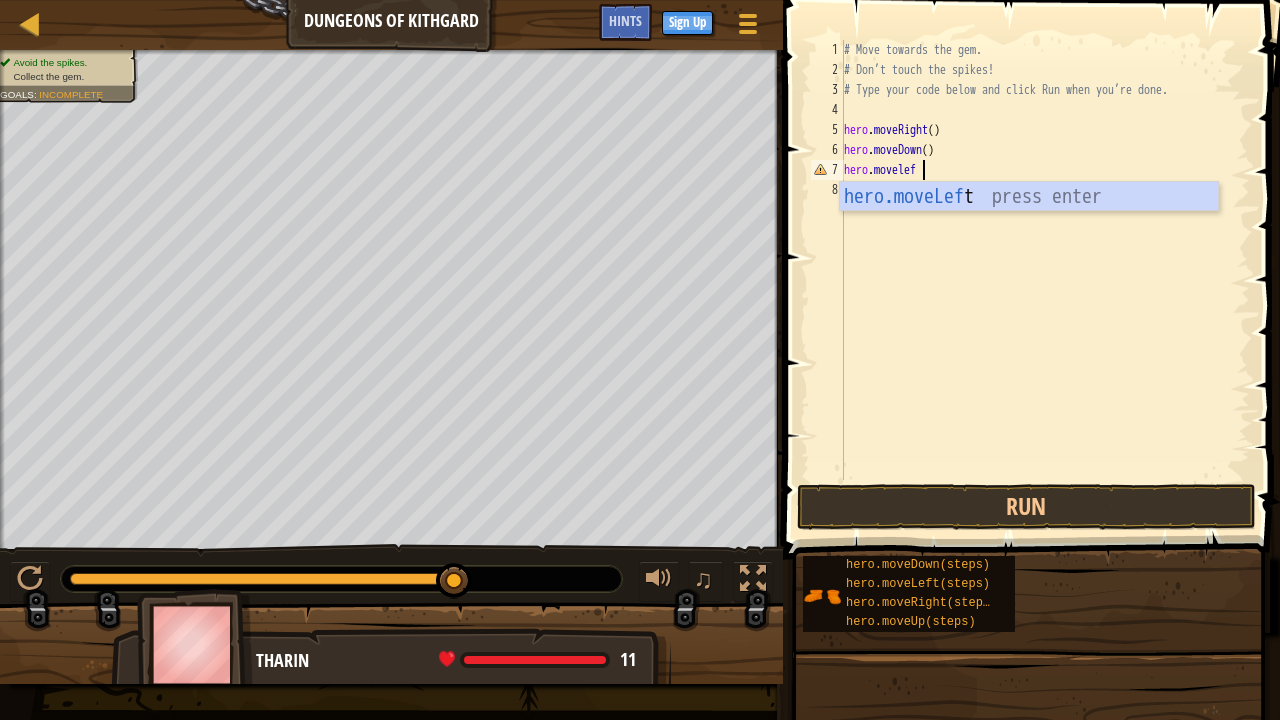 type on "hero.moveleft" 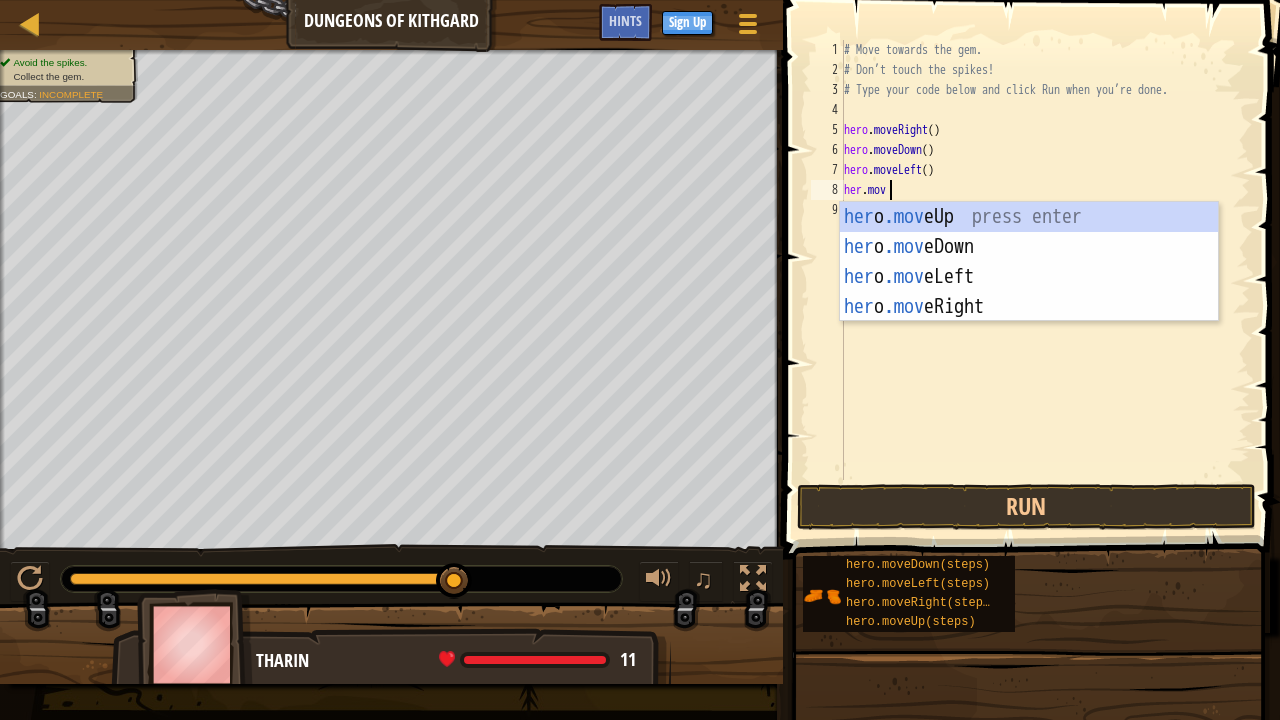 scroll, scrollTop: 9, scrollLeft: 3, axis: both 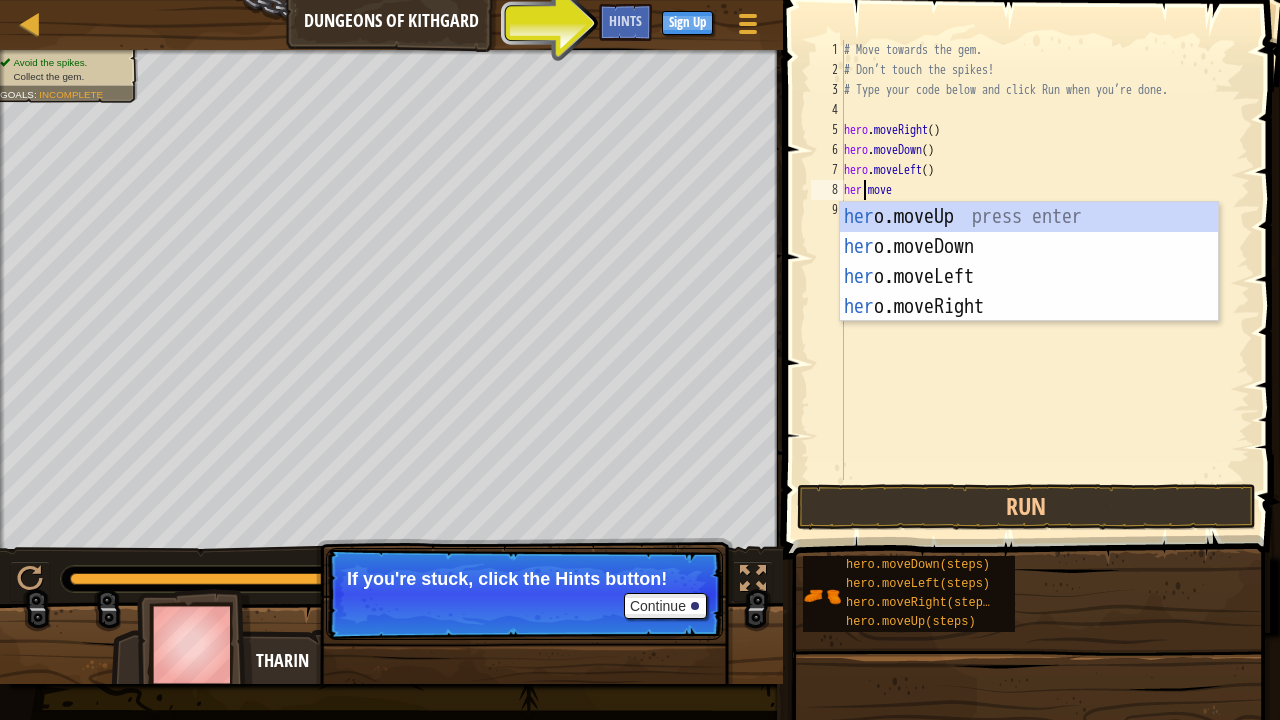 type on "hero.move" 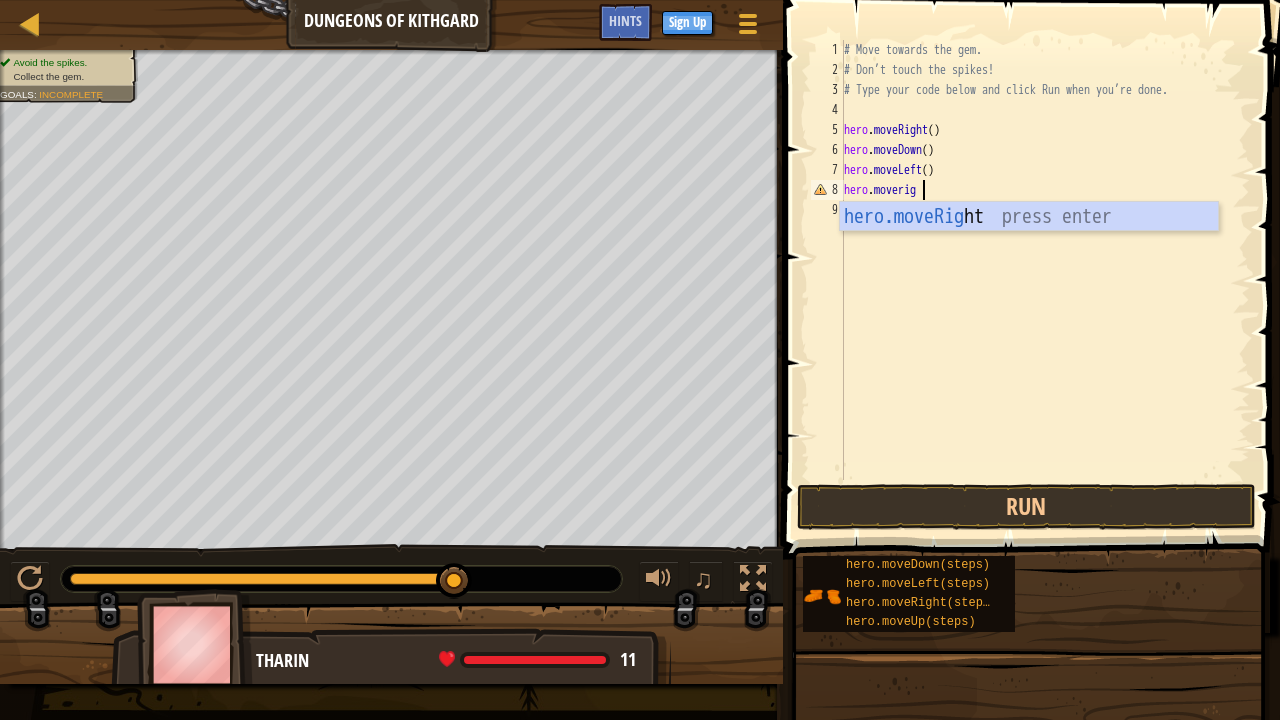 scroll, scrollTop: 9, scrollLeft: 6, axis: both 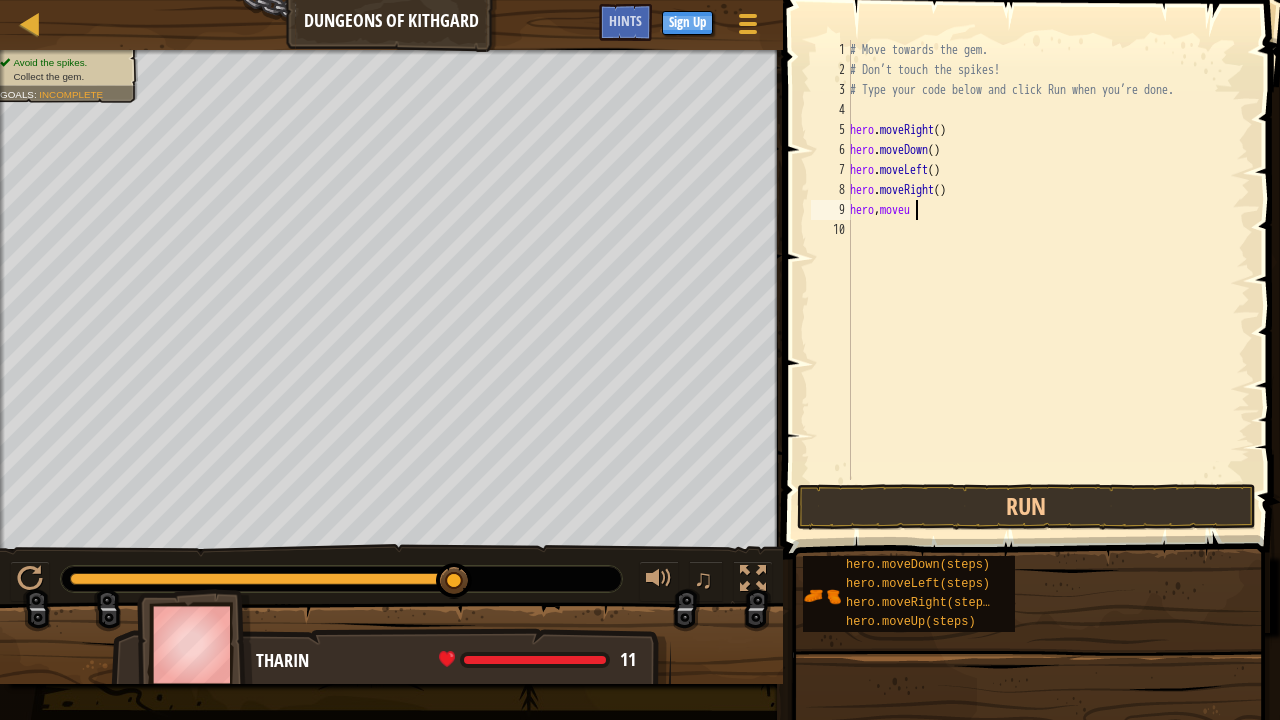 type on "hero,moveup" 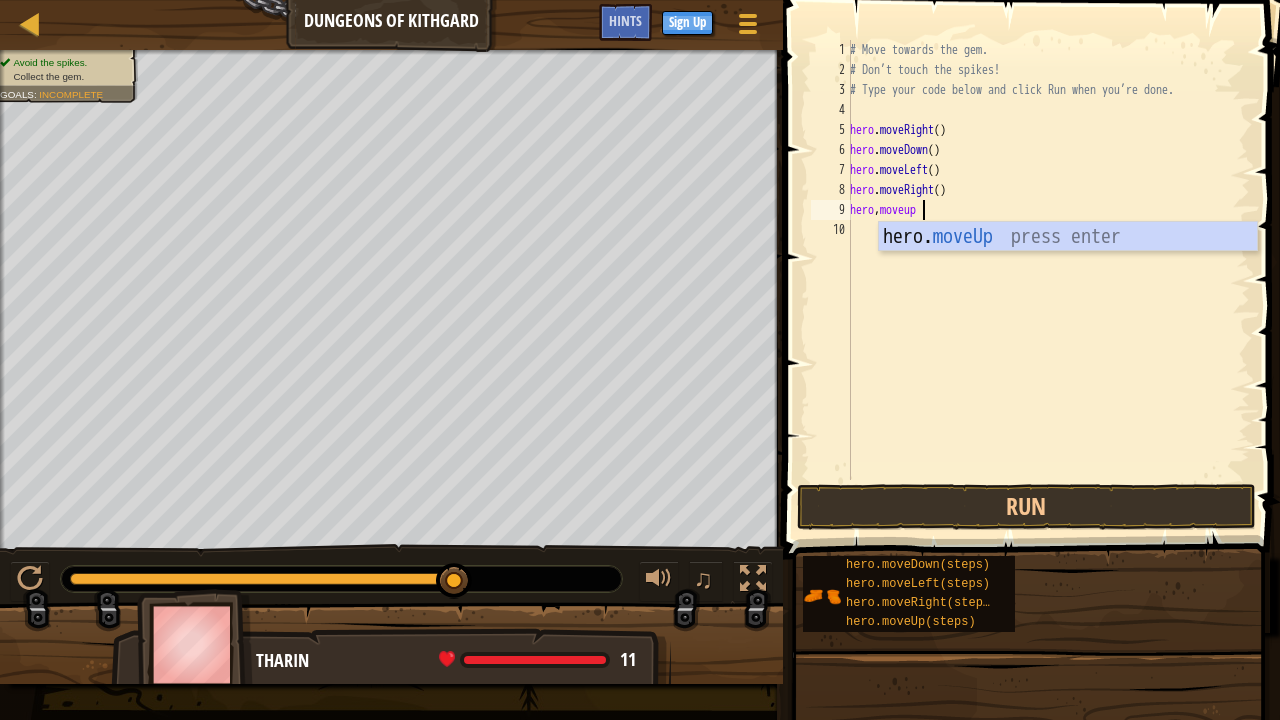 scroll, scrollTop: 9, scrollLeft: 0, axis: vertical 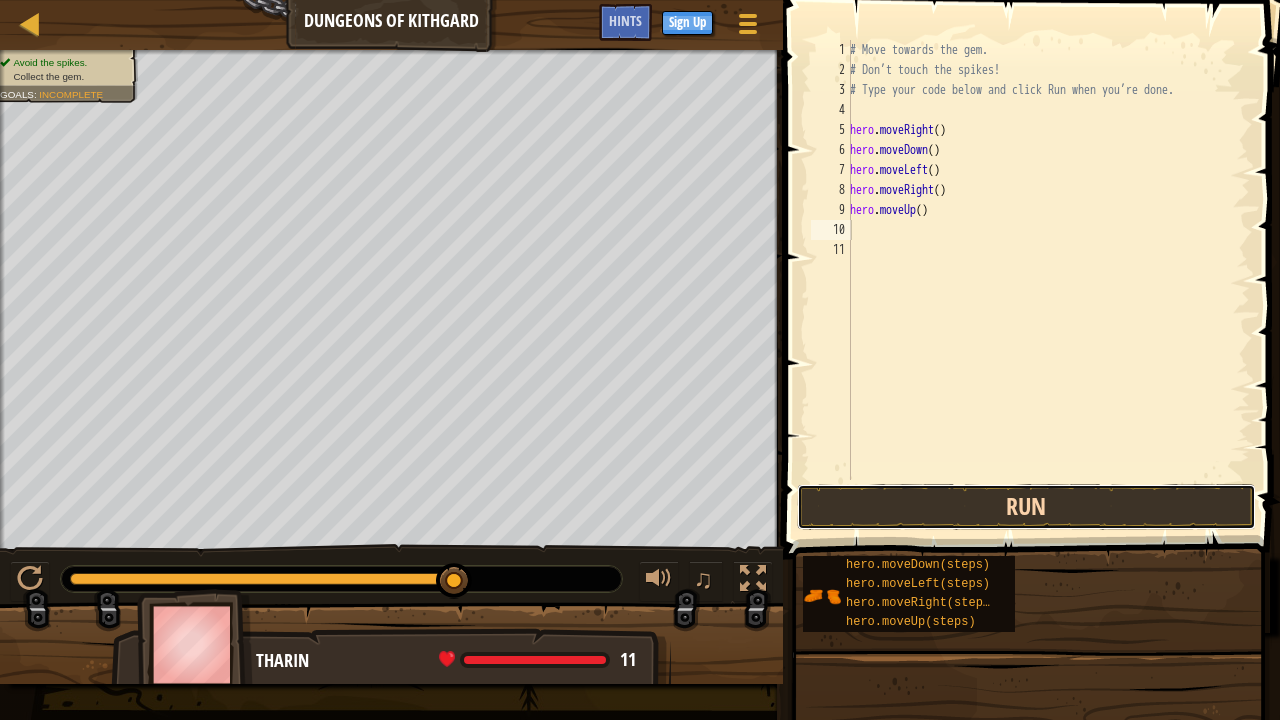 click on "Run" at bounding box center [1026, 507] 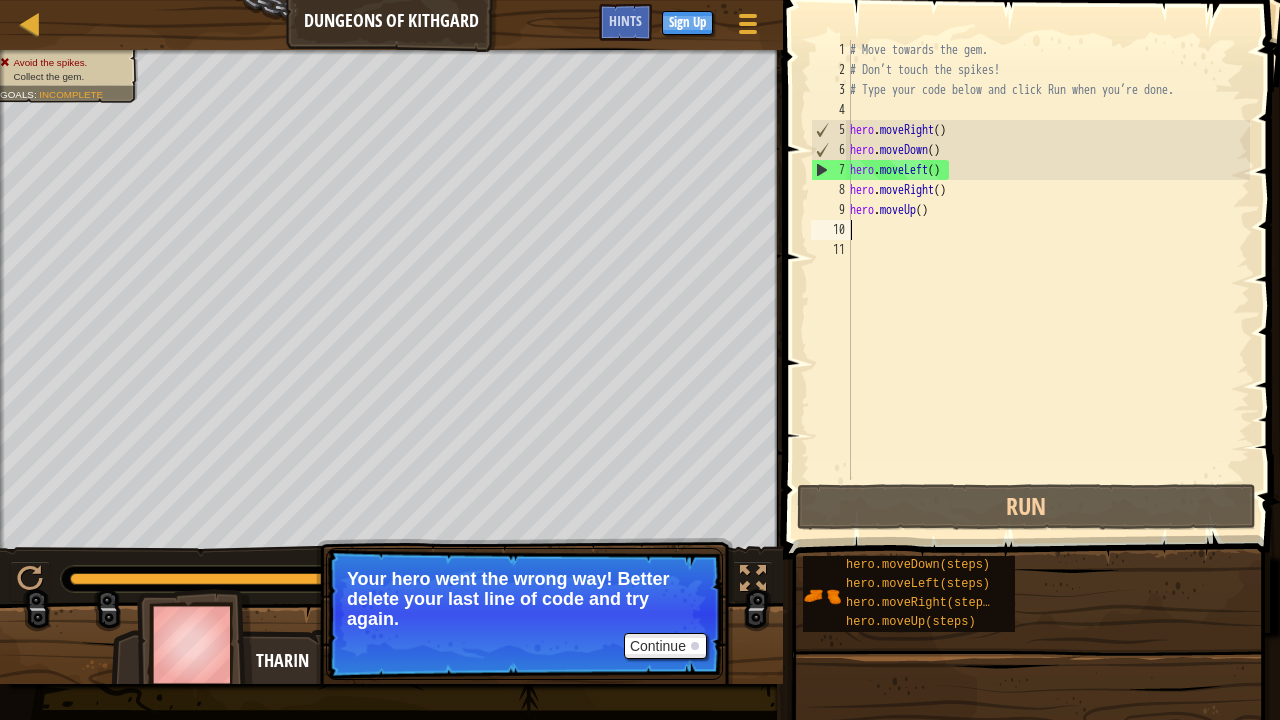click on "# Move towards the gem. # Don’t touch the spikes! # Type your code below and click Run when you’re done. hero . moveRight ( ) hero . moveDown ( ) hero . moveLeft ( ) hero . moveRight ( ) hero . moveUp ( )" at bounding box center (1048, 280) 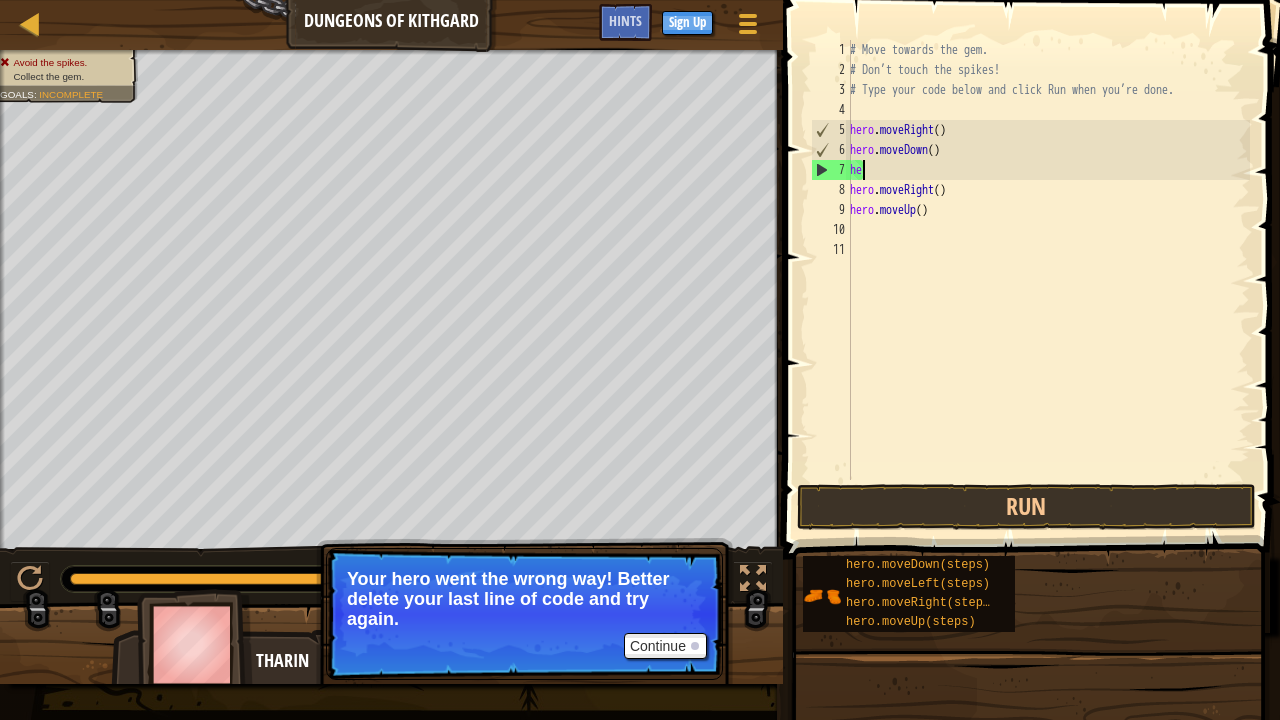 type on "h" 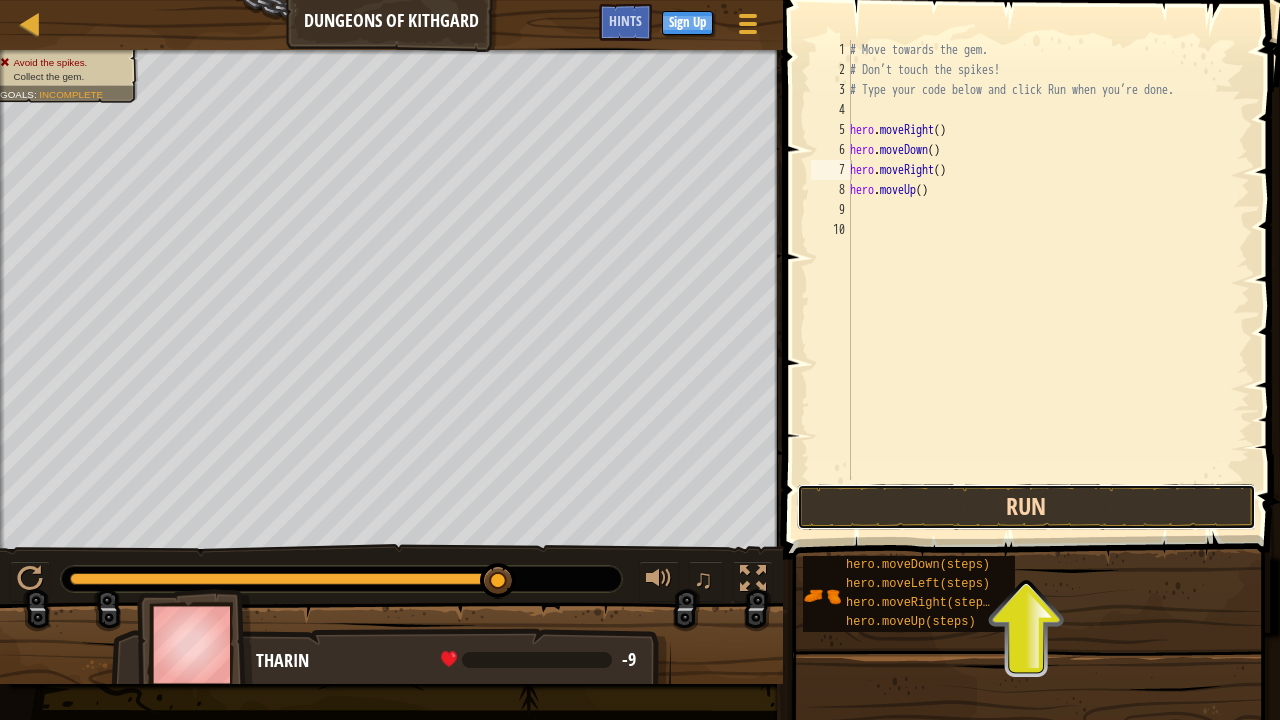 click on "Run" at bounding box center [1026, 507] 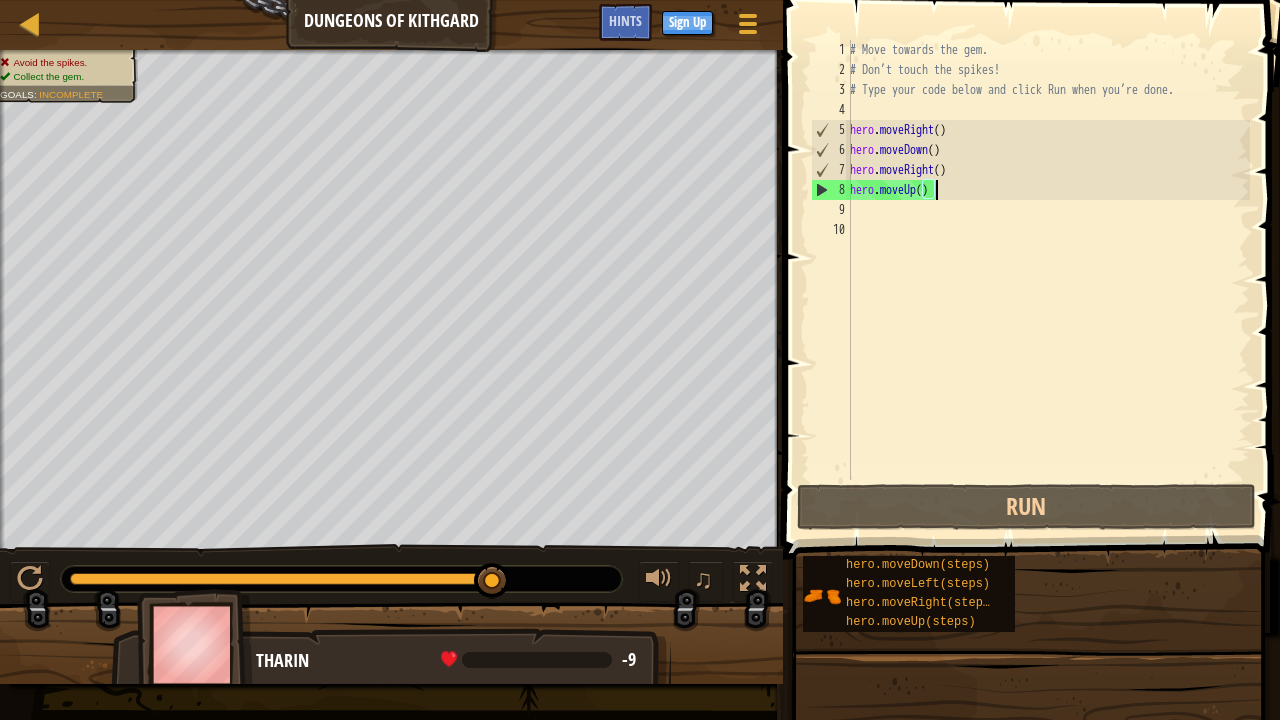 click on "# Move towards the gem. # Don’t touch the spikes! # Type your code below and click Run when you’re done. hero . moveRight ( ) hero . moveDown ( ) hero . moveRight ( ) hero . moveUp ( )" at bounding box center (1048, 280) 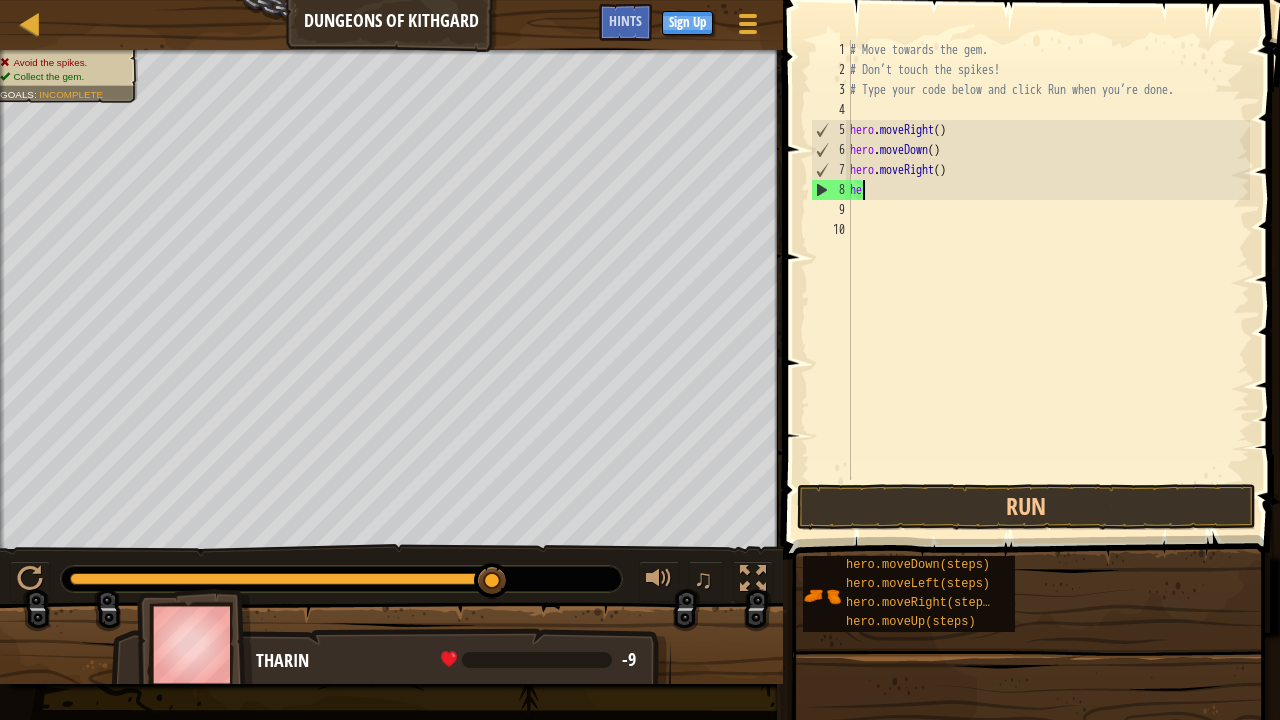 type on "h" 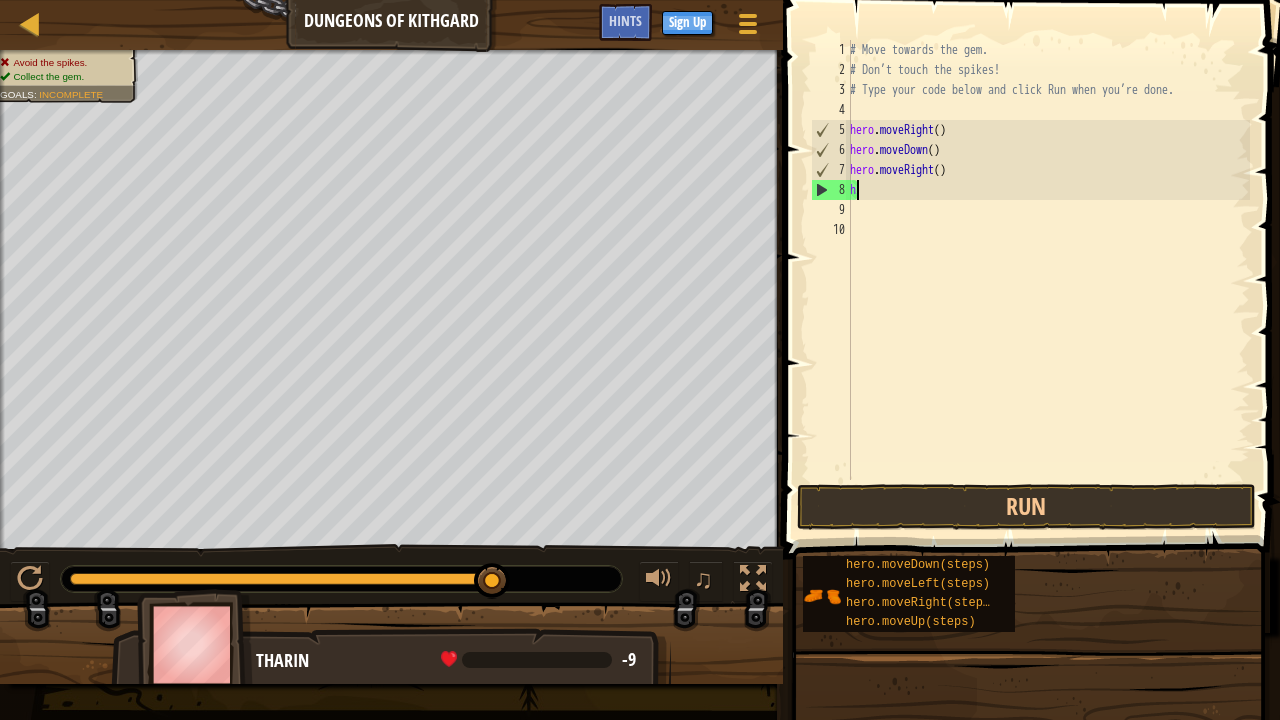 type 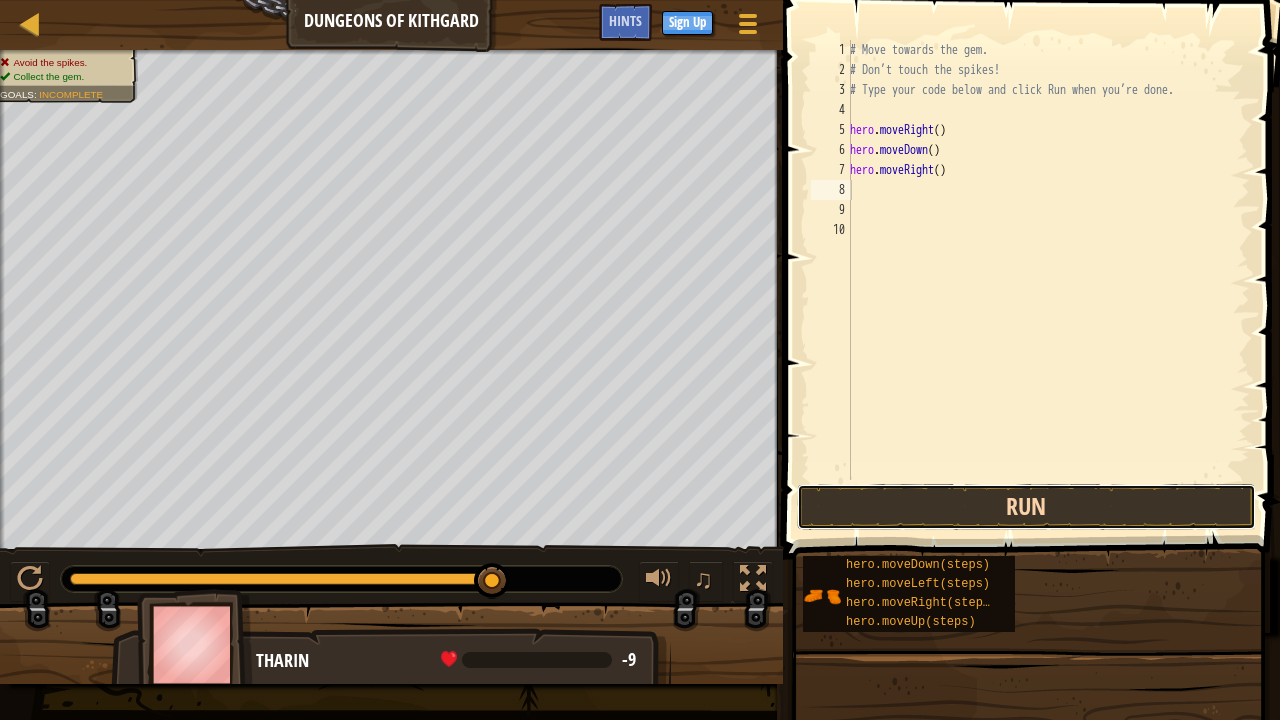 click on "Run" at bounding box center [1026, 507] 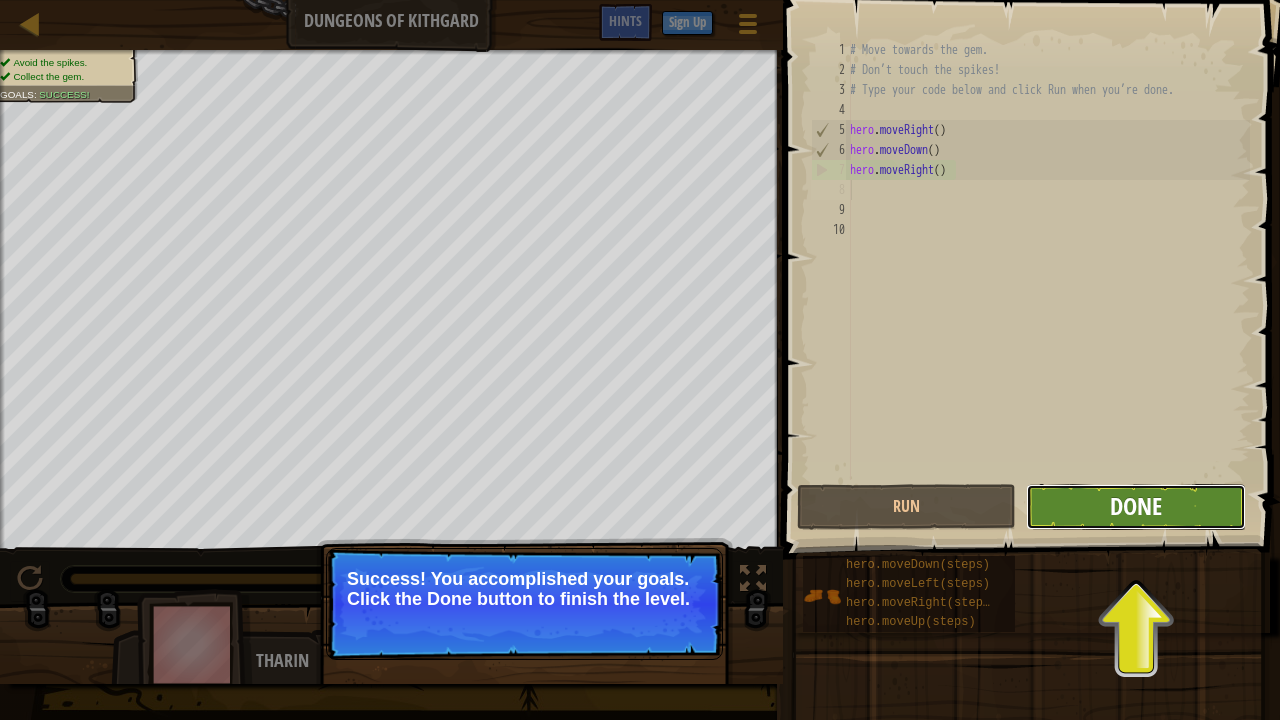 click on "Done" at bounding box center [1136, 506] 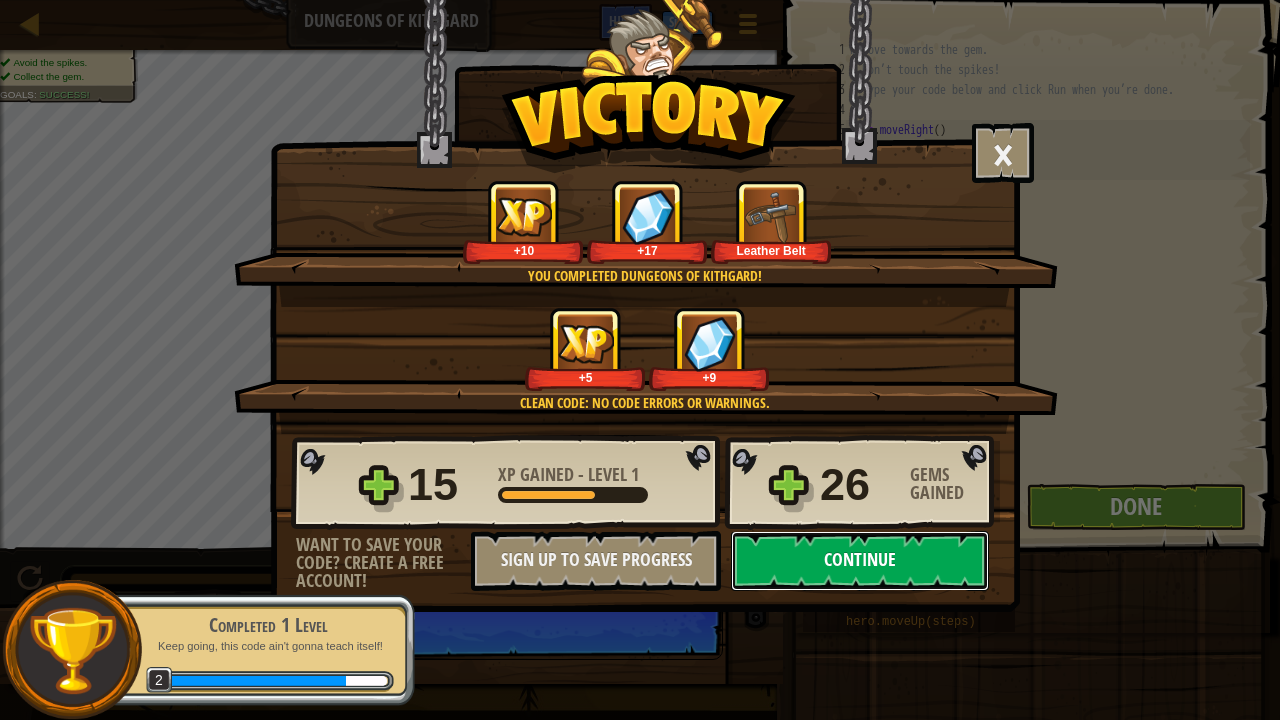 click on "Continue" at bounding box center [860, 561] 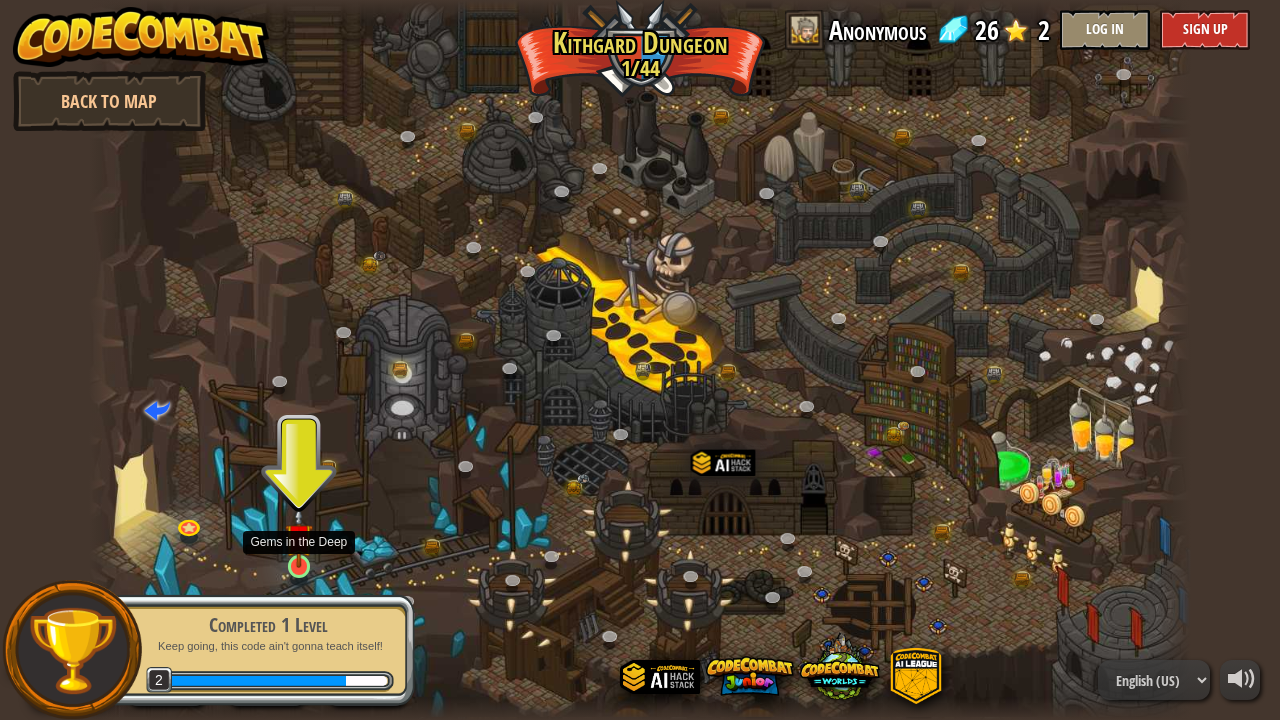 click at bounding box center [298, 537] 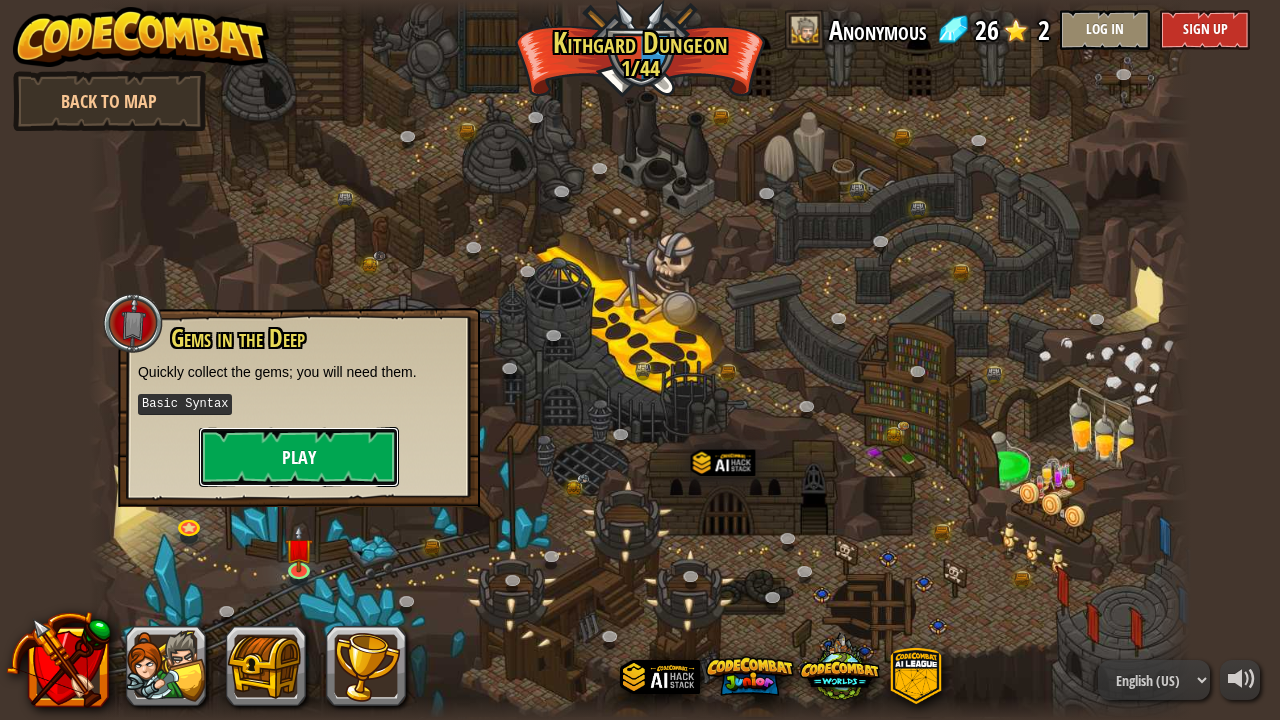 click on "Play" at bounding box center (299, 457) 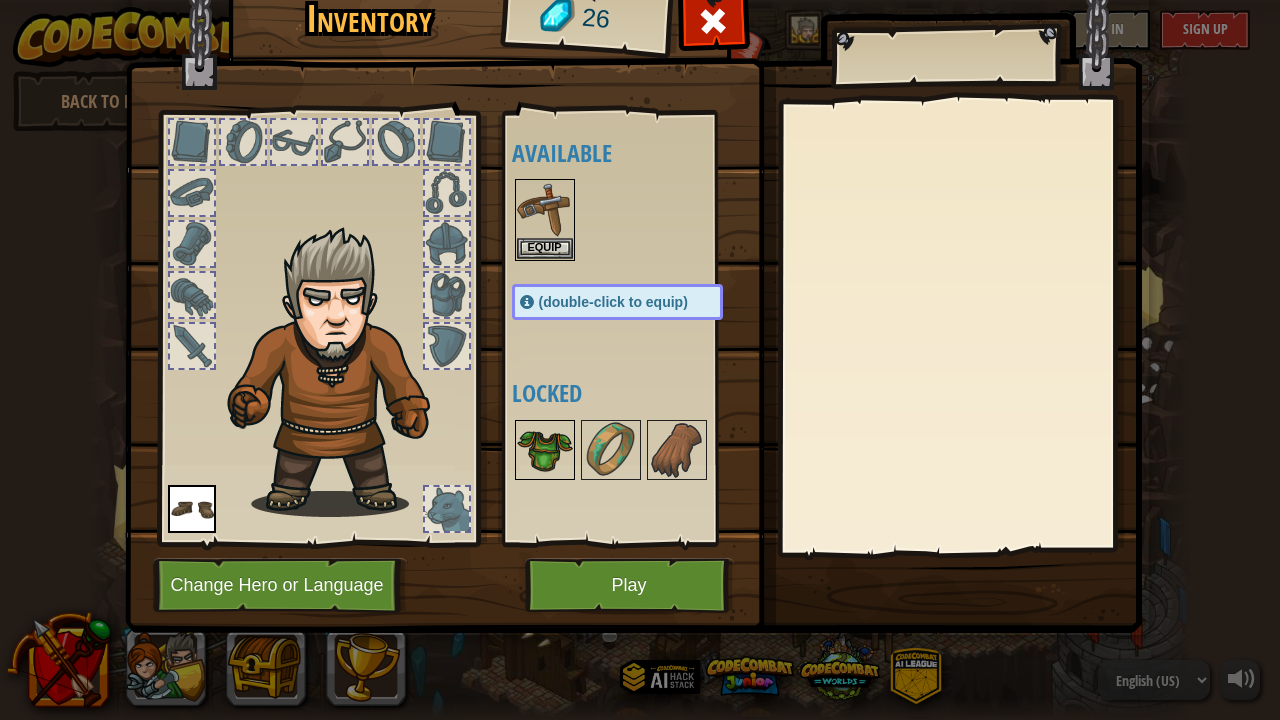 click at bounding box center (545, 450) 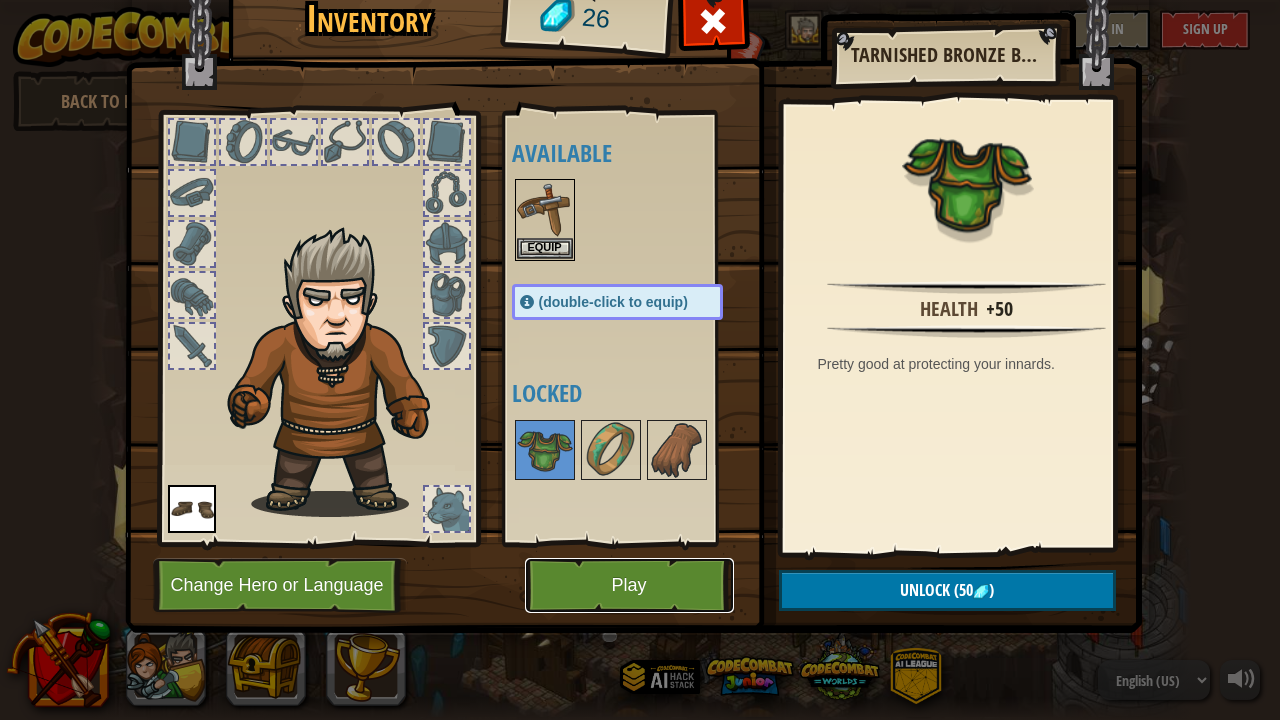 click on "Play" at bounding box center (629, 585) 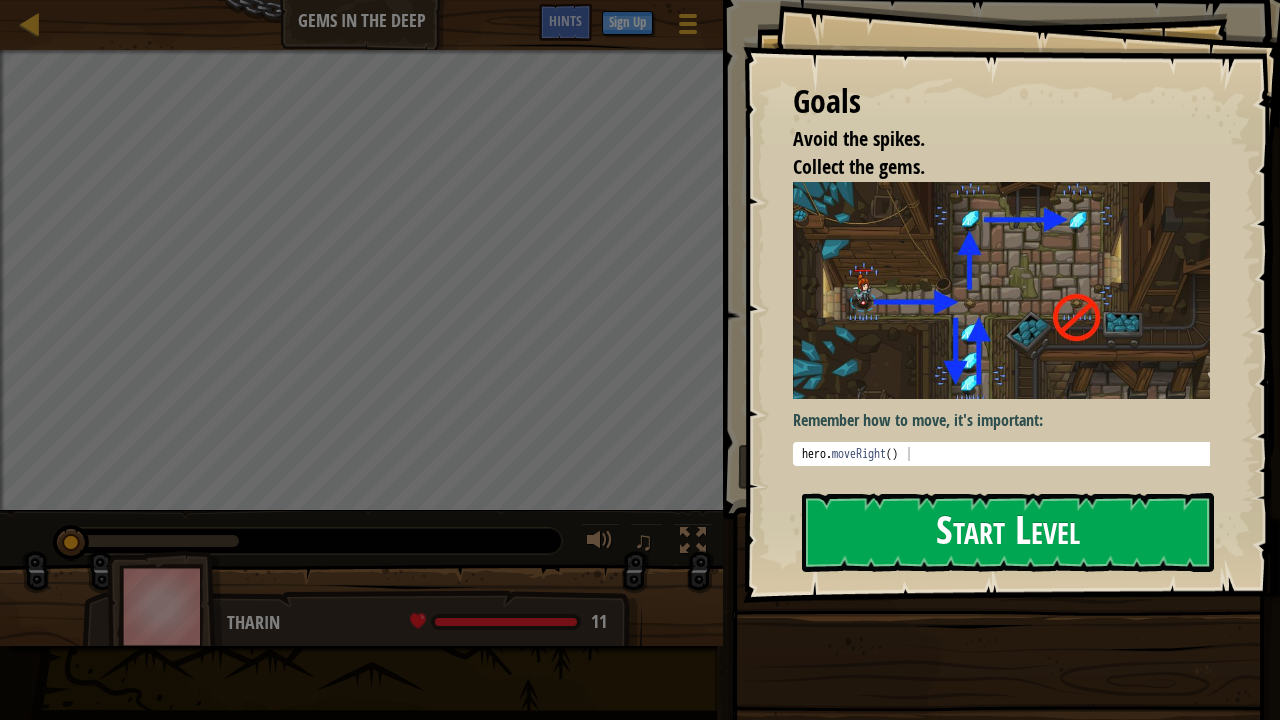 click on "Start Level" at bounding box center [1008, 532] 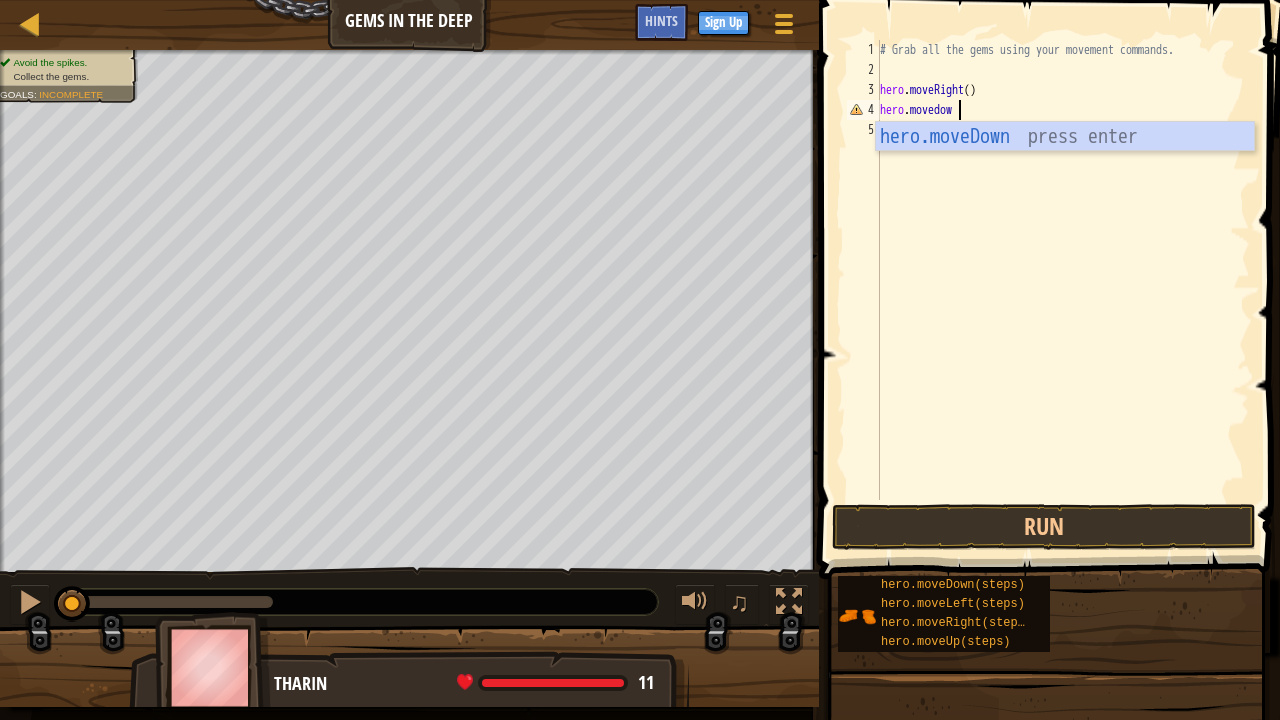 scroll, scrollTop: 9, scrollLeft: 5, axis: both 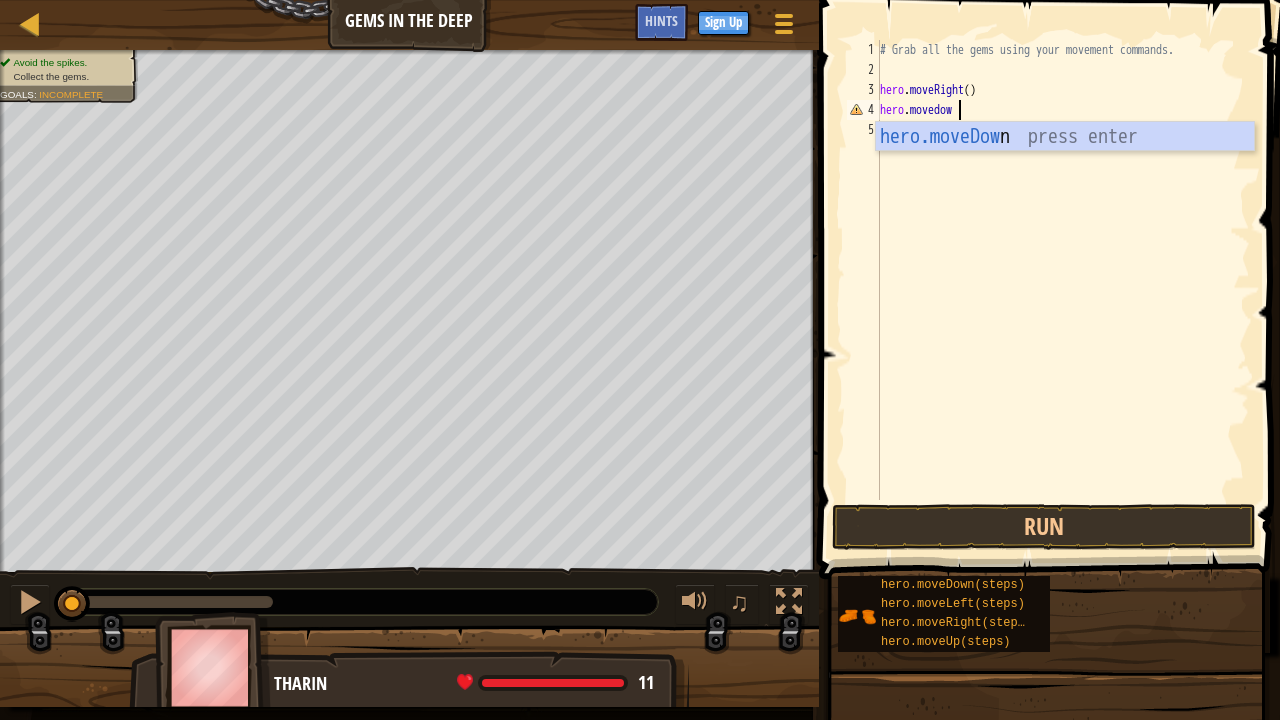 type on "hero.movedown" 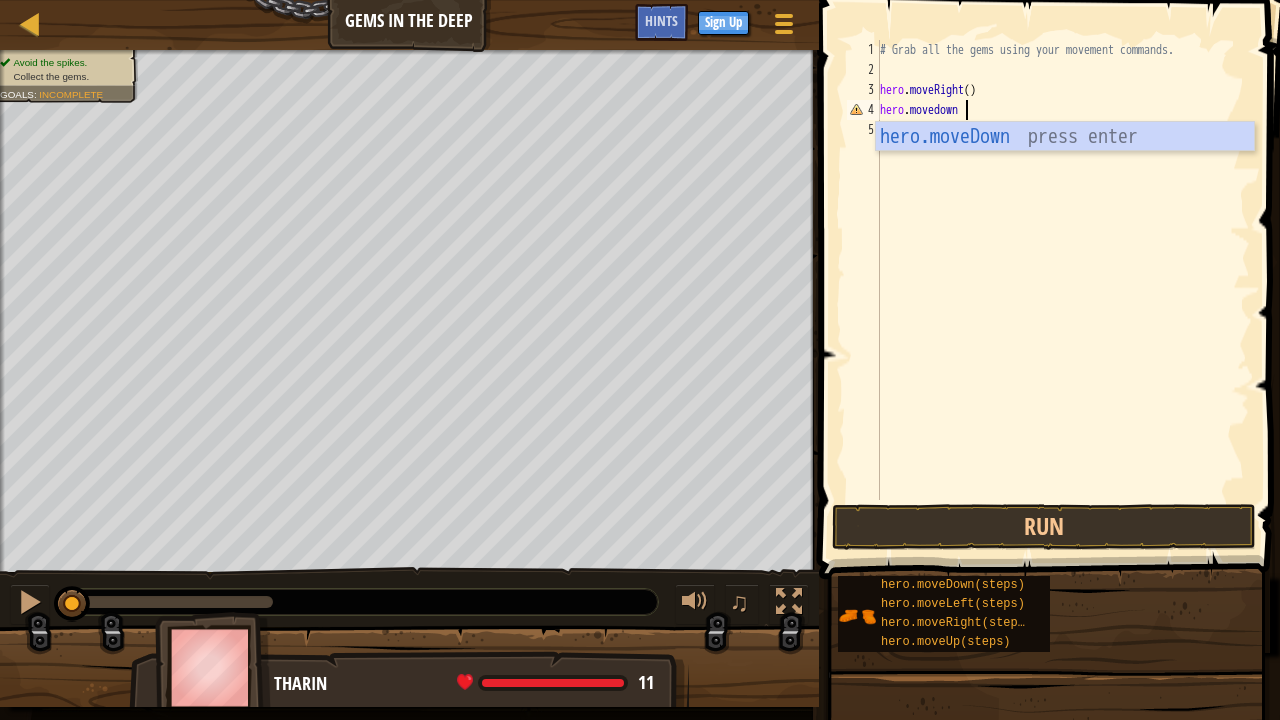 scroll, scrollTop: 9, scrollLeft: 0, axis: vertical 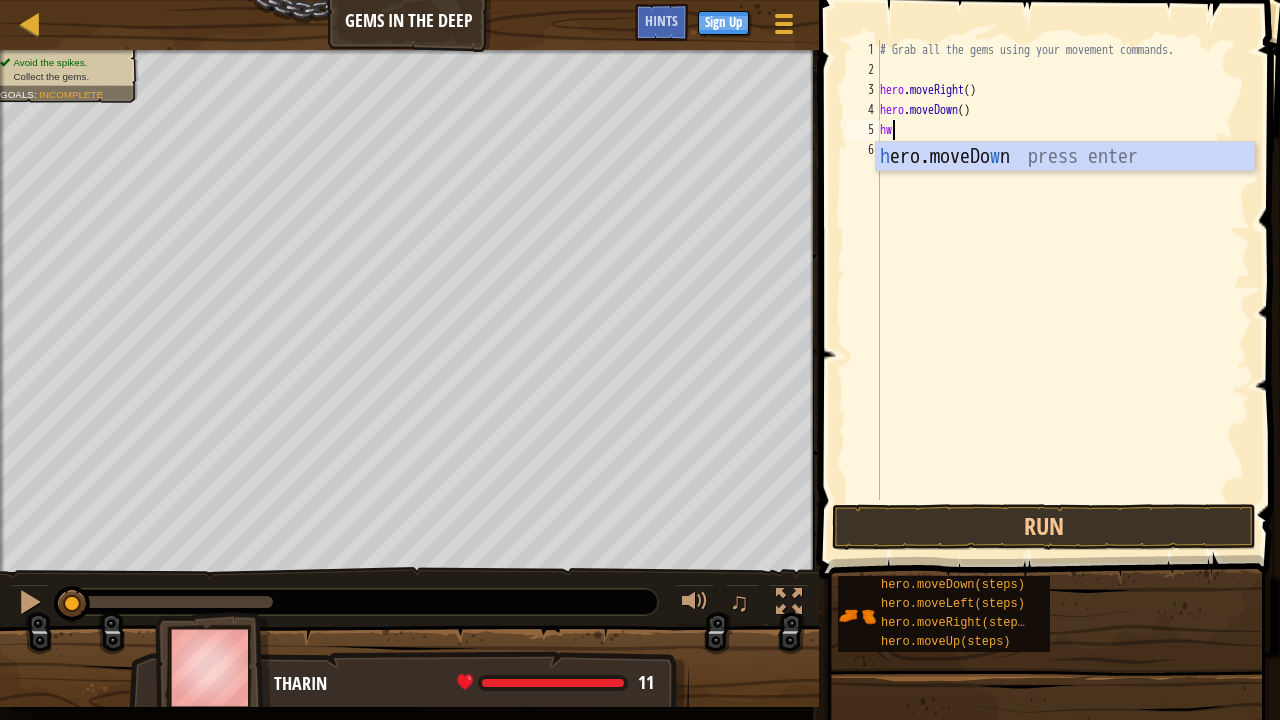 type on "h" 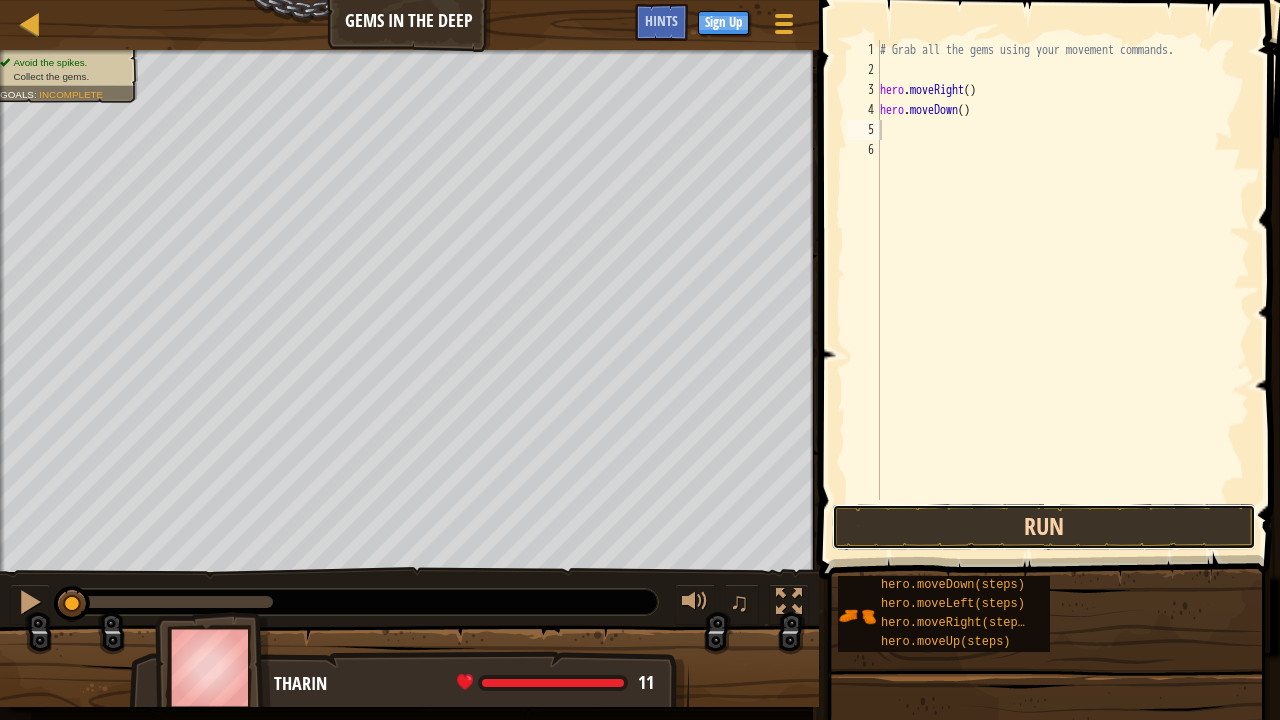 click on "Run" at bounding box center (1044, 527) 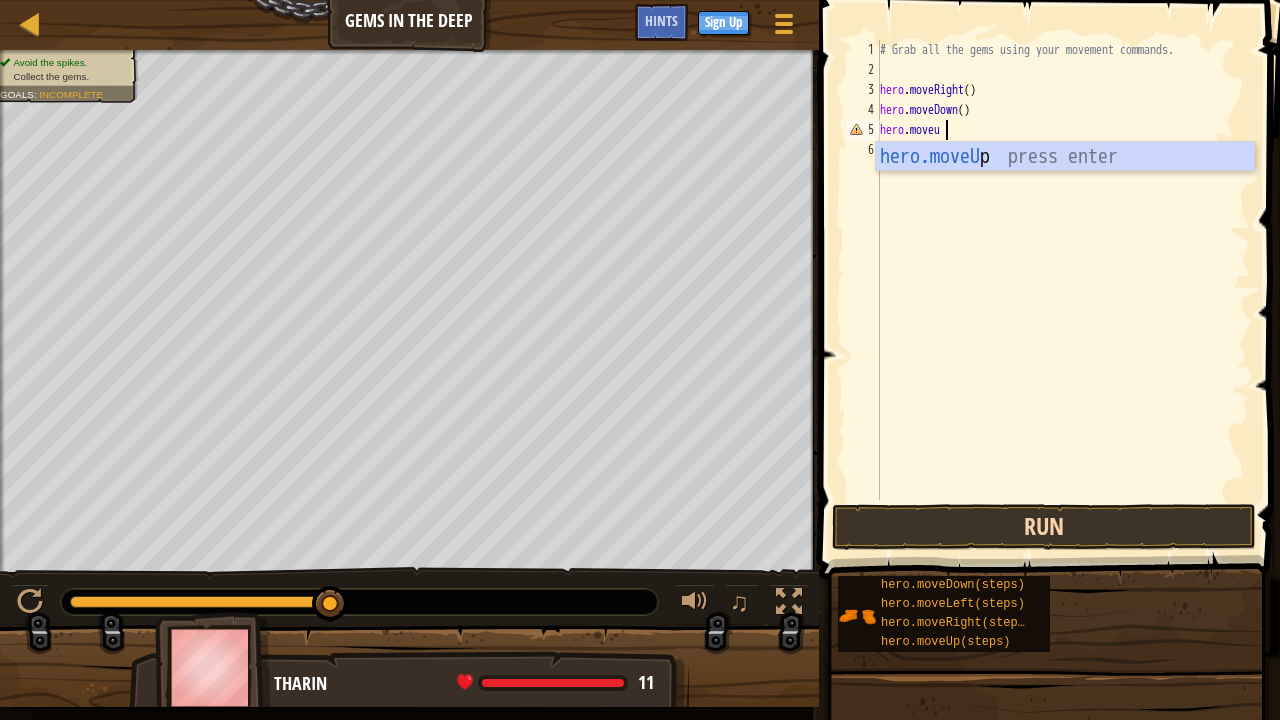 scroll, scrollTop: 9, scrollLeft: 5, axis: both 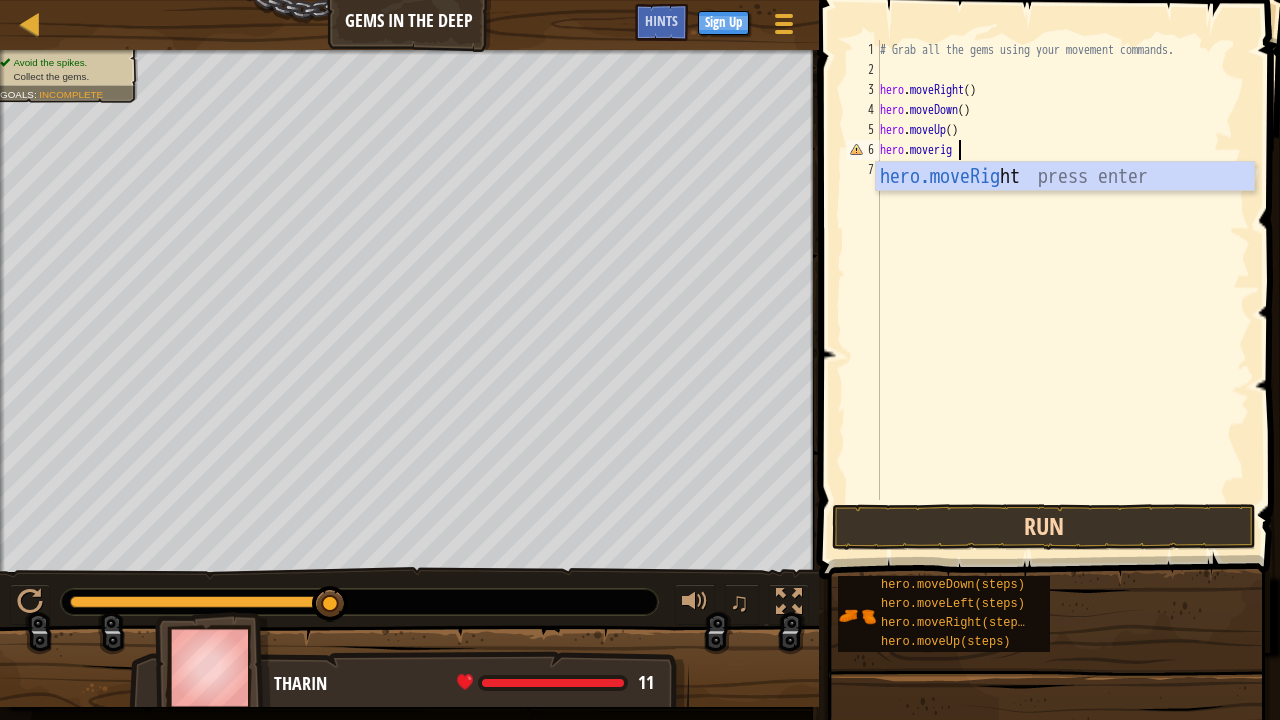 type on "hero.moveright" 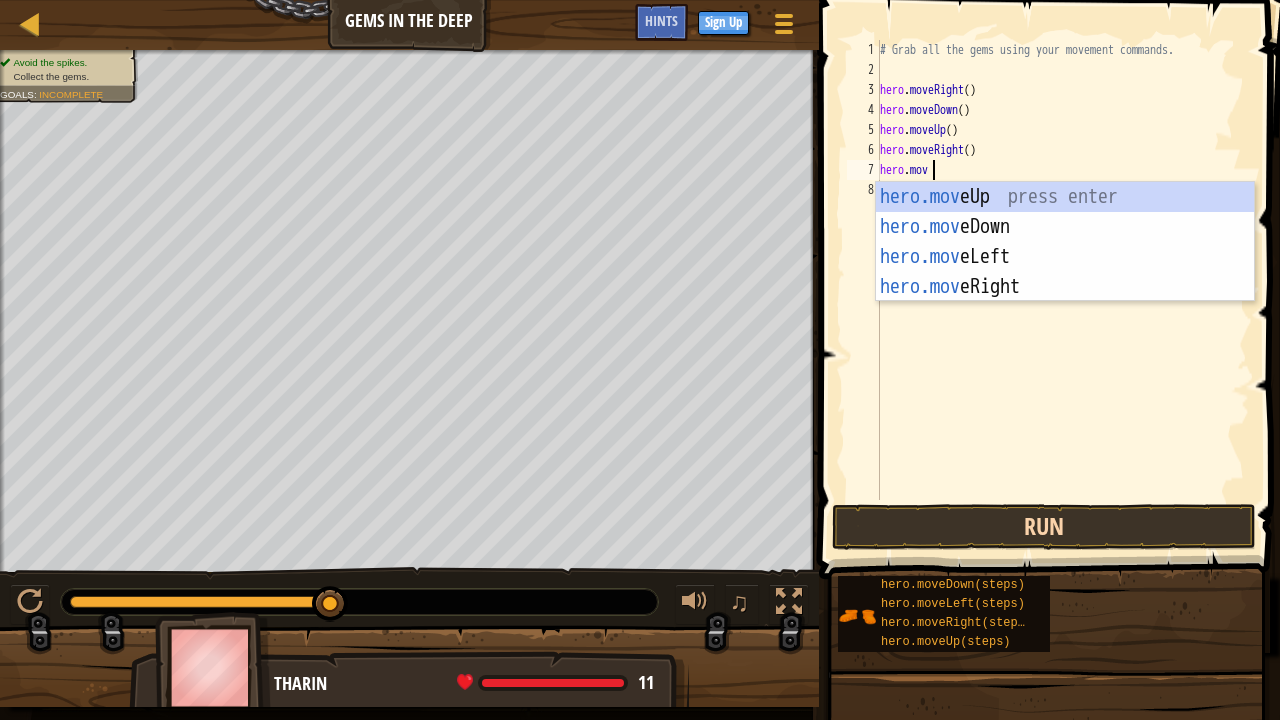 scroll, scrollTop: 9, scrollLeft: 3, axis: both 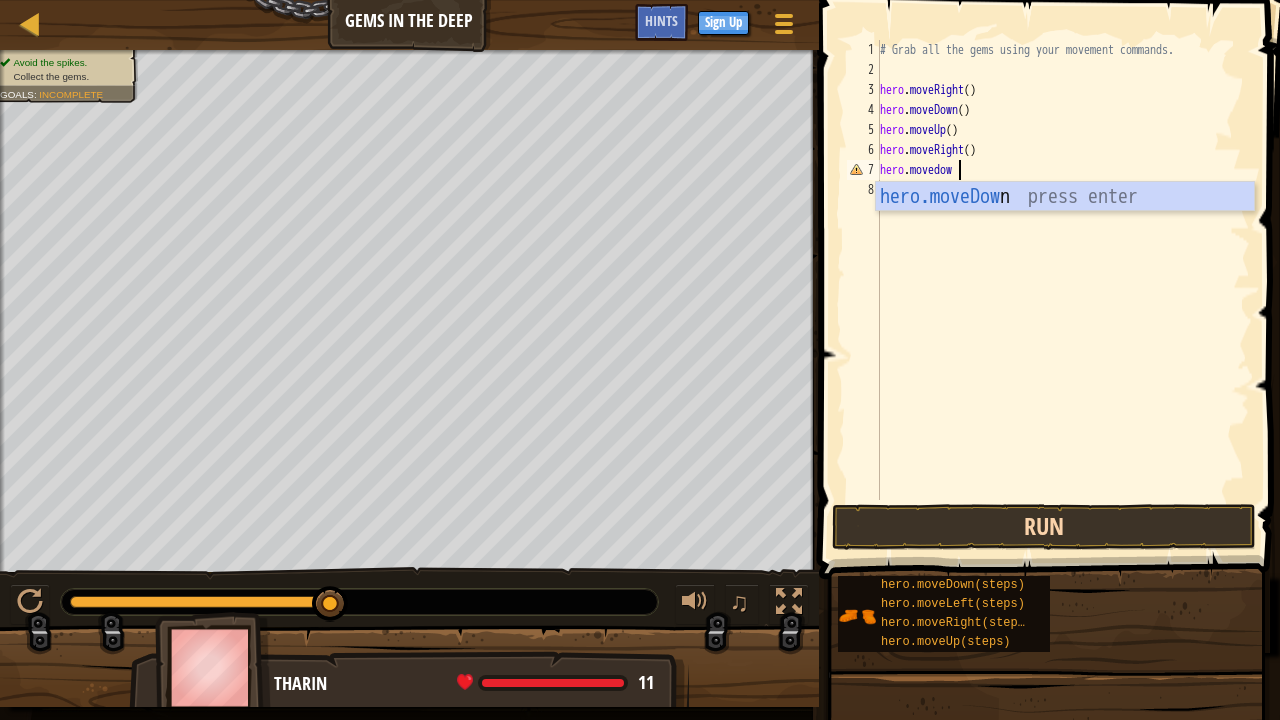 type on "hero.movedown" 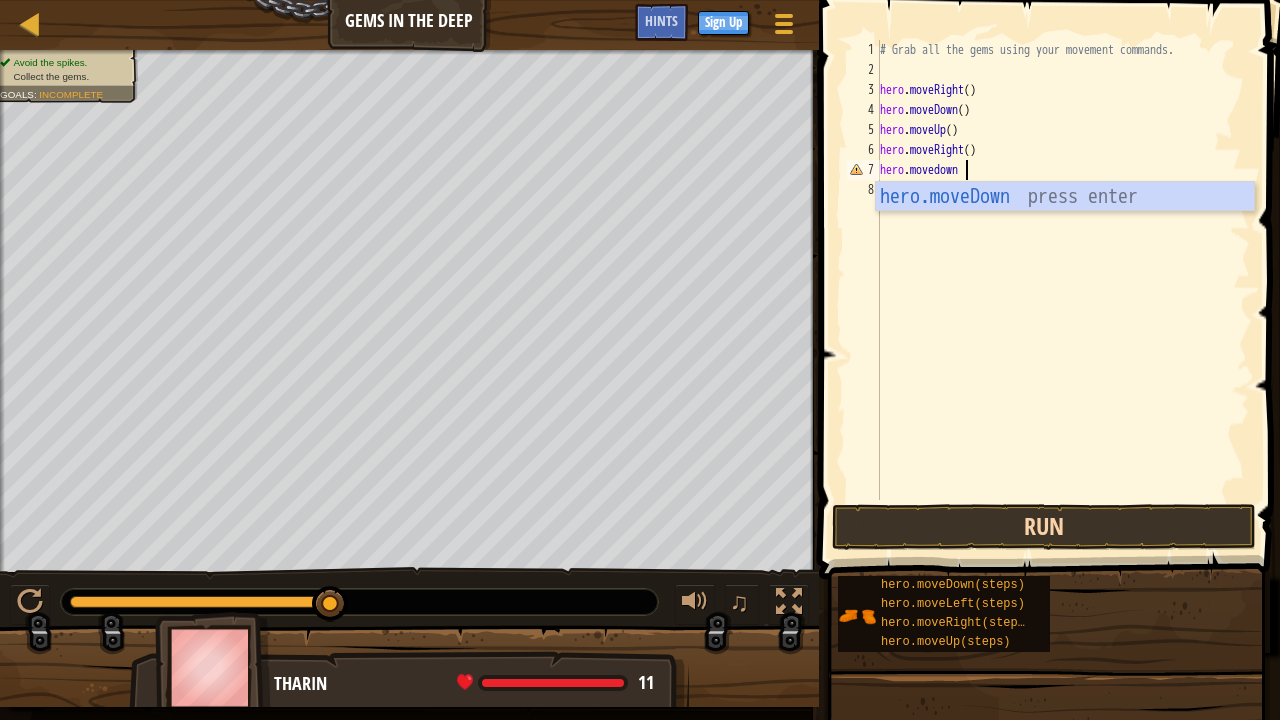 scroll, scrollTop: 9, scrollLeft: 0, axis: vertical 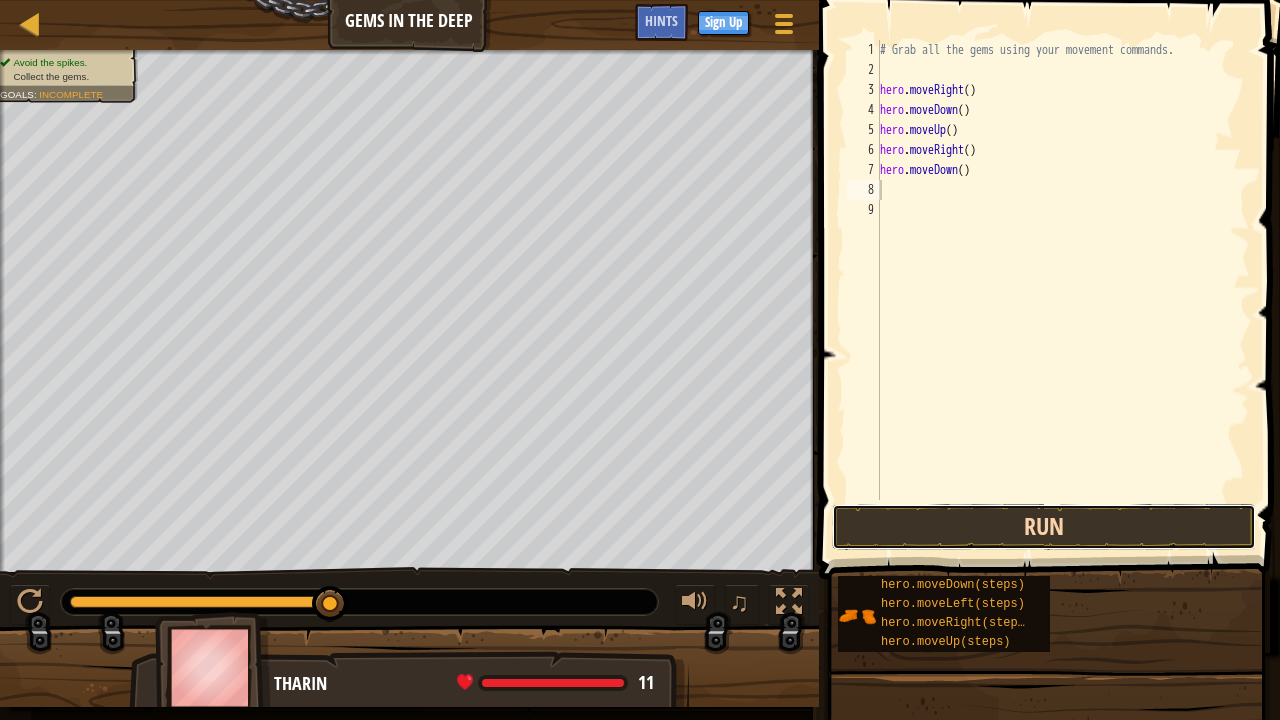 click on "Run" at bounding box center [1044, 527] 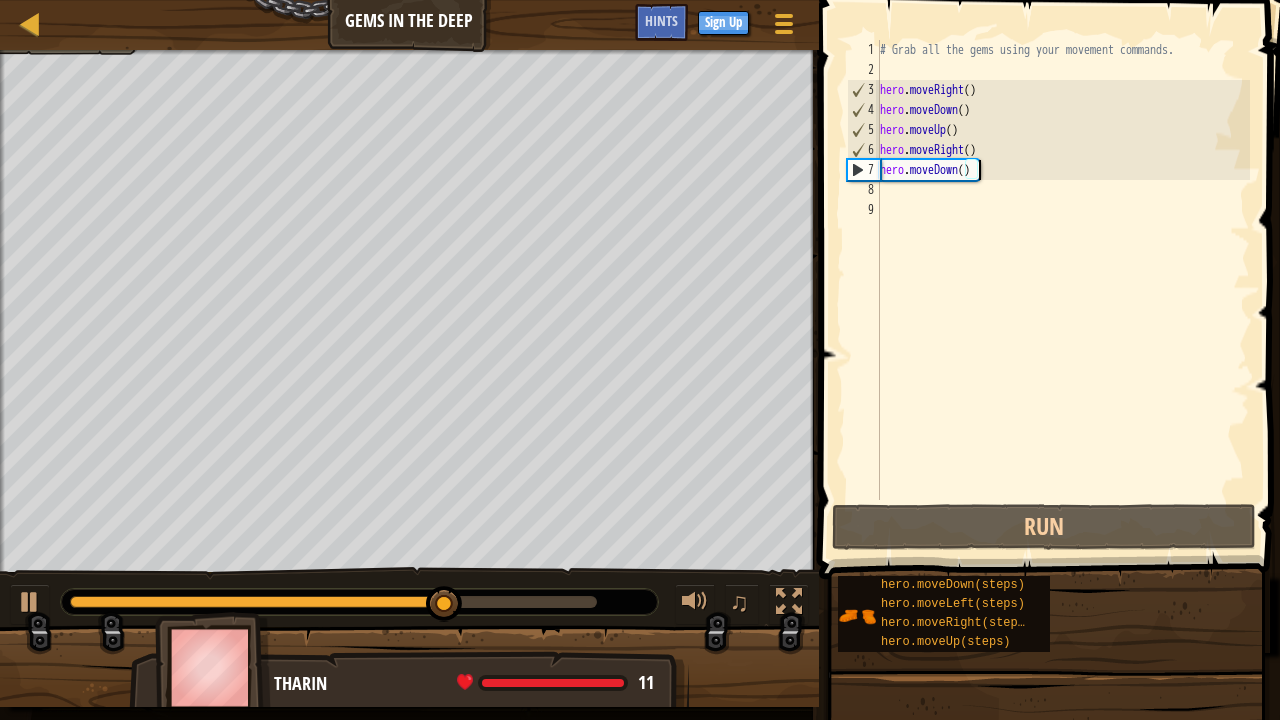 click on "# Grab all the gems using your movement commands. hero . moveRight ( ) hero . moveDown ( ) hero . moveUp ( ) hero . moveRight ( ) hero . moveDown ( )" at bounding box center [1063, 290] 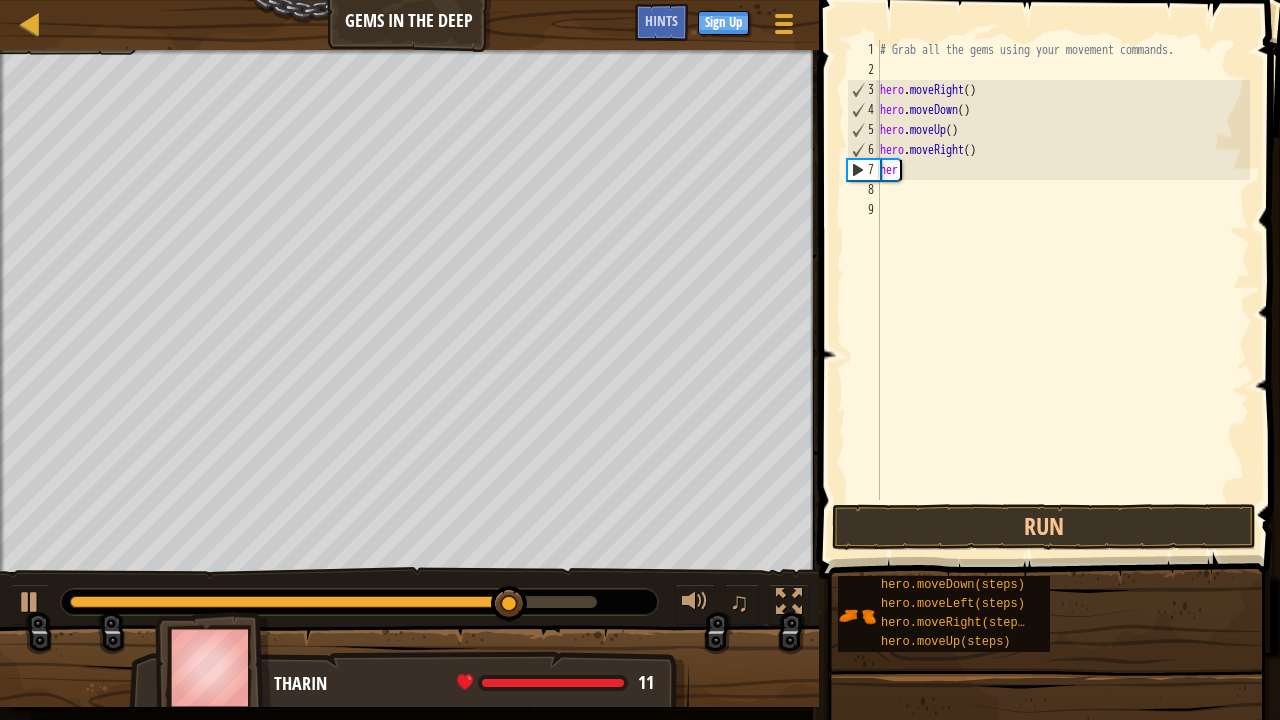 type on "h" 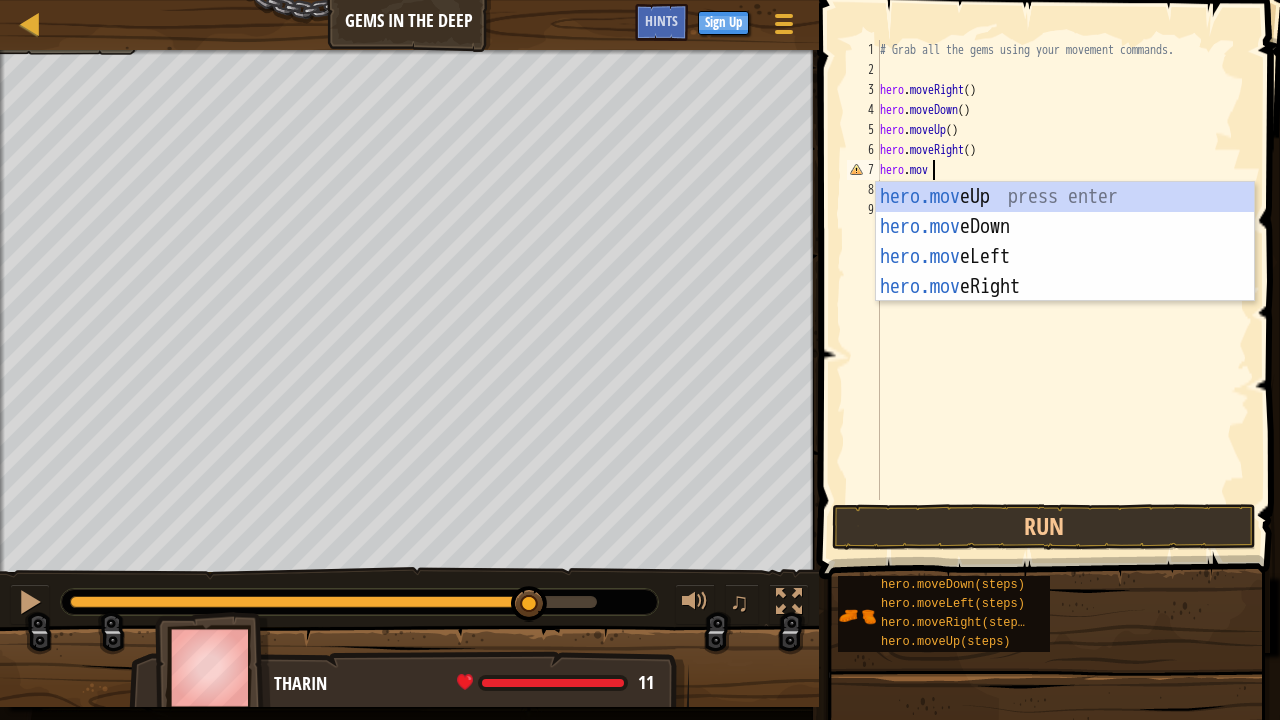 scroll, scrollTop: 9, scrollLeft: 3, axis: both 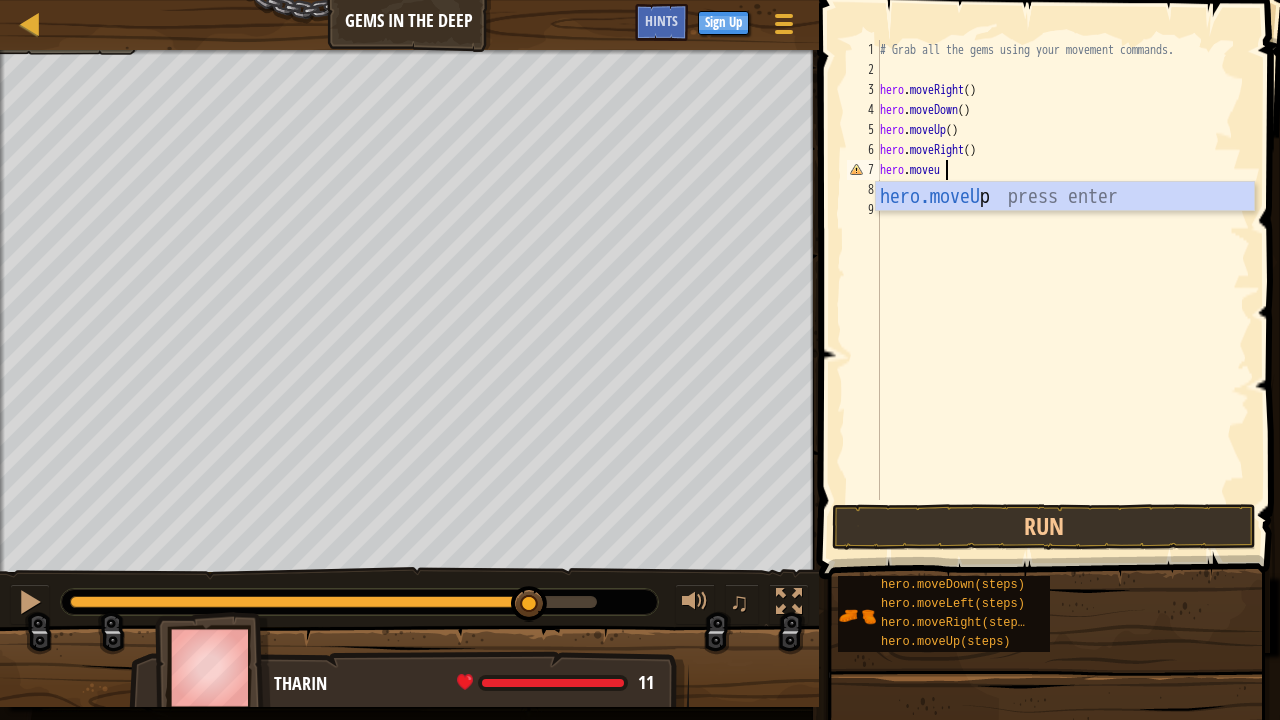 type on "hero.moveup" 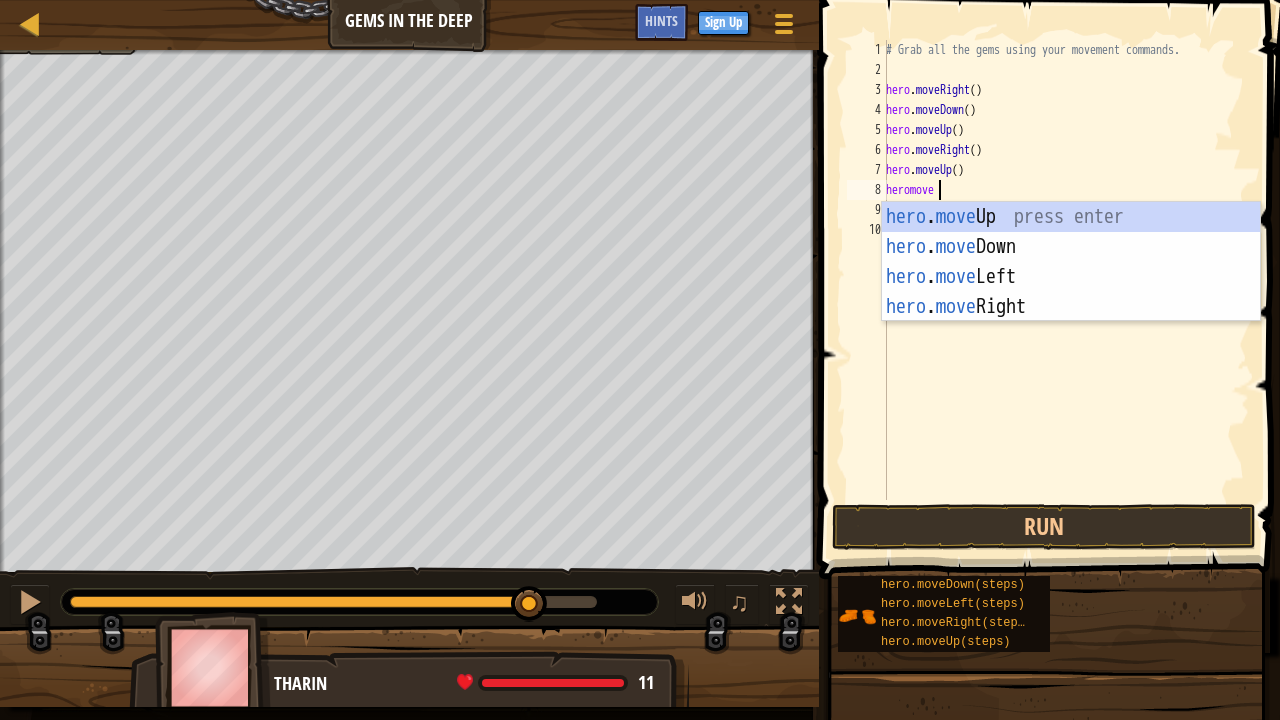 scroll, scrollTop: 9, scrollLeft: 3, axis: both 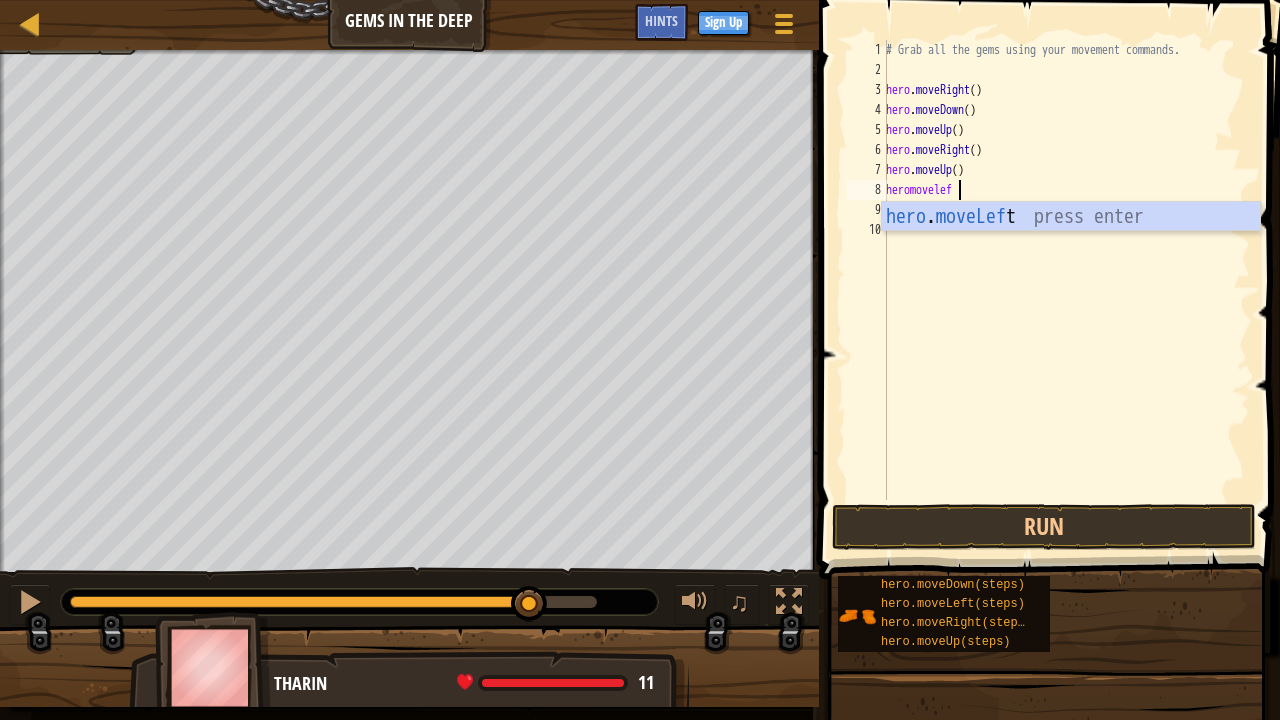 type on "heromoveleft" 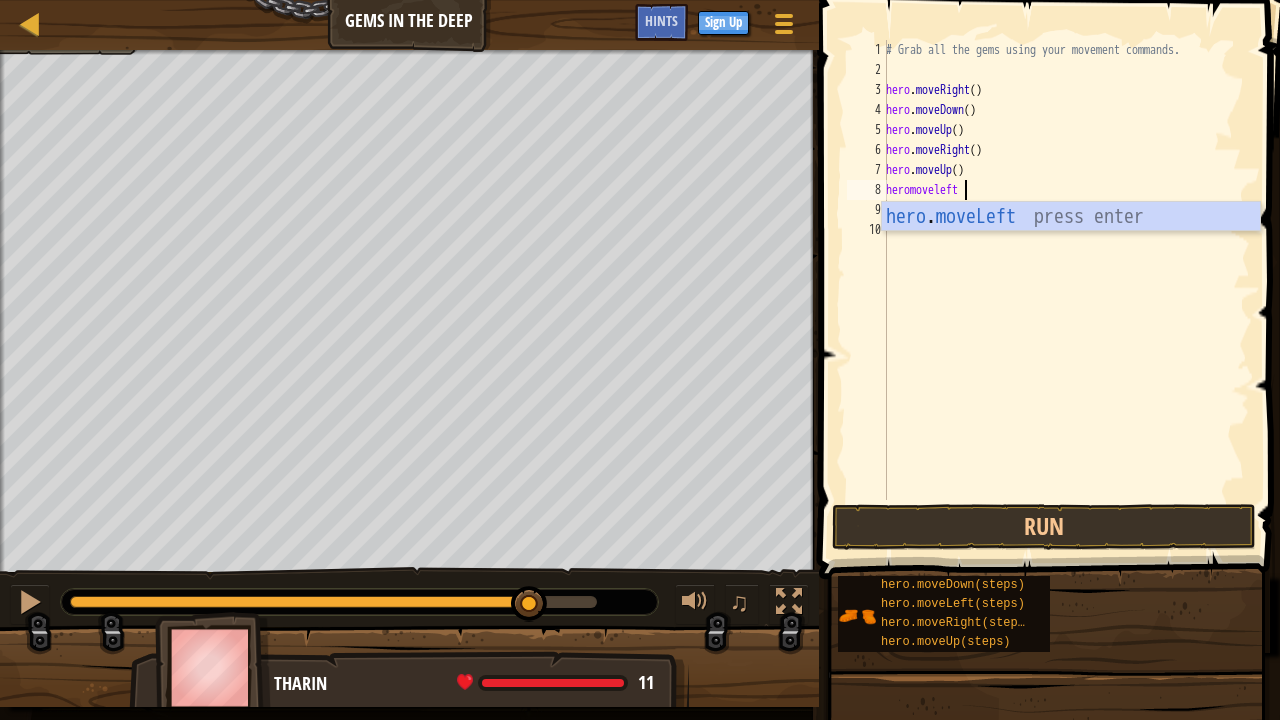 scroll, scrollTop: 9, scrollLeft: 0, axis: vertical 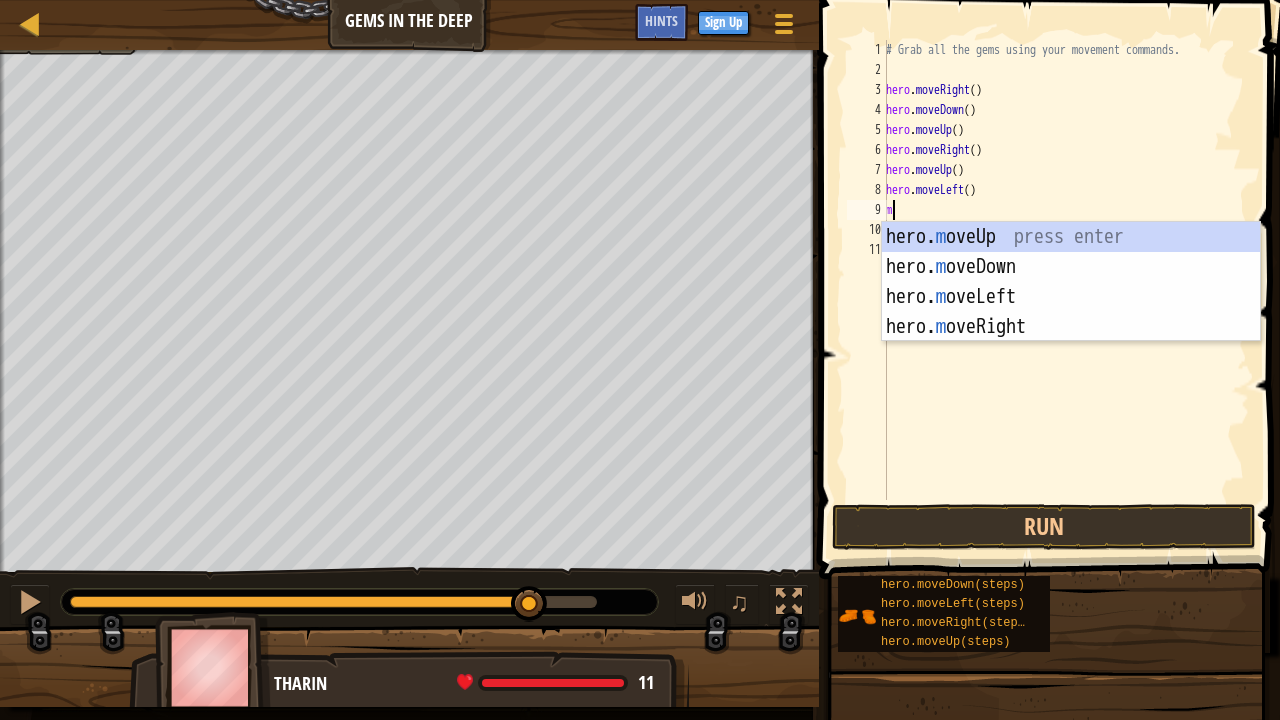 type on "m" 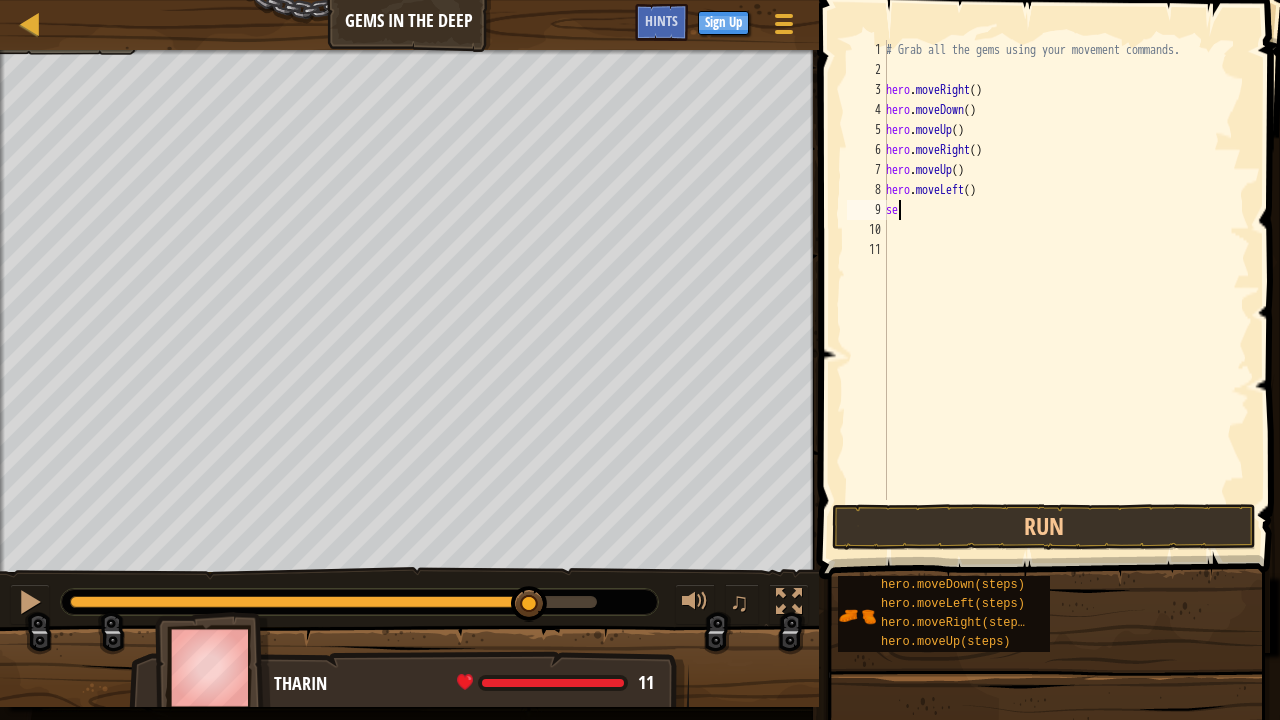 type on "s" 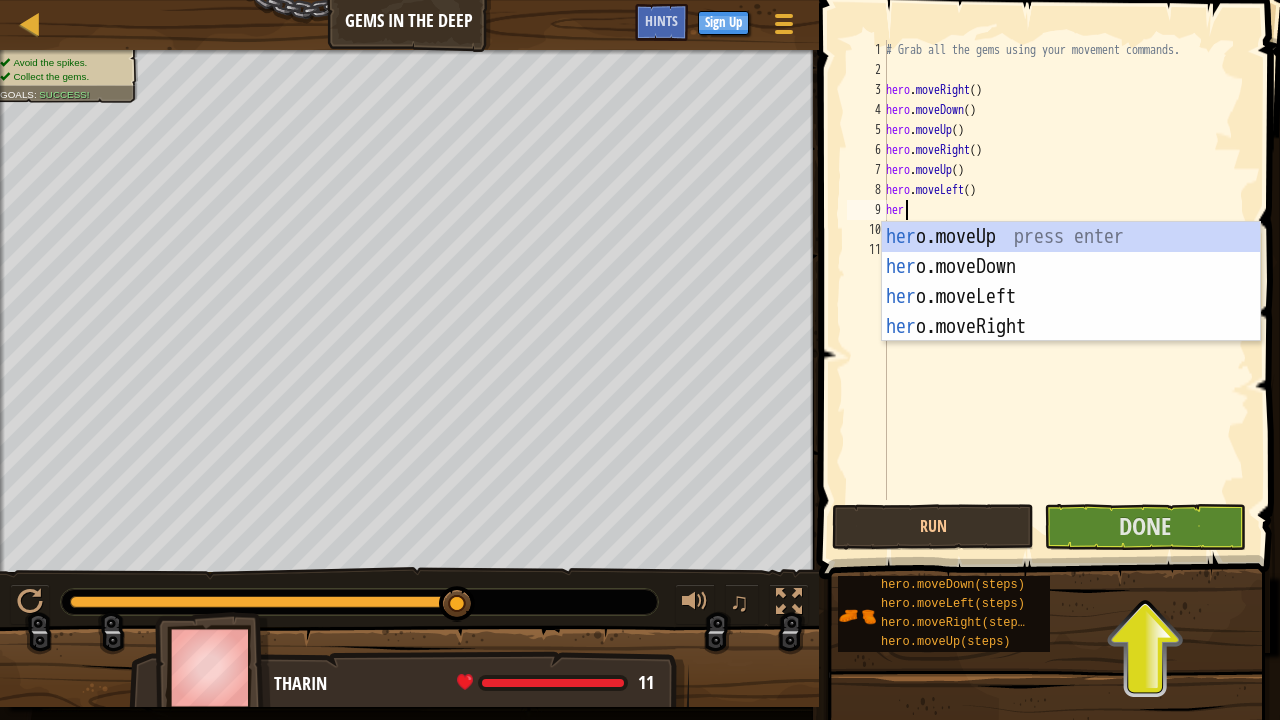 scroll, scrollTop: 9, scrollLeft: 1, axis: both 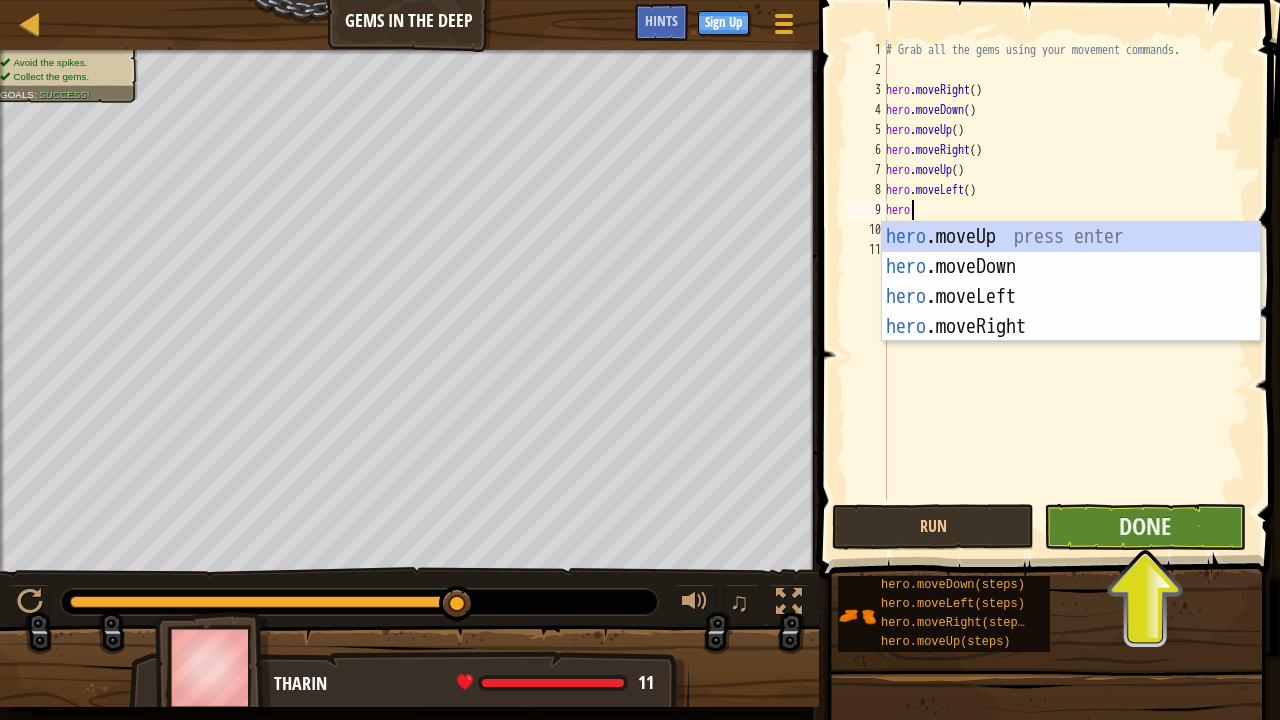 type on "hero" 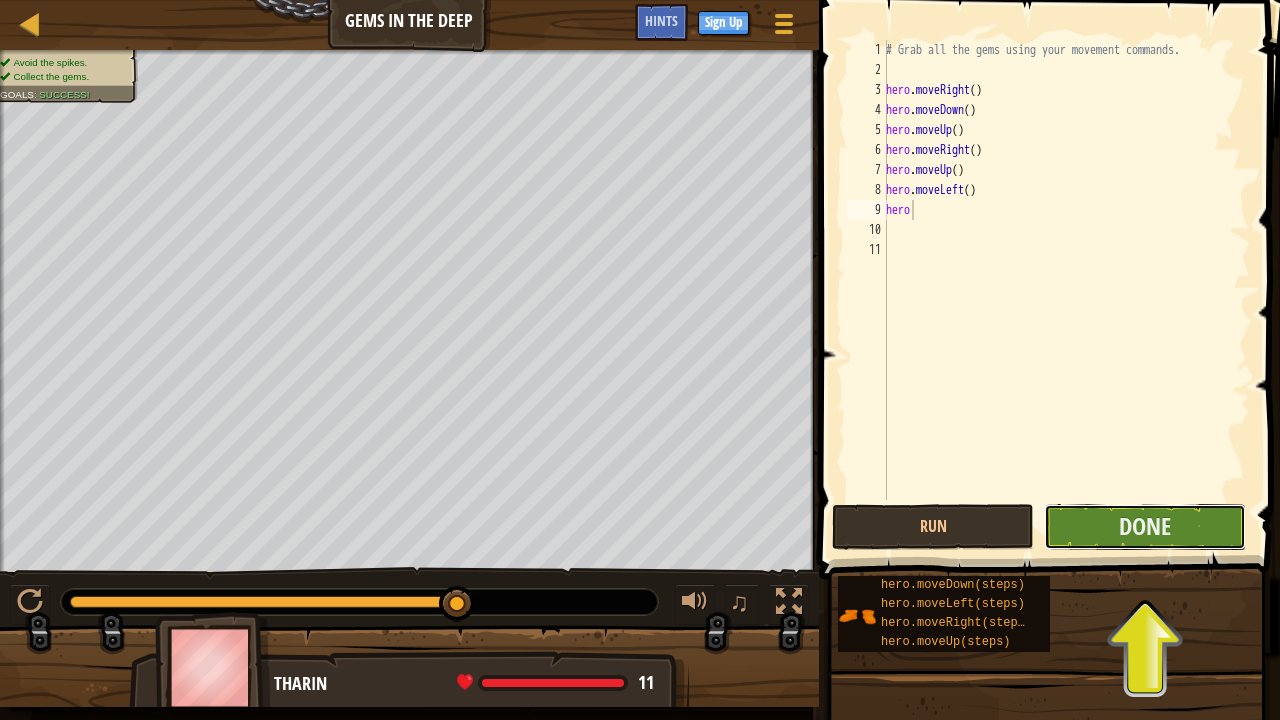 click on "Done" at bounding box center [1145, 527] 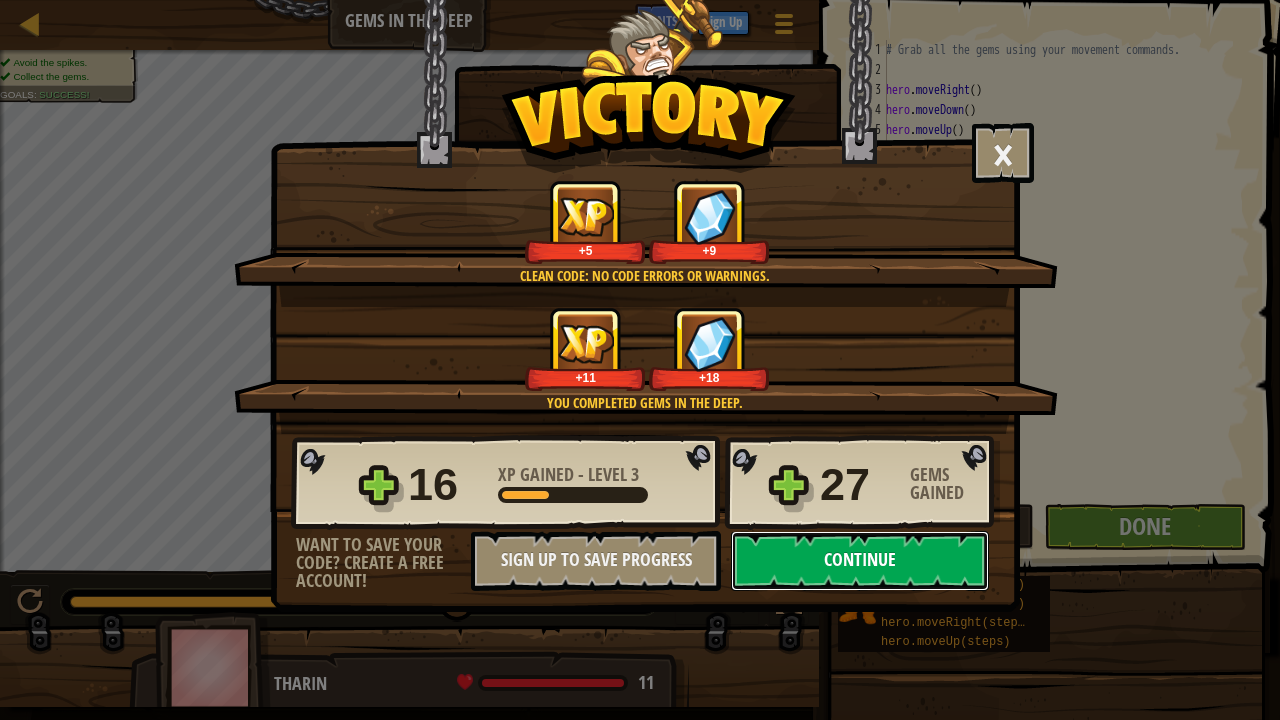 click on "Continue" at bounding box center (860, 561) 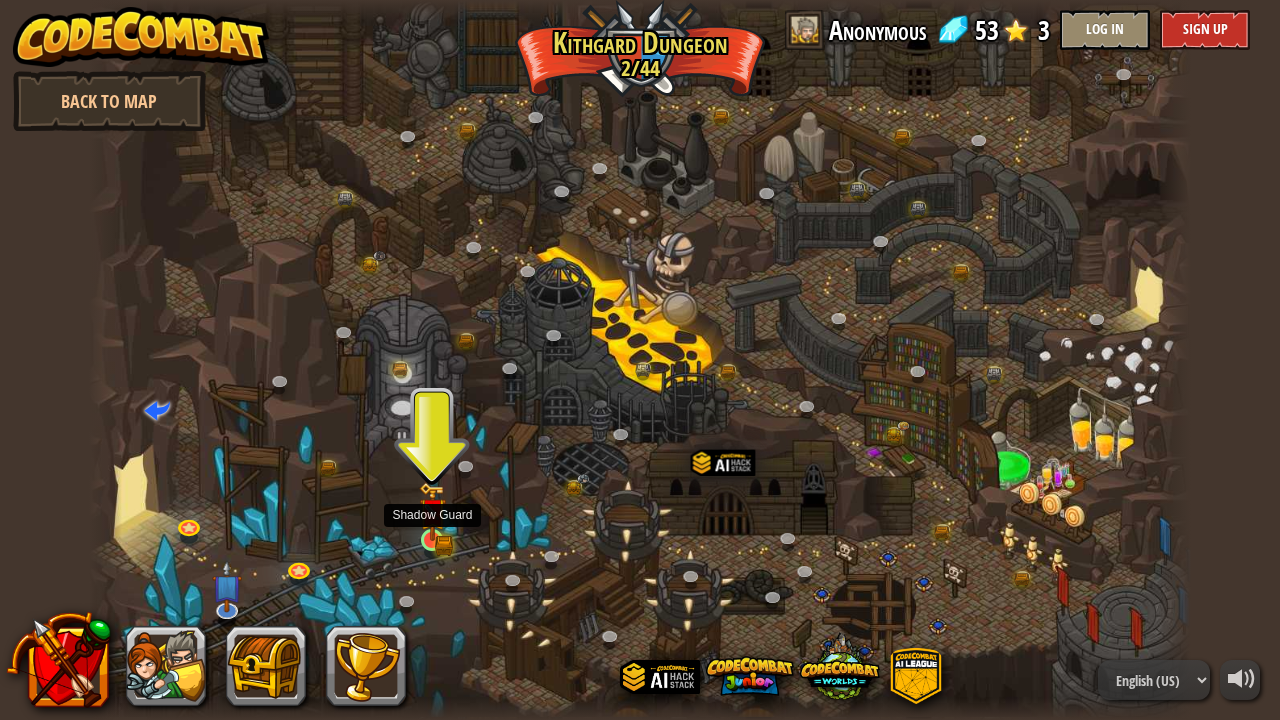 click at bounding box center [432, 512] 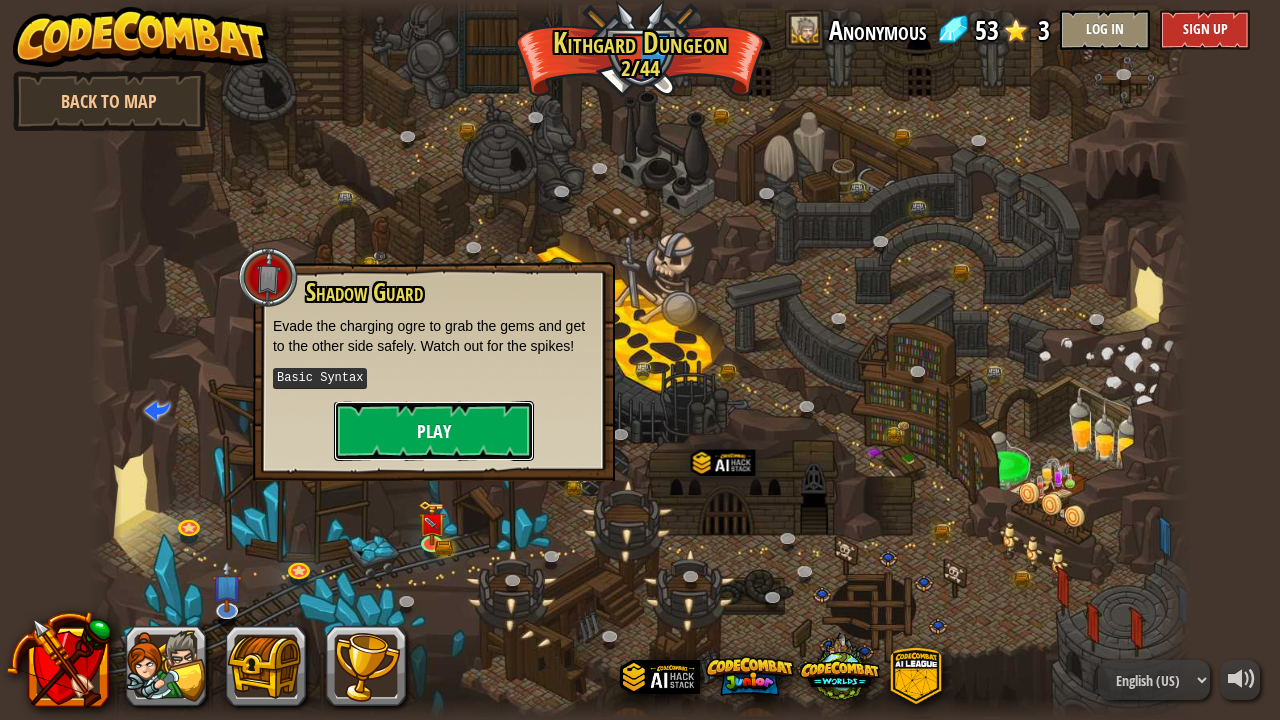 click on "Play" at bounding box center (434, 431) 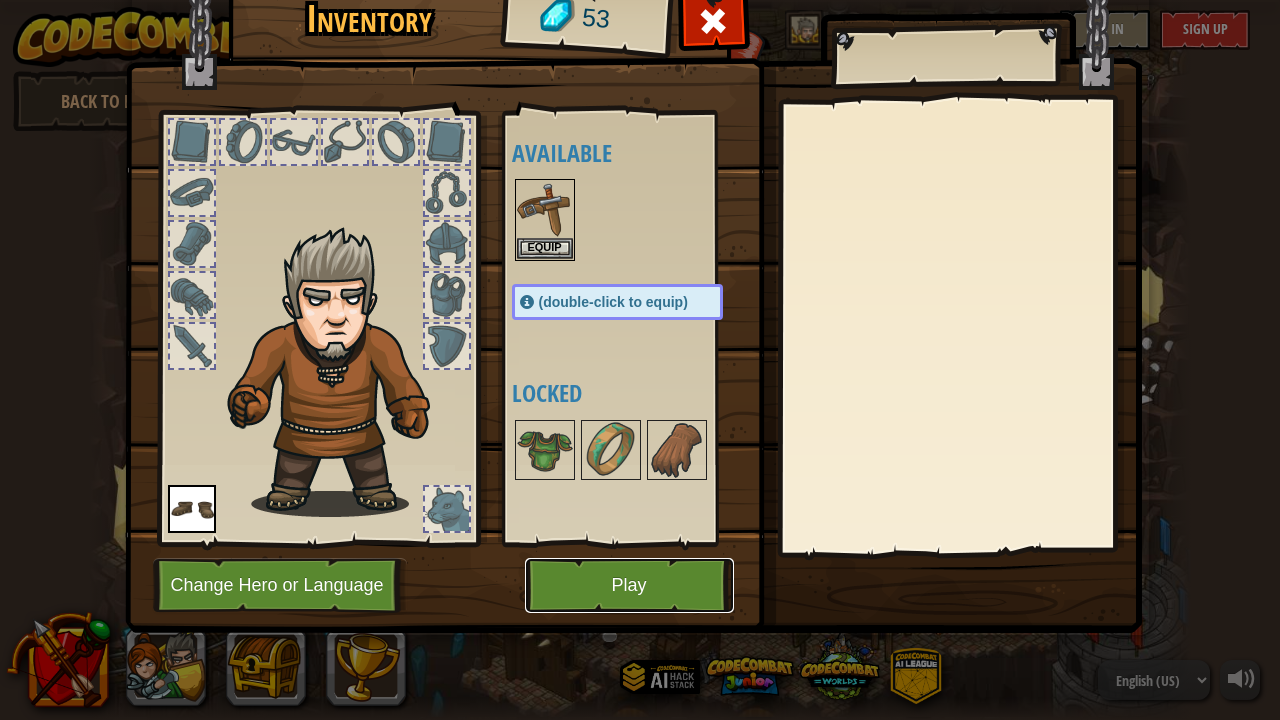 click on "Play" at bounding box center (629, 585) 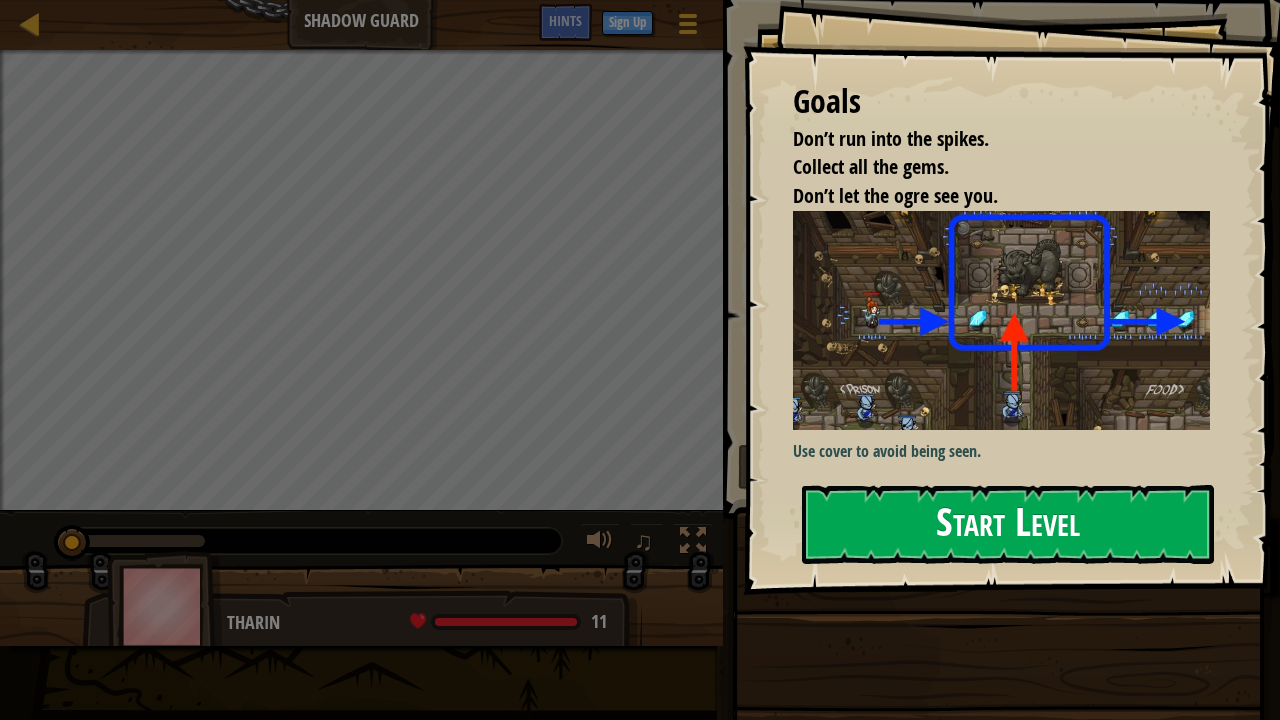 click on "Start Level" at bounding box center (1008, 524) 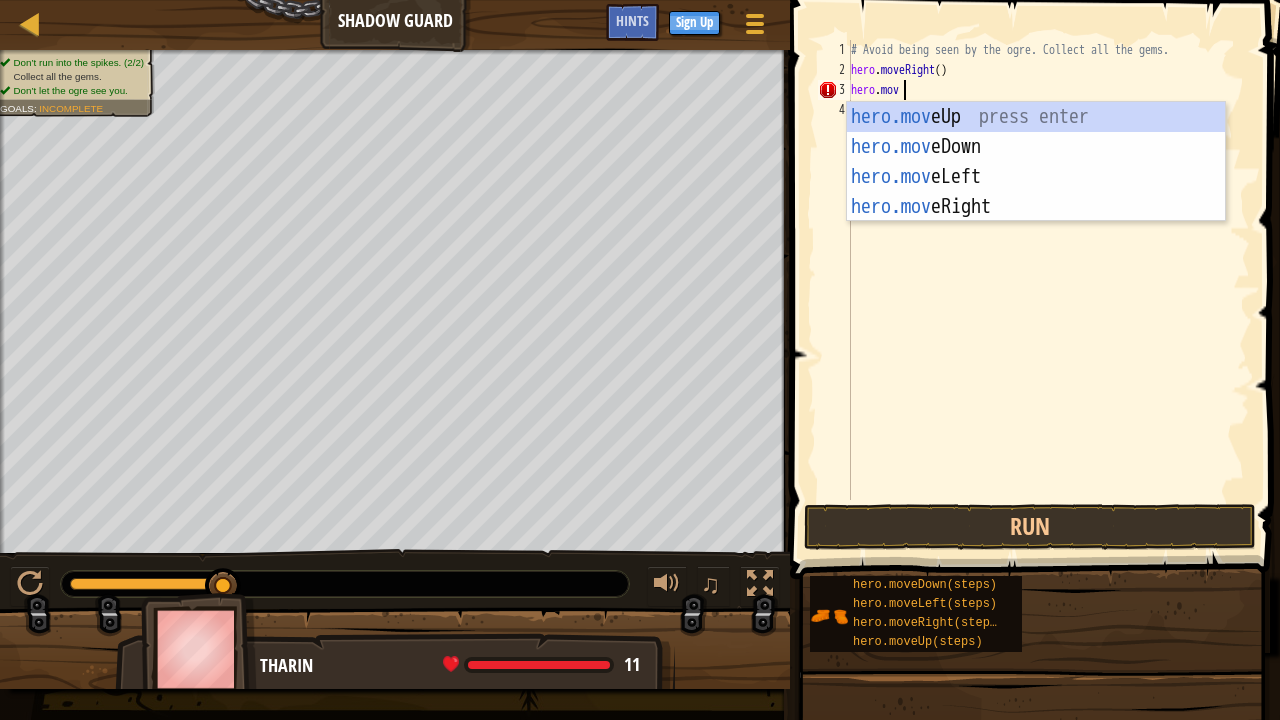 scroll, scrollTop: 9, scrollLeft: 4, axis: both 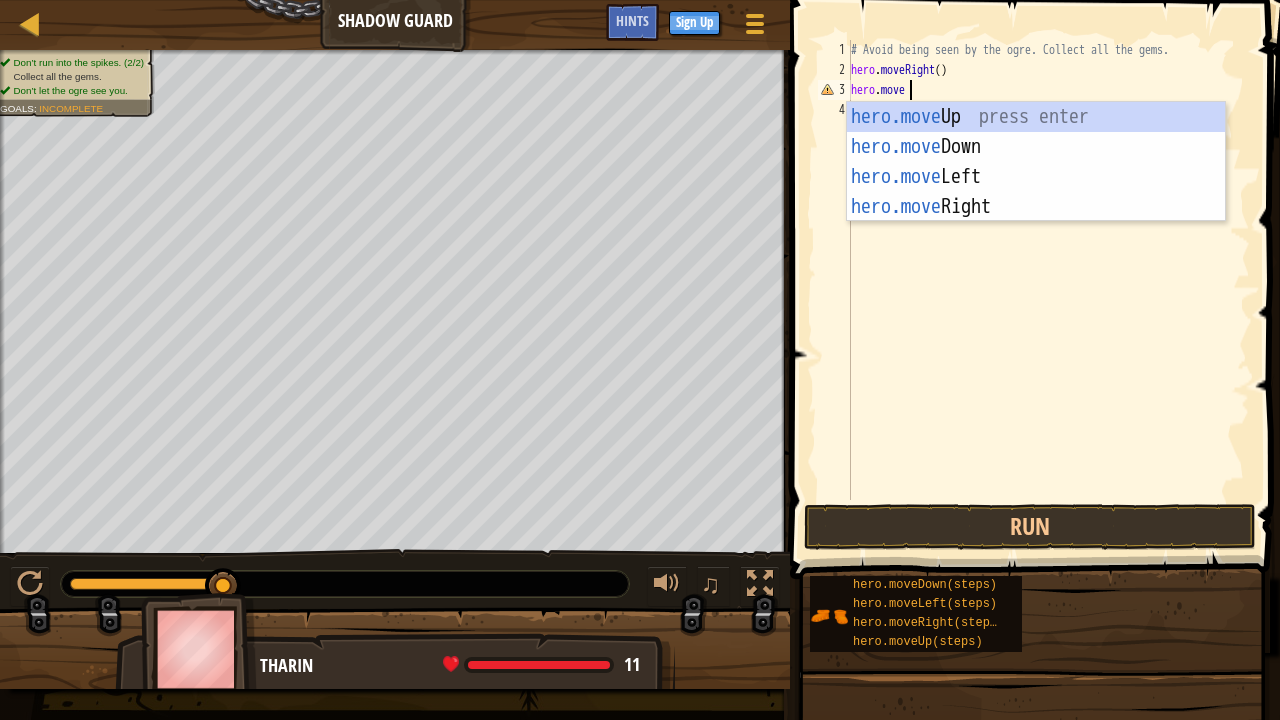 type on "hero.moveup" 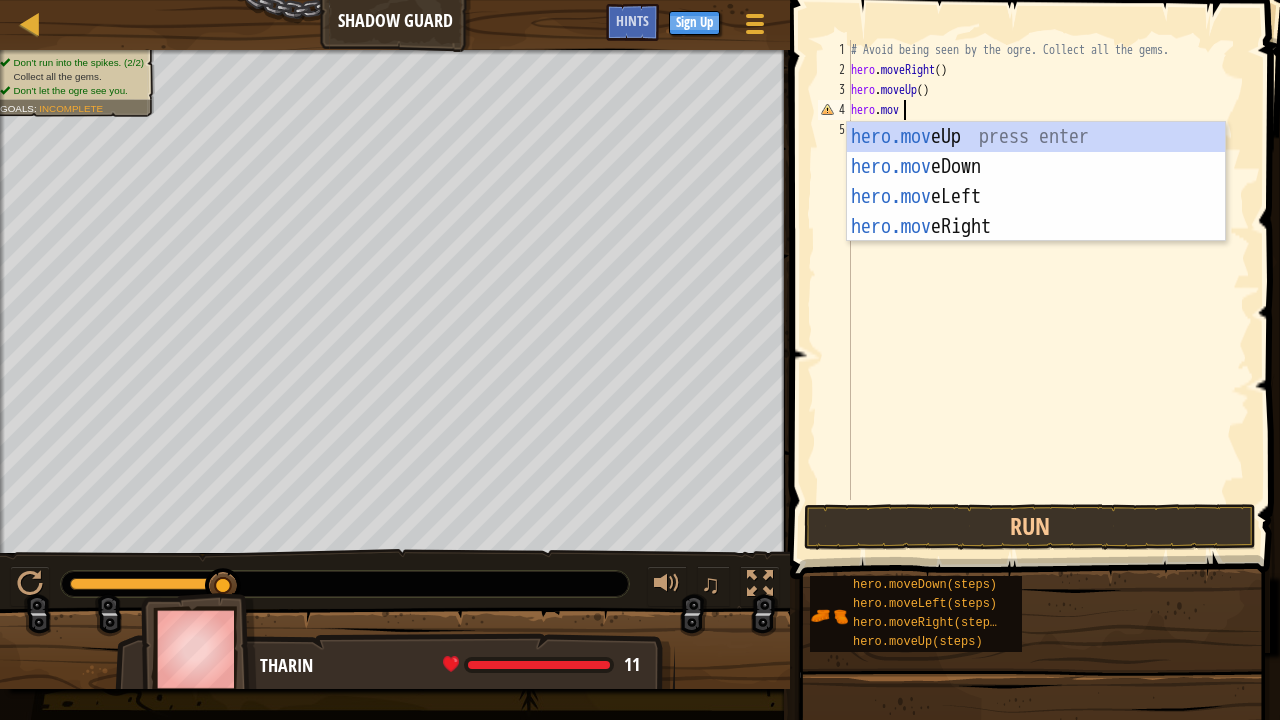 scroll, scrollTop: 9, scrollLeft: 4, axis: both 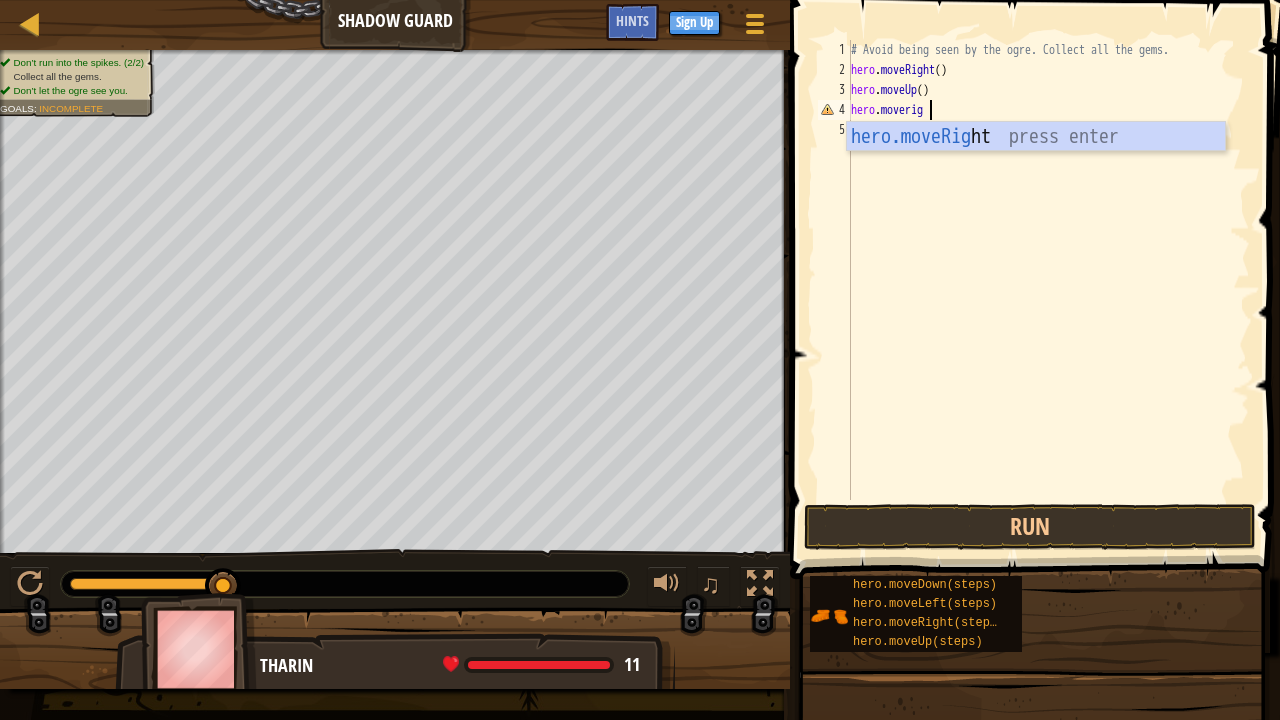 type on "hero.moveright" 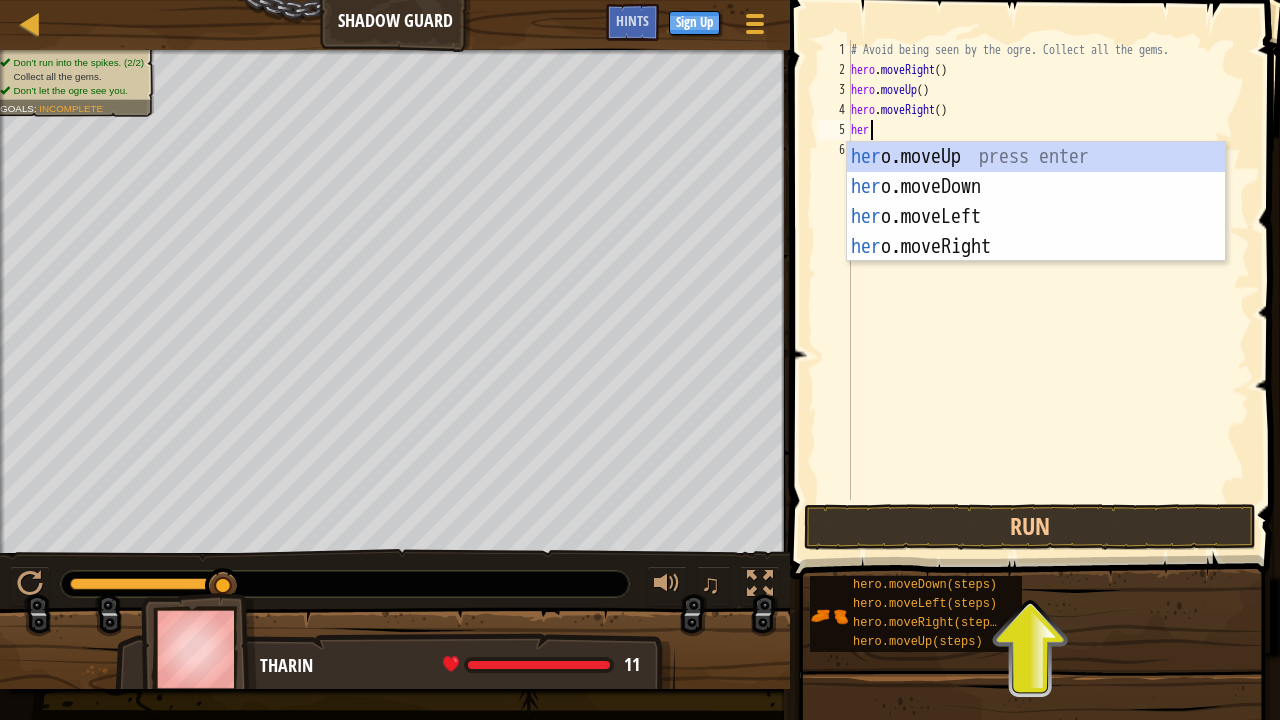scroll, scrollTop: 9, scrollLeft: 1, axis: both 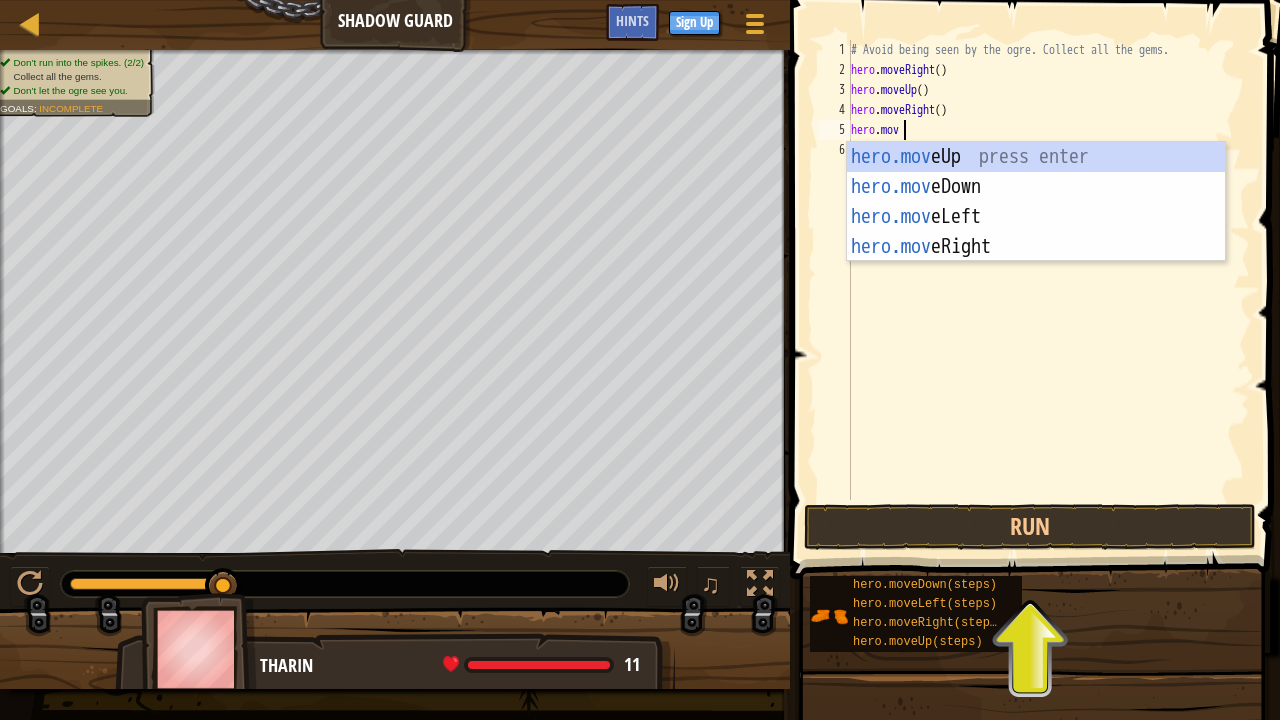 type on "hero.move" 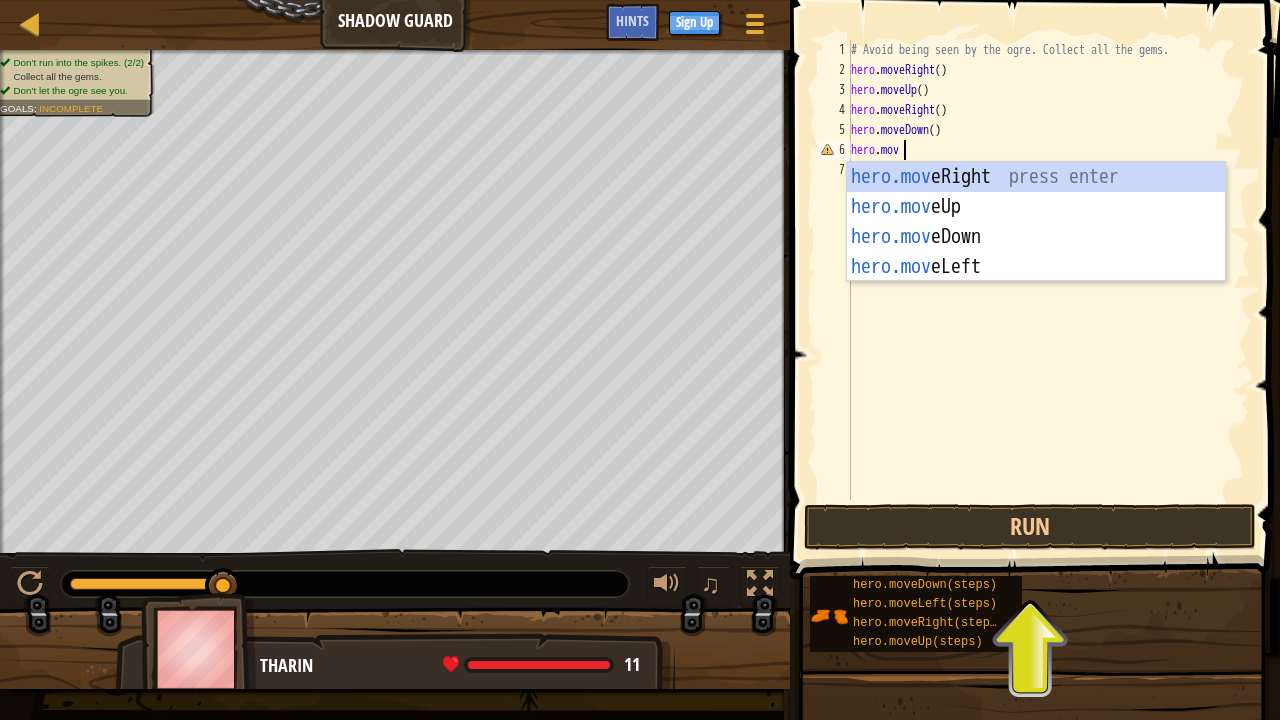 scroll, scrollTop: 9, scrollLeft: 4, axis: both 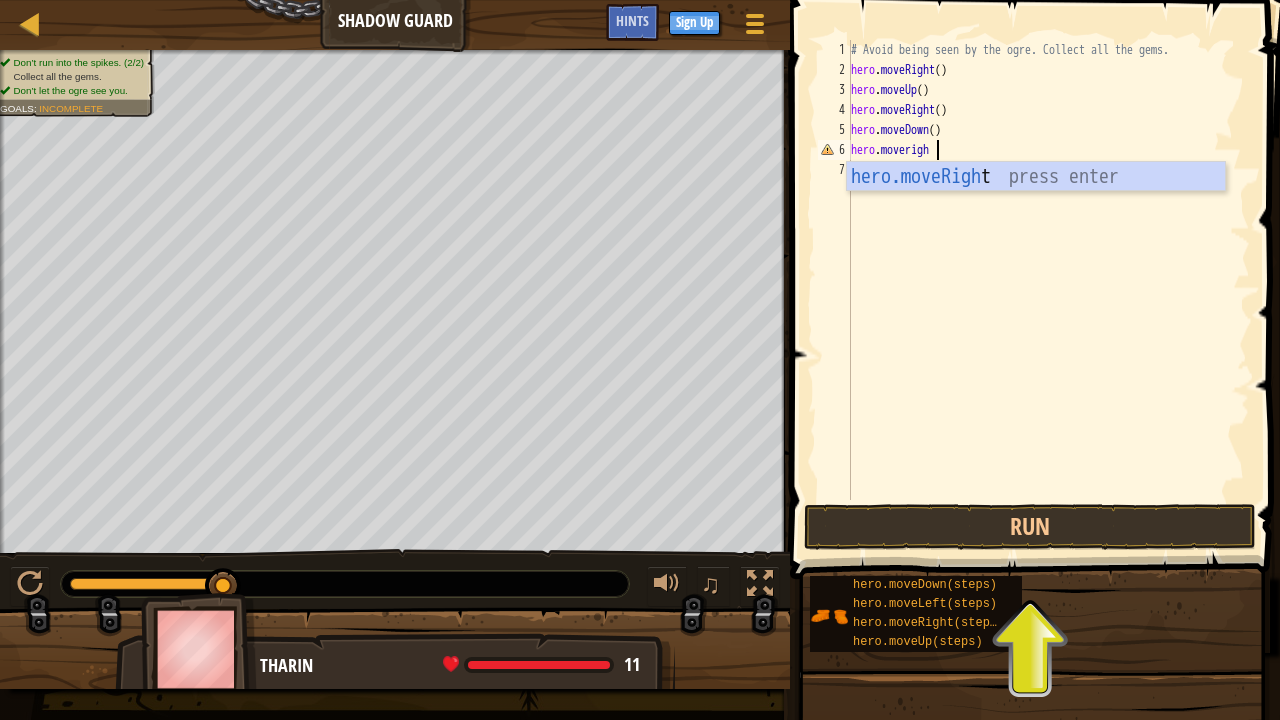 type on "hero.moveright" 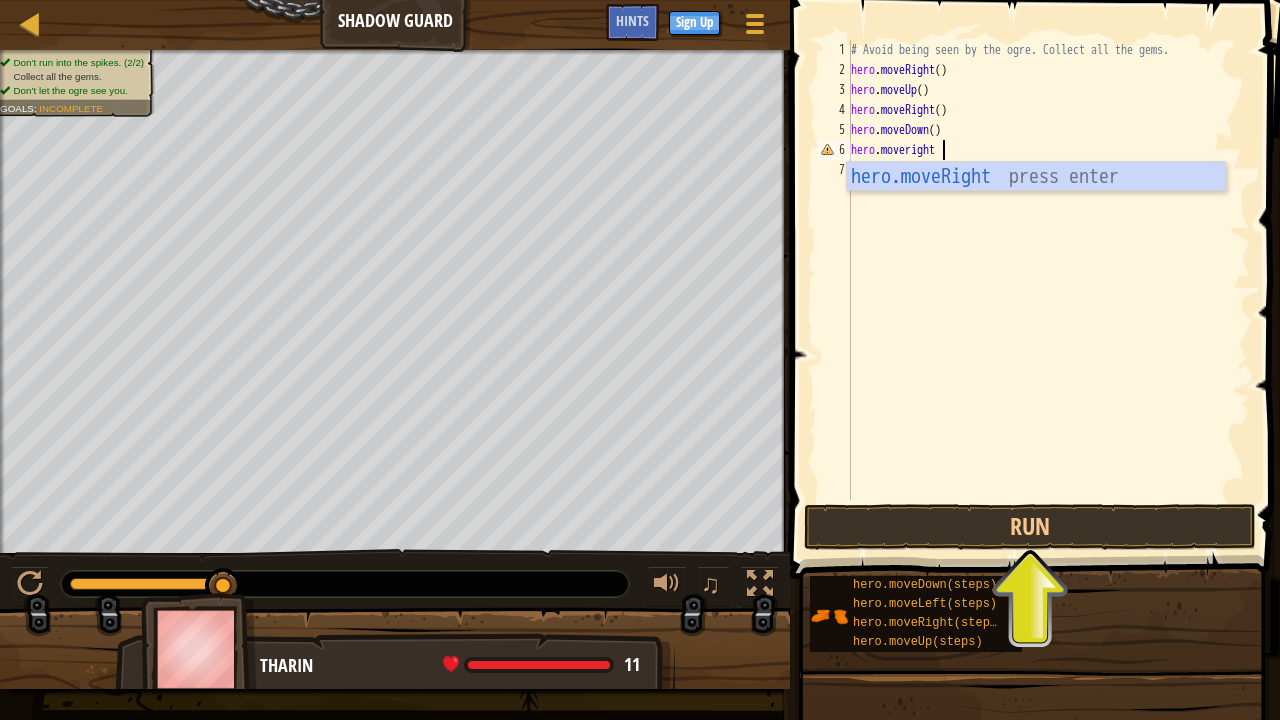 type 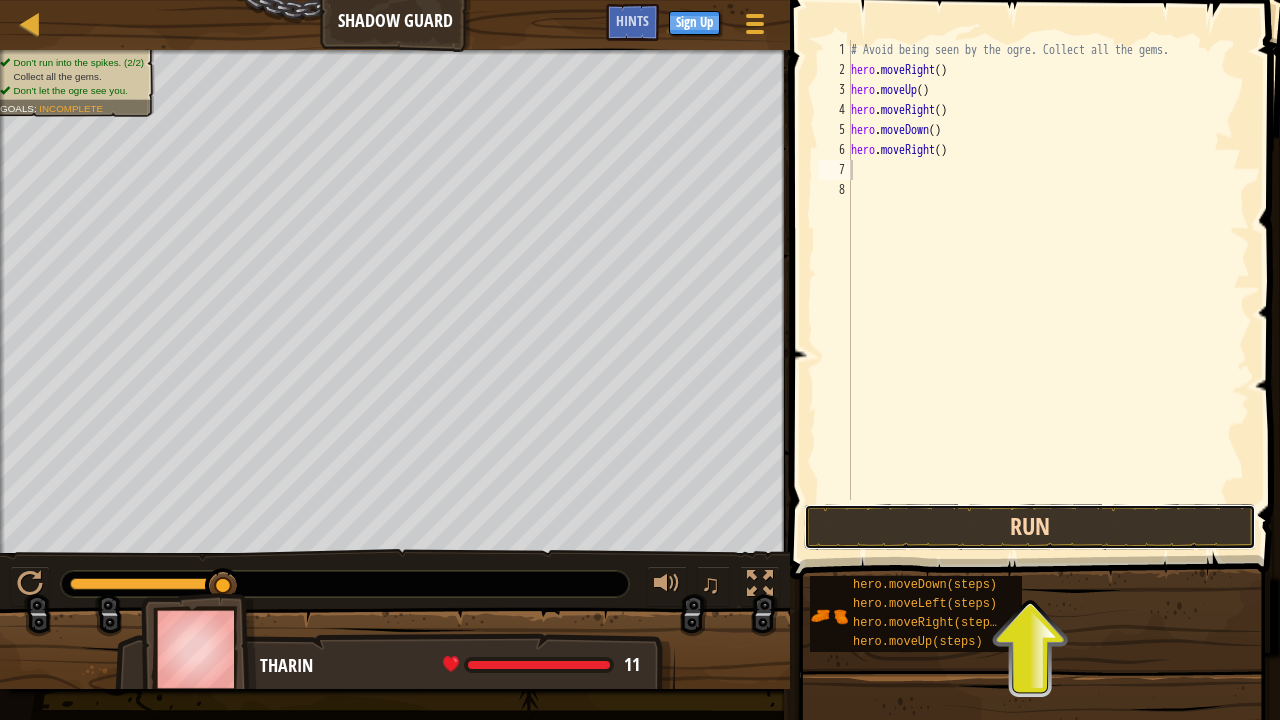 click on "Run" at bounding box center (1030, 527) 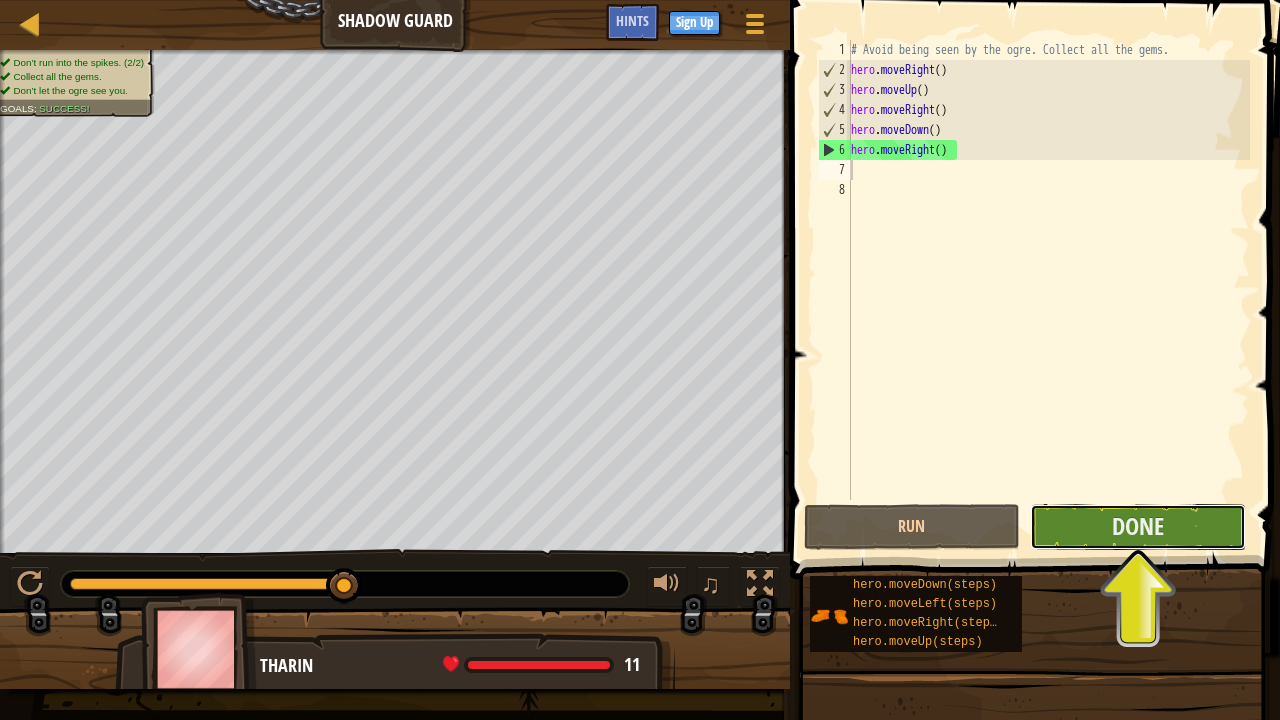 click on "Done" at bounding box center (1138, 527) 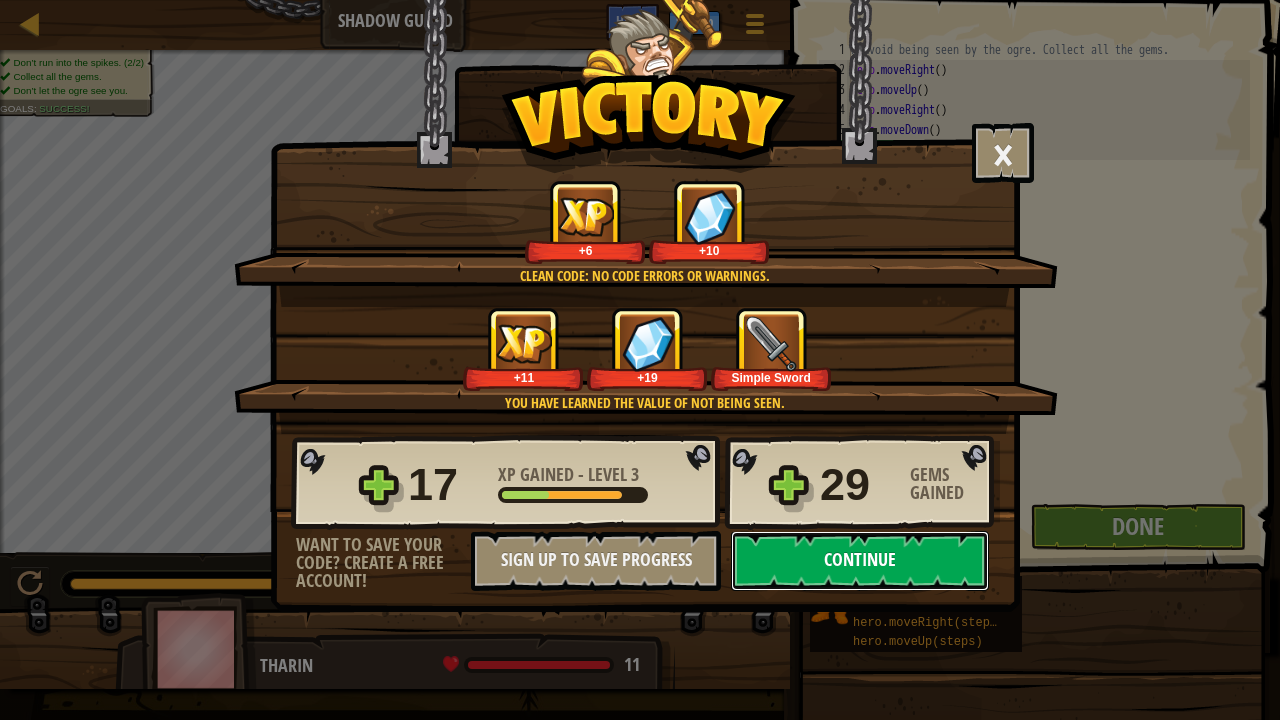click on "Continue" at bounding box center (860, 561) 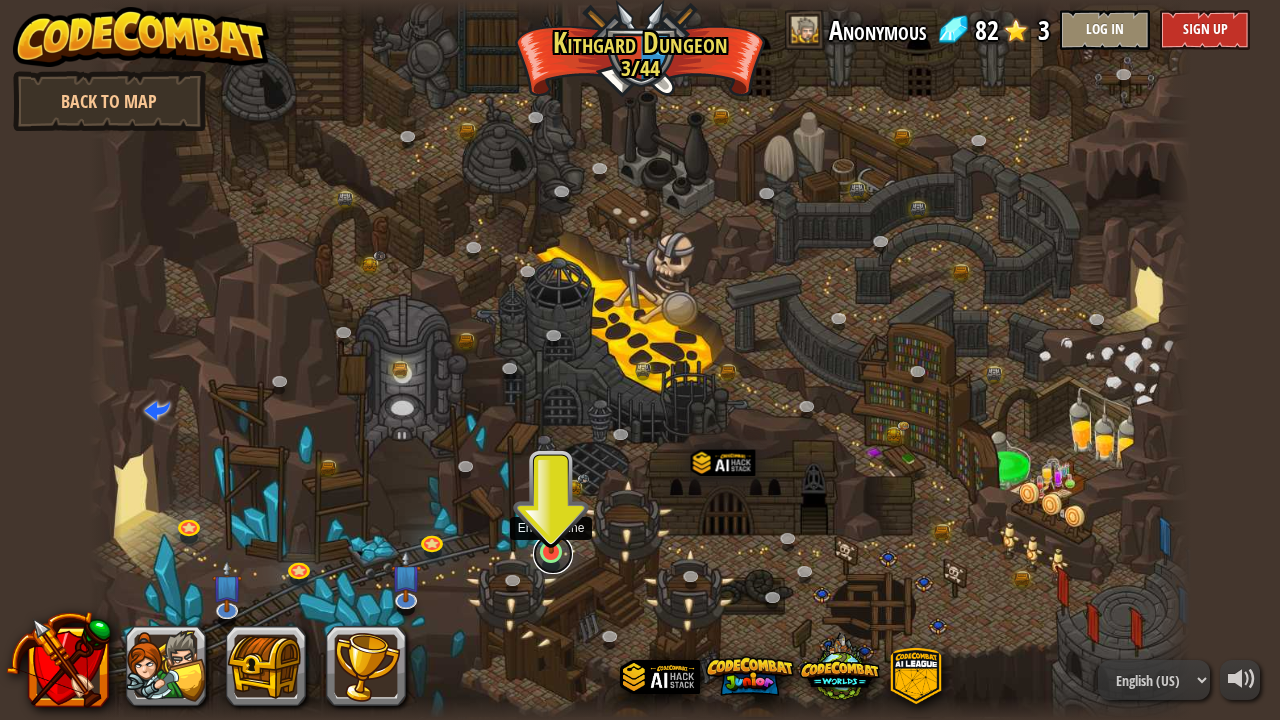 click at bounding box center [553, 554] 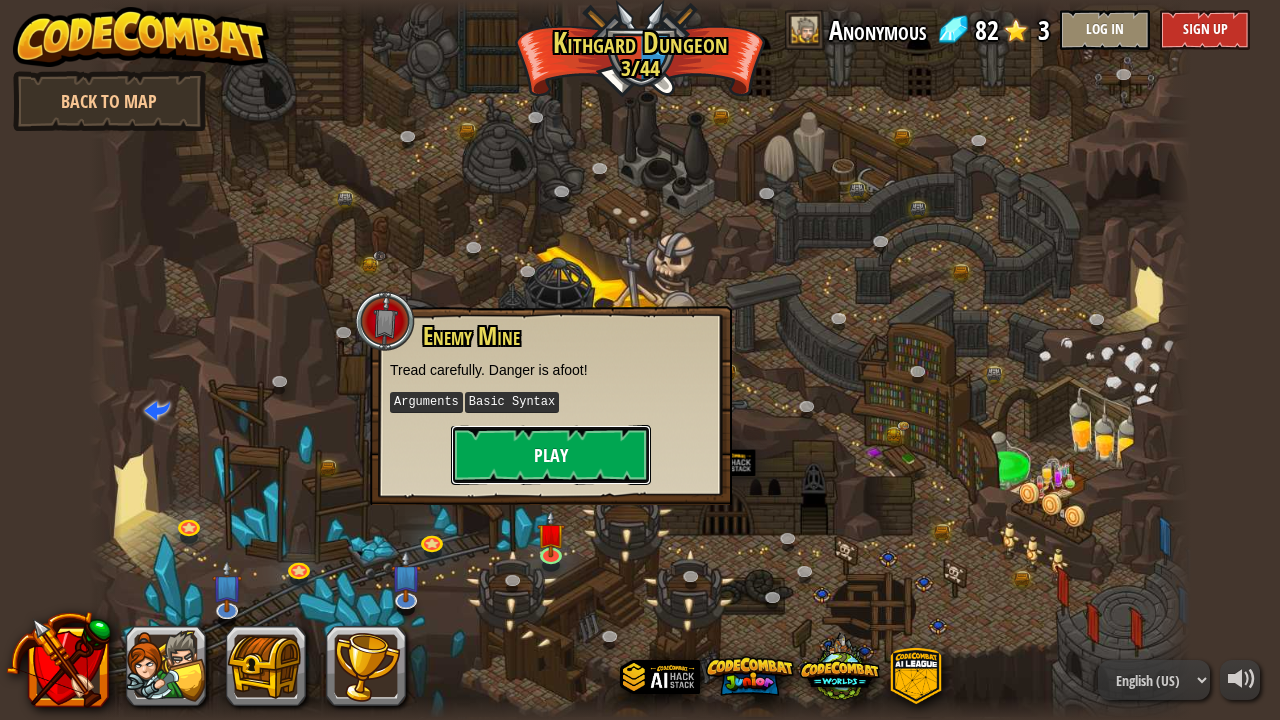 click on "Play" at bounding box center [551, 455] 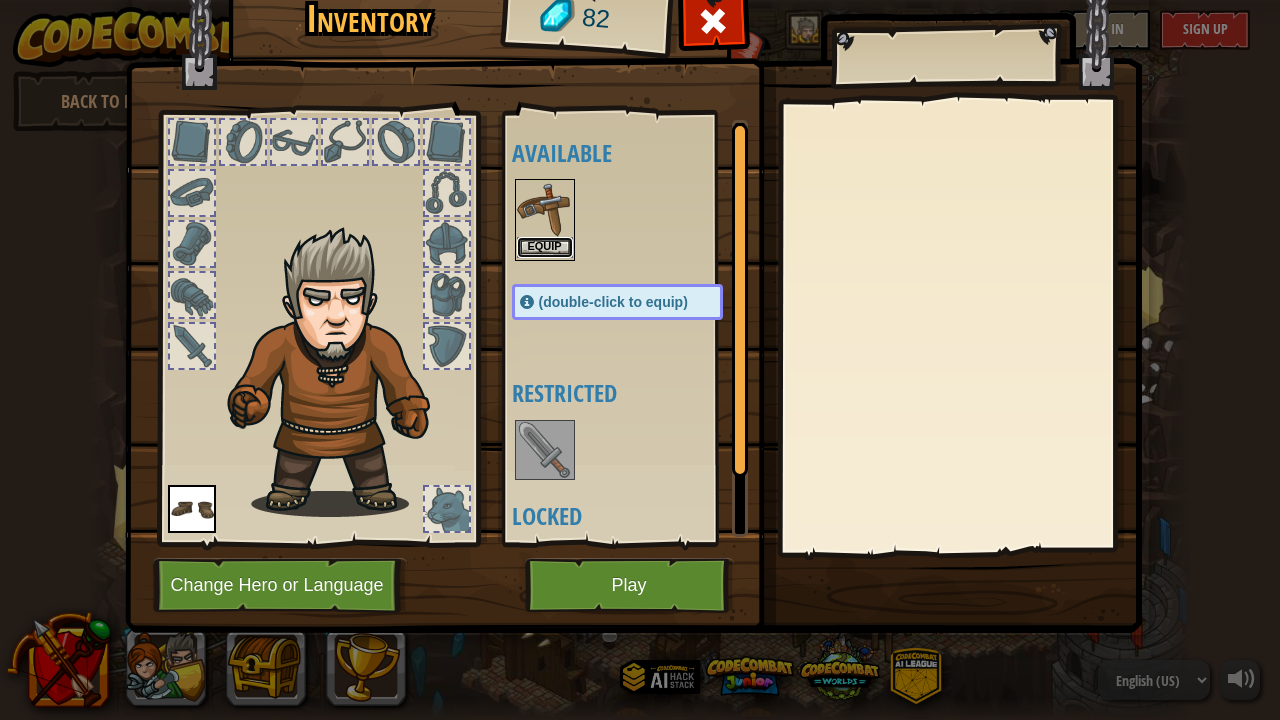click on "Equip" at bounding box center [545, 247] 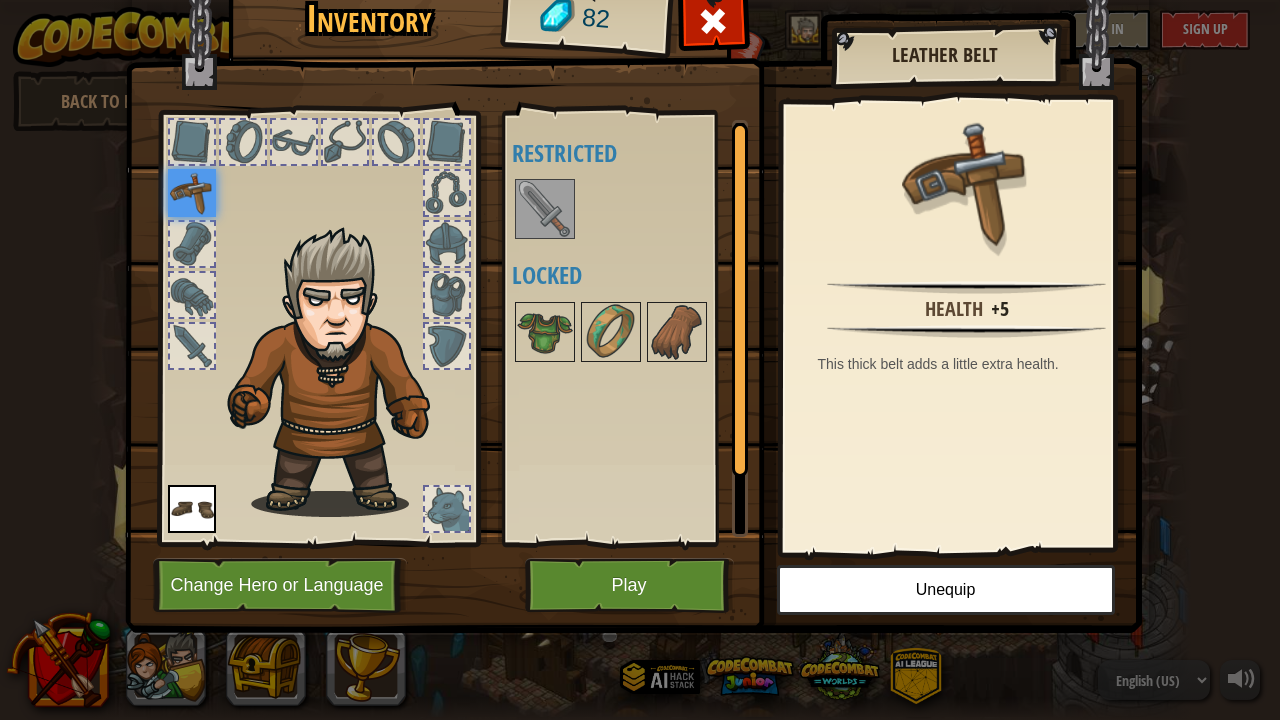 click at bounding box center [192, 193] 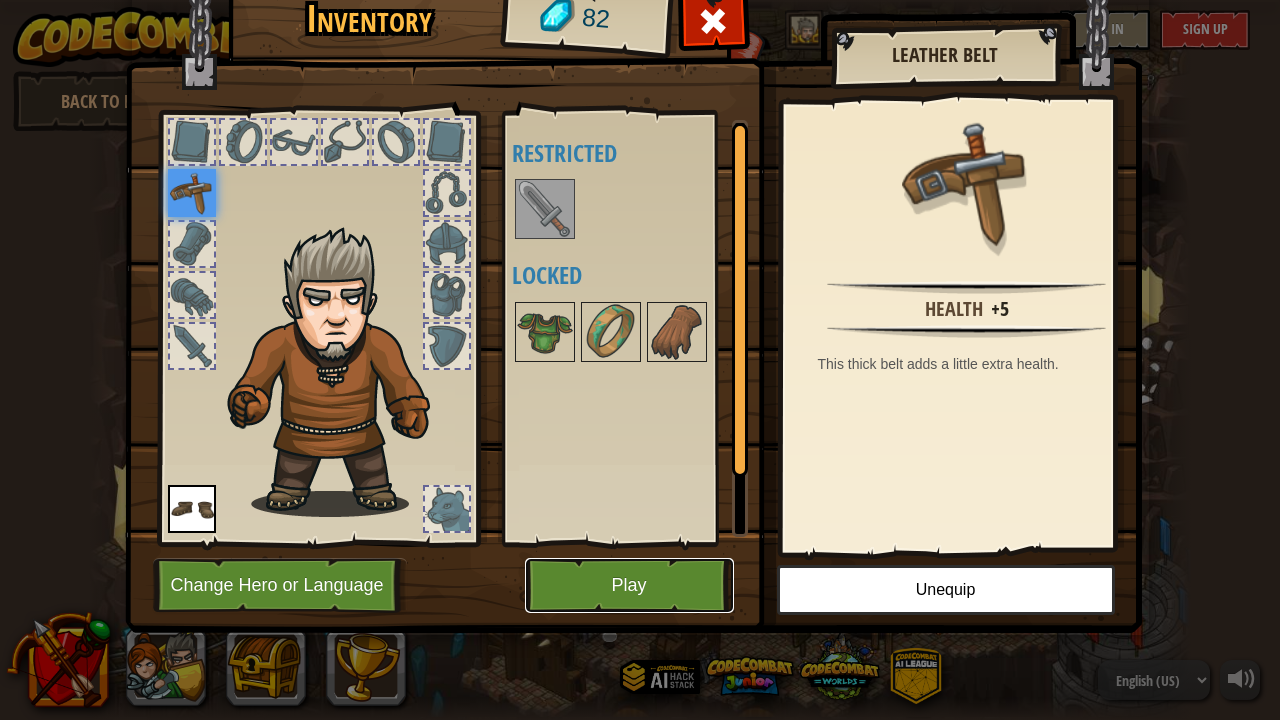 click on "Play" at bounding box center (629, 585) 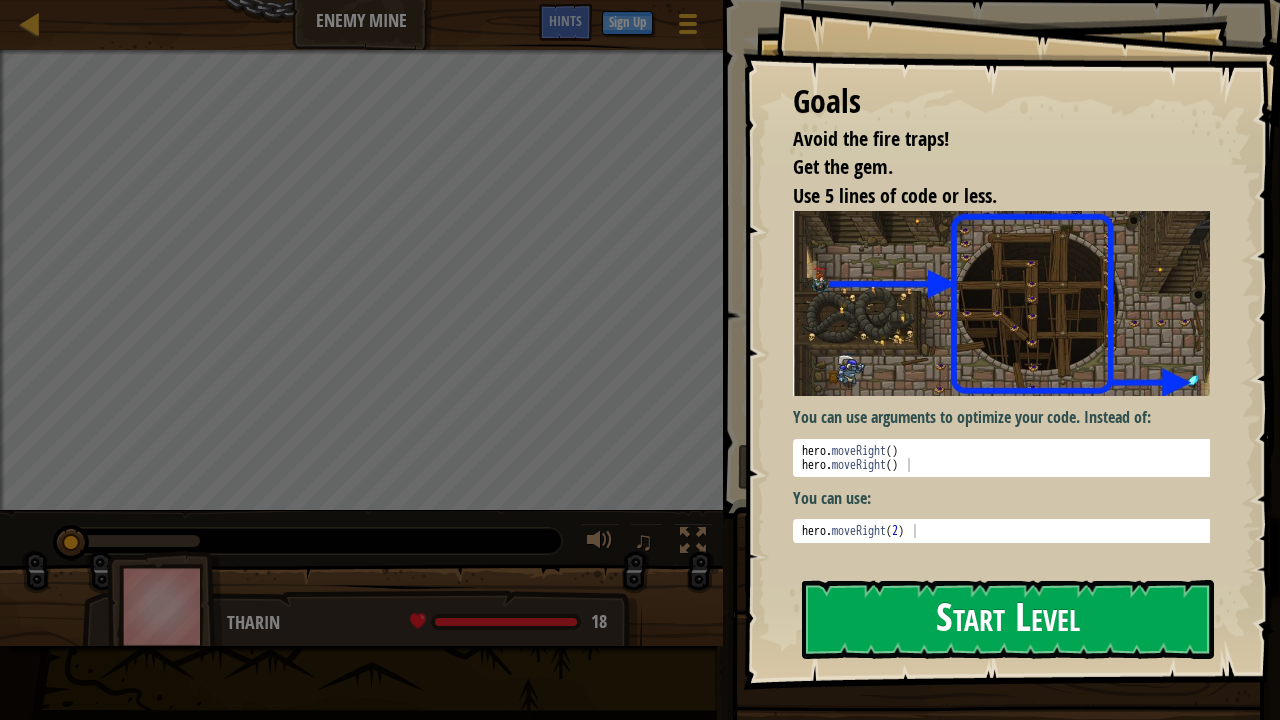 click on "Start Level" at bounding box center [1008, 619] 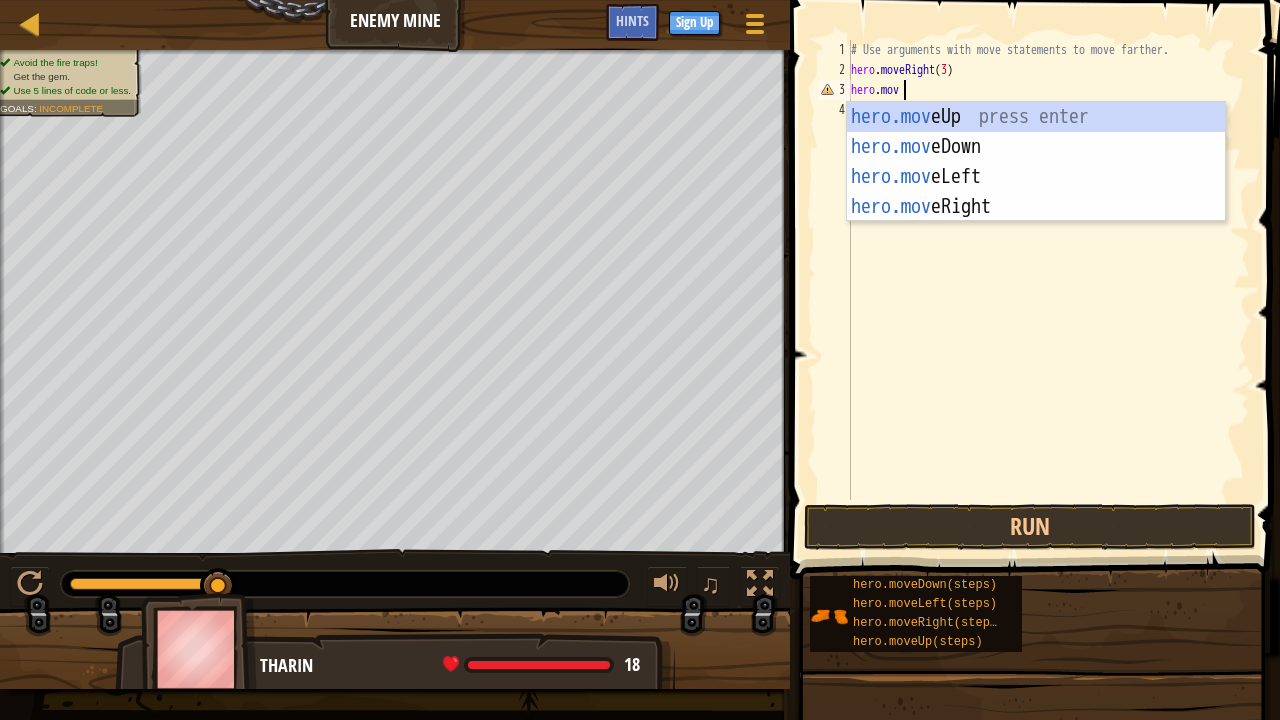 scroll, scrollTop: 9, scrollLeft: 4, axis: both 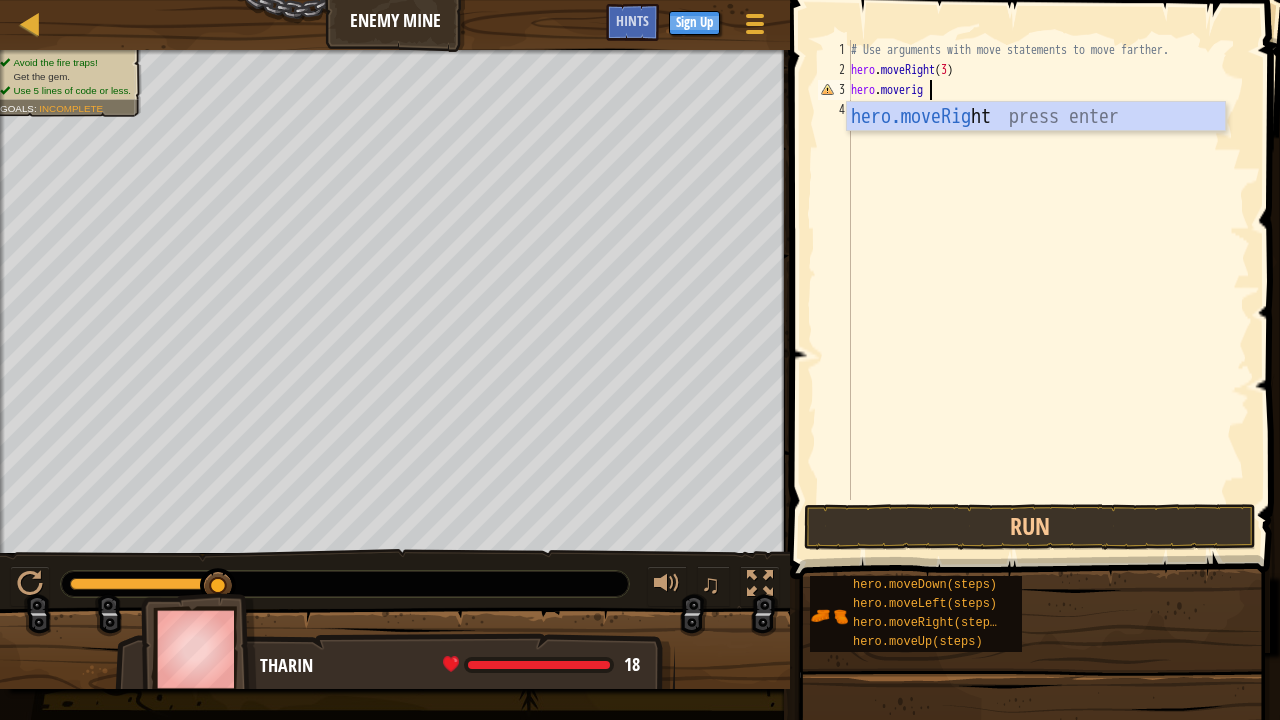 type on "hero.moveright" 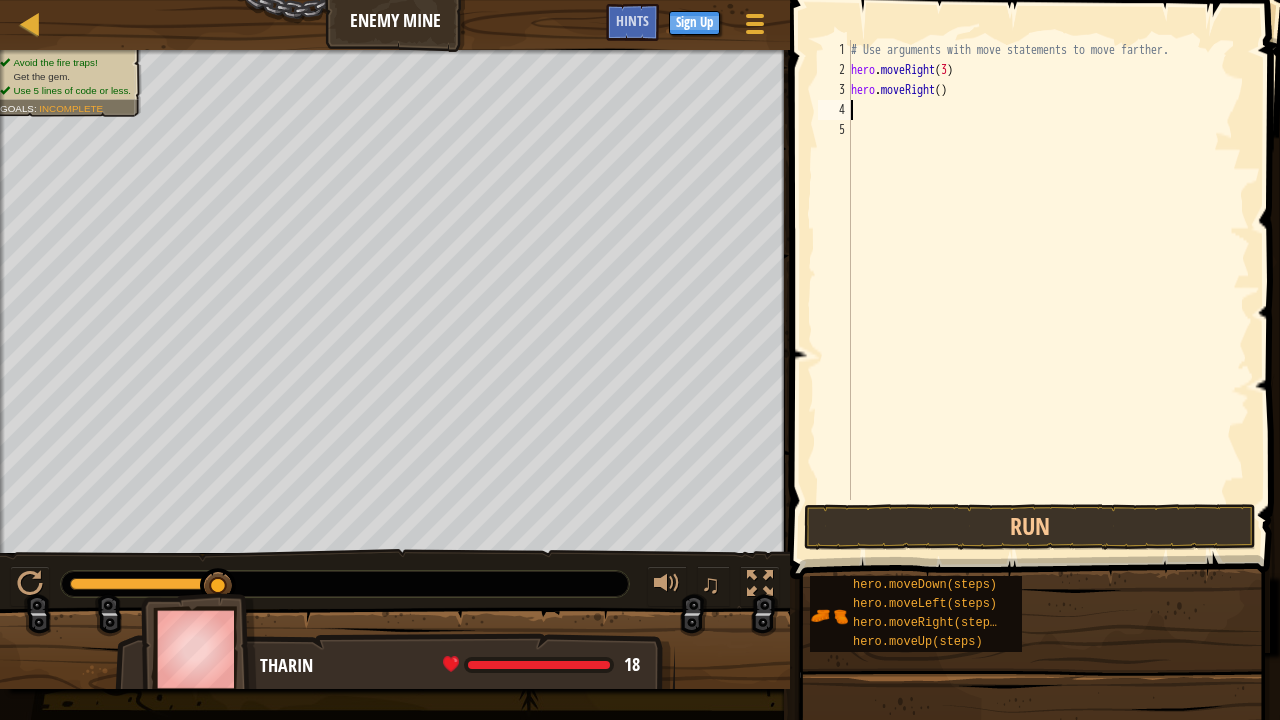 scroll, scrollTop: 9, scrollLeft: 0, axis: vertical 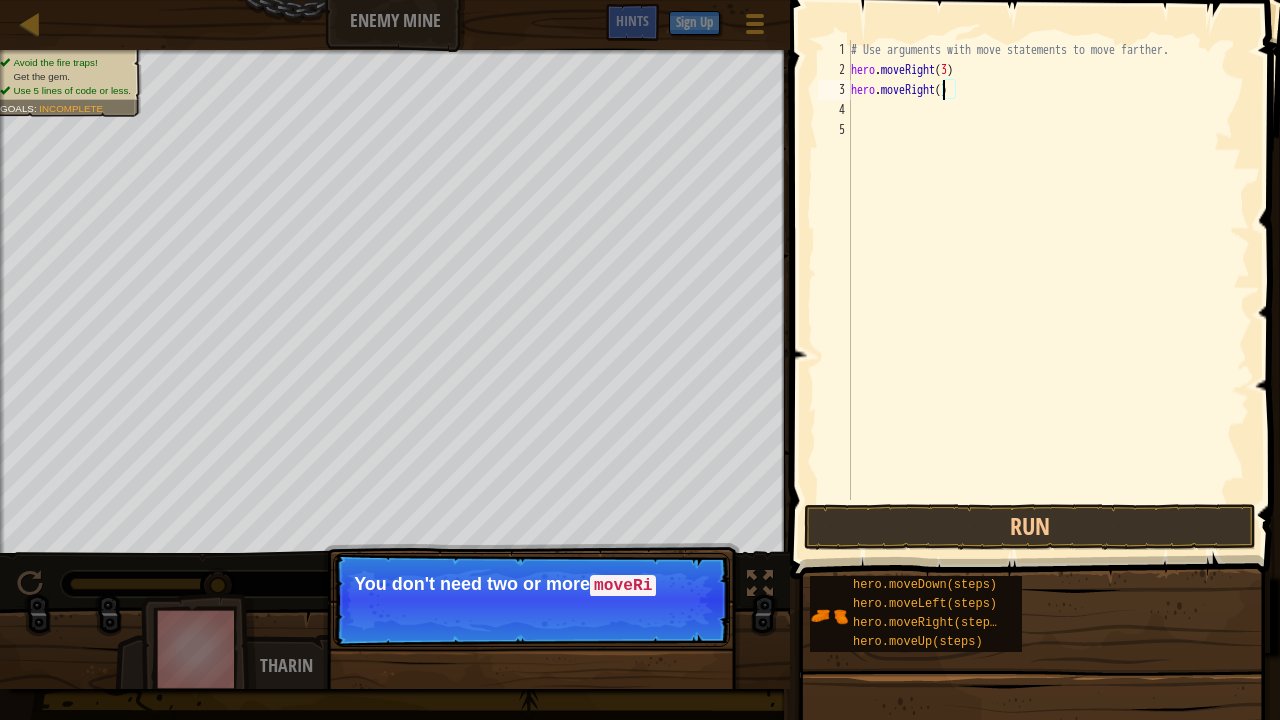 click on "# Use arguments with move statements to move farther. hero . moveRight ( 3 ) hero . moveRight ( )" at bounding box center [1048, 290] 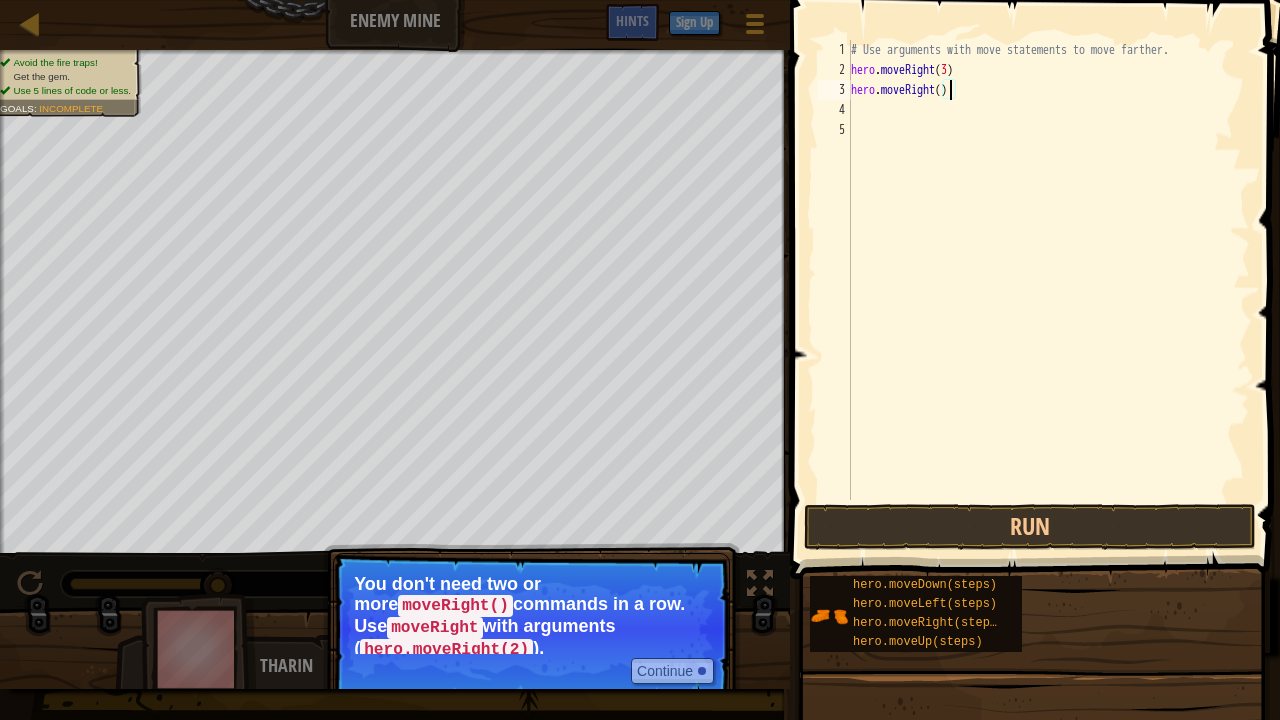 type on "hero.moveRight(3)" 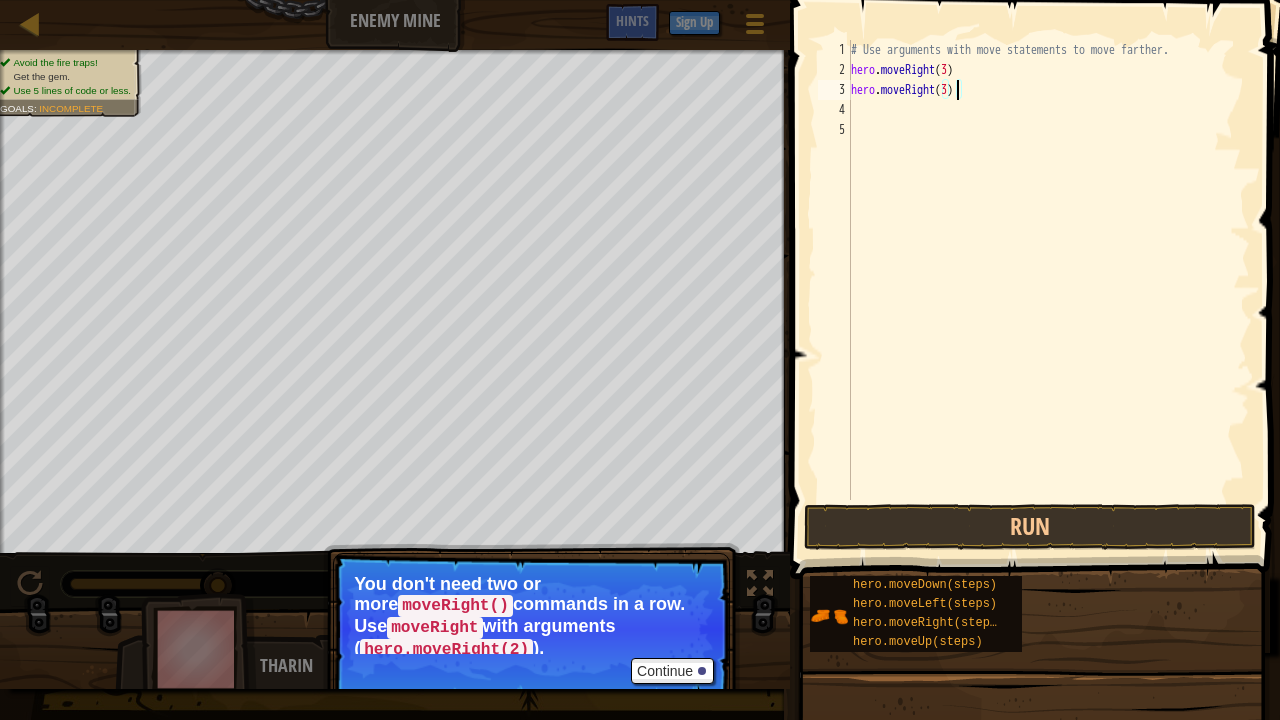 click on "# Use arguments with move statements to move farther. hero . moveRight ( 3 ) hero . moveRight ( 3 )" at bounding box center (1048, 290) 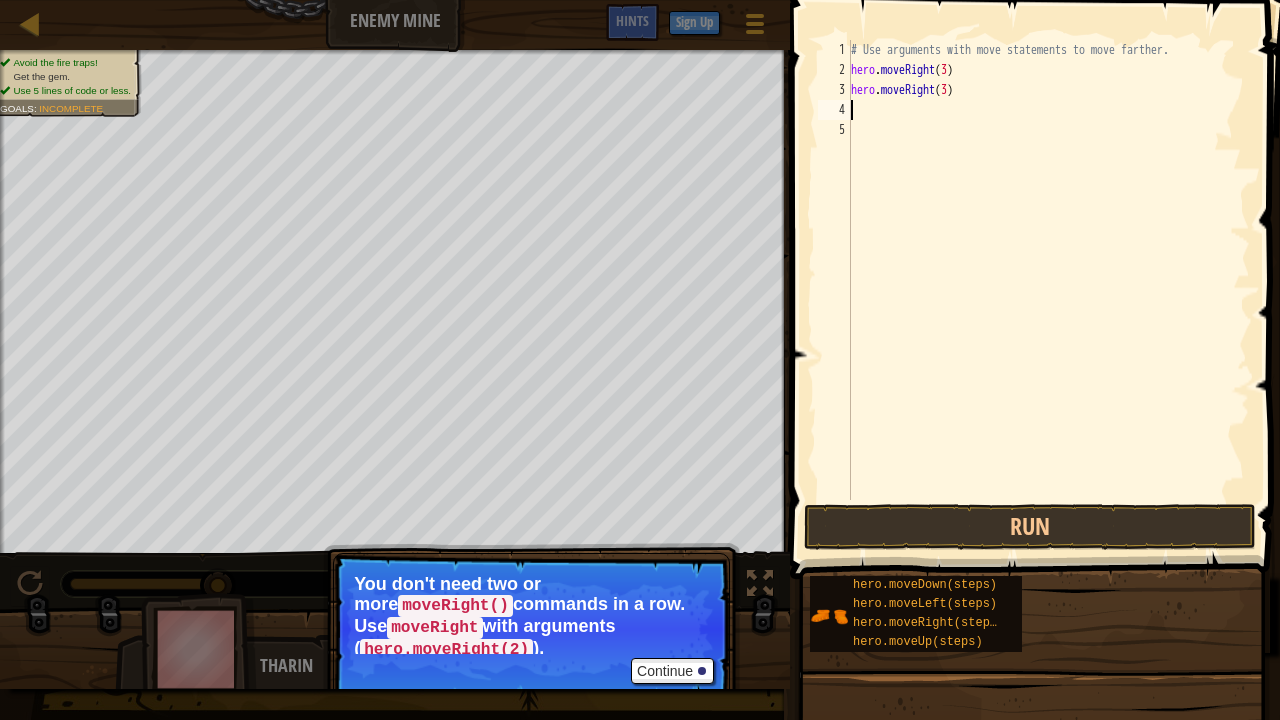 scroll, scrollTop: 9, scrollLeft: 0, axis: vertical 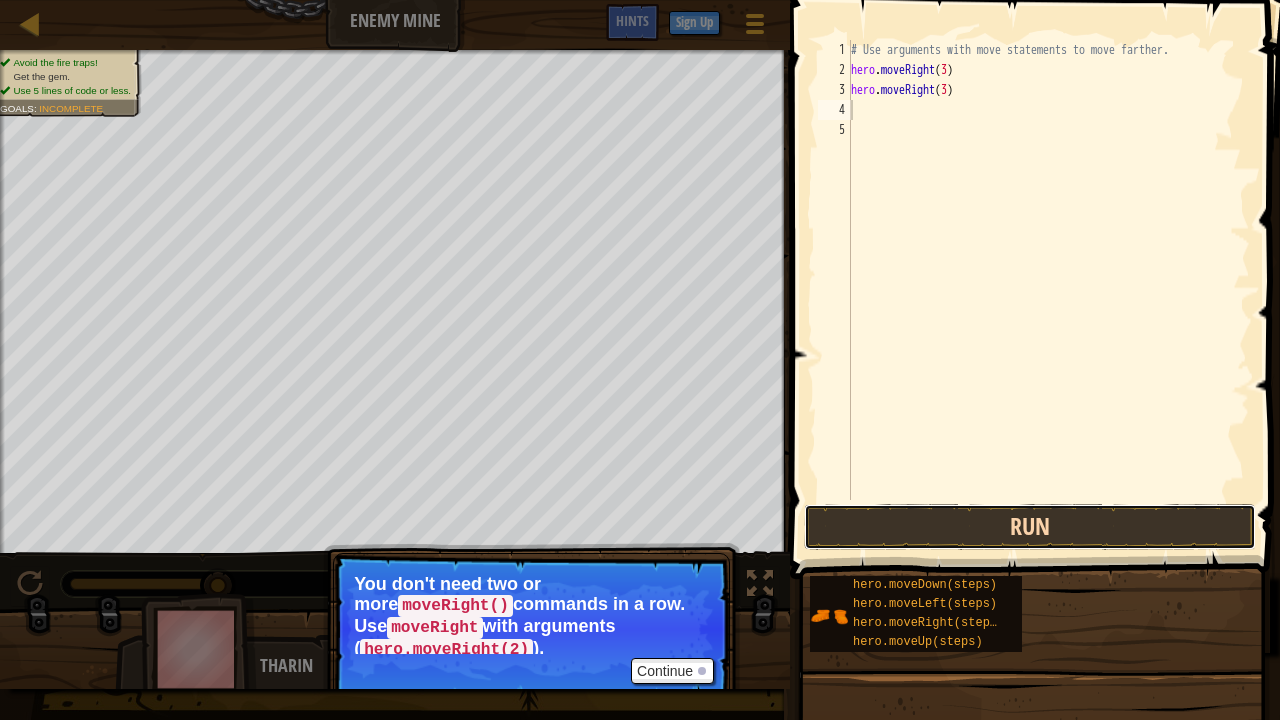 click on "Run" at bounding box center (1030, 527) 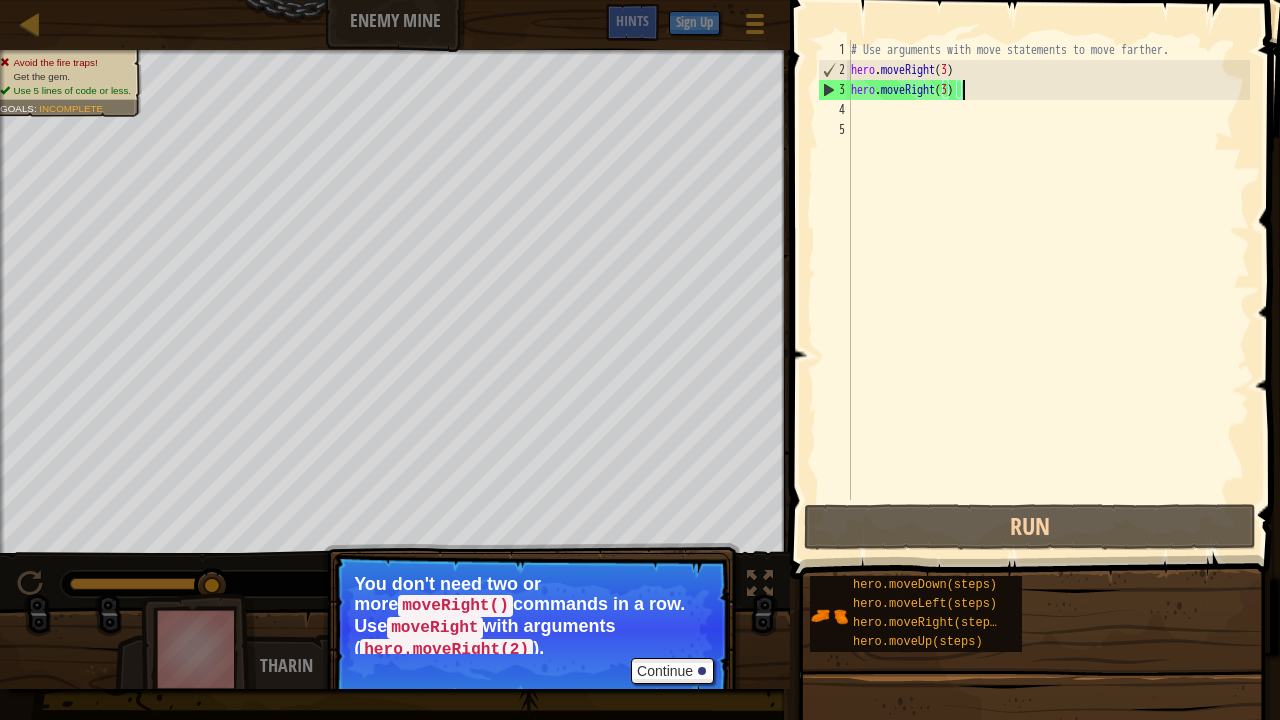click on "# Use arguments with move statements to move farther. hero . moveRight ( 3 ) hero . moveRight ( 3 )" at bounding box center (1048, 290) 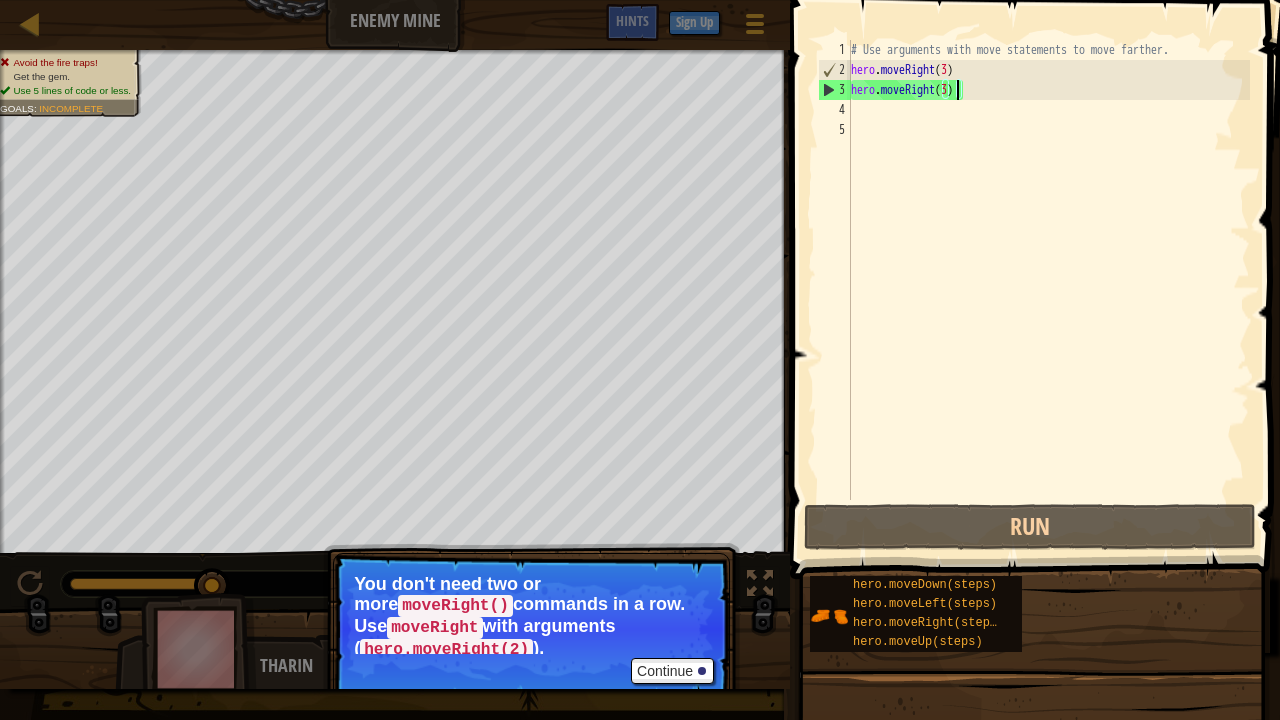 click on "# Use arguments with move statements to move farther. hero . moveRight ( 3 ) hero . moveRight ( 3 )" at bounding box center (1048, 290) 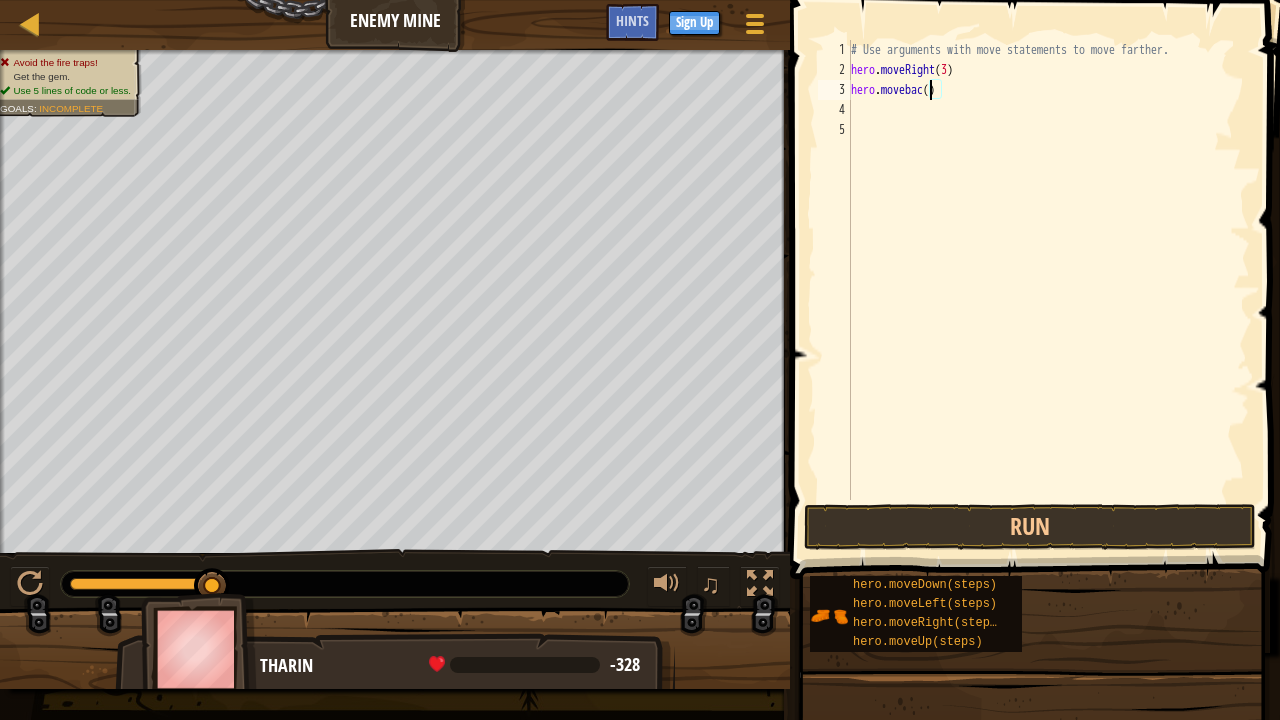 scroll, scrollTop: 9, scrollLeft: 7, axis: both 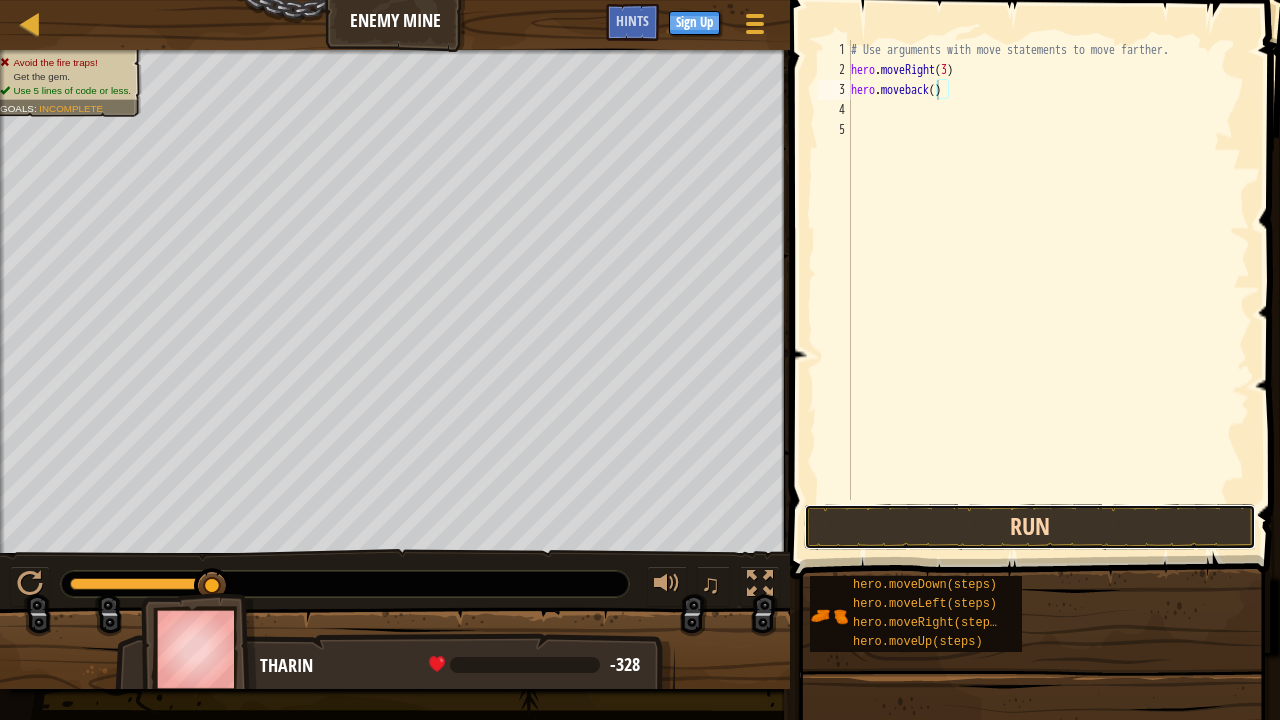 click on "Run" at bounding box center (1030, 527) 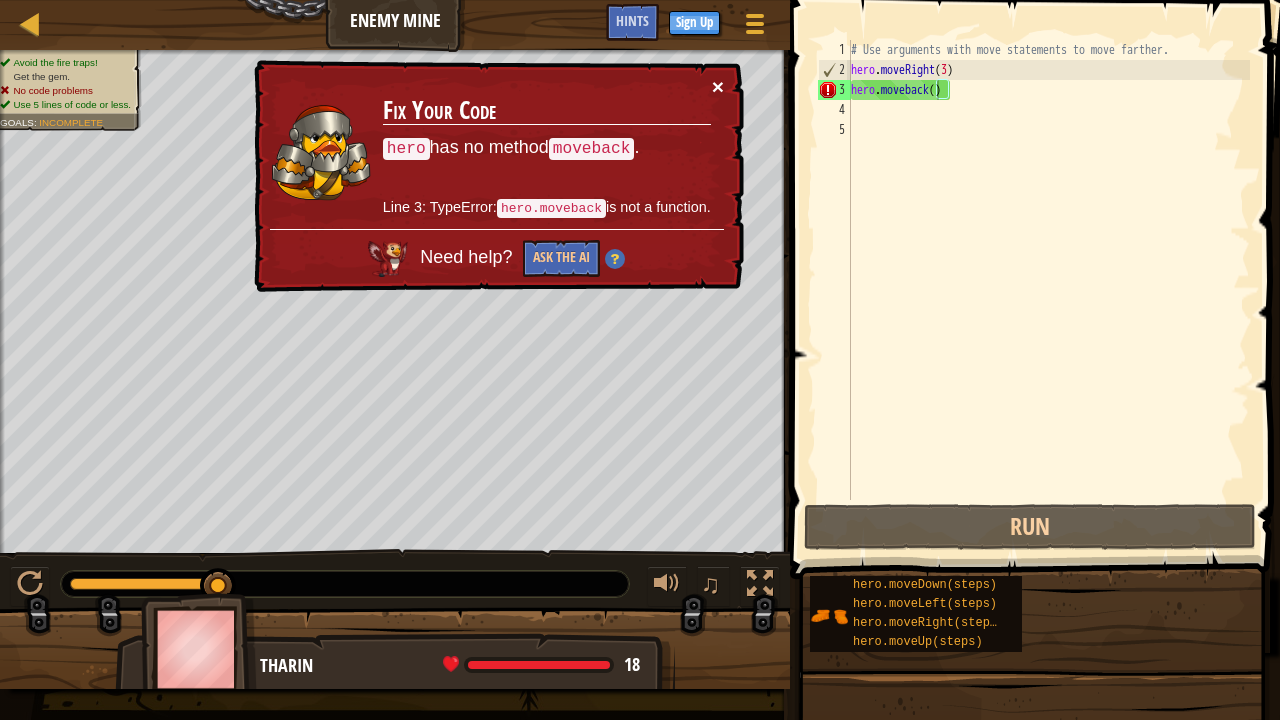 click on "×" at bounding box center (718, 86) 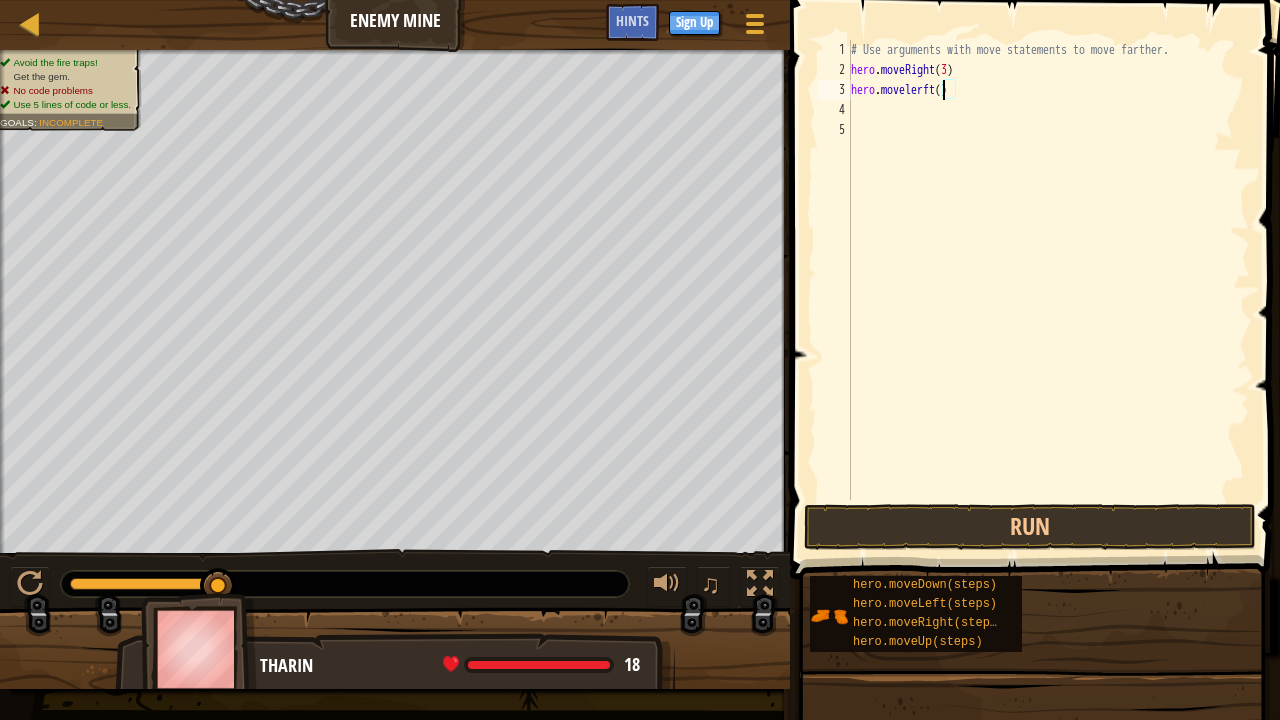 scroll, scrollTop: 9, scrollLeft: 0, axis: vertical 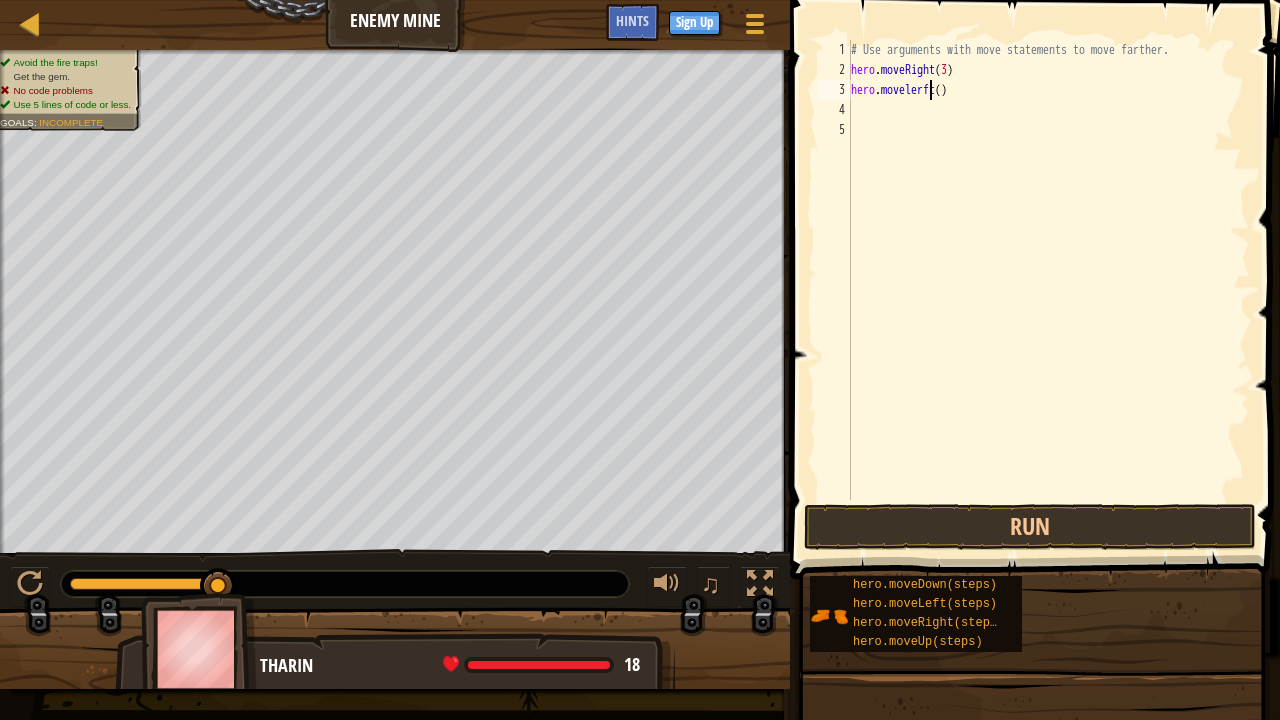 type on "hero.moveleft()" 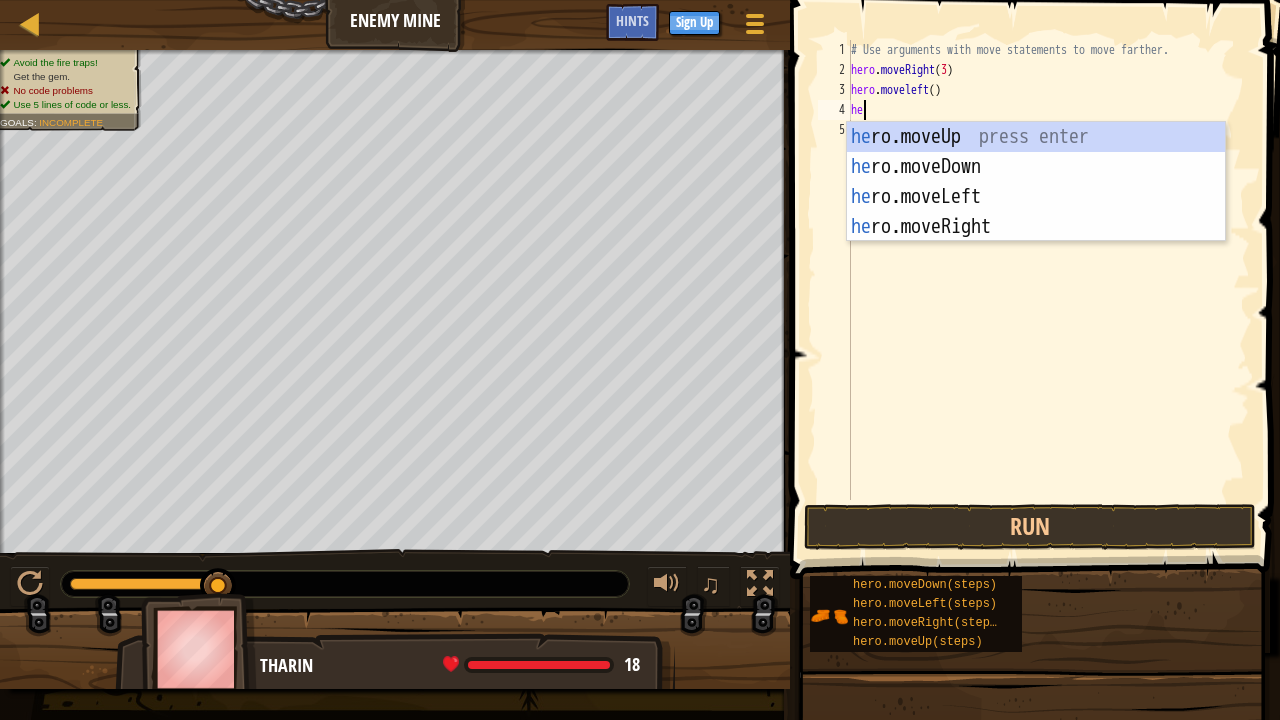 scroll, scrollTop: 9, scrollLeft: 0, axis: vertical 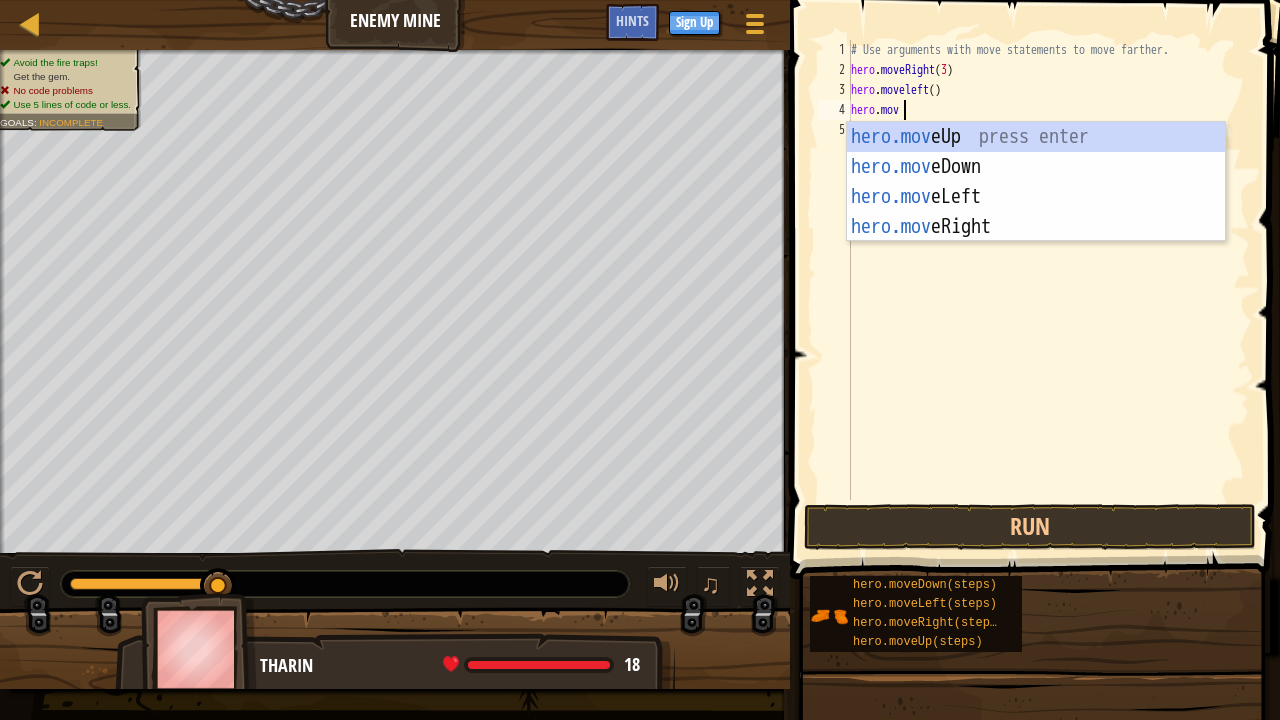 type on "hero.move" 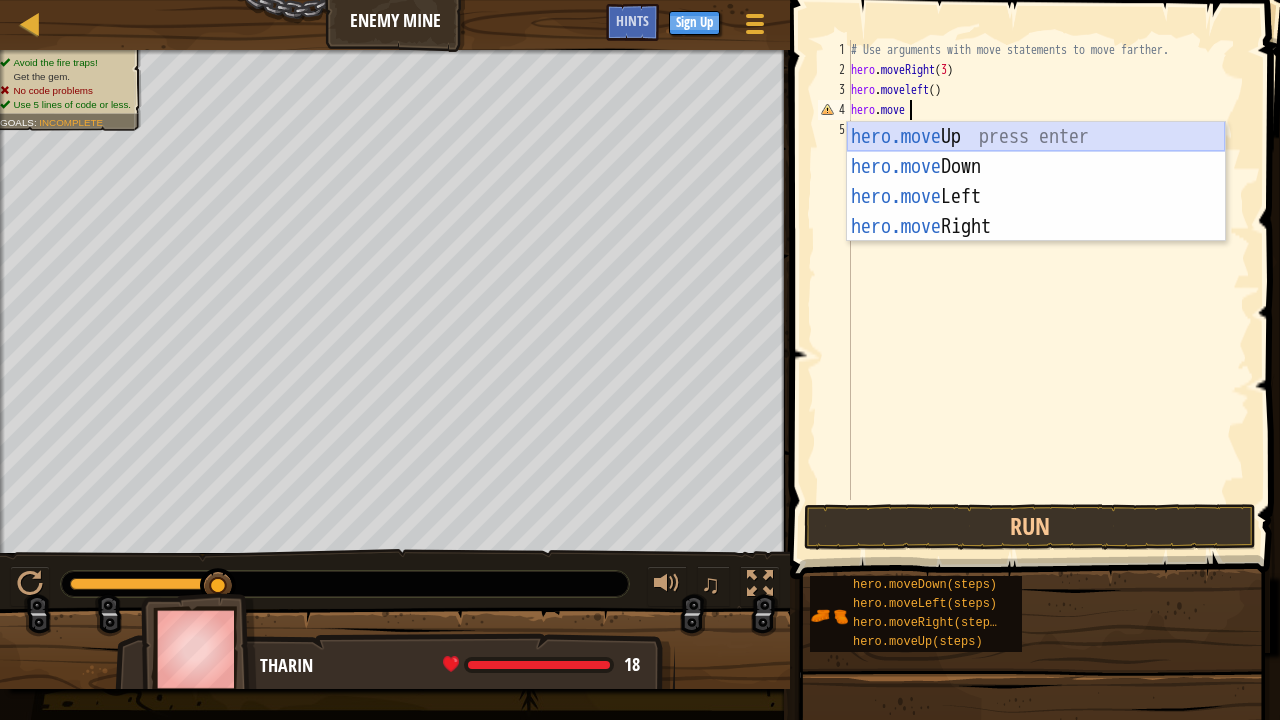 click on "hero.move Up press enter hero.move Down press enter hero.move Left press enter hero.move Right press enter" at bounding box center [1036, 212] 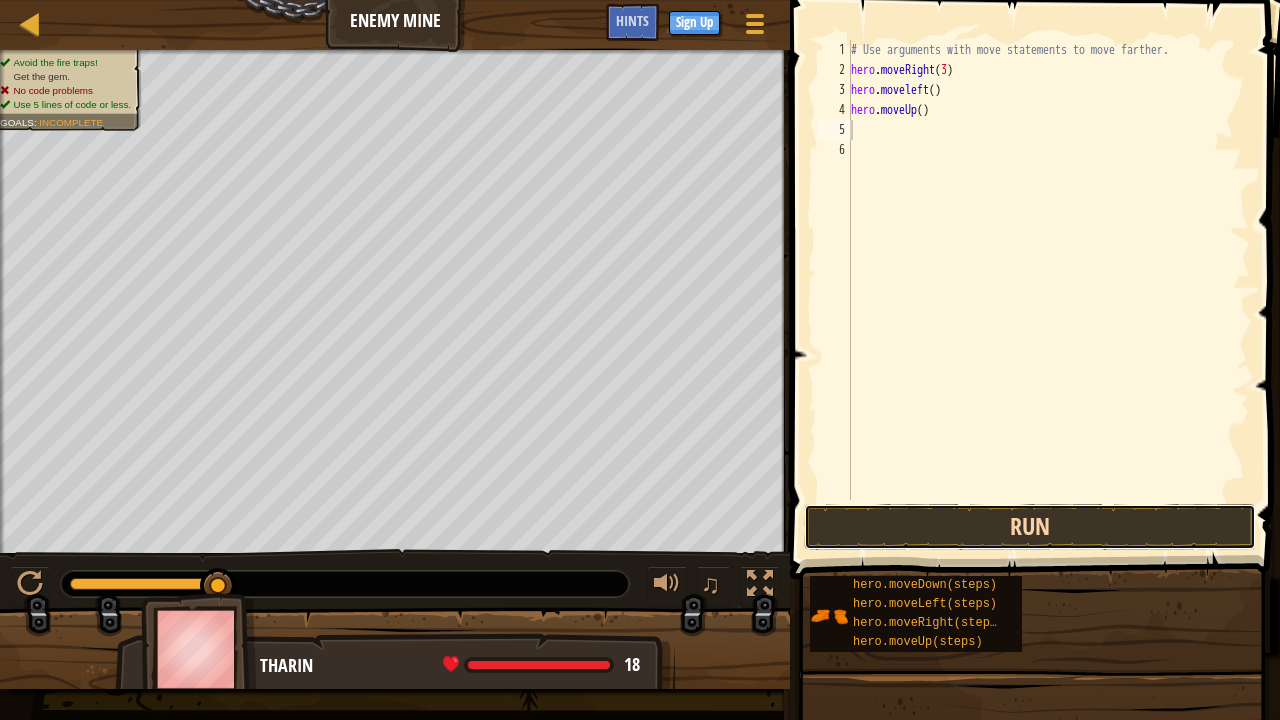 click on "Run" at bounding box center (1030, 527) 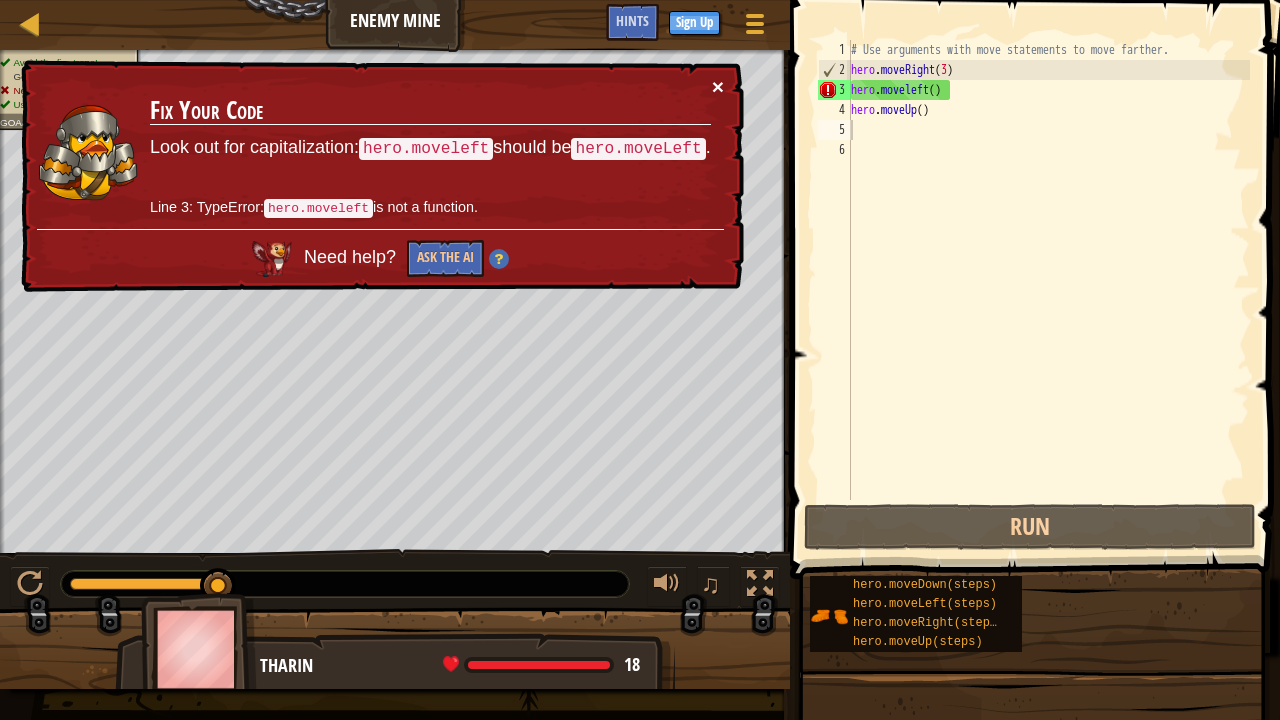 click on "×" at bounding box center (718, 86) 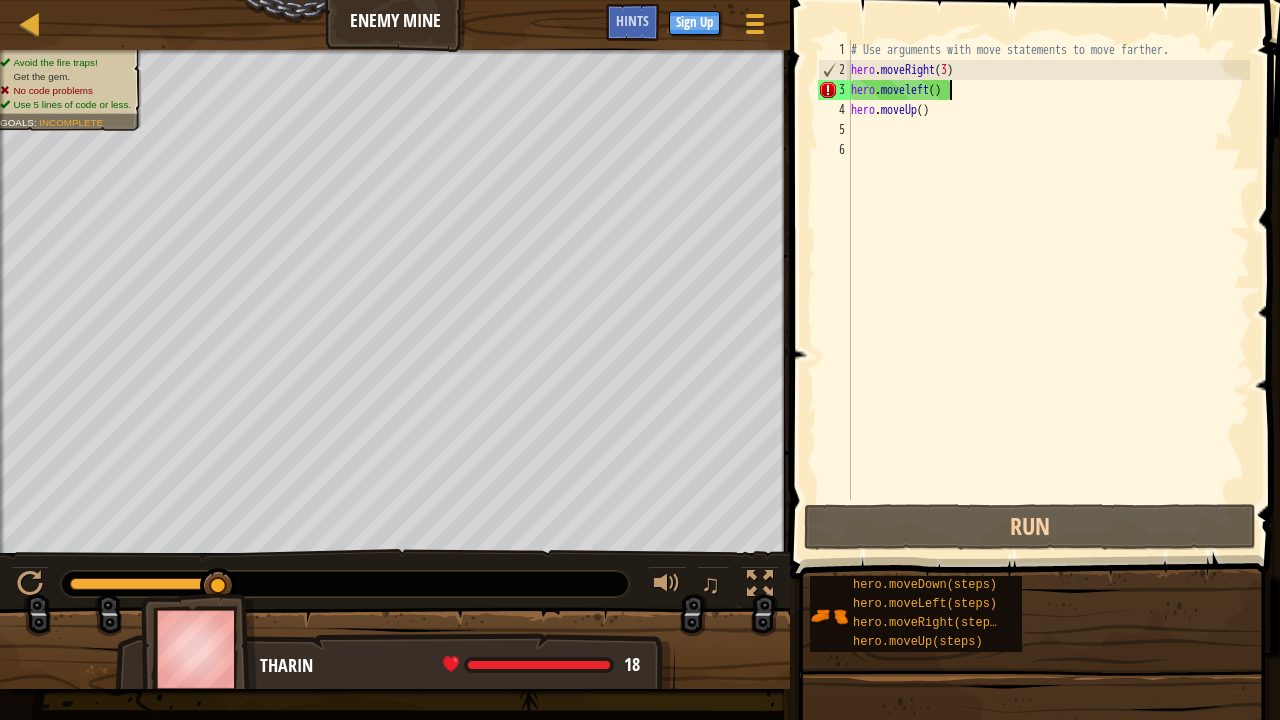 click on "# Use arguments with move statements to move farther. hero . moveRight ( 3 ) hero . moveleft ( ) hero . moveUp ( )" at bounding box center [1048, 290] 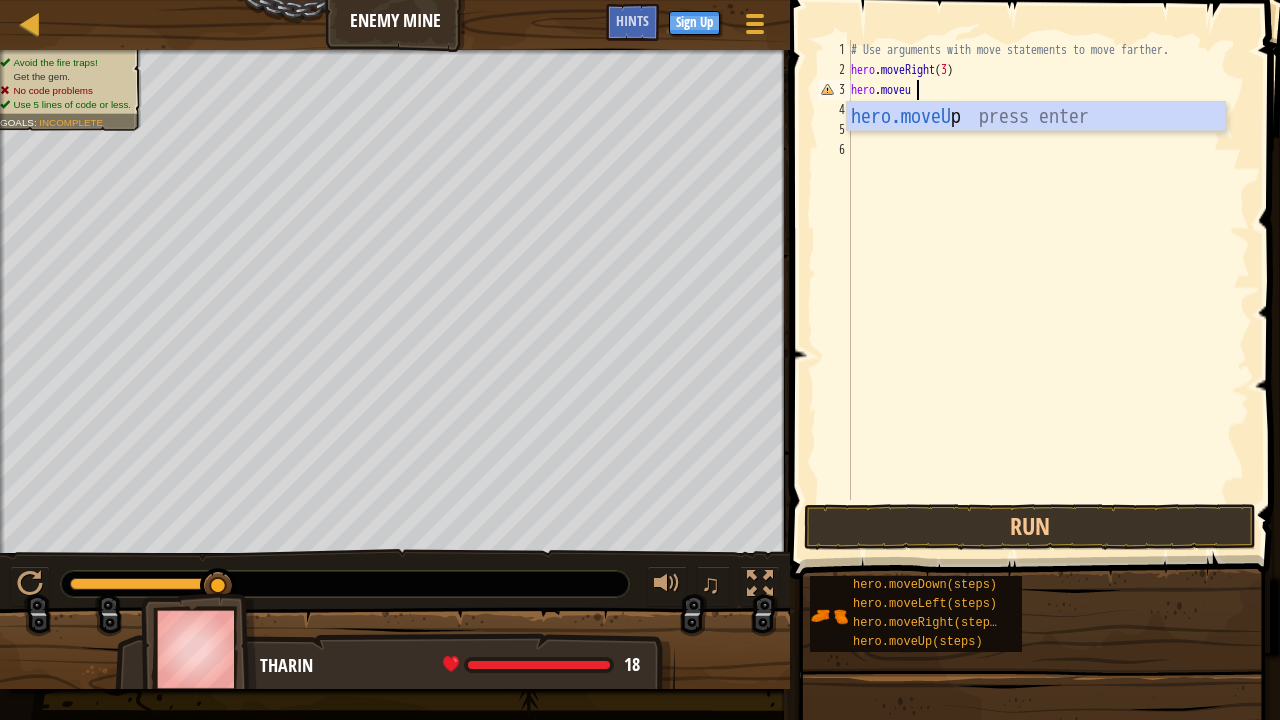 type on "hero.moveup" 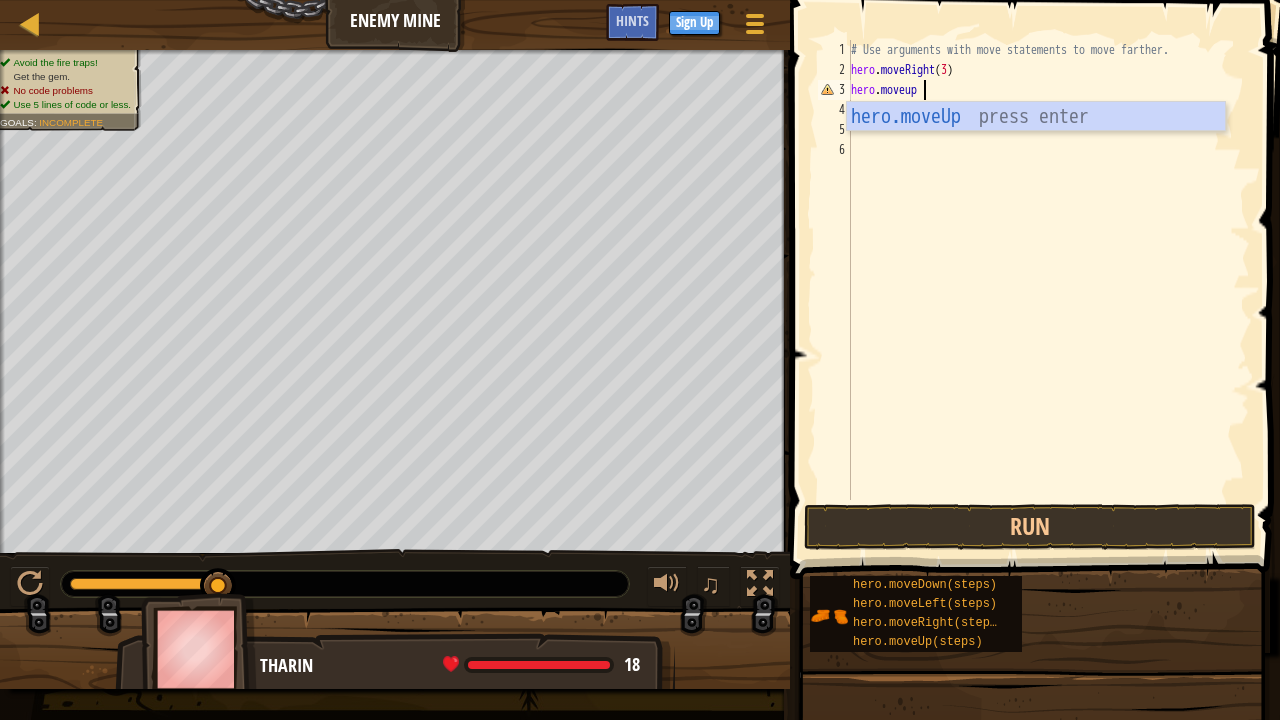 scroll, scrollTop: 9, scrollLeft: 0, axis: vertical 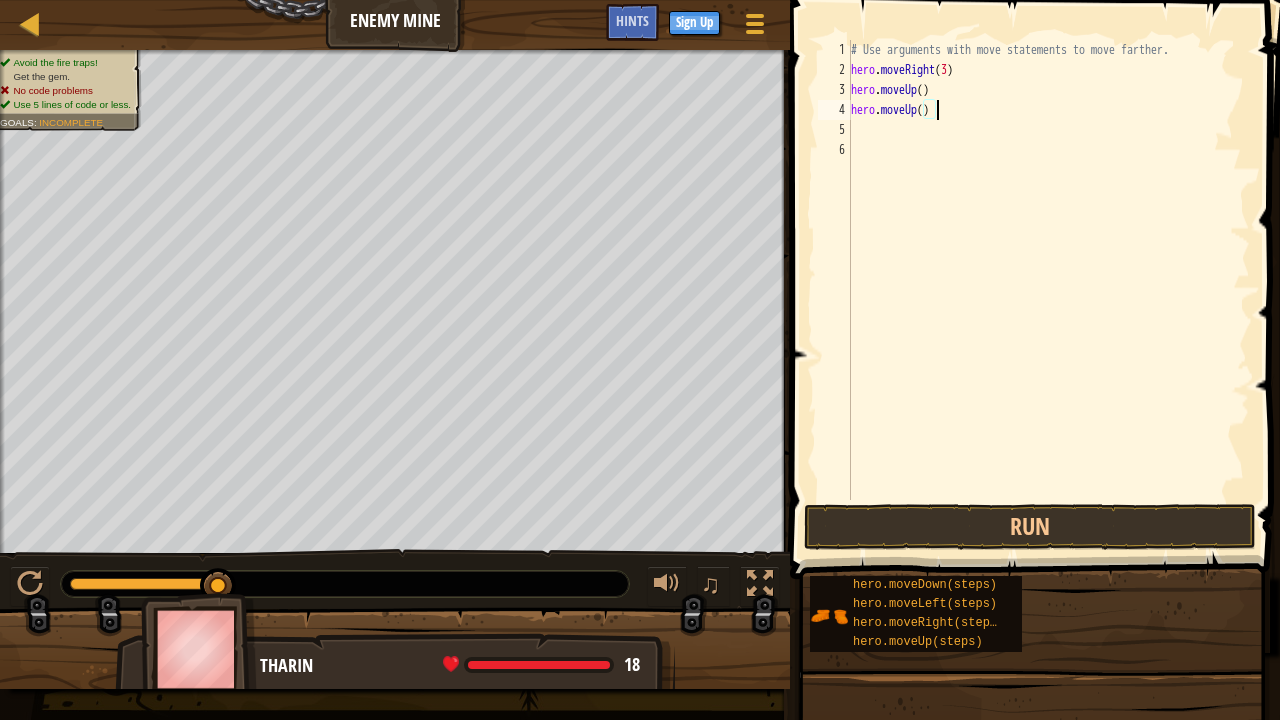 click on "# Use arguments with move statements to move farther. hero . moveRight ( 3 ) hero . moveUp ( ) hero . moveUp ( )" at bounding box center (1048, 290) 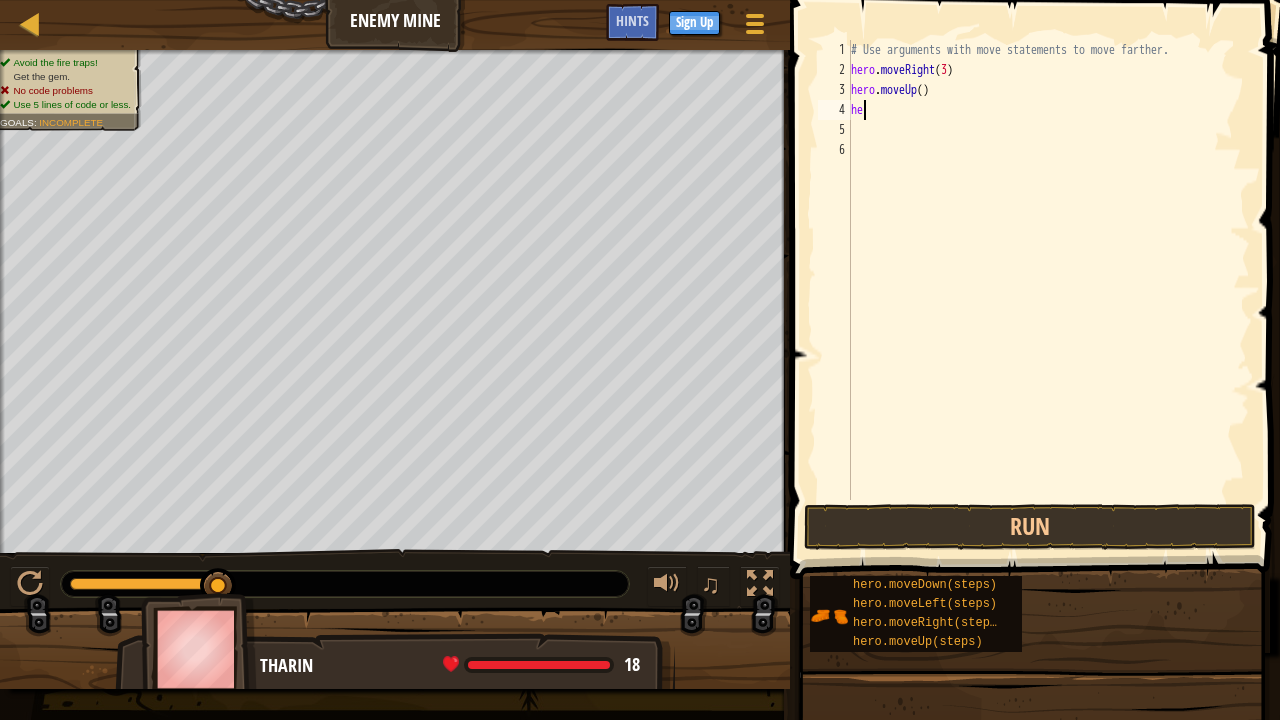 type on "h" 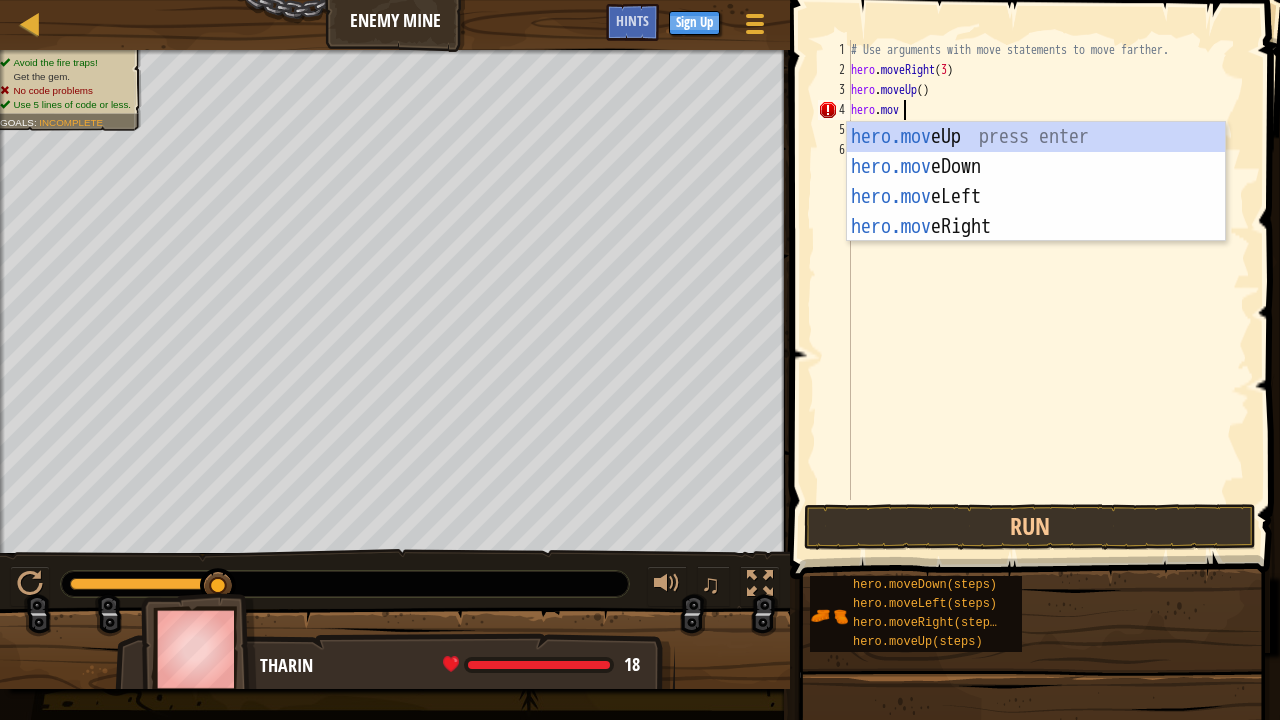 scroll, scrollTop: 9, scrollLeft: 4, axis: both 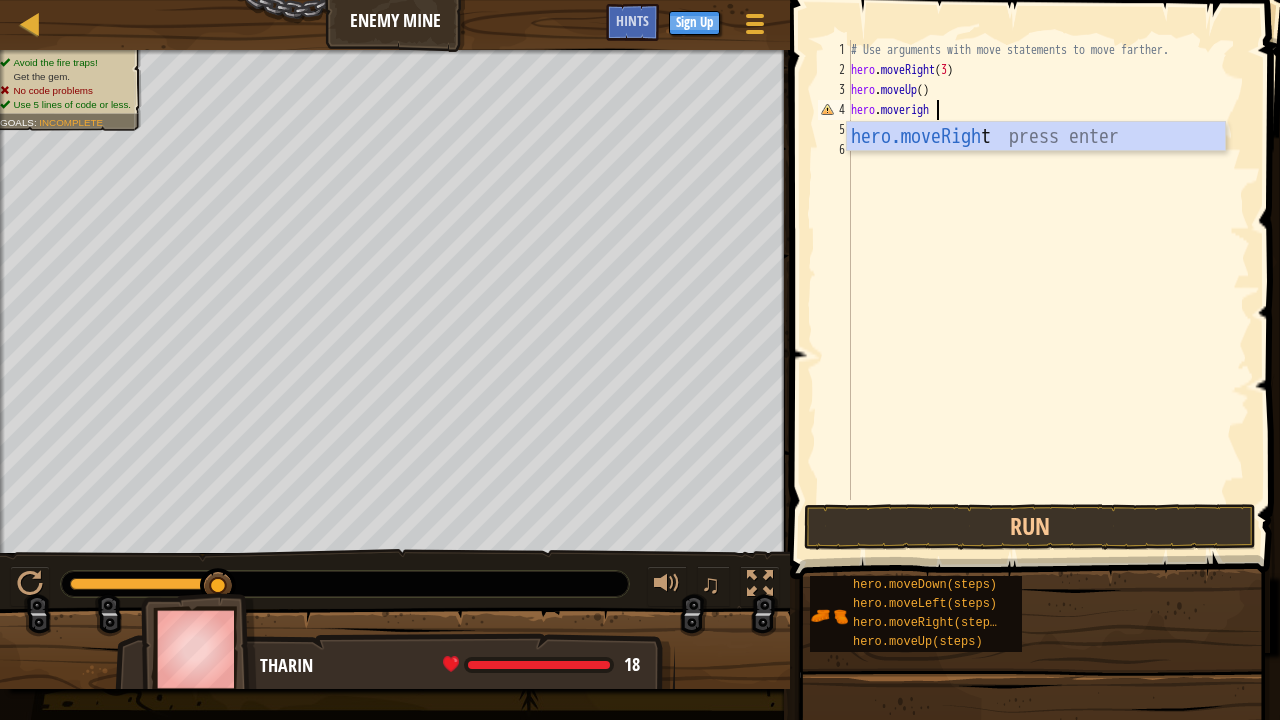 type on "hero.moveright" 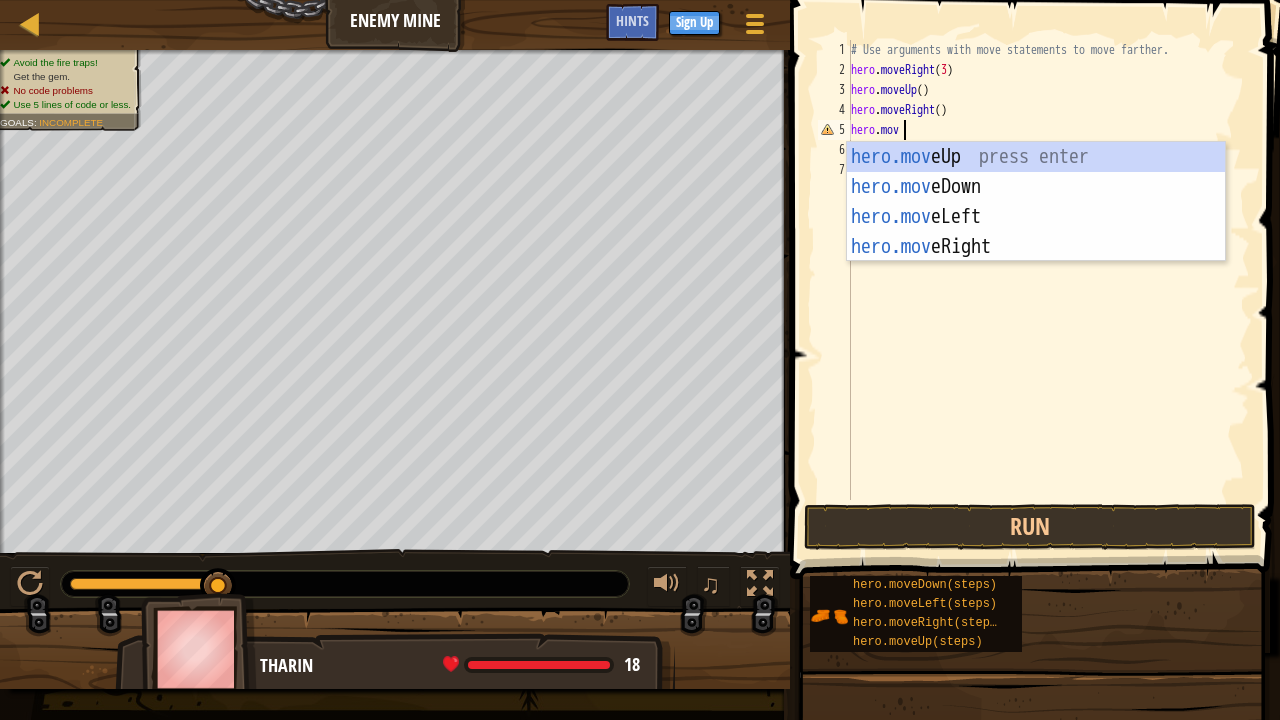 scroll, scrollTop: 9, scrollLeft: 4, axis: both 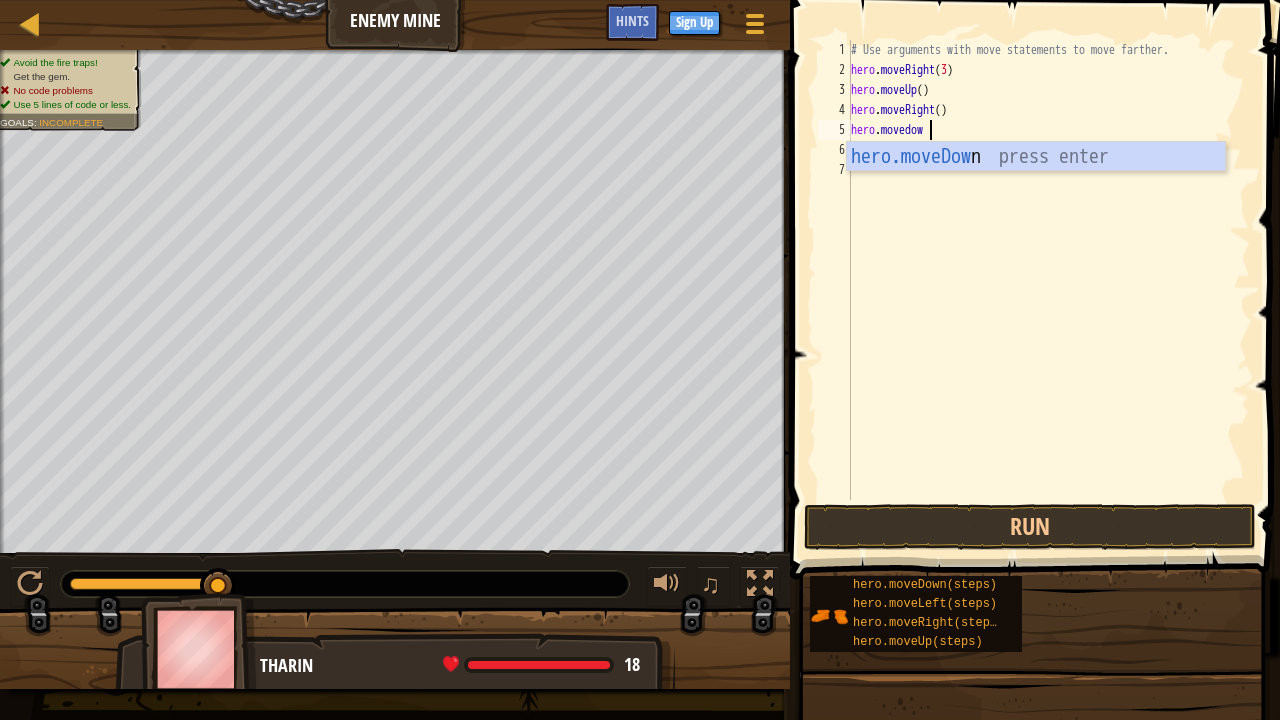type on "hero.movedown" 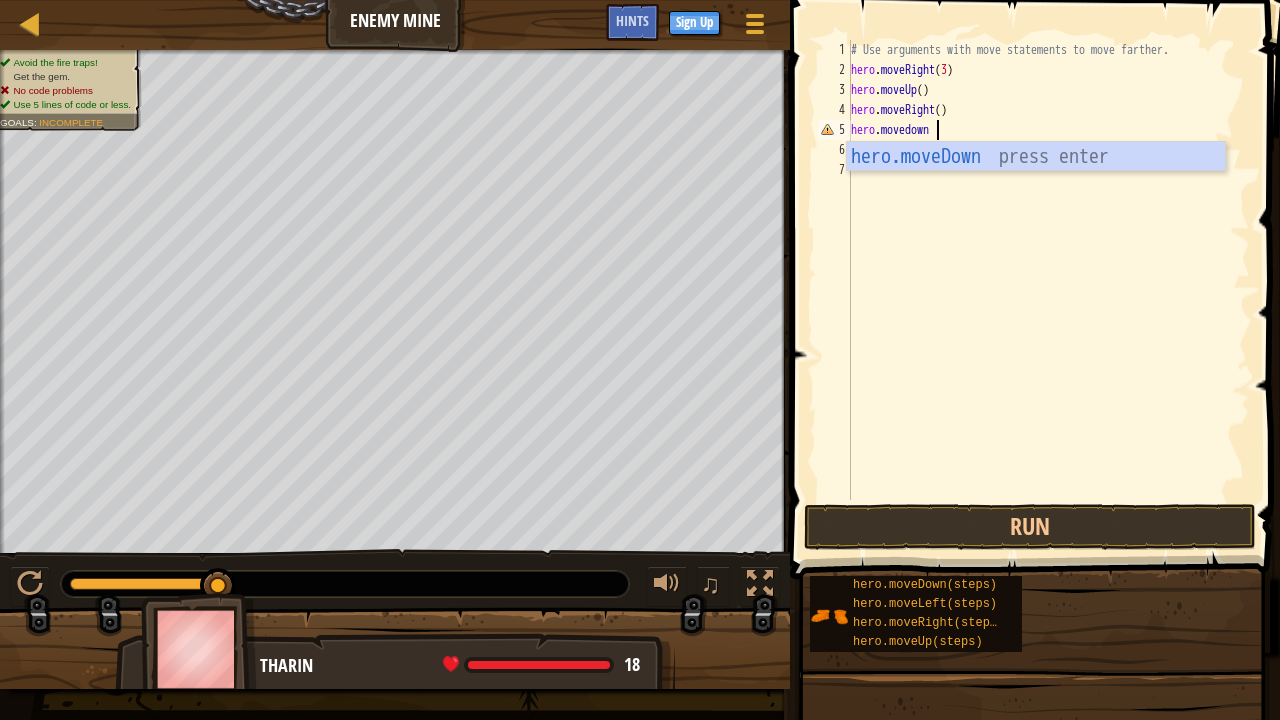 scroll, scrollTop: 9, scrollLeft: 0, axis: vertical 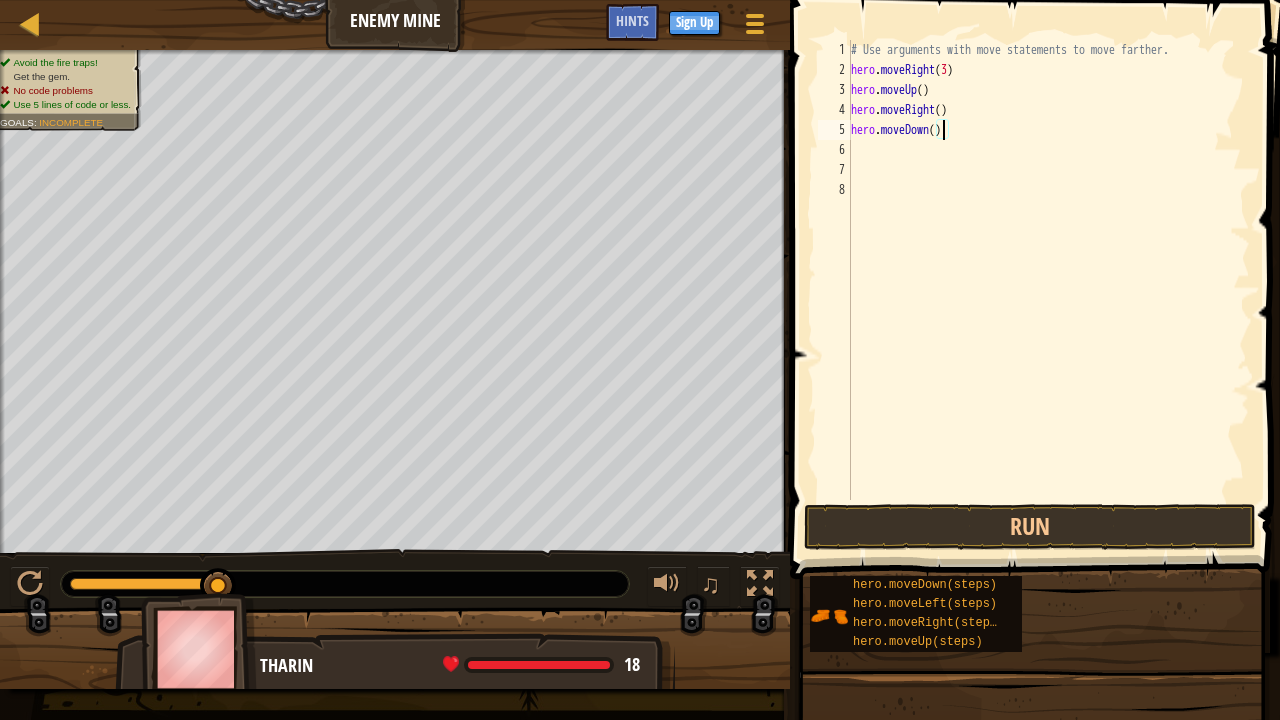 click on "# Use arguments with move statements to move farther. hero . moveRight ( 3 ) hero . moveUp ( ) hero . moveRight ( ) hero . moveDown ( )" at bounding box center (1048, 290) 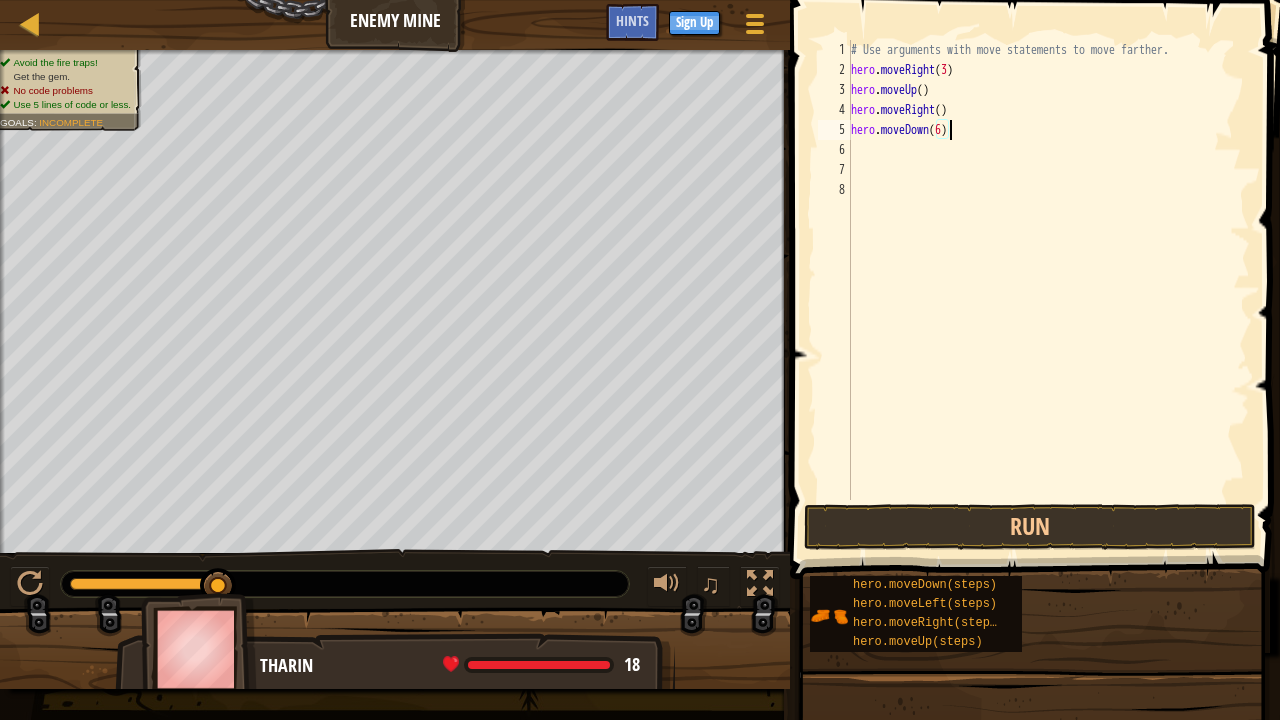 scroll, scrollTop: 9, scrollLeft: 8, axis: both 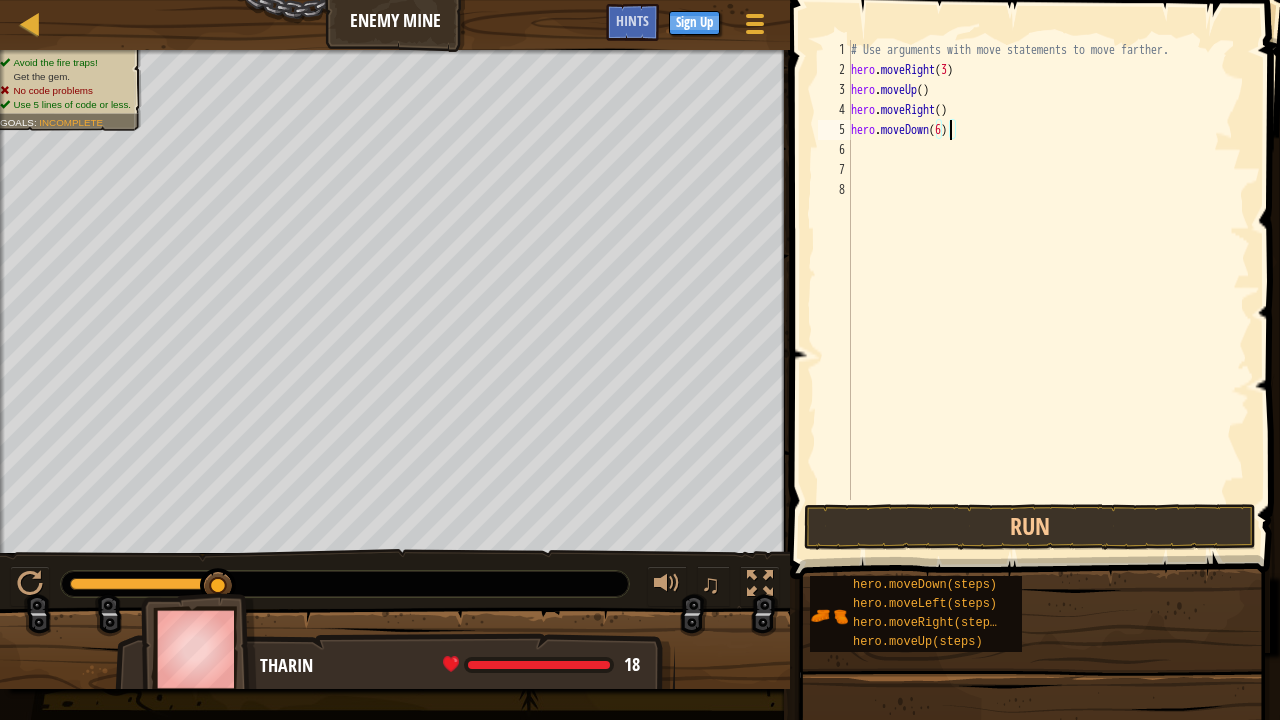click on "# Use arguments with move statements to move farther. hero . moveRight ( 3 ) hero . moveUp ( ) hero . moveRight ( ) hero . moveDown ( 6 )" at bounding box center [1048, 290] 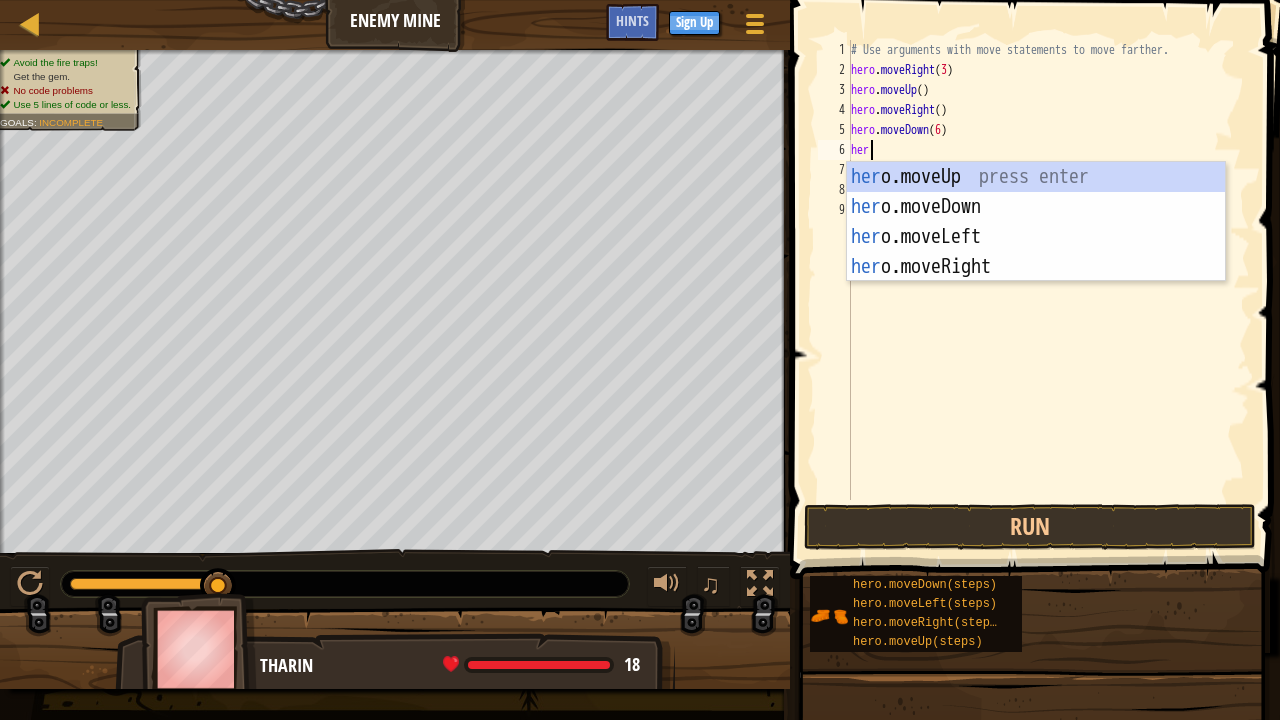 scroll, scrollTop: 9, scrollLeft: 0, axis: vertical 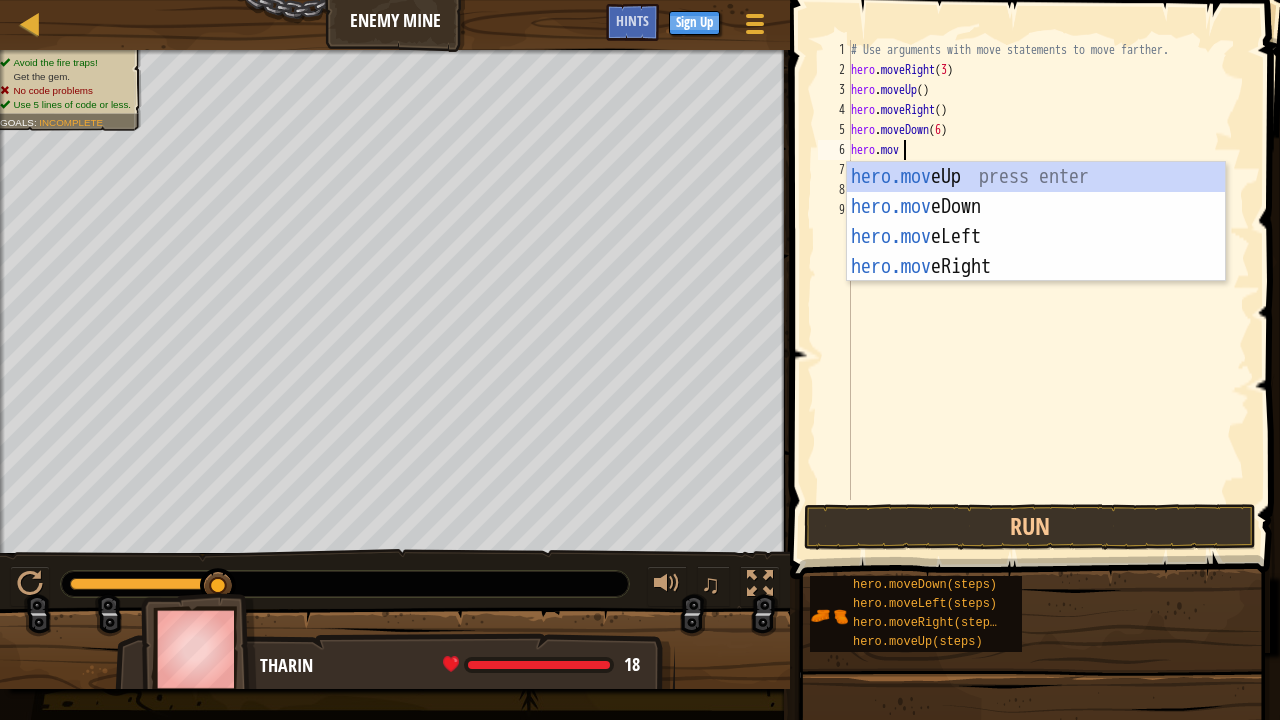 type on "hero.move" 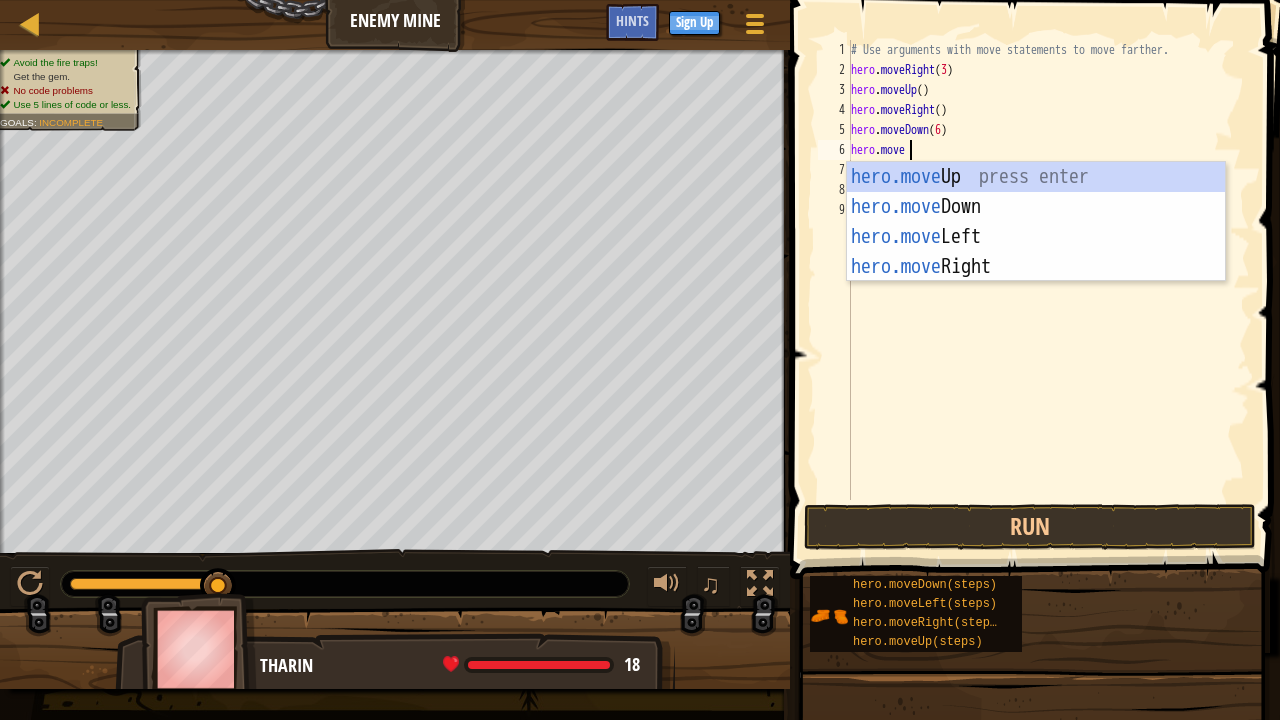 scroll, scrollTop: 9, scrollLeft: 4, axis: both 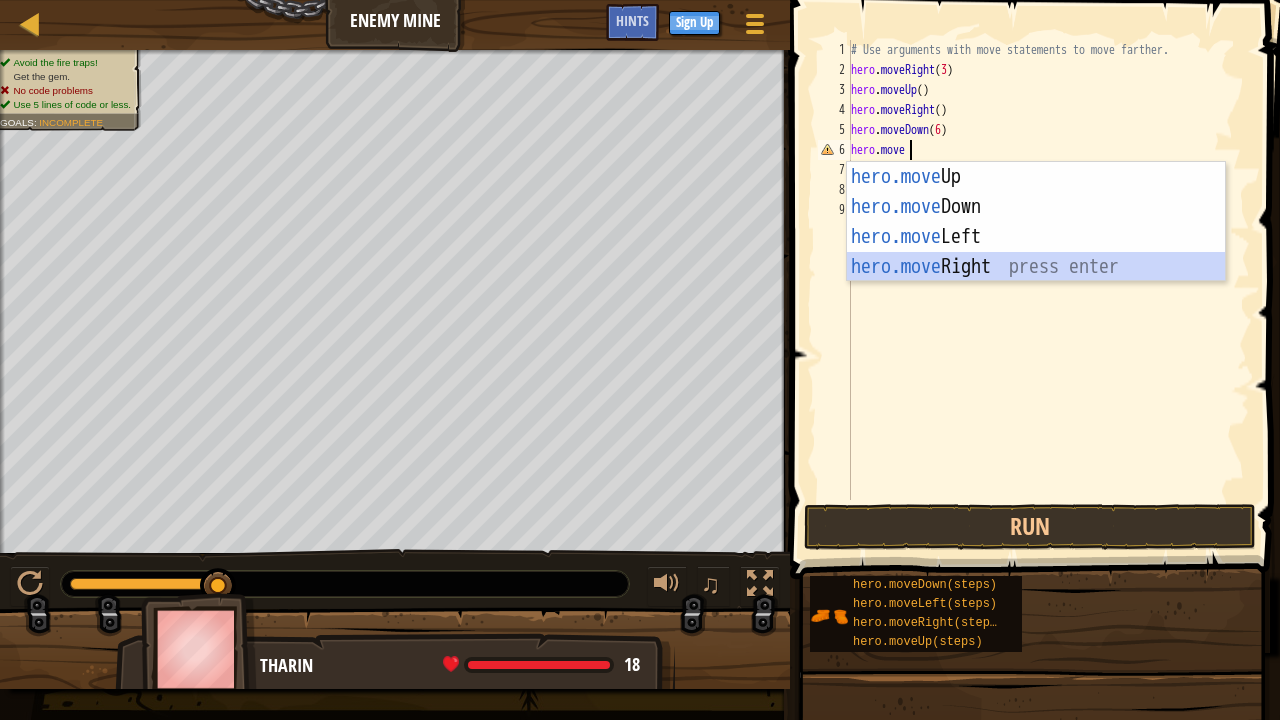 click on "hero.move Up press enter hero.move Down press enter hero.move Left press enter hero.move Right press enter" at bounding box center (1036, 252) 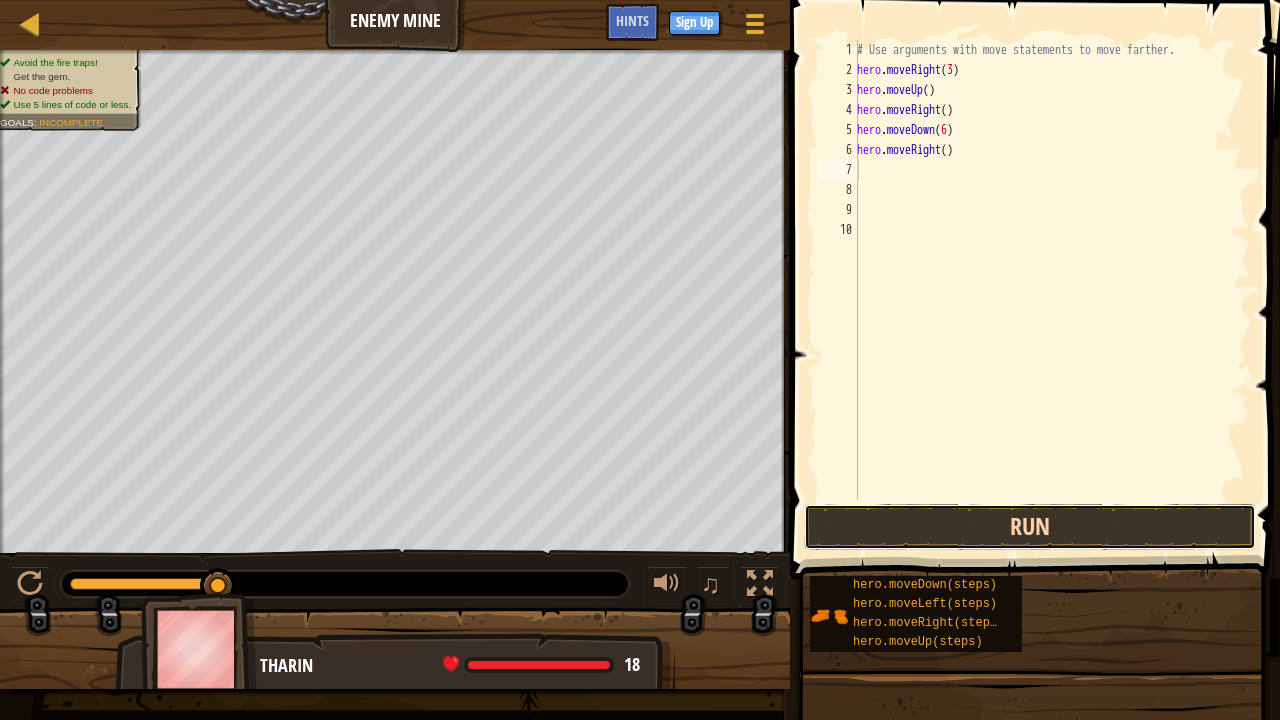 click on "Run" at bounding box center (1030, 527) 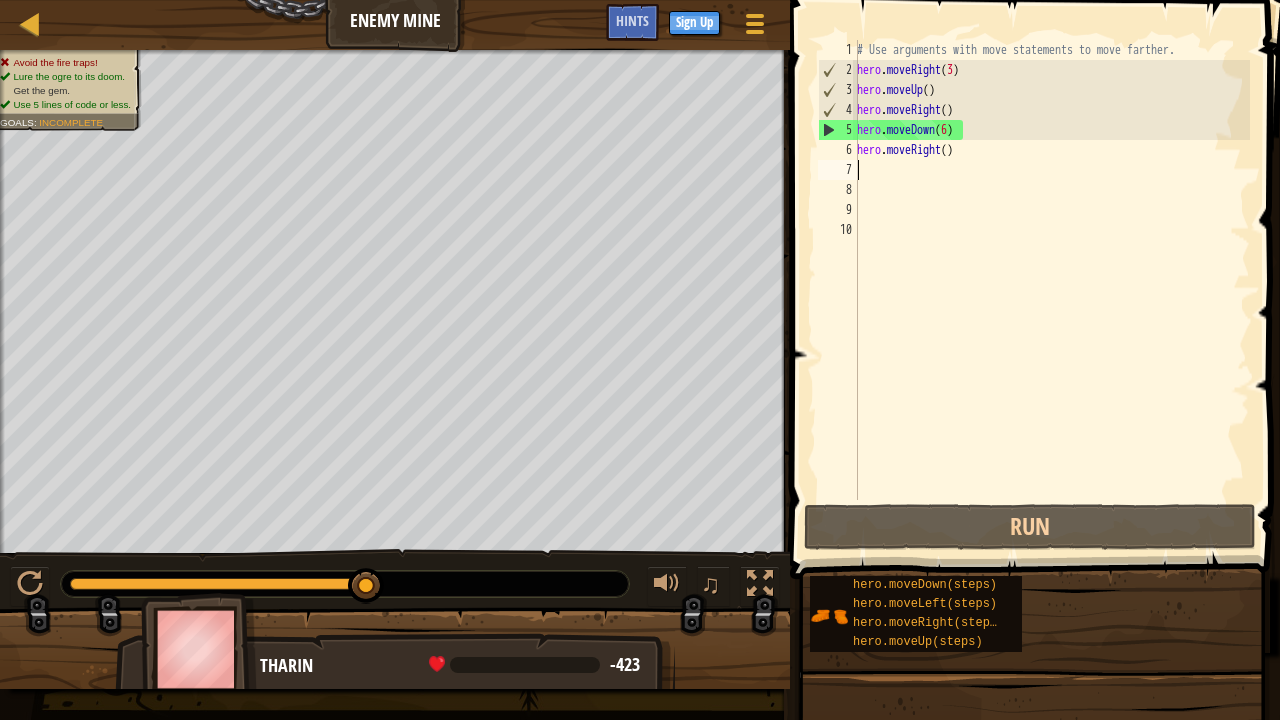 click on "# Use arguments with move statements to move farther. hero . moveRight ( 3 ) hero . moveUp ( ) hero . moveRight ( ) hero . moveDown ( 6 ) hero . moveRight ( )" at bounding box center [1051, 290] 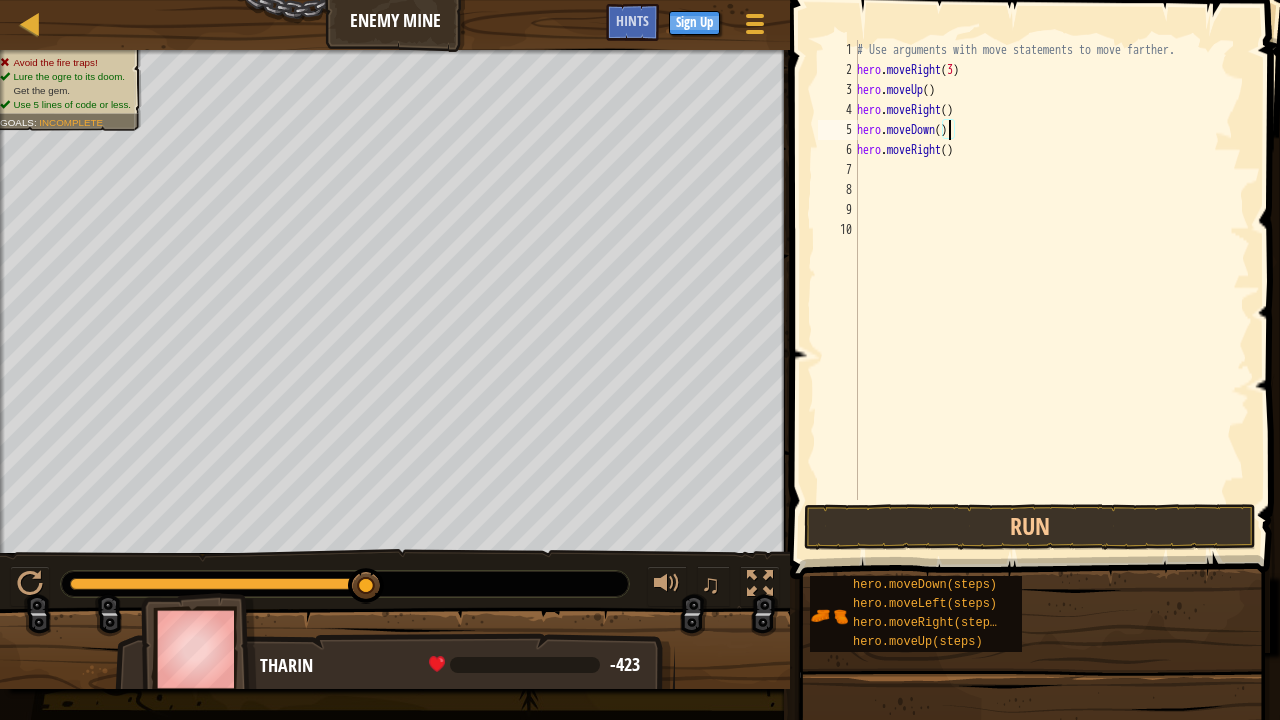 type on "hero.moveDown(5)" 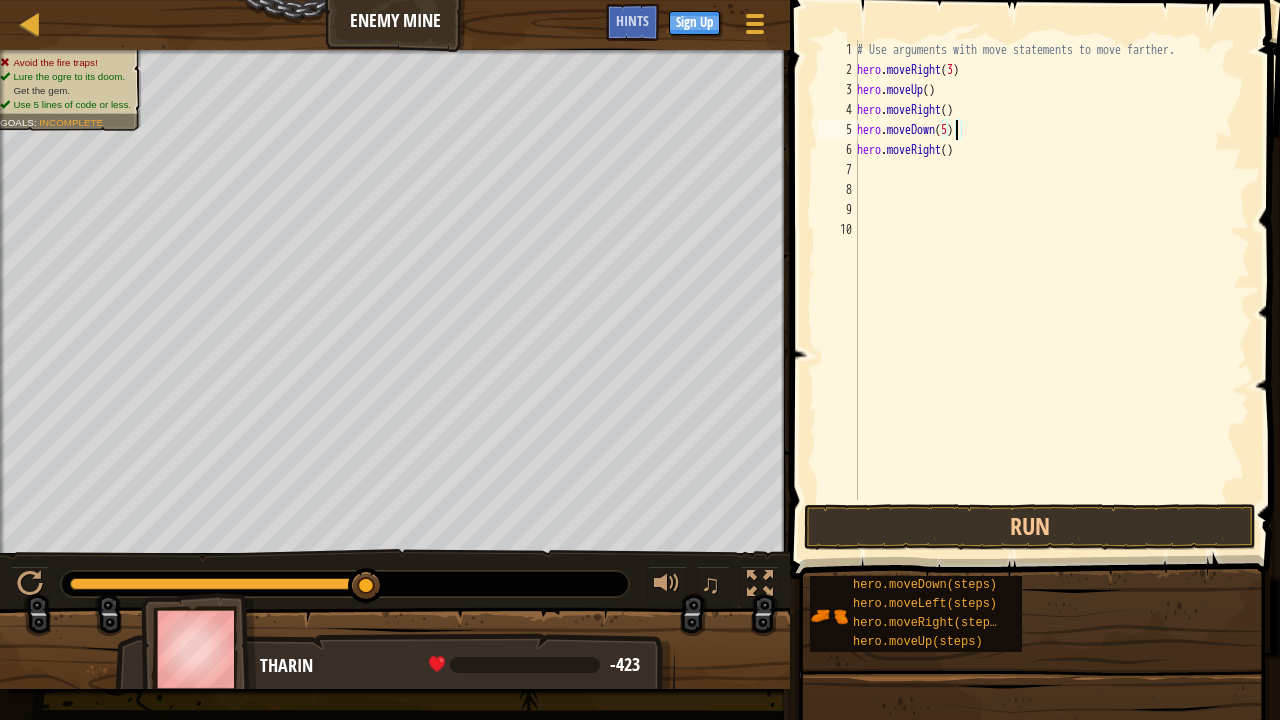scroll, scrollTop: 9, scrollLeft: 0, axis: vertical 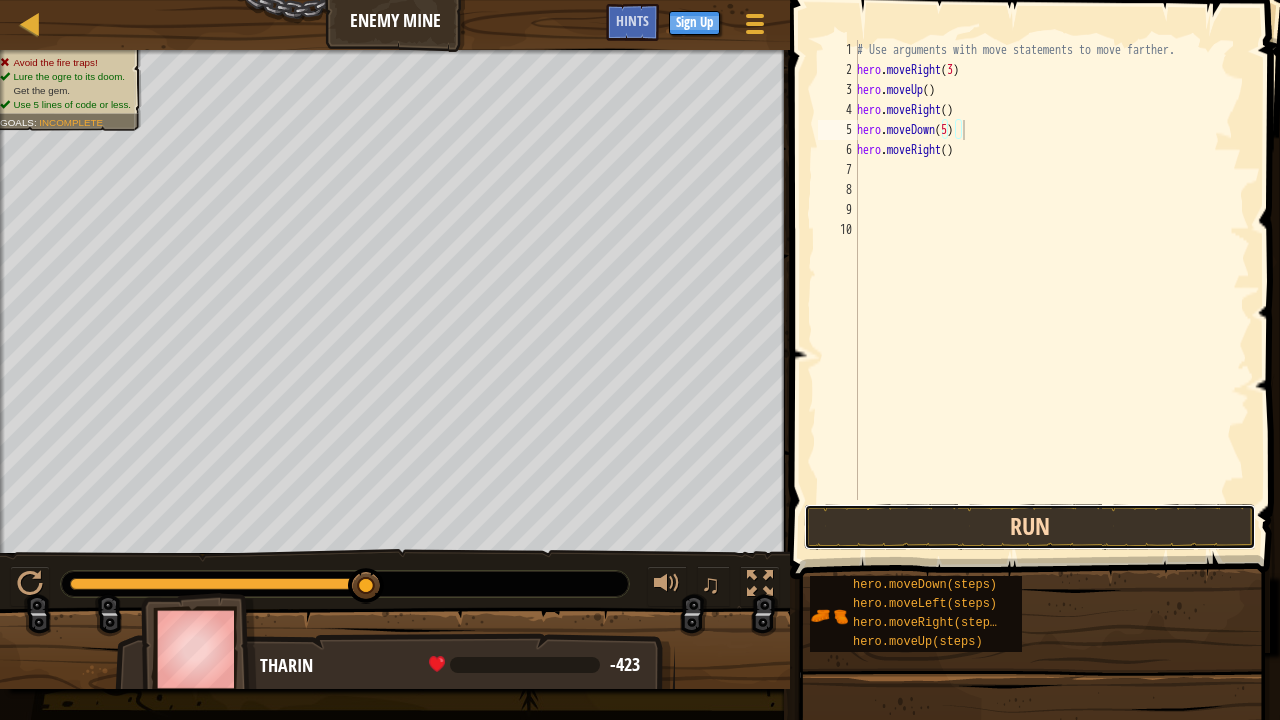 click on "Run" at bounding box center [1030, 527] 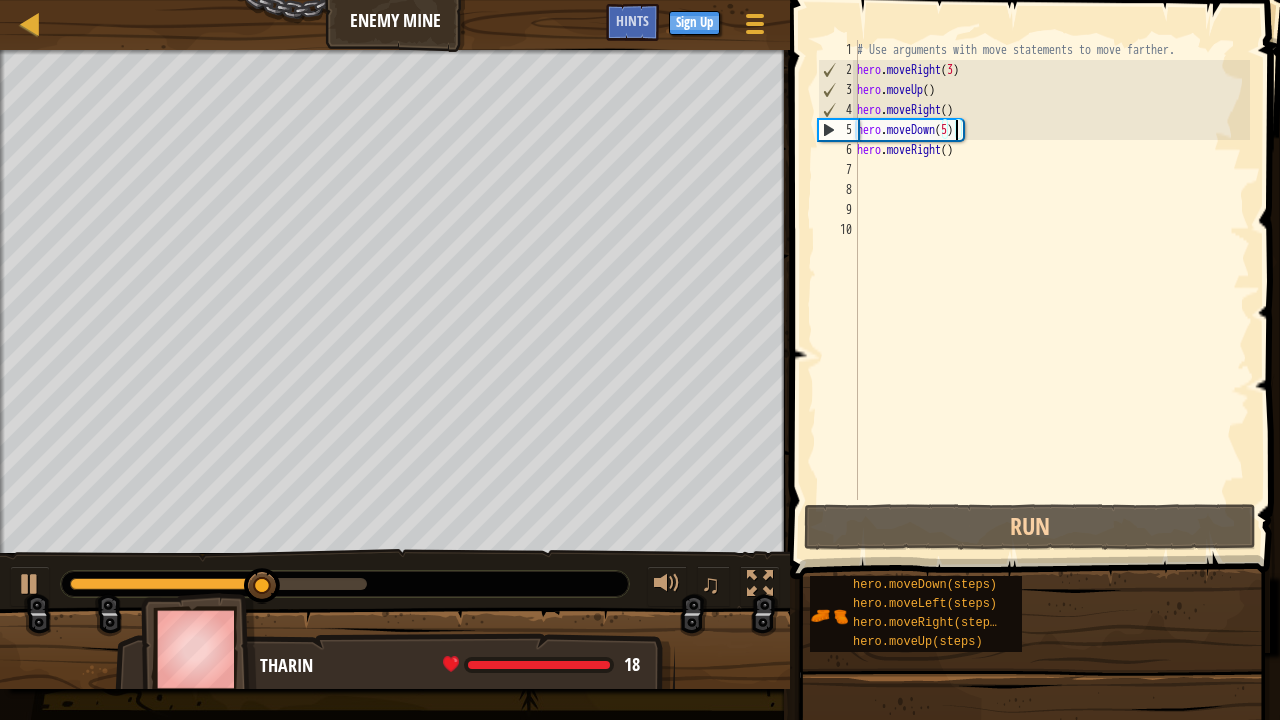 click on "# Use arguments with move statements to move farther. hero . moveRight ( 3 ) hero . moveUp ( ) hero . moveRight ( ) hero . moveDown ( 5 ) hero . moveRight ( )" at bounding box center (1051, 290) 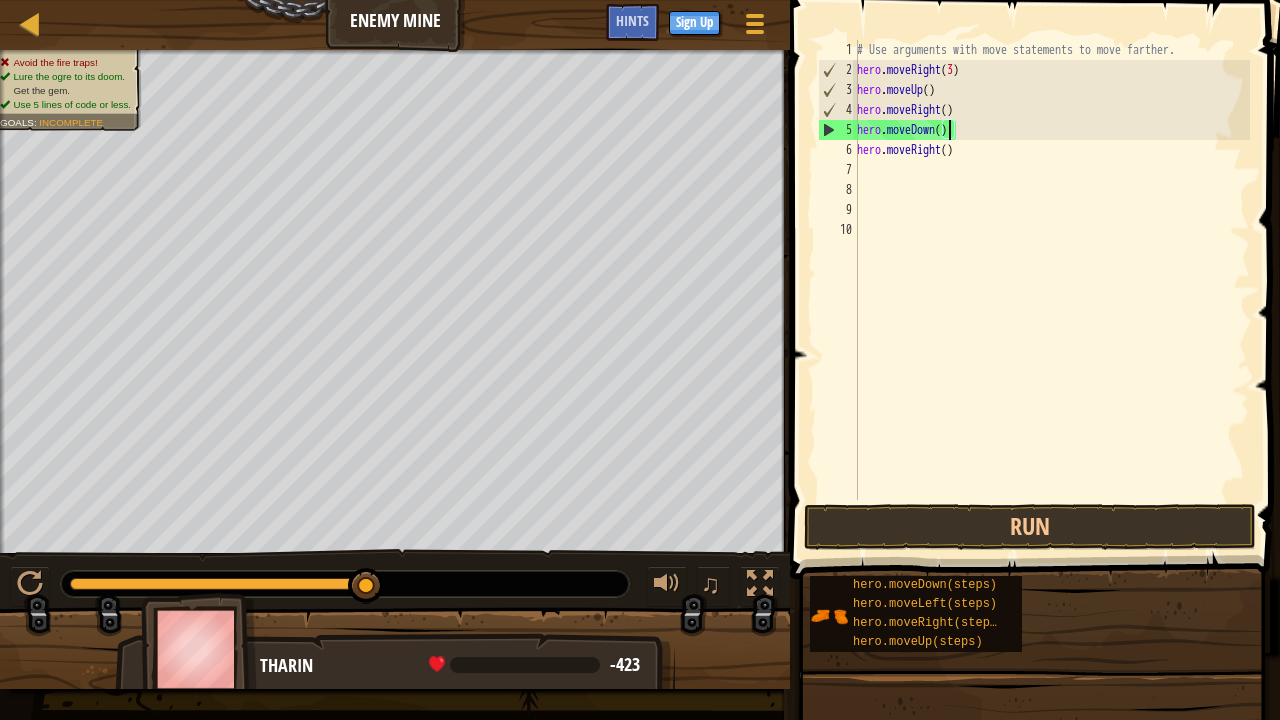 type on "hero.moveDown(4)" 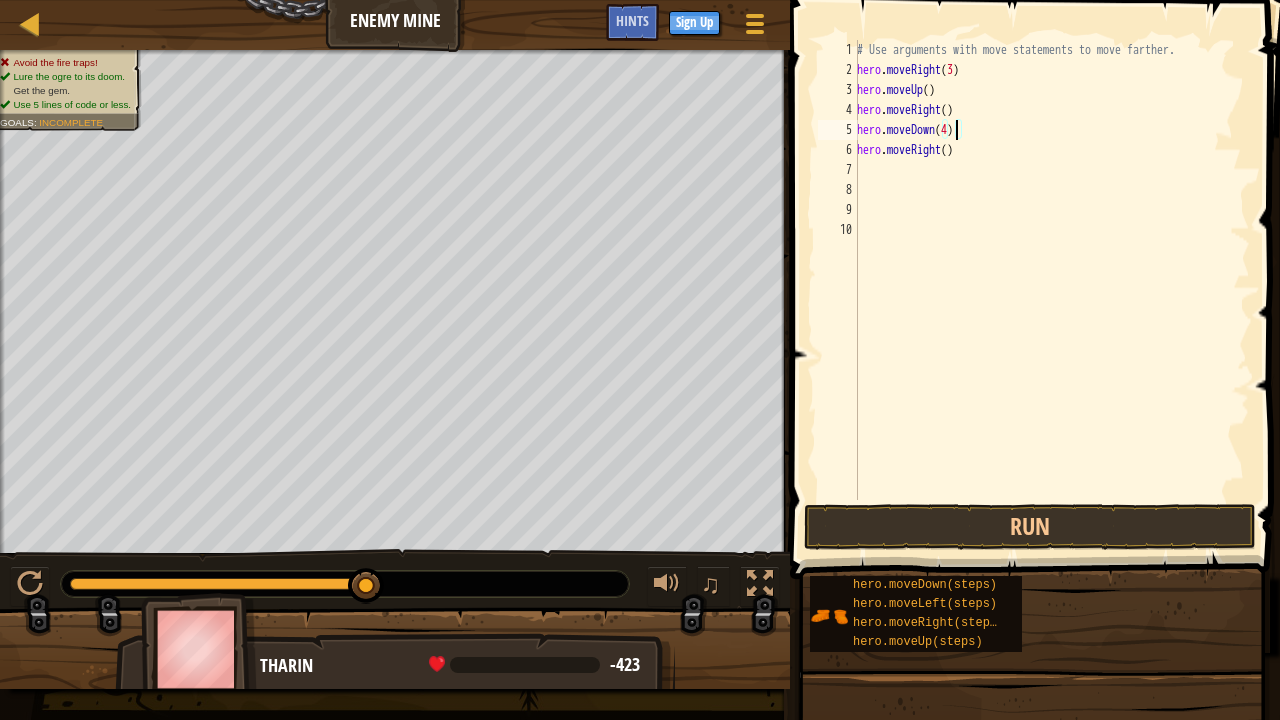 scroll, scrollTop: 9, scrollLeft: 0, axis: vertical 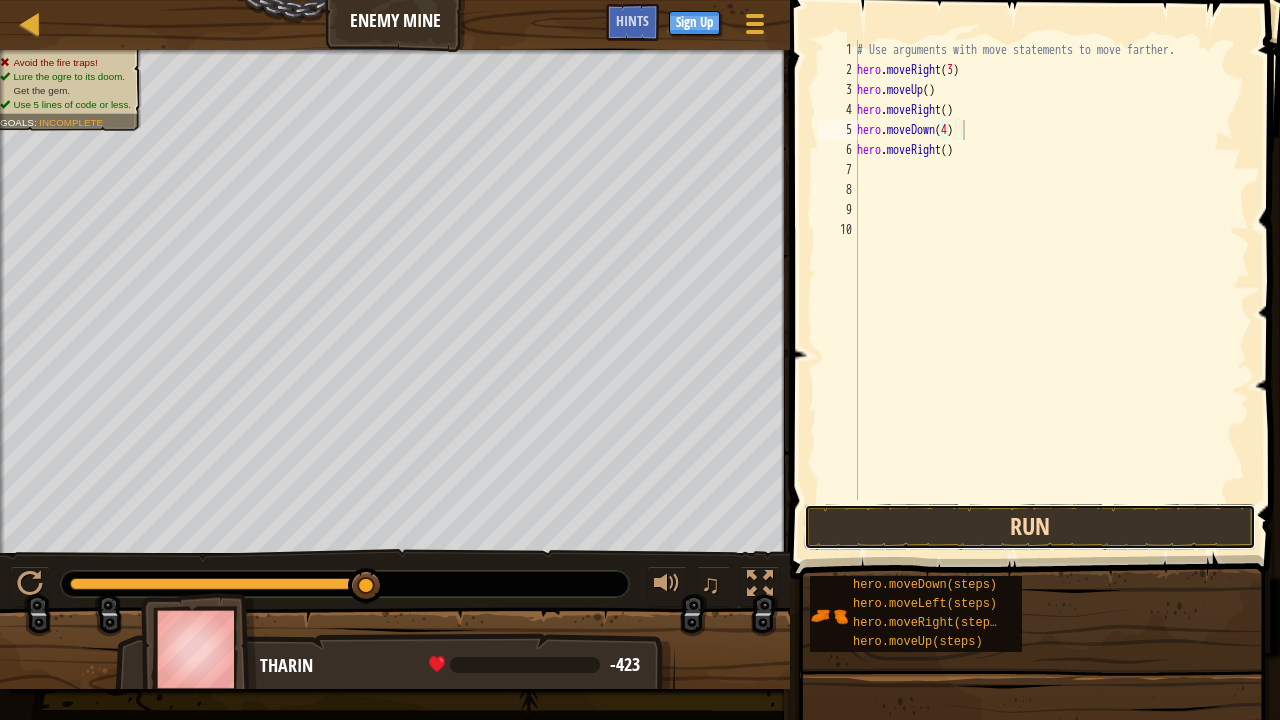 click on "Run" at bounding box center (1030, 527) 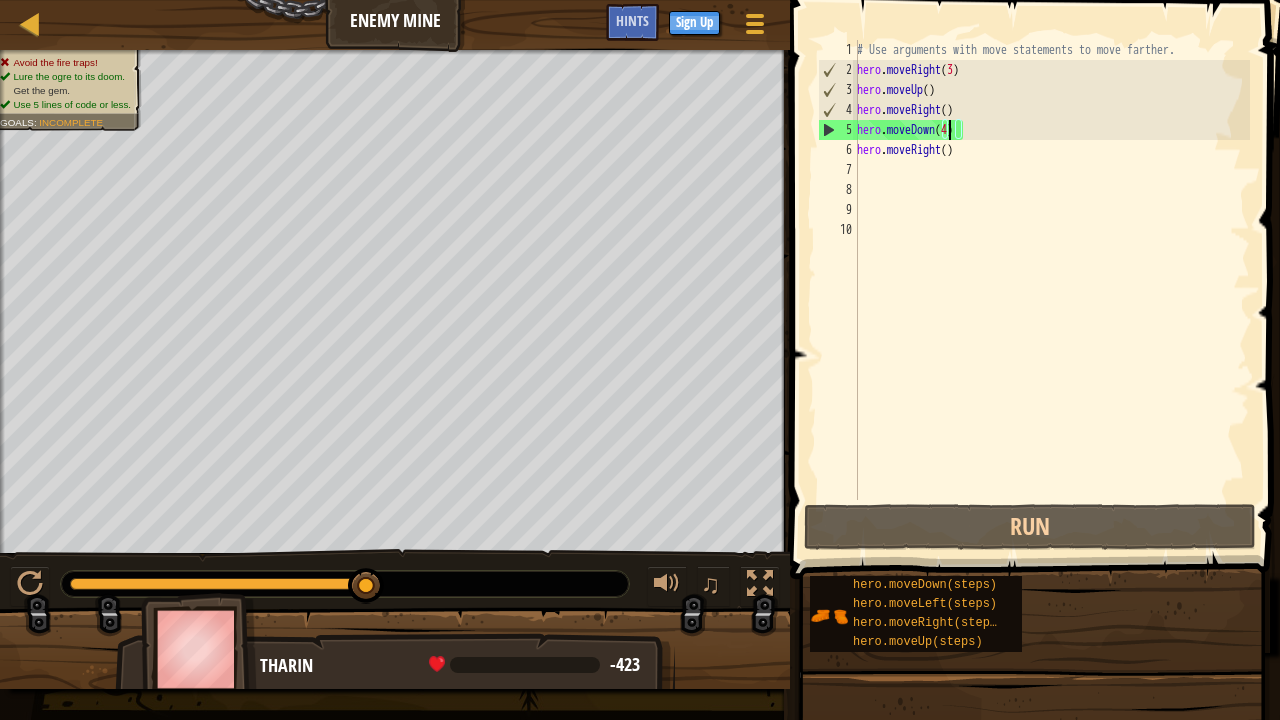 click on "# Use arguments with move statements to move farther. hero . moveRight ( 3 ) hero . moveUp ( ) hero . moveRight ( ) hero . moveDown ( 4 ) hero . moveRight ( )" at bounding box center (1051, 290) 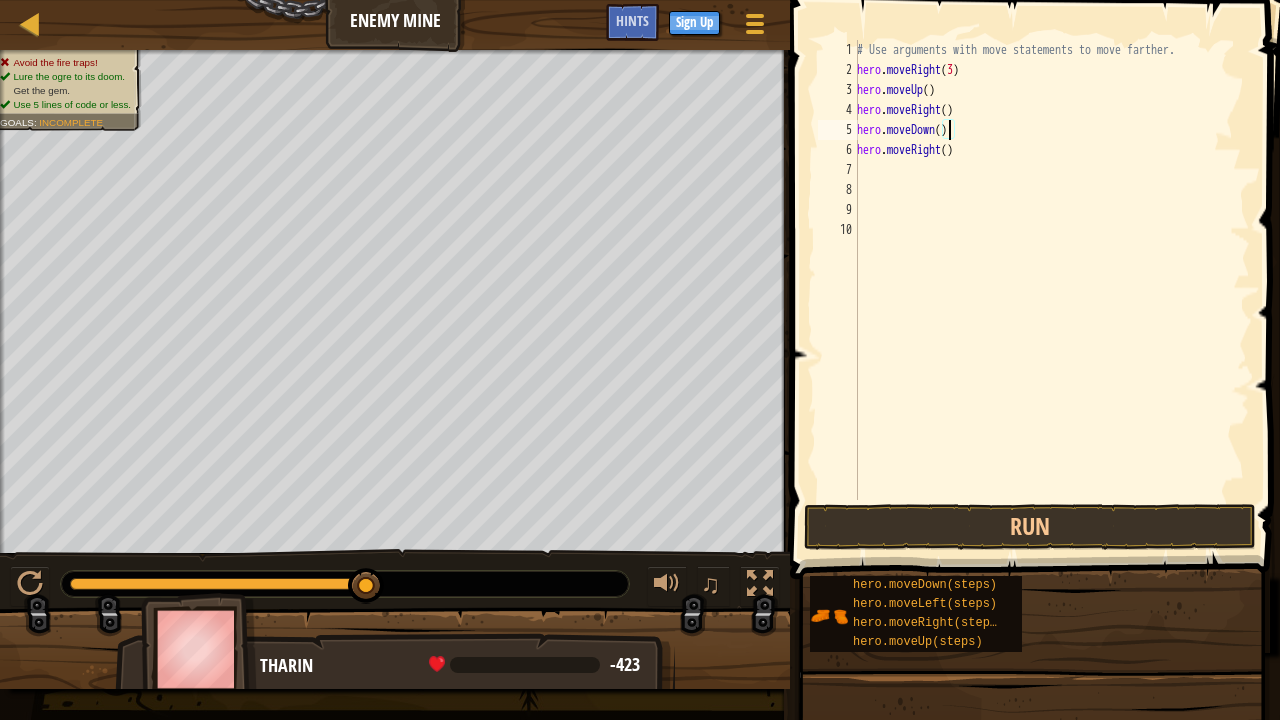 type on "hero.moveDown(3)" 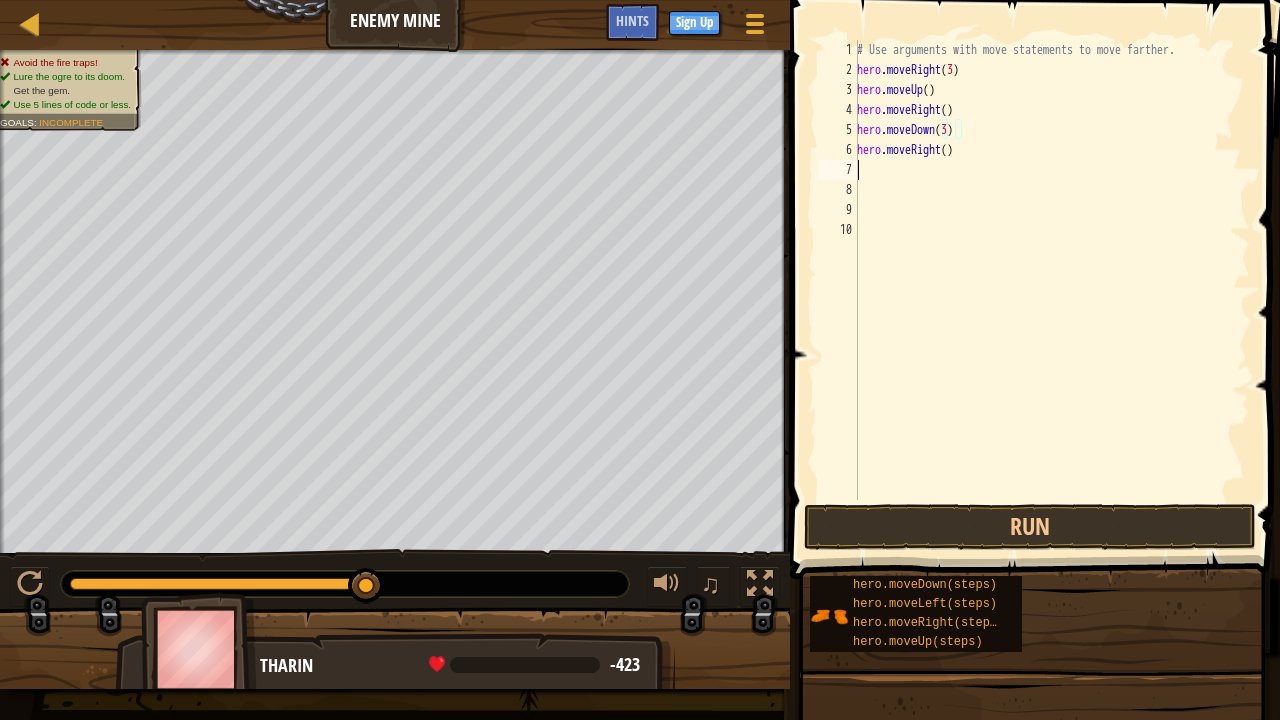 click on "# Use arguments with move statements to move farther. hero . moveRight ( 3 ) hero . moveUp ( ) hero . moveRight ( ) hero . moveDown ( 3 ) hero . moveRight ( )" at bounding box center [1051, 290] 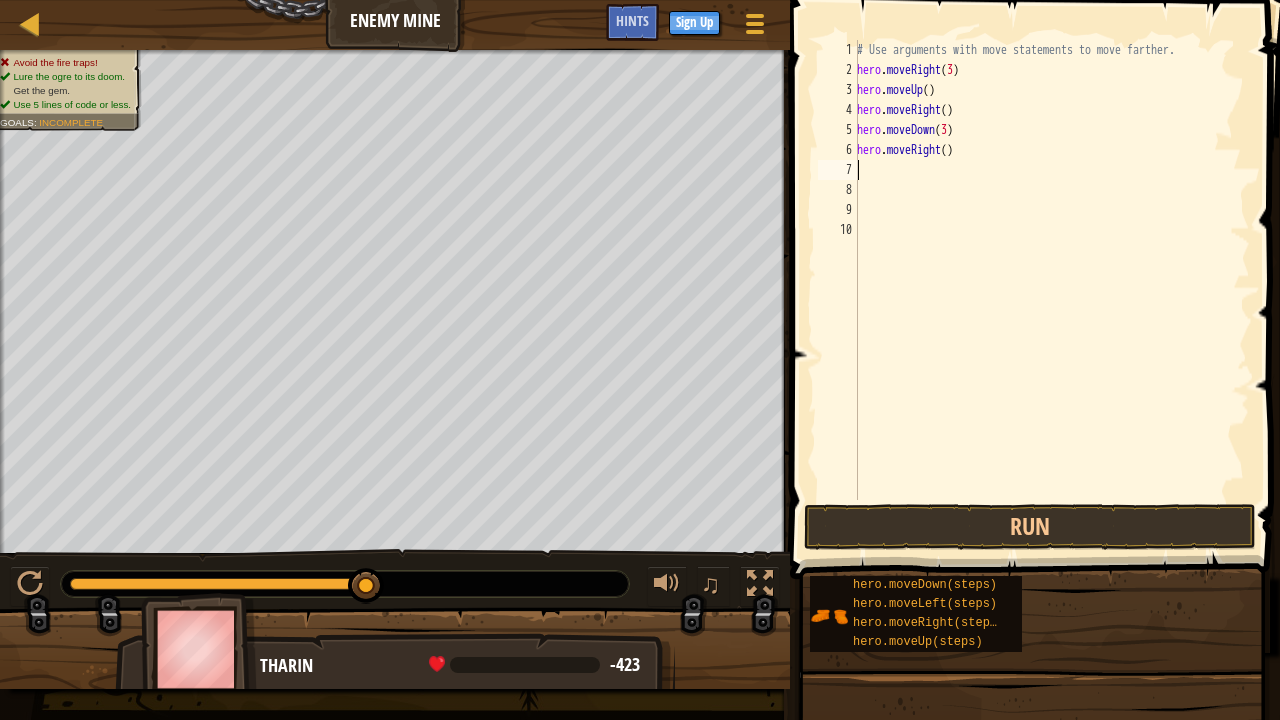 scroll, scrollTop: 9, scrollLeft: 0, axis: vertical 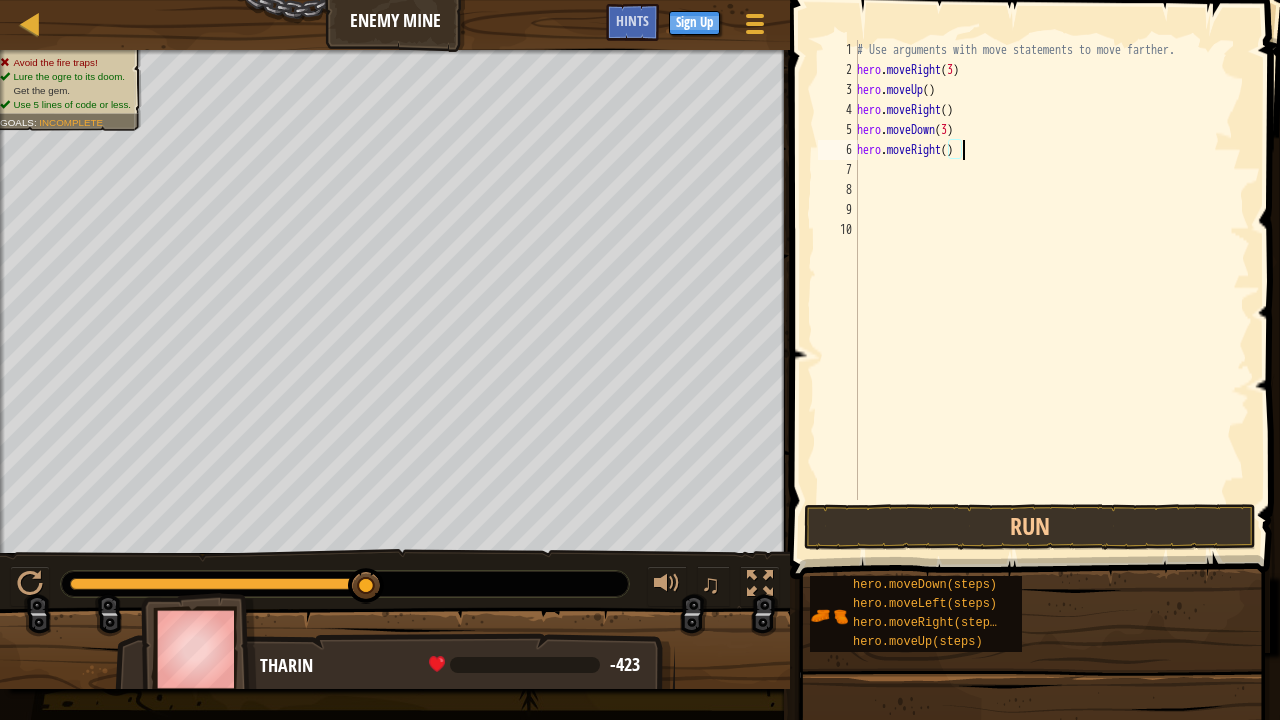 click on "# Use arguments with move statements to move farther. hero . moveRight ( 3 ) hero . moveUp ( ) hero . moveRight ( ) hero . moveDown ( 3 ) hero . moveRight ( )" at bounding box center (1051, 290) 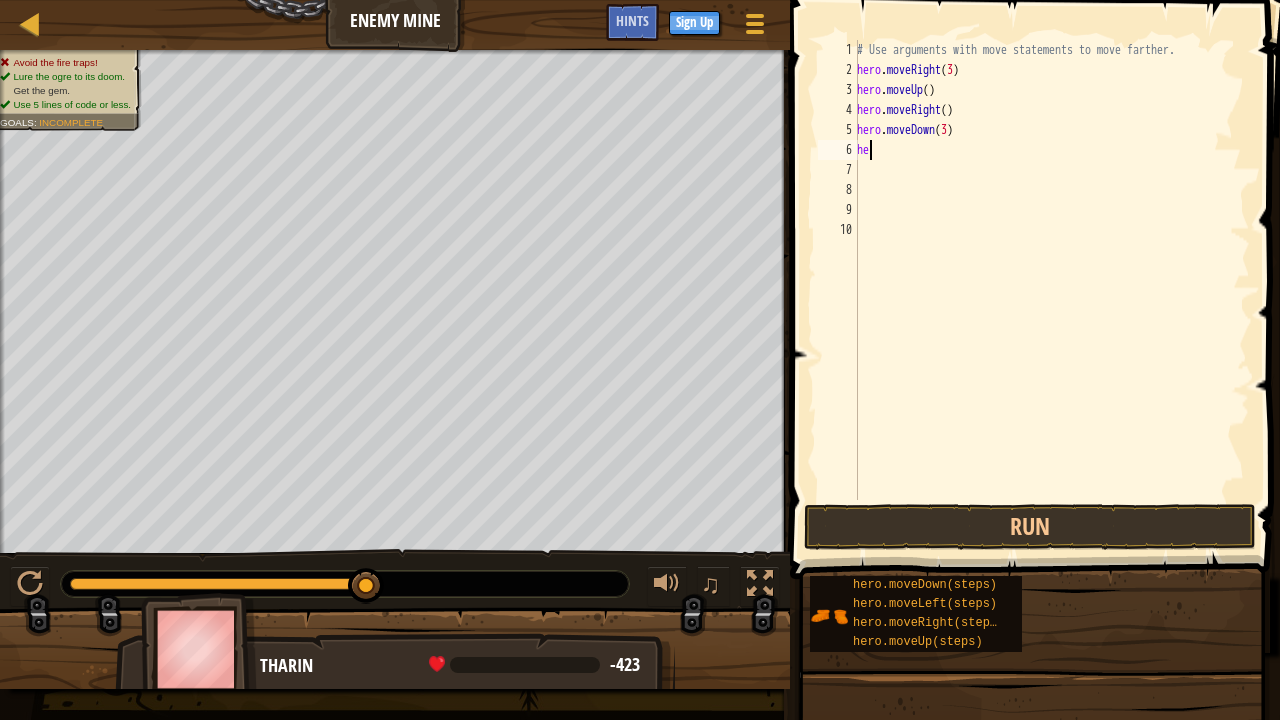 type on "h" 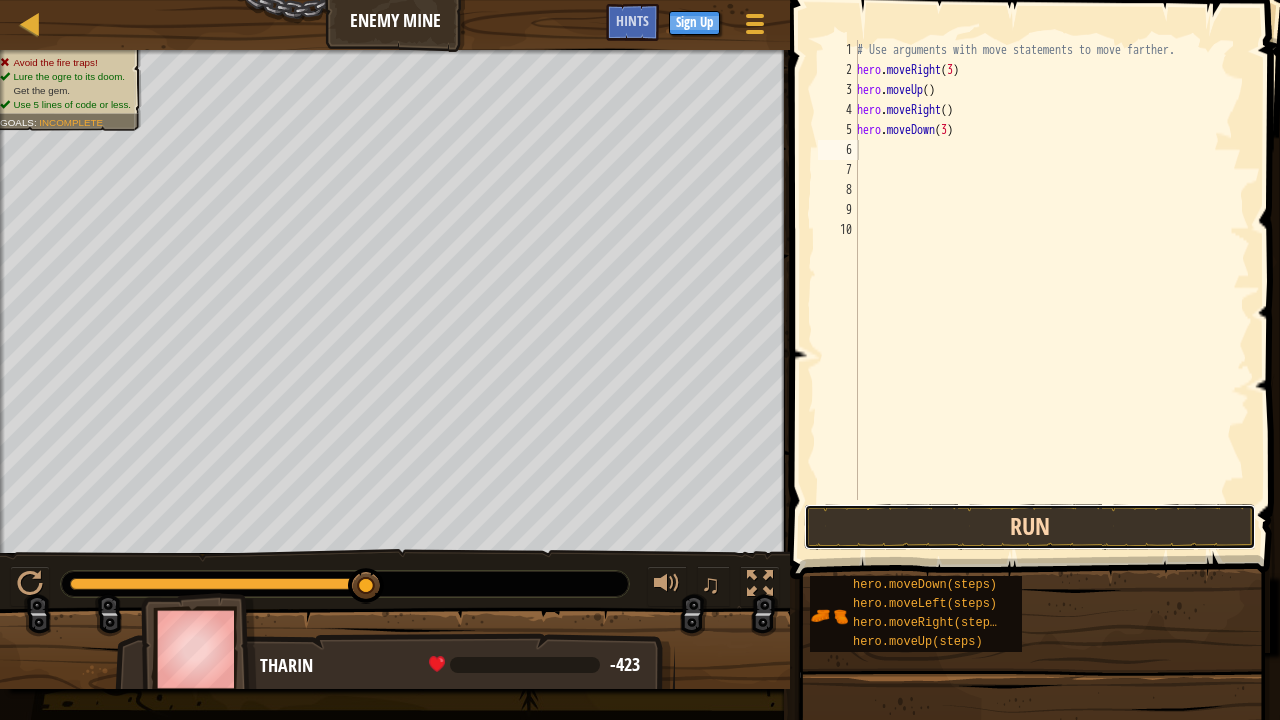 click on "Run" at bounding box center [1030, 527] 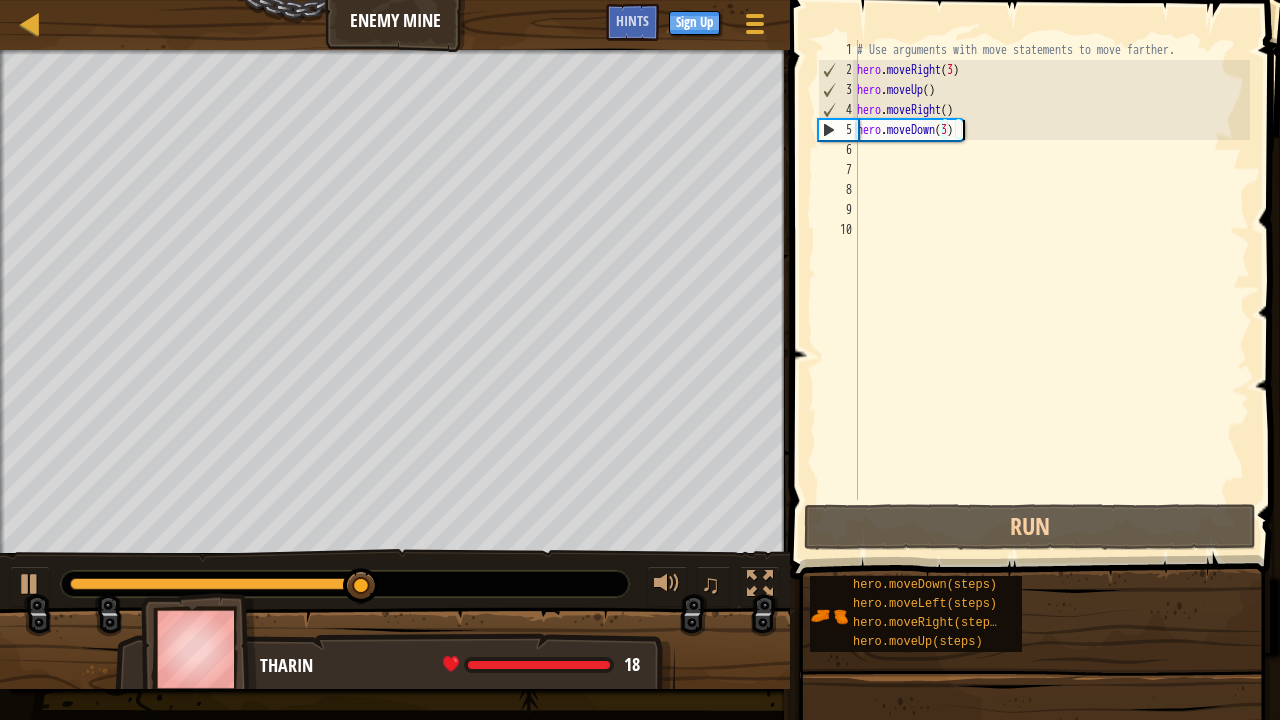 click on "# Use arguments with move statements to move farther. hero . moveRight ( 3 ) hero . moveUp ( ) hero . moveRight ( ) hero . moveDown ( 3 )" at bounding box center (1051, 290) 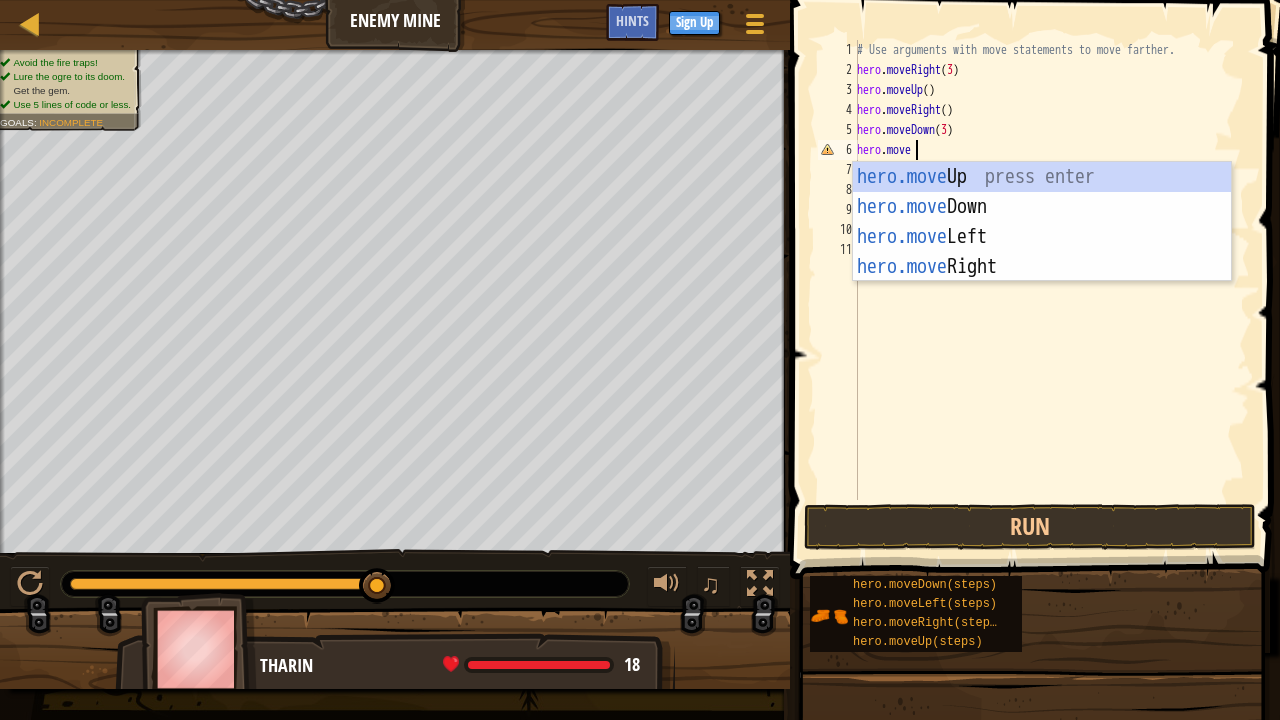 scroll, scrollTop: 9, scrollLeft: 4, axis: both 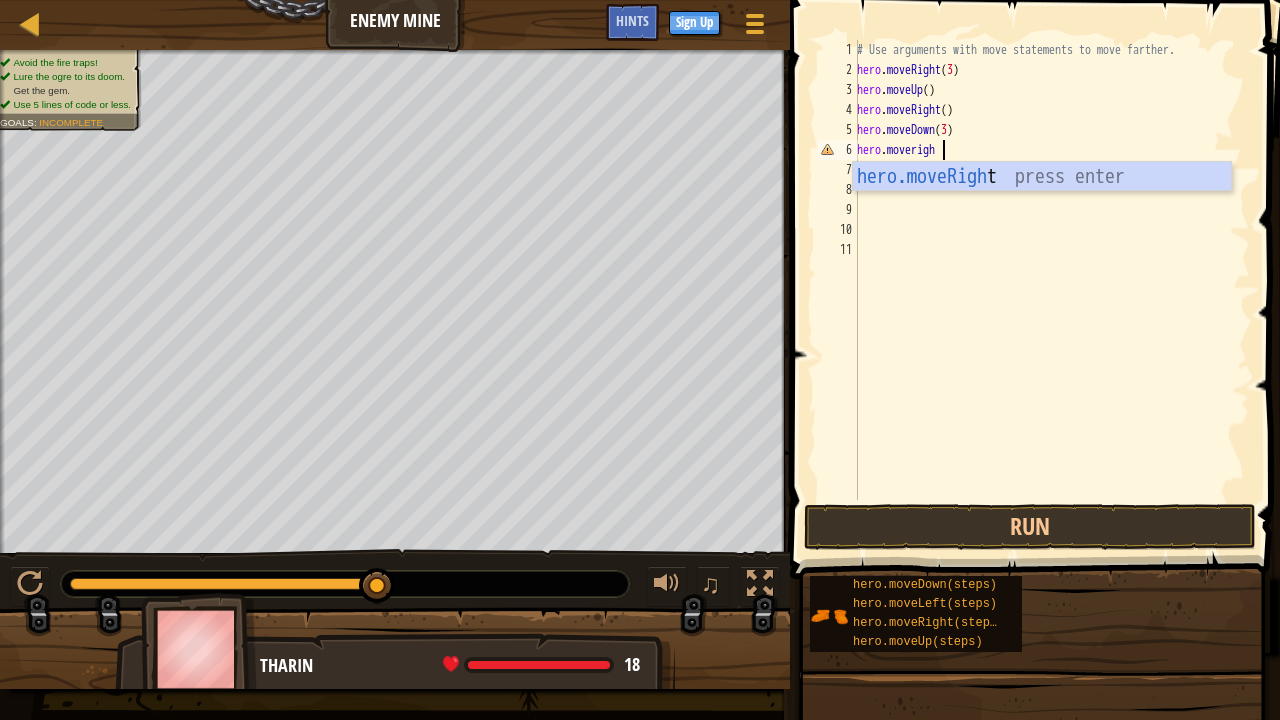 type on "hero.moveright" 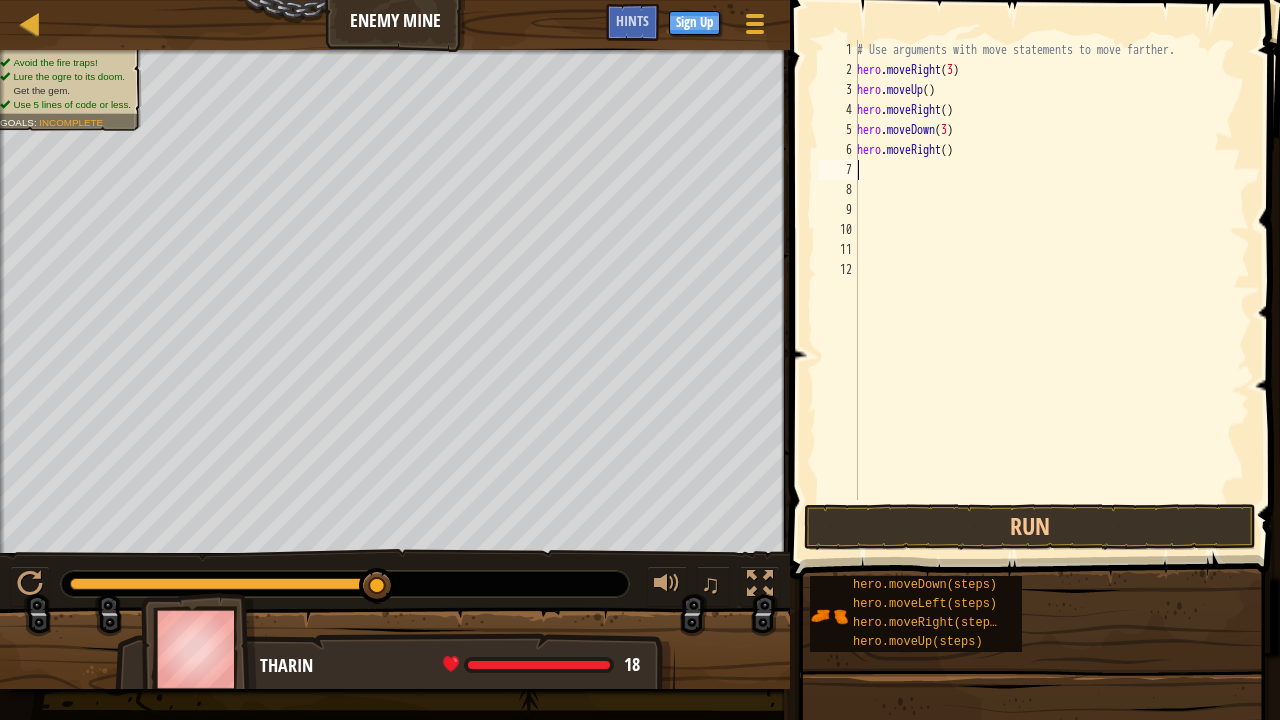 scroll, scrollTop: 9, scrollLeft: 0, axis: vertical 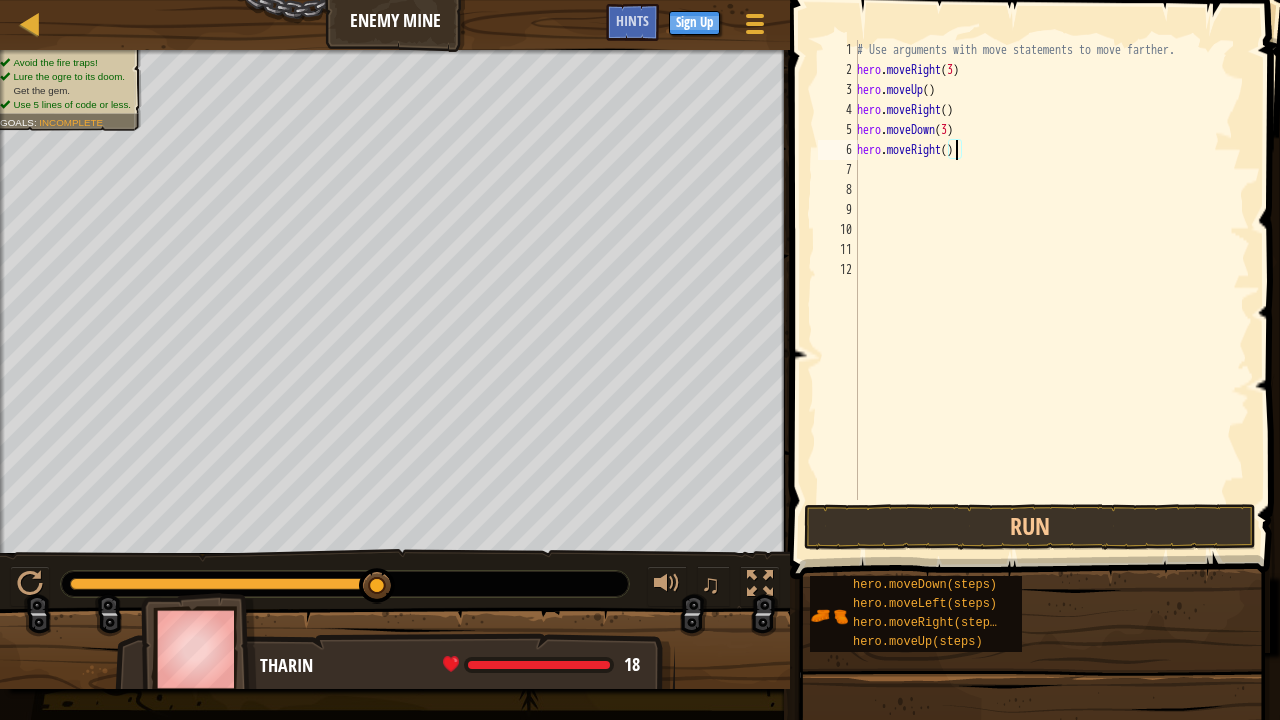click on "# Use arguments with move statements to move farther. hero . moveRight ( 3 ) hero . moveUp ( ) hero . moveRight ( ) hero . moveDown ( 3 ) hero . moveRight ( )" at bounding box center [1051, 290] 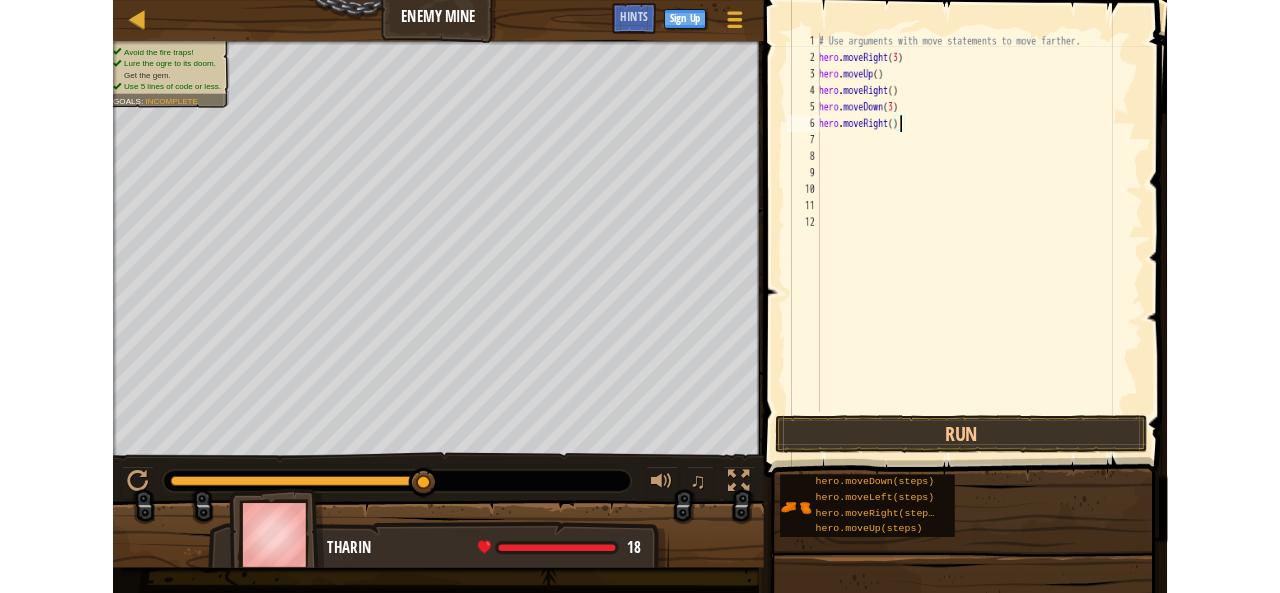 scroll, scrollTop: 9, scrollLeft: 8, axis: both 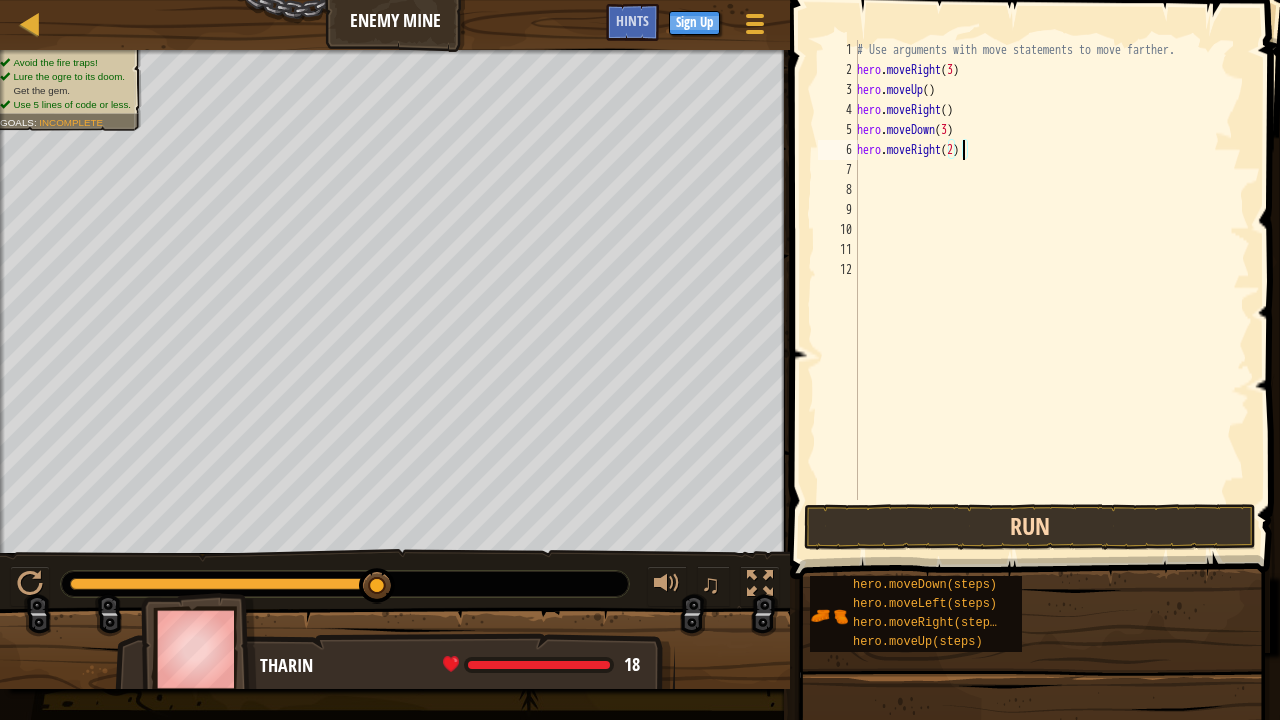 type on "hero.moveRight(2)" 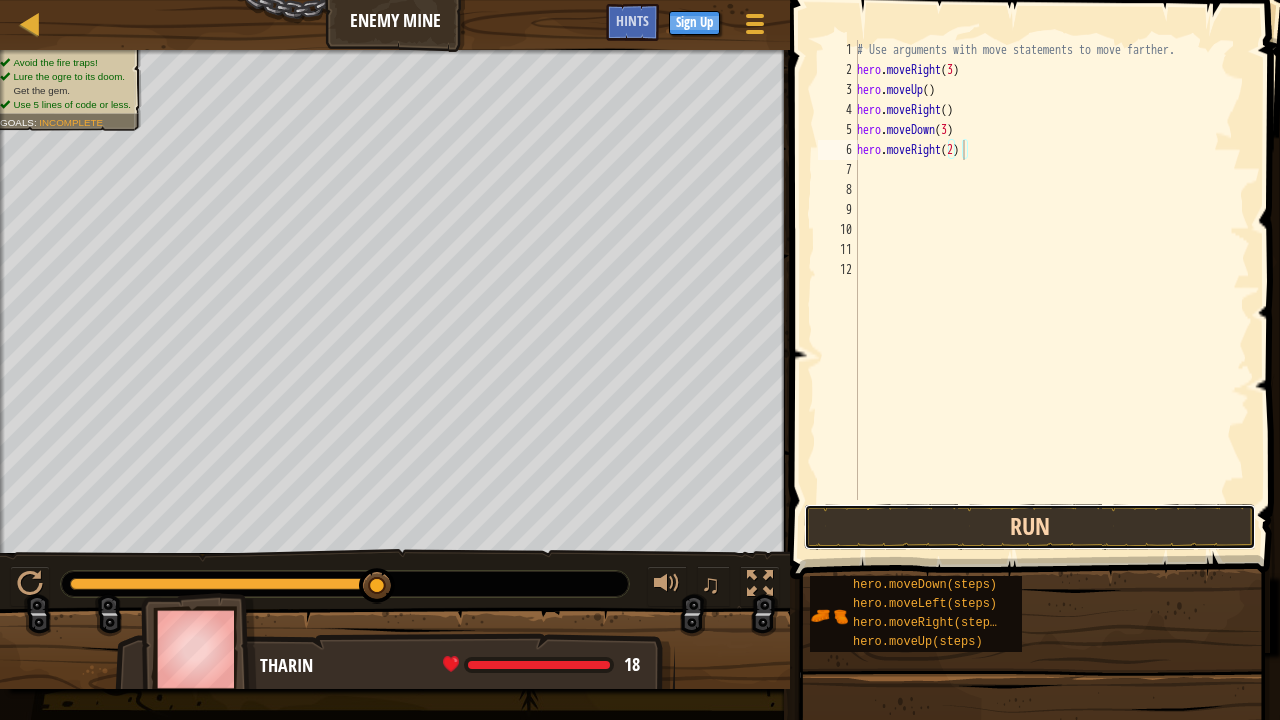 click on "Run" at bounding box center [1030, 527] 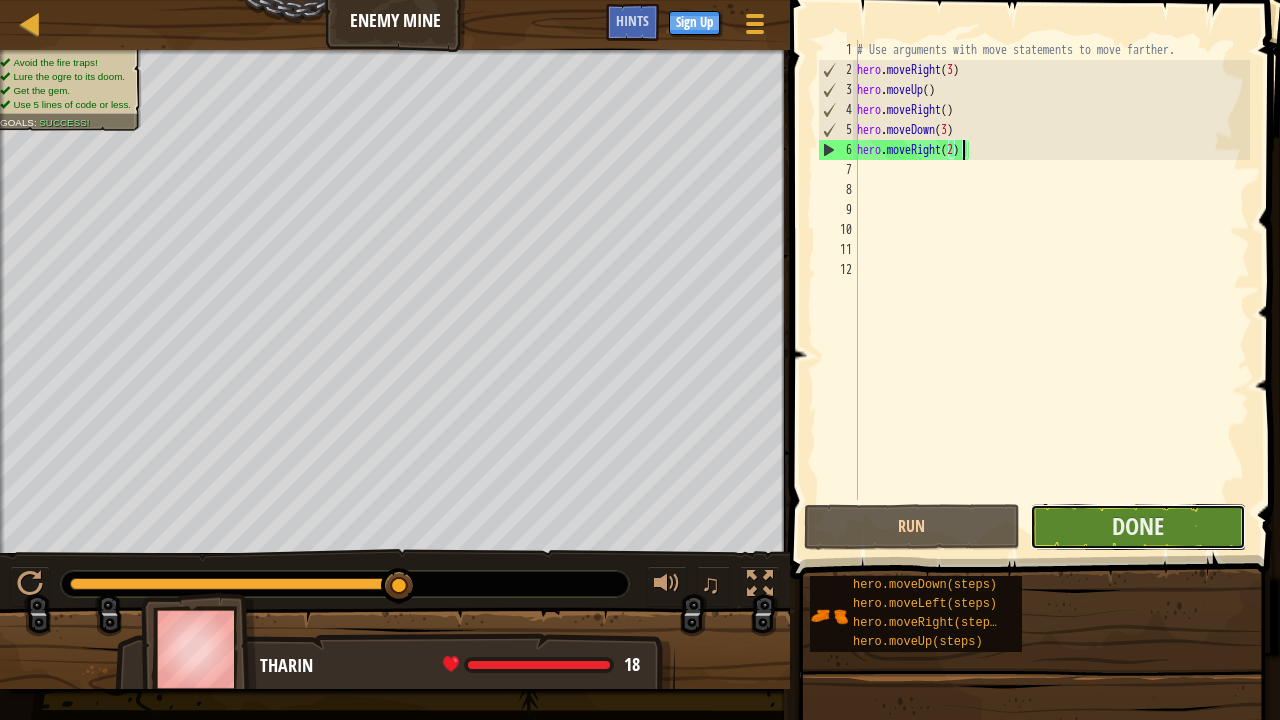 click on "Done" at bounding box center [1138, 527] 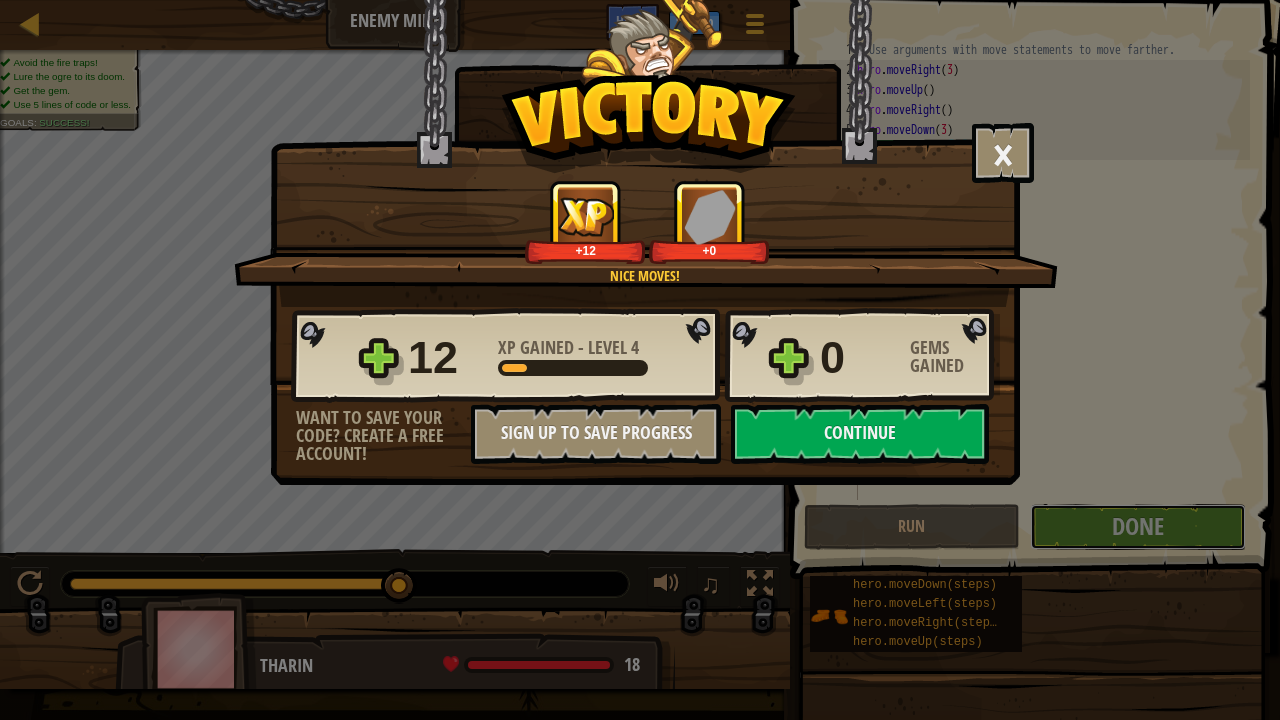type 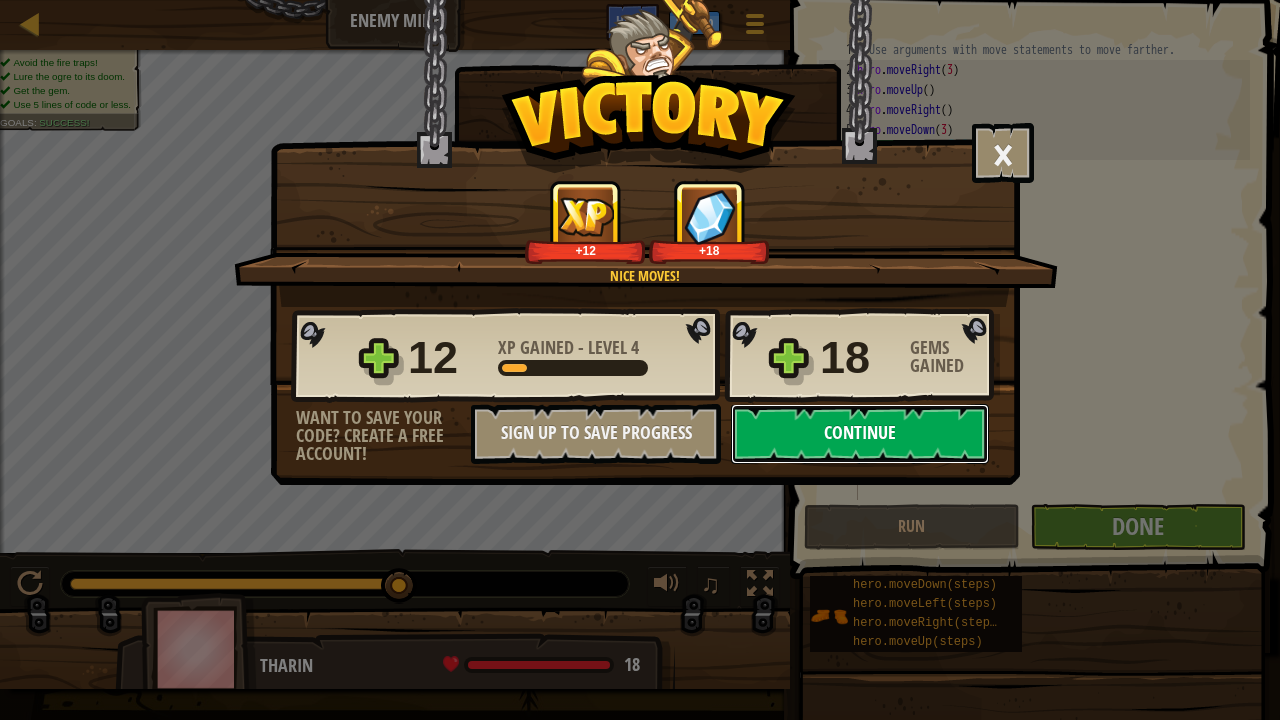 click on "Continue" at bounding box center [860, 434] 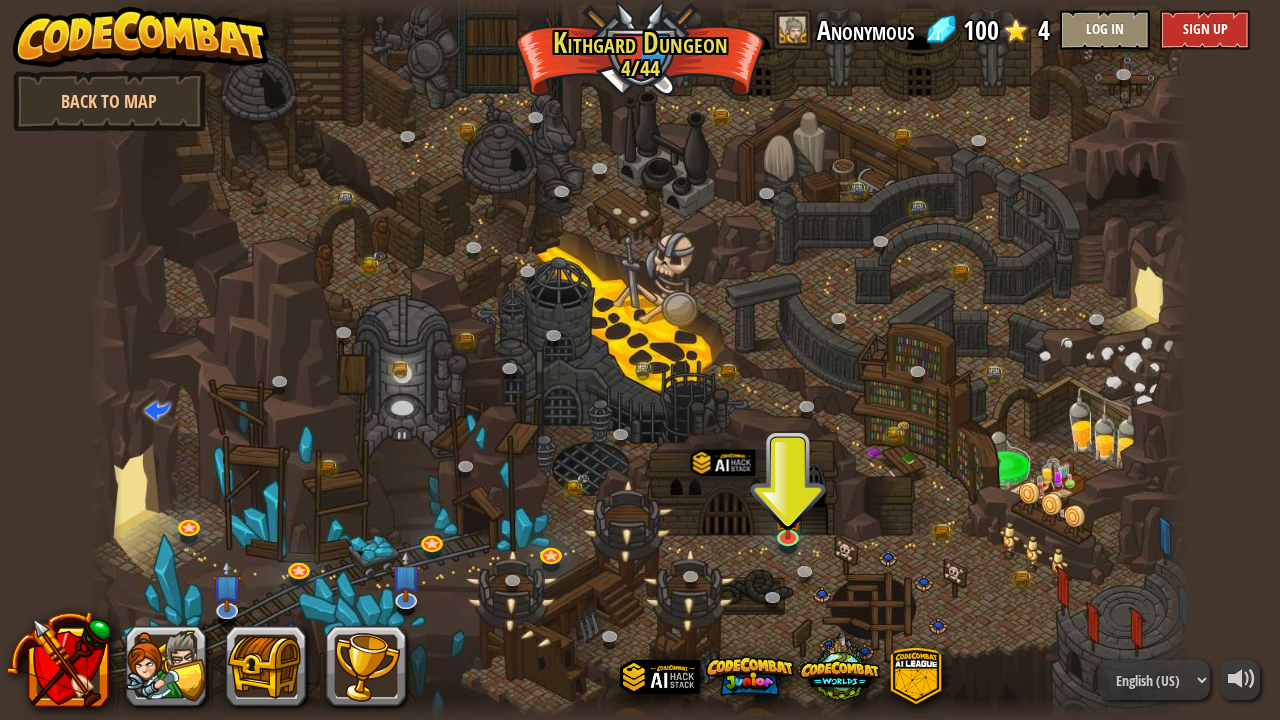 click on "powered by Back to Map Twisted Canyon (Locked) Challenge: collect the most gold using all the programming skills you've learned so far!
Basic Syntax While Loops Strings Variables Reading the Docs Known Enemy (Locked) Using your first variable to achieve victory.
Arguments Basic Syntax Strings Variables Hack and Dash (Locked) Escape the Dungeon Sprite with the help of a speed potion.
Arguments Basic Syntax Strings While Loops Dread Door (Locked) Behind a dread door lies a chest full of riches.
Arguments Basic Syntax Strings While Loops Master of Names (Locked) Use your new coding powers to target nameless enemies.
Arguments Basic Syntax Variables Pong Pong (Locked) Challenge: write the shortest solution using all the programming skills you've learned so far!
Basic Syntax Reading the Docs Ingredient Identification (Locked) Variables are like labeled bottles that hold data.
Basic Syntax Variables Cupboards of Kithgard (Locked) Who knows what horrors lurk in the Cupboards of Kithgard?
Arguments" at bounding box center [640, 360] 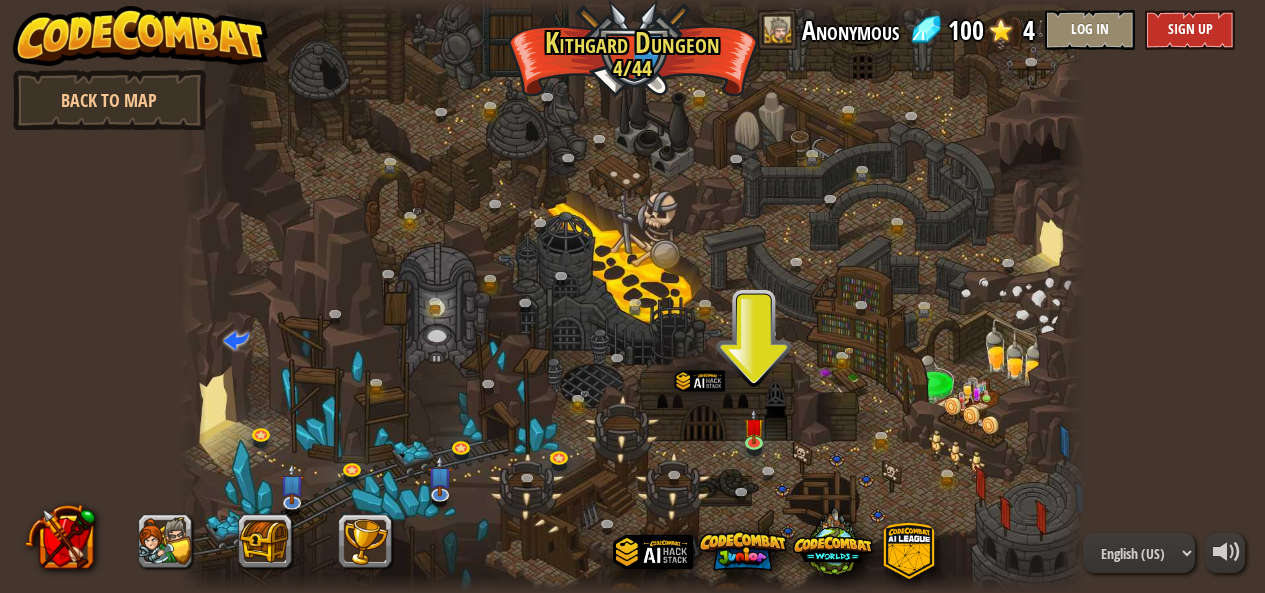 click on "powered by Back to Map Twisted Canyon (Locked) Challenge: collect the most gold using all the programming skills you've learned so far!
Basic Syntax While Loops Strings Variables Reading the Docs Known Enemy (Locked) Using your first variable to achieve victory.
Arguments Basic Syntax Strings Variables Hack and Dash (Locked) Escape the Dungeon Sprite with the help of a speed potion.
Arguments Basic Syntax Strings While Loops Dread Door (Locked) Behind a dread door lies a chest full of riches.
Arguments Basic Syntax Strings While Loops Master of Names (Locked) Use your new coding powers to target nameless enemies.
Arguments Basic Syntax Variables Pong Pong (Locked) Challenge: write the shortest solution using all the programming skills you've learned so far!
Basic Syntax Reading the Docs Ingredient Identification (Locked) Variables are like labeled bottles that hold data.
Basic Syntax Variables Cupboards of Kithgard (Locked) Who knows what horrors lurk in the Cupboards of Kithgard?
Arguments" at bounding box center [632, 296] 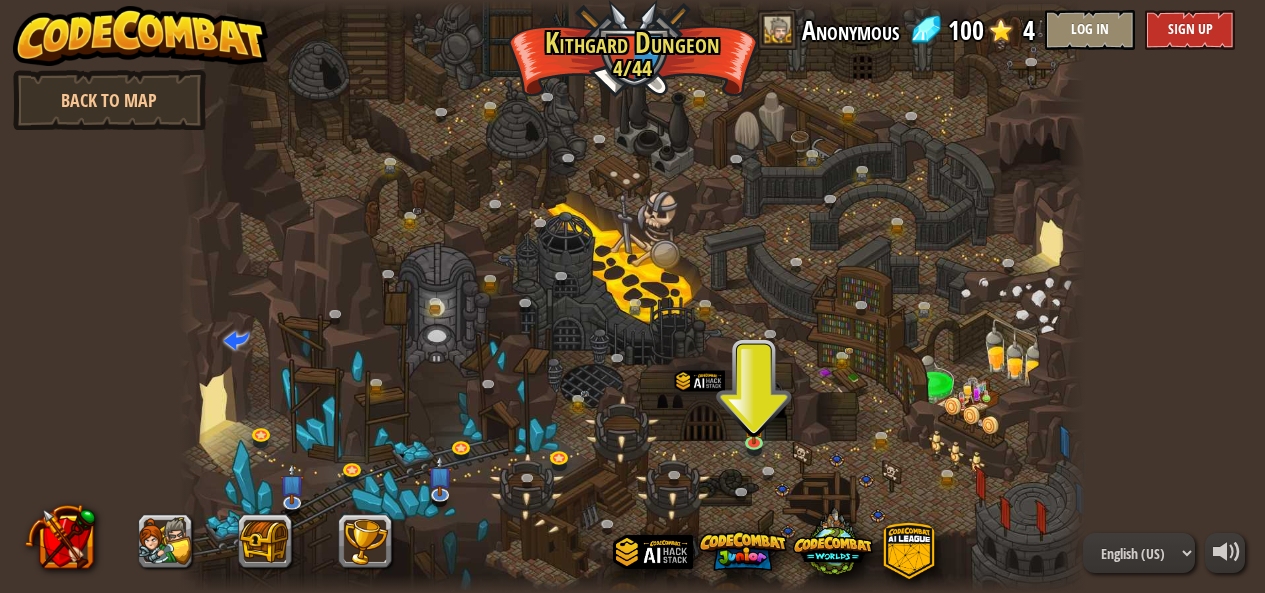 click on "powered by Back to Map Twisted Canyon (Locked) Challenge: collect the most gold using all the programming skills you've learned so far!
Basic Syntax While Loops Strings Variables Reading the Docs Known Enemy (Locked) Using your first variable to achieve victory.
Arguments Basic Syntax Strings Variables Hack and Dash (Locked) Escape the Dungeon Sprite with the help of a speed potion.
Arguments Basic Syntax Strings While Loops Dread Door (Locked) Behind a dread door lies a chest full of riches.
Arguments Basic Syntax Strings While Loops Master of Names (Locked) Use your new coding powers to target nameless enemies.
Arguments Basic Syntax Variables Pong Pong (Locked) Challenge: write the shortest solution using all the programming skills you've learned so far!
Basic Syntax Reading the Docs Ingredient Identification (Locked) Variables are like labeled bottles that hold data.
Basic Syntax Variables Cupboards of Kithgard (Locked) Who knows what horrors lurk in the Cupboards of Kithgard?
Arguments" at bounding box center [632, 296] 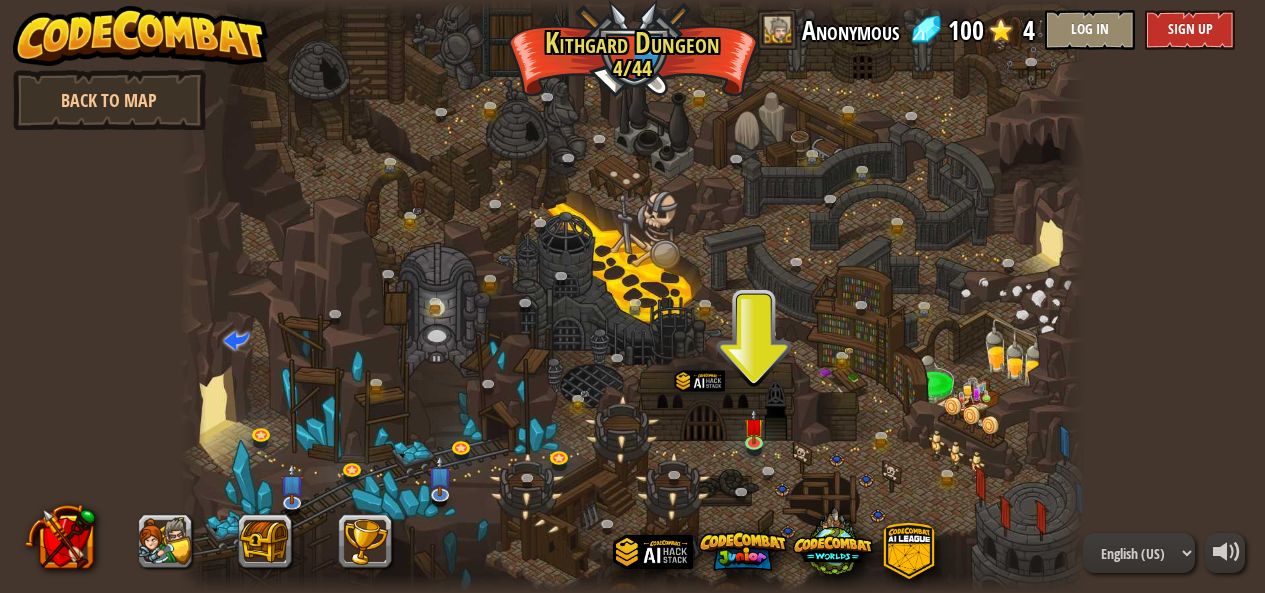 click on "powered by Back to Map Twisted Canyon (Locked) Challenge: collect the most gold using all the programming skills you've learned so far!
Basic Syntax While Loops Strings Variables Reading the Docs Known Enemy (Locked) Using your first variable to achieve victory.
Arguments Basic Syntax Strings Variables Hack and Dash (Locked) Escape the Dungeon Sprite with the help of a speed potion.
Arguments Basic Syntax Strings While Loops Dread Door (Locked) Behind a dread door lies a chest full of riches.
Arguments Basic Syntax Strings While Loops Master of Names (Locked) Use your new coding powers to target nameless enemies.
Arguments Basic Syntax Variables Pong Pong (Locked) Challenge: write the shortest solution using all the programming skills you've learned so far!
Basic Syntax Reading the Docs Ingredient Identification (Locked) Variables are like labeled bottles that hold data.
Basic Syntax Variables Cupboards of Kithgard (Locked) Who knows what horrors lurk in the Cupboards of Kithgard?
Arguments" at bounding box center [632, 296] 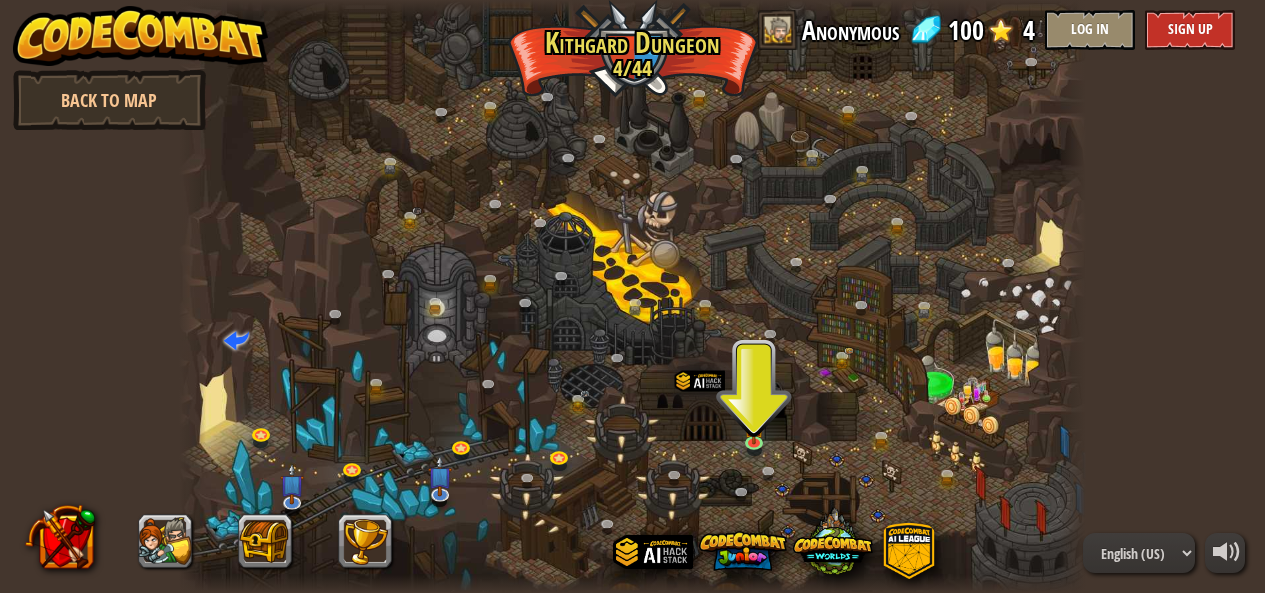 click on "powered by Back to Map Twisted Canyon (Locked) Challenge: collect the most gold using all the programming skills you've learned so far!
Basic Syntax While Loops Strings Variables Reading the Docs Known Enemy (Locked) Using your first variable to achieve victory.
Arguments Basic Syntax Strings Variables Hack and Dash (Locked) Escape the Dungeon Sprite with the help of a speed potion.
Arguments Basic Syntax Strings While Loops Dread Door (Locked) Behind a dread door lies a chest full of riches.
Arguments Basic Syntax Strings While Loops Master of Names (Locked) Use your new coding powers to target nameless enemies.
Arguments Basic Syntax Variables Pong Pong (Locked) Challenge: write the shortest solution using all the programming skills you've learned so far!
Basic Syntax Reading the Docs Ingredient Identification (Locked) Variables are like labeled bottles that hold data.
Basic Syntax Variables Cupboards of Kithgard (Locked) Who knows what horrors lurk in the Cupboards of Kithgard?
Arguments" at bounding box center (632, 296) 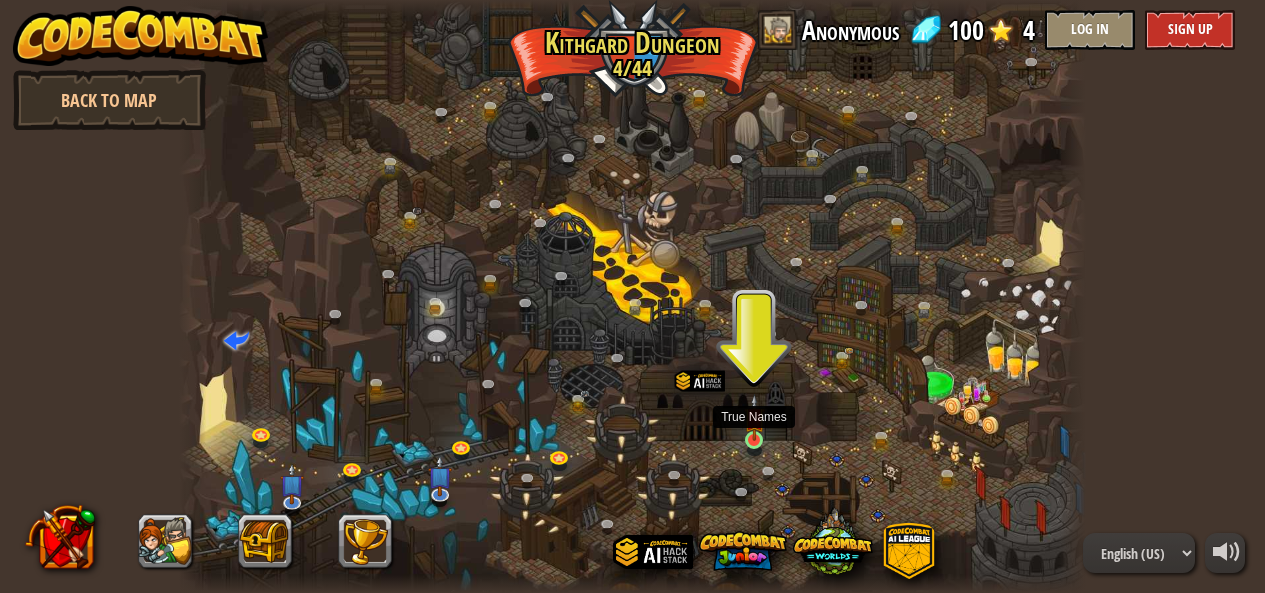 click at bounding box center [754, 417] 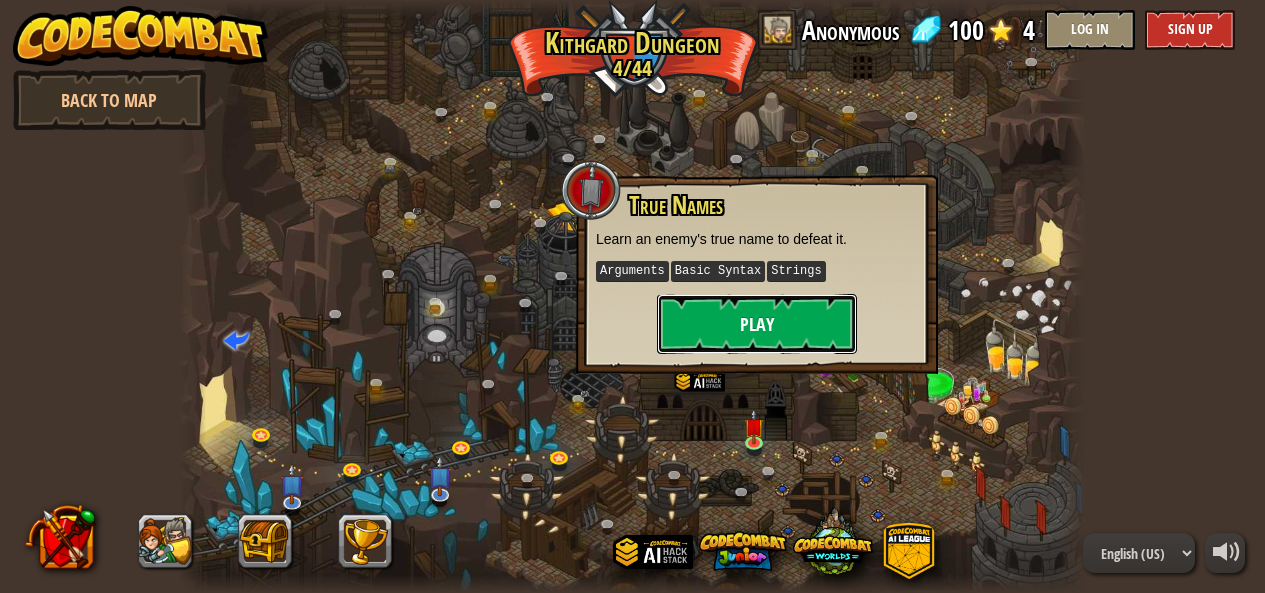 click on "Play" at bounding box center [757, 324] 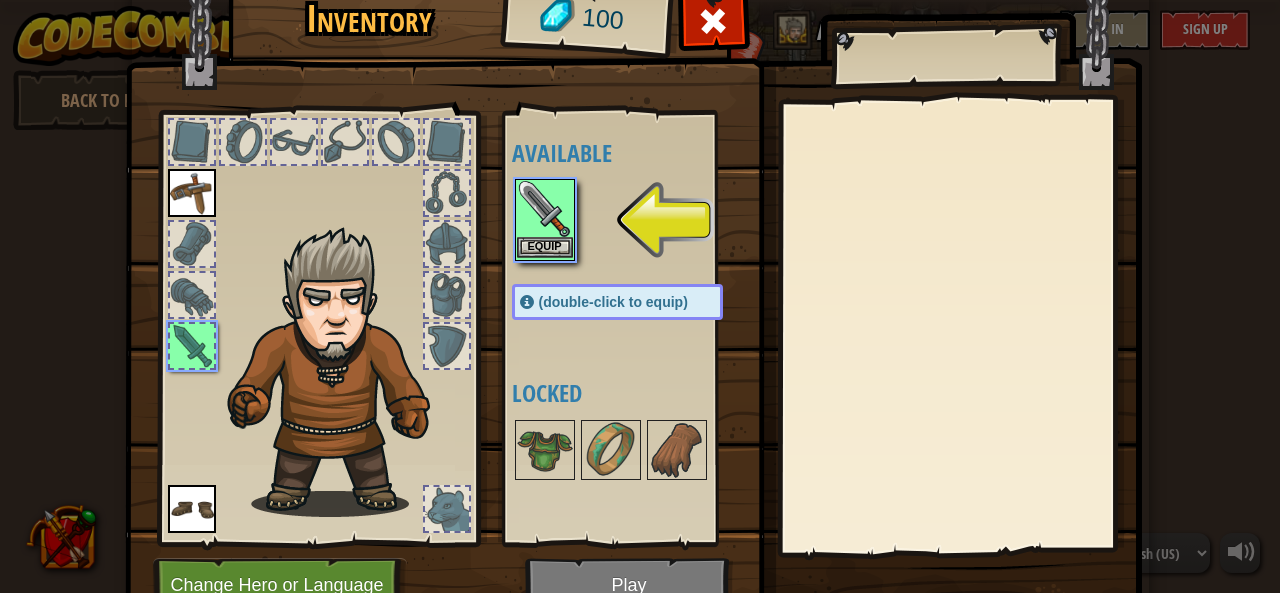 click at bounding box center (545, 209) 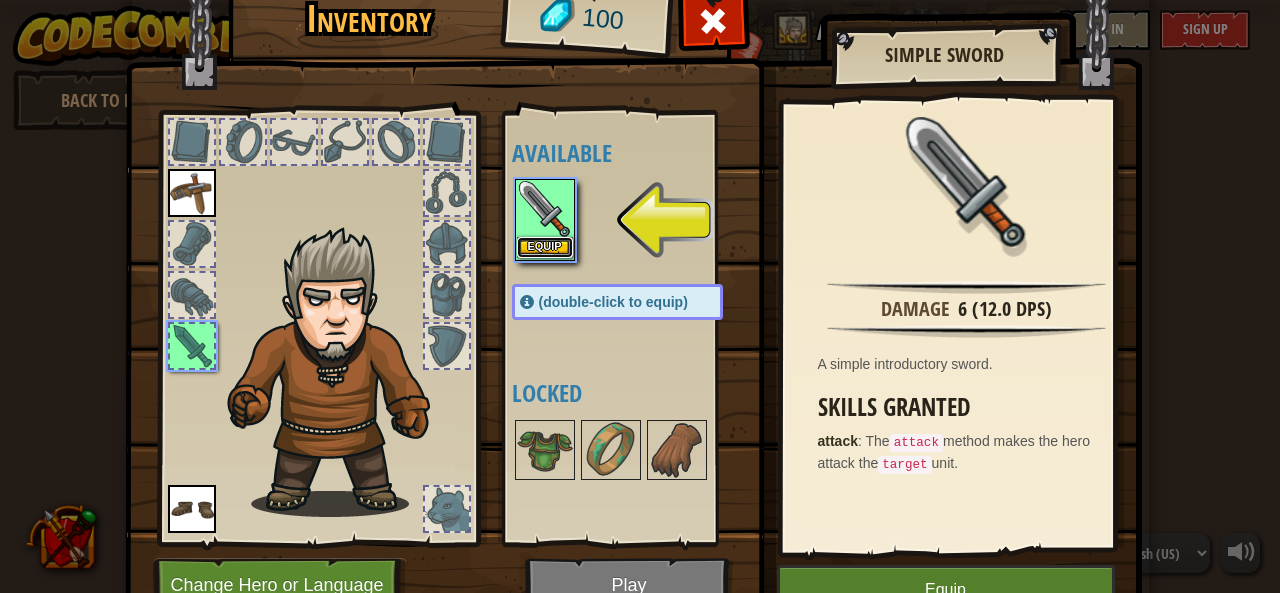 click on "Equip" at bounding box center [545, 247] 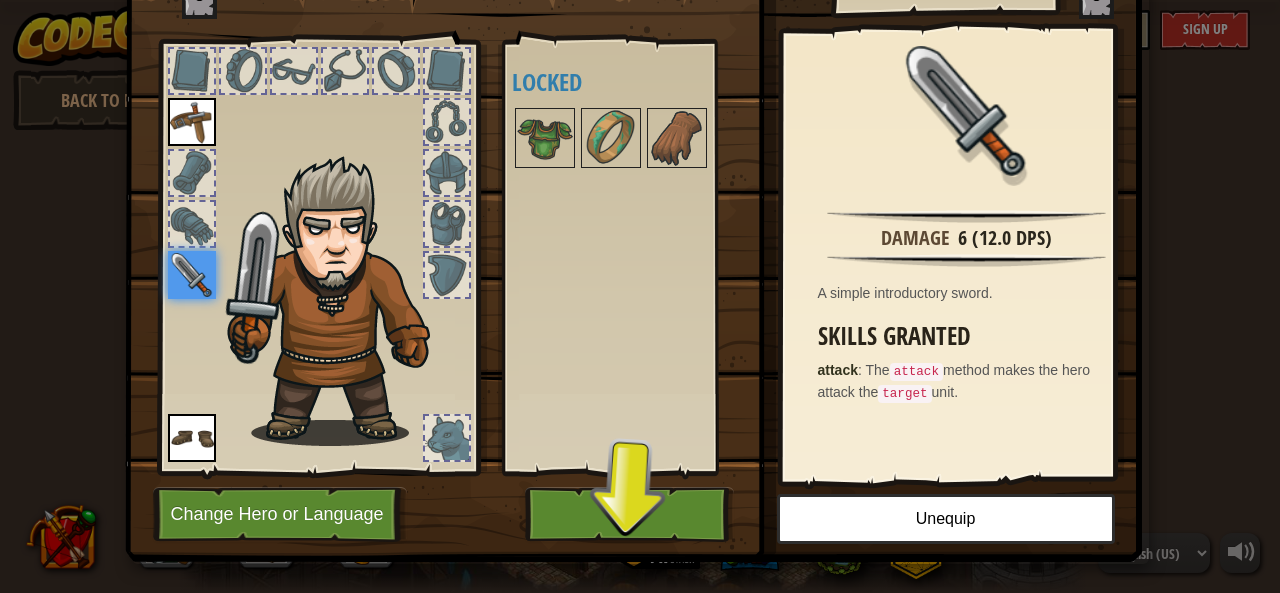 scroll, scrollTop: 97, scrollLeft: 0, axis: vertical 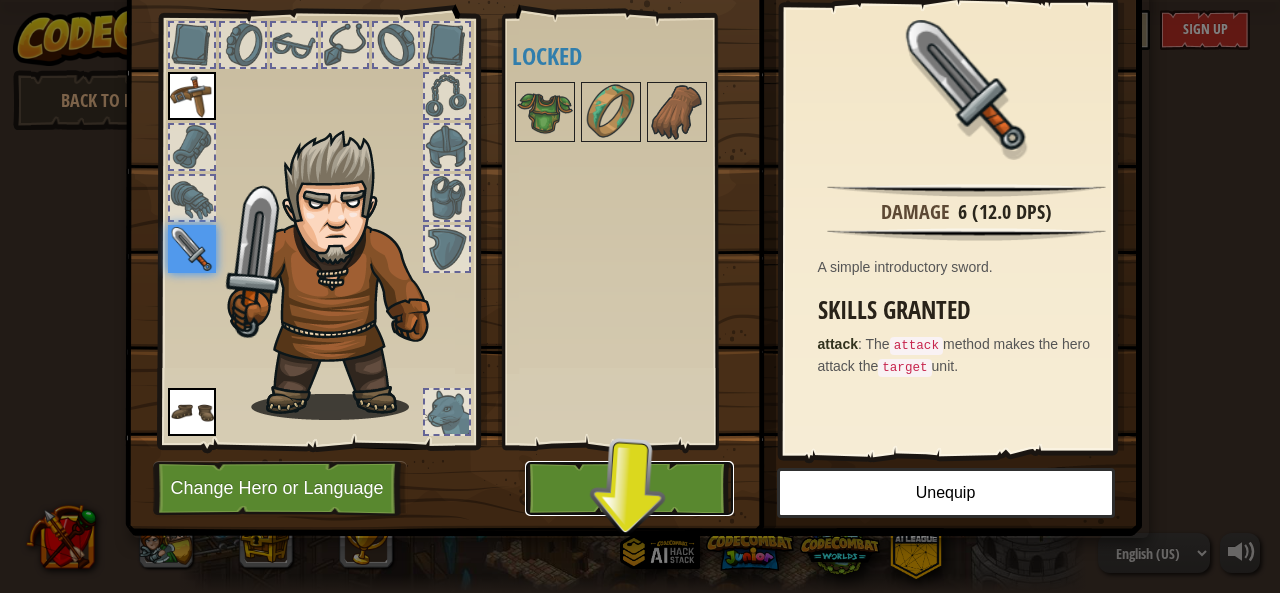 click on "Play" at bounding box center (629, 488) 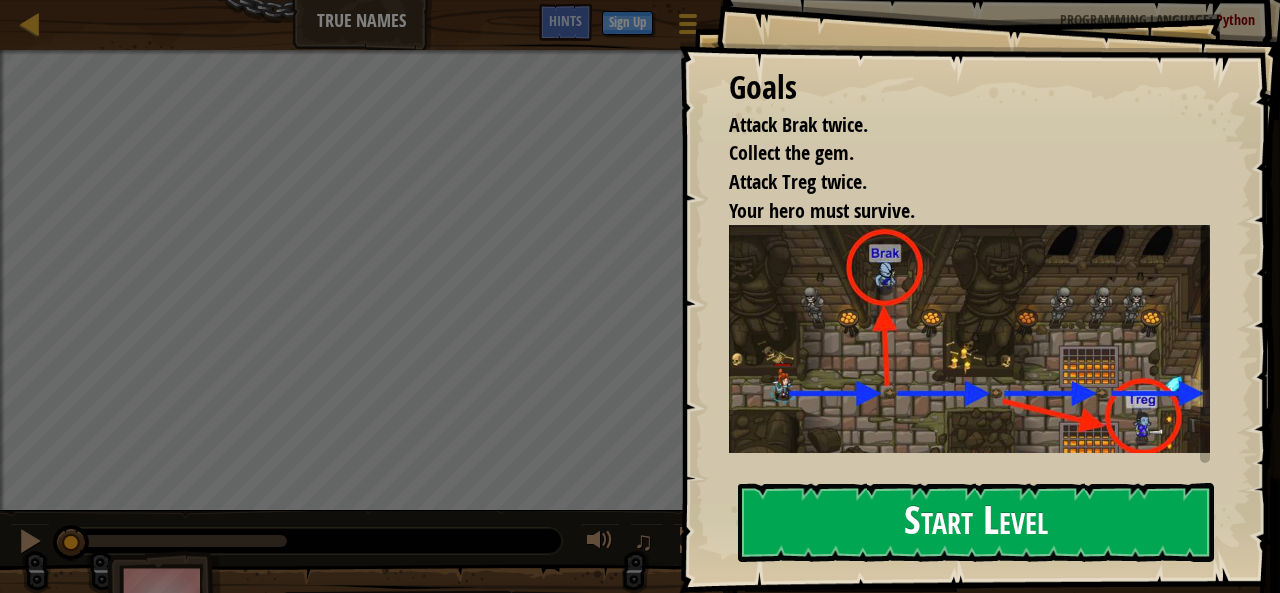 click on "Start Level" at bounding box center [976, 522] 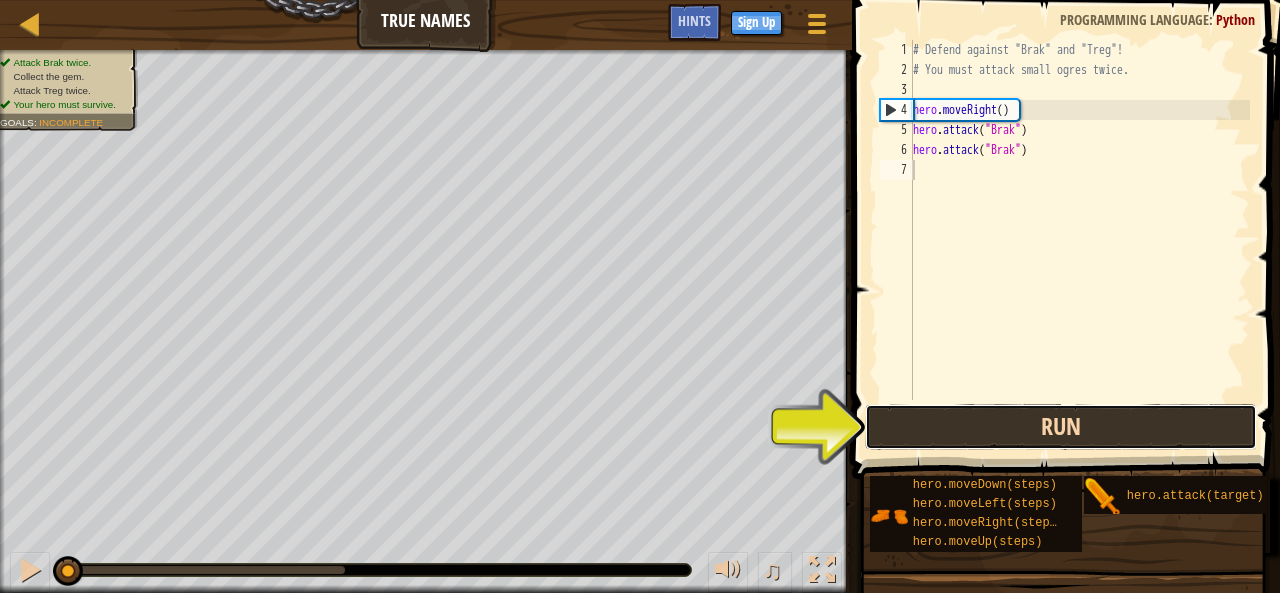 click on "Run" at bounding box center (1061, 427) 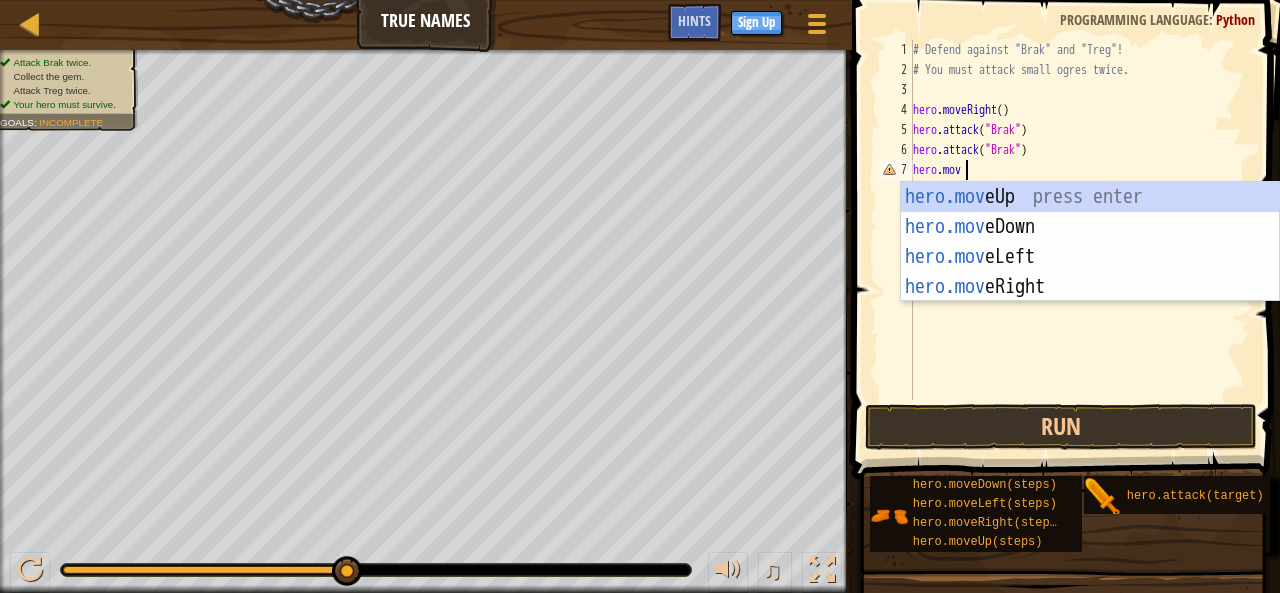 scroll, scrollTop: 9, scrollLeft: 3, axis: both 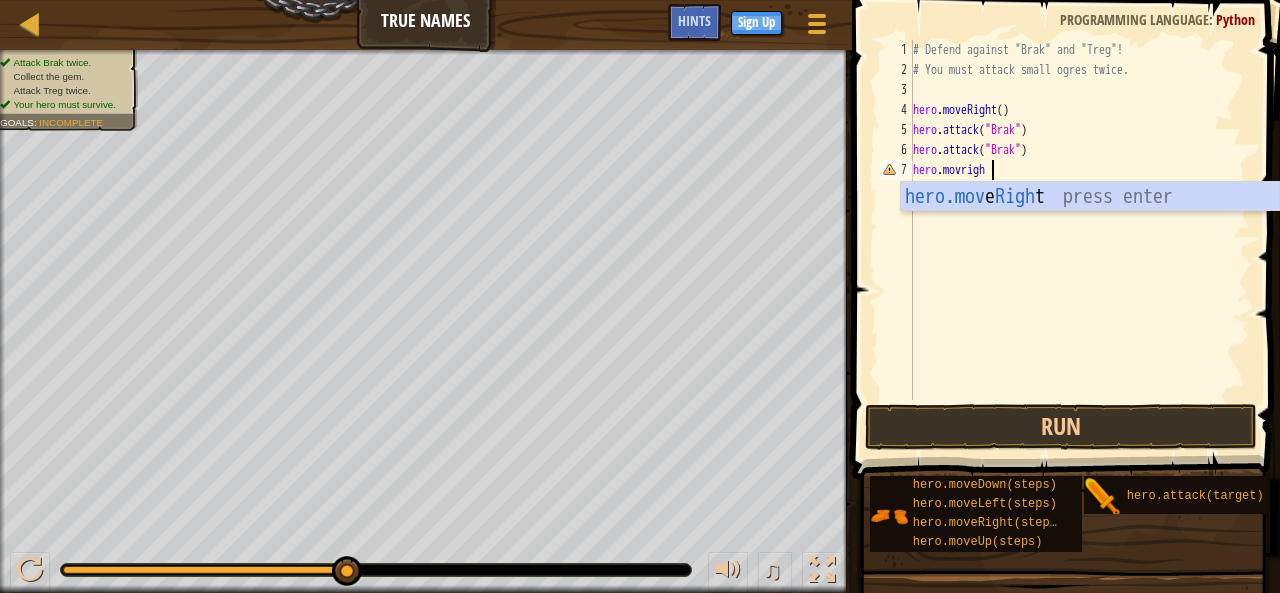 type on "hero.movright" 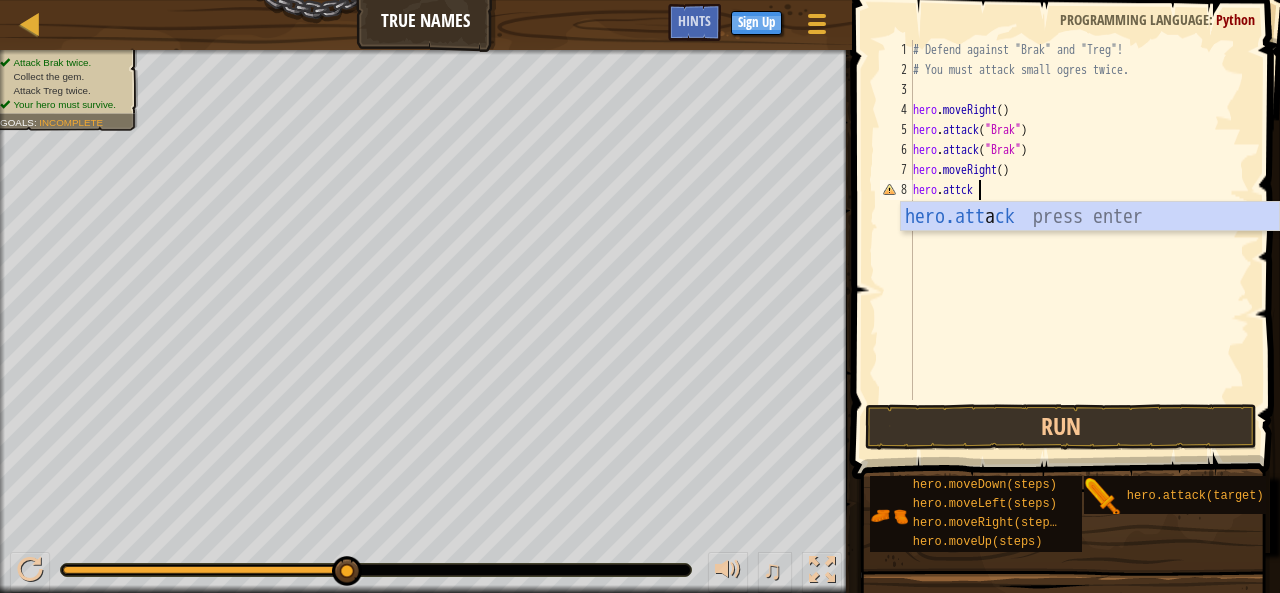 scroll, scrollTop: 9, scrollLeft: 4, axis: both 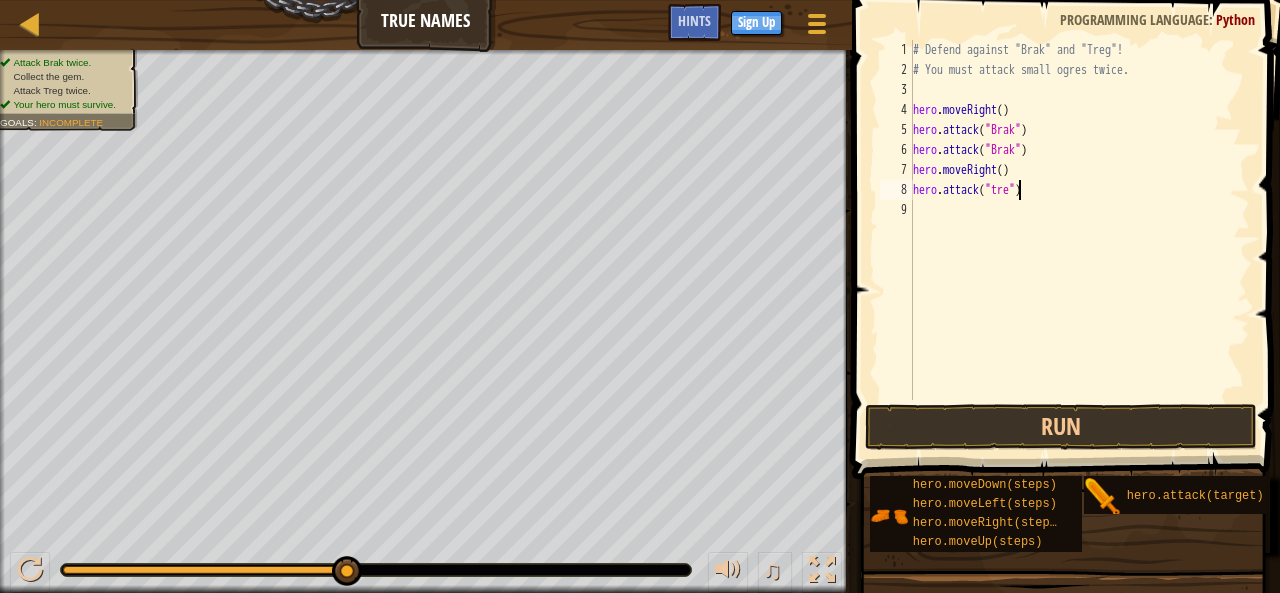 type on "hero.attack("treg")" 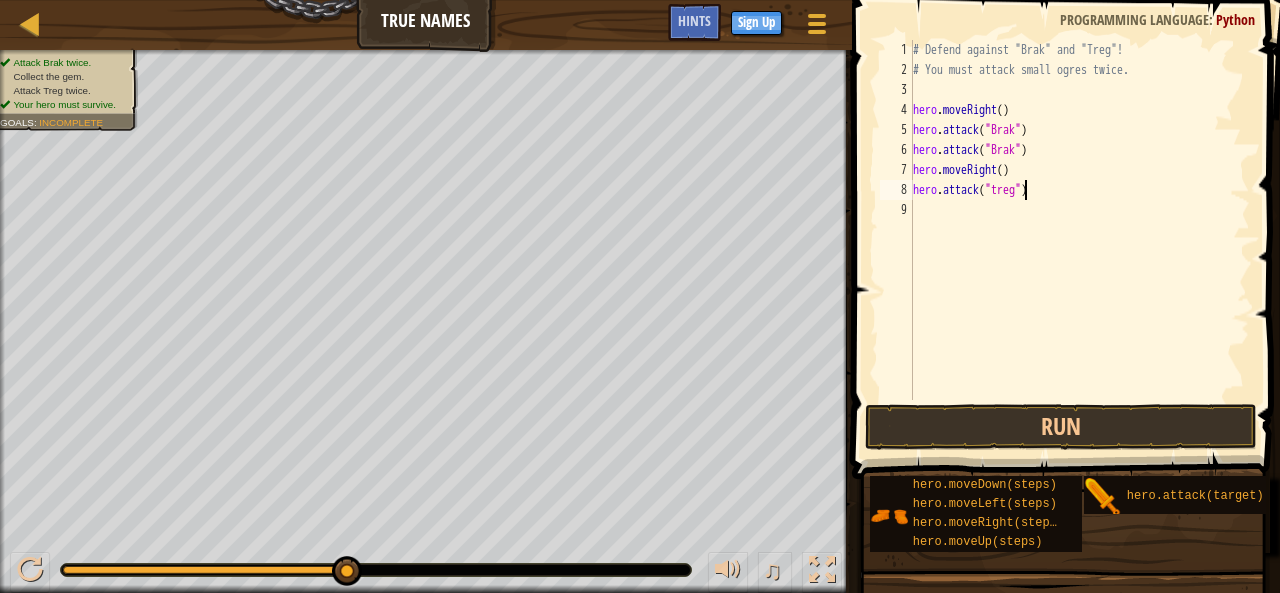 scroll, scrollTop: 9, scrollLeft: 0, axis: vertical 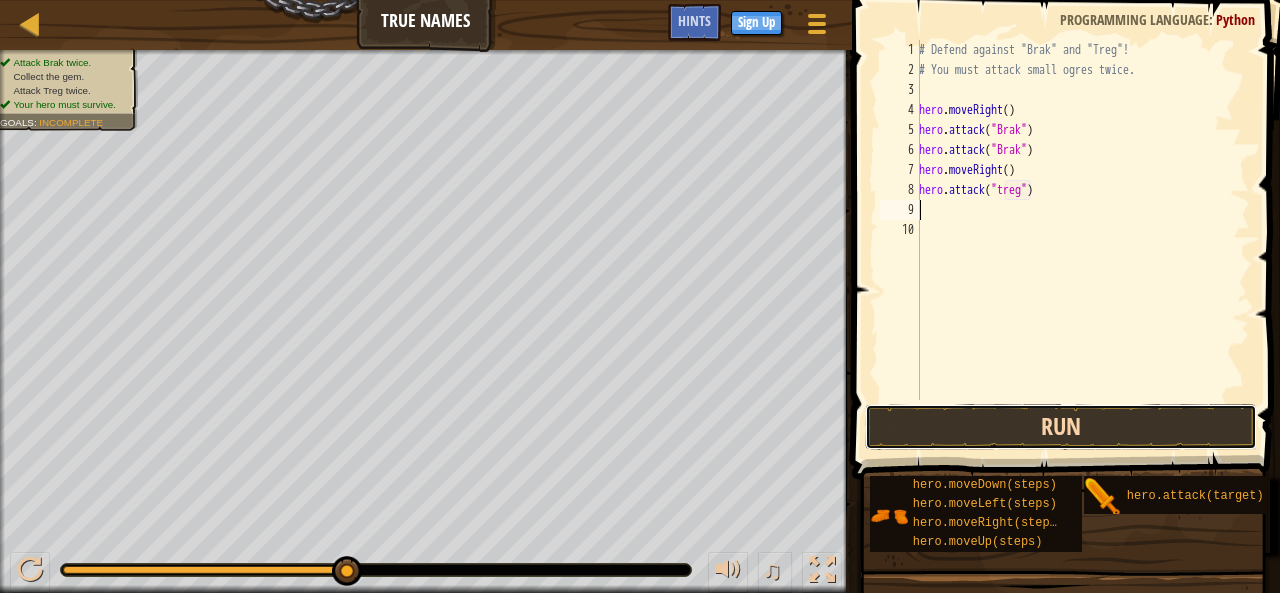 click on "Run" at bounding box center (1061, 427) 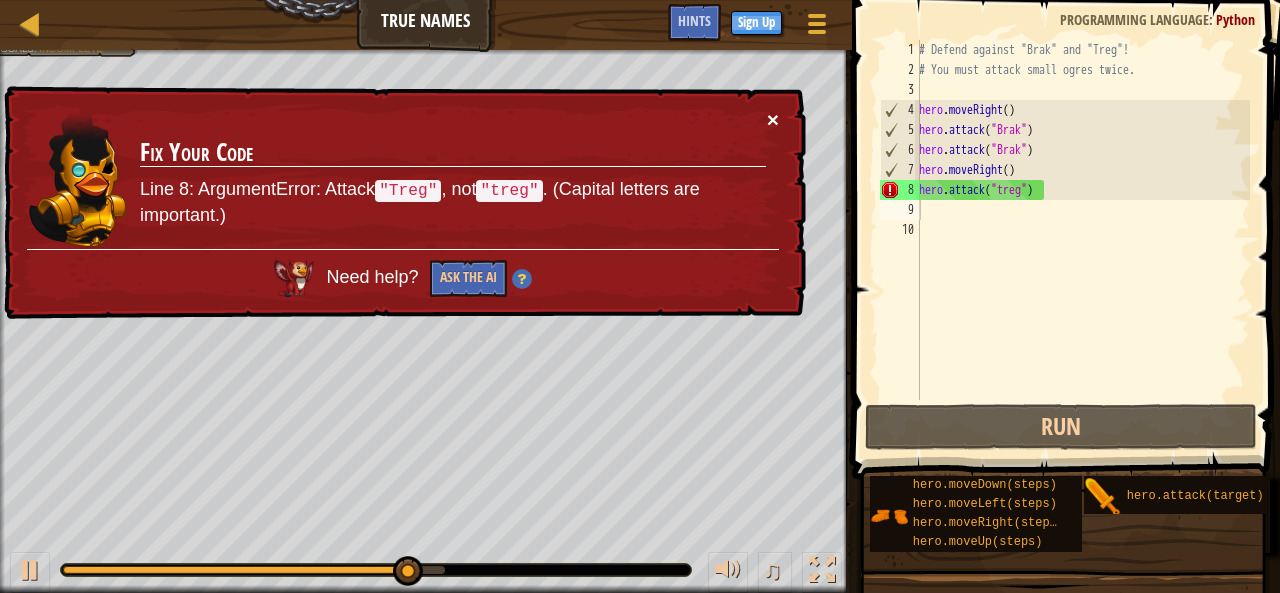 click on "×" at bounding box center (773, 119) 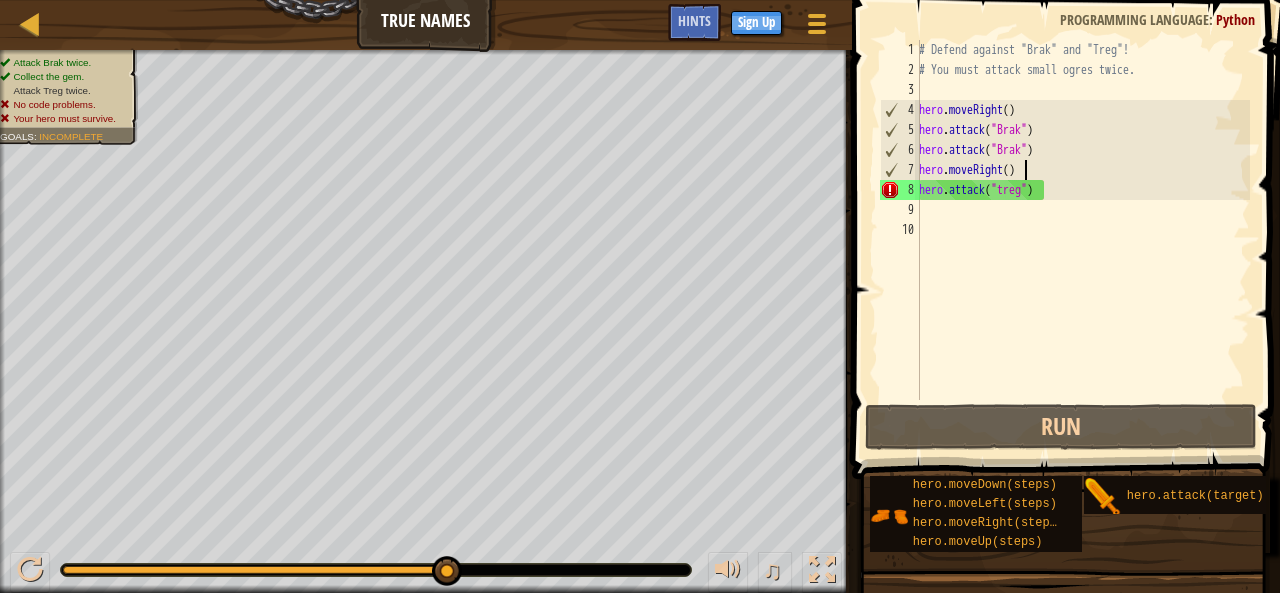 click on "# Defend against "Brak" and "Treg"! # You must attack small ogres twice. hero . moveRight ( ) hero . attack ( "Brak" ) hero . attack ( "Brak" ) hero . moveRight ( ) hero . attack ( "treg" )" at bounding box center (1082, 240) 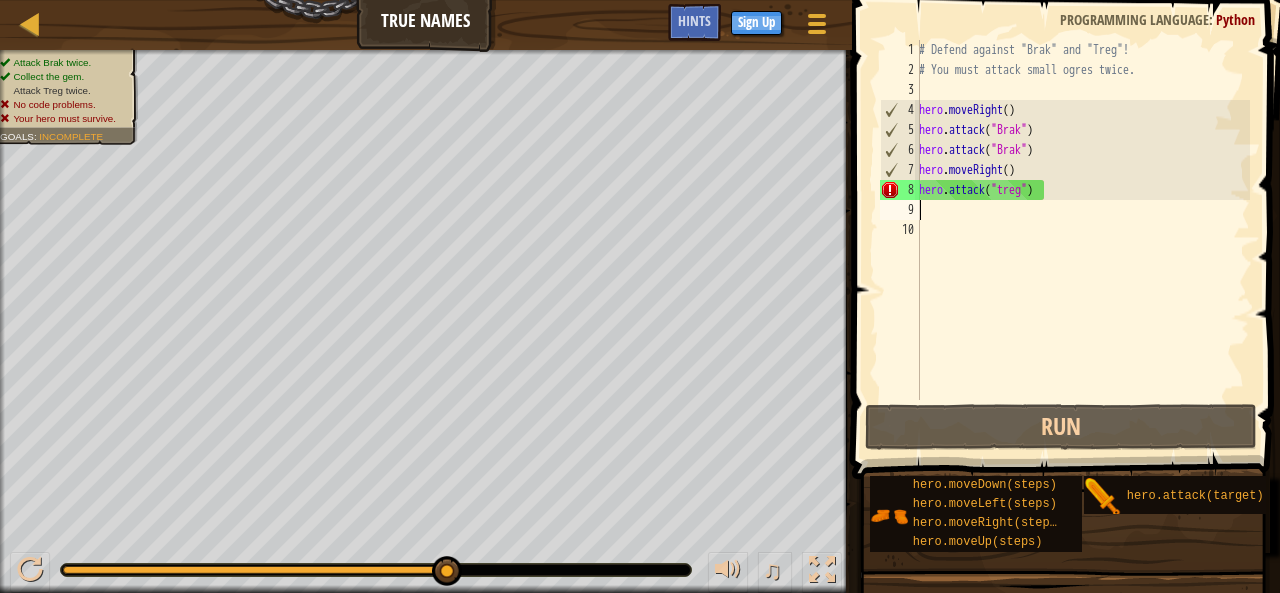 click on "# Defend against "Brak" and "Treg"! # You must attack small ogres twice. hero . moveRight ( ) hero . attack ( "Brak" ) hero . attack ( "Brak" ) hero . moveRight ( ) hero . attack ( "treg" )" at bounding box center [1082, 240] 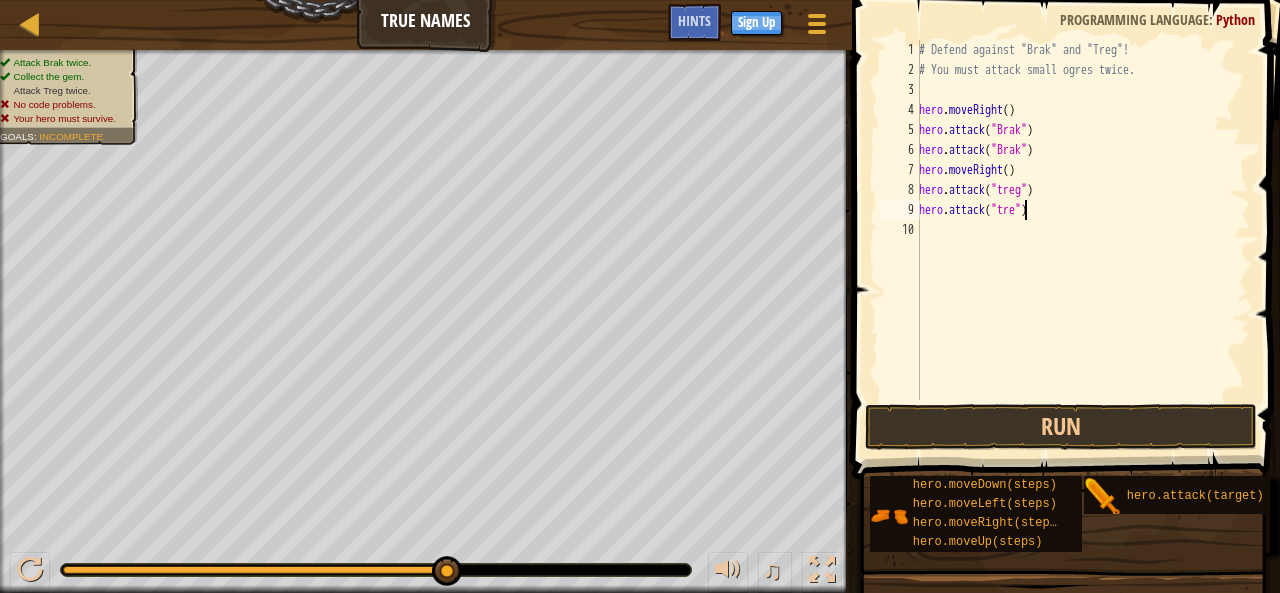 scroll, scrollTop: 9, scrollLeft: 9, axis: both 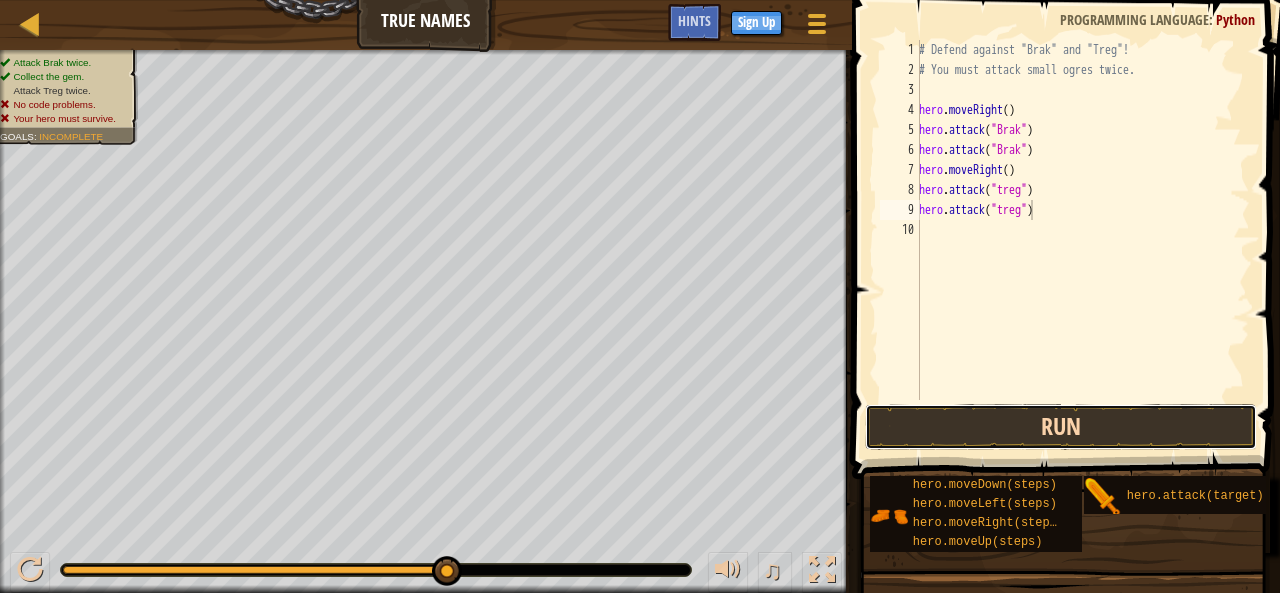 click on "Run" at bounding box center [1061, 427] 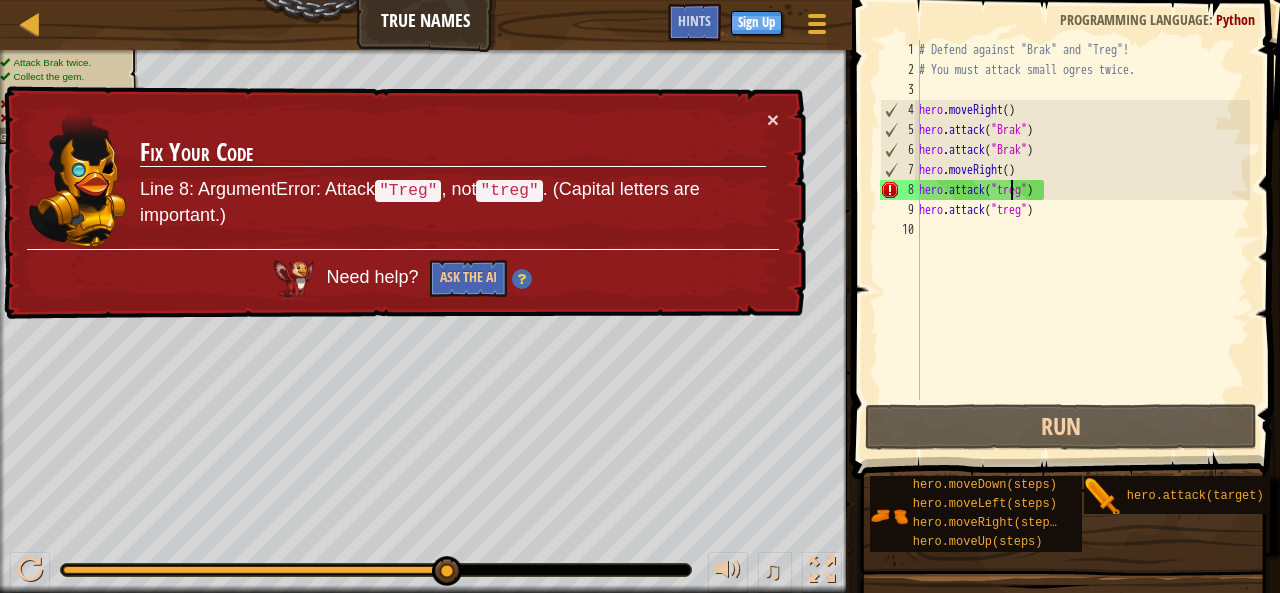 click on "# Defend against "Brak" and "Treg"! # You must attack small ogres twice. hero . moveRight ( ) hero . attack ( "Brak" ) hero . attack ( "Brak" ) hero . moveRight ( ) hero . attack ( "treg" ) hero . attack ( "treg" )" at bounding box center (1082, 240) 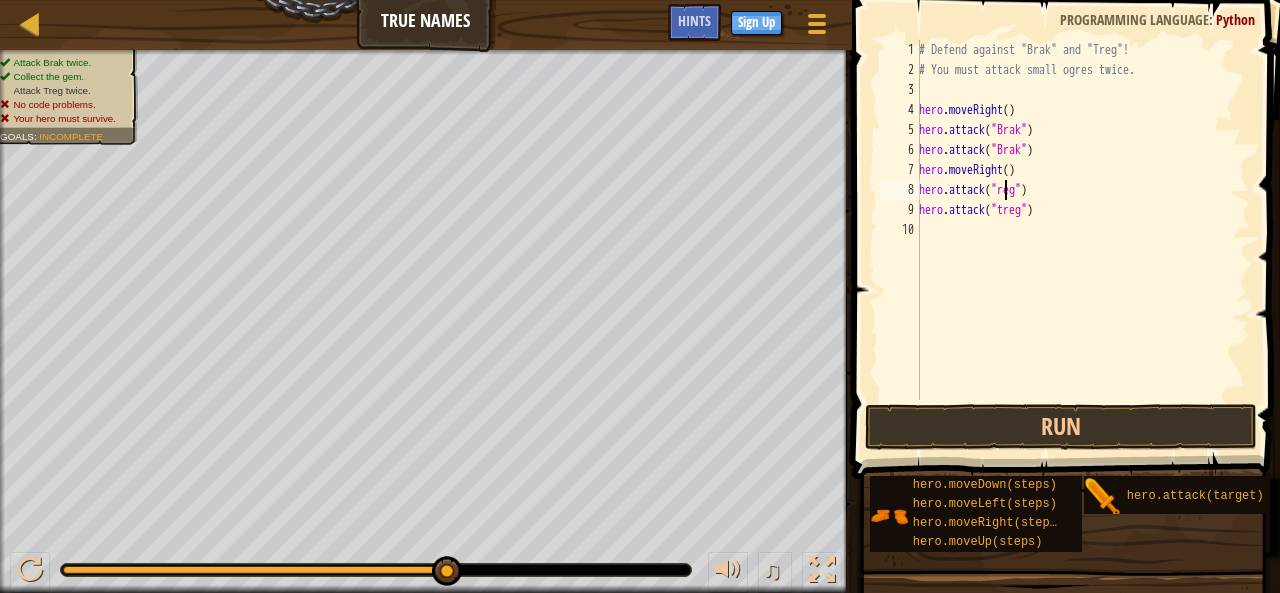 scroll, scrollTop: 9, scrollLeft: 7, axis: both 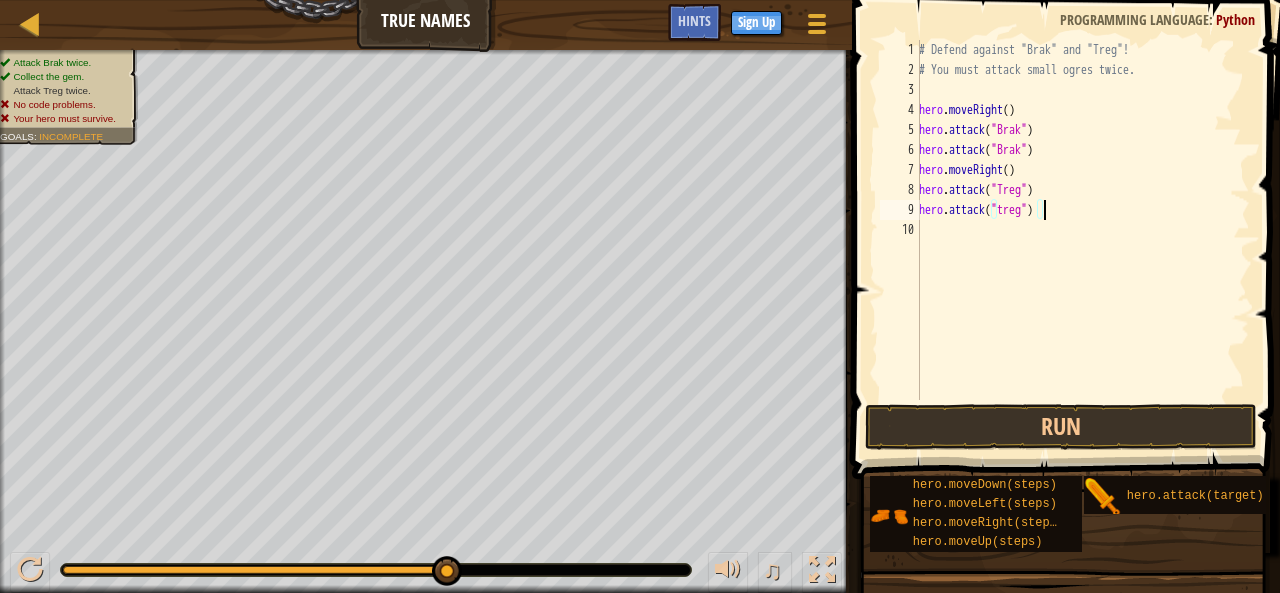 click on "# Defend against "Brak" and "Treg"! # You must attack small ogres twice. hero . moveRight ( ) hero . attack ( "Brak" ) hero . attack ( "Brak" ) hero . moveRight ( ) hero . attack ( "Treg" ) hero . attack ( "treg" )" at bounding box center [1082, 240] 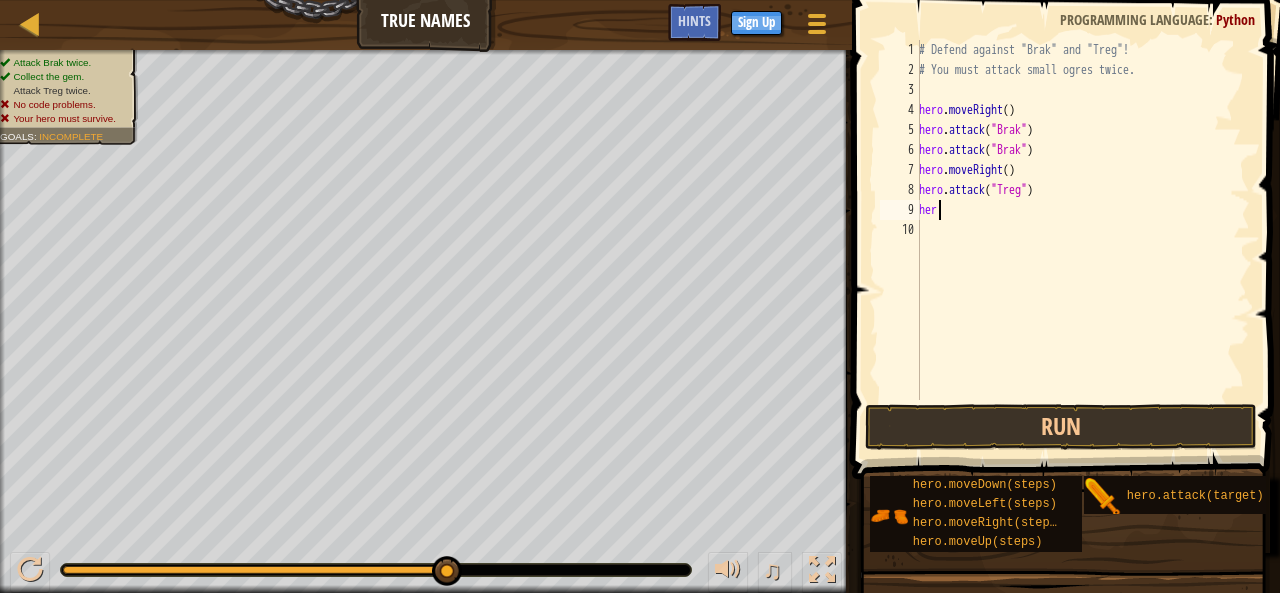 scroll, scrollTop: 9, scrollLeft: 0, axis: vertical 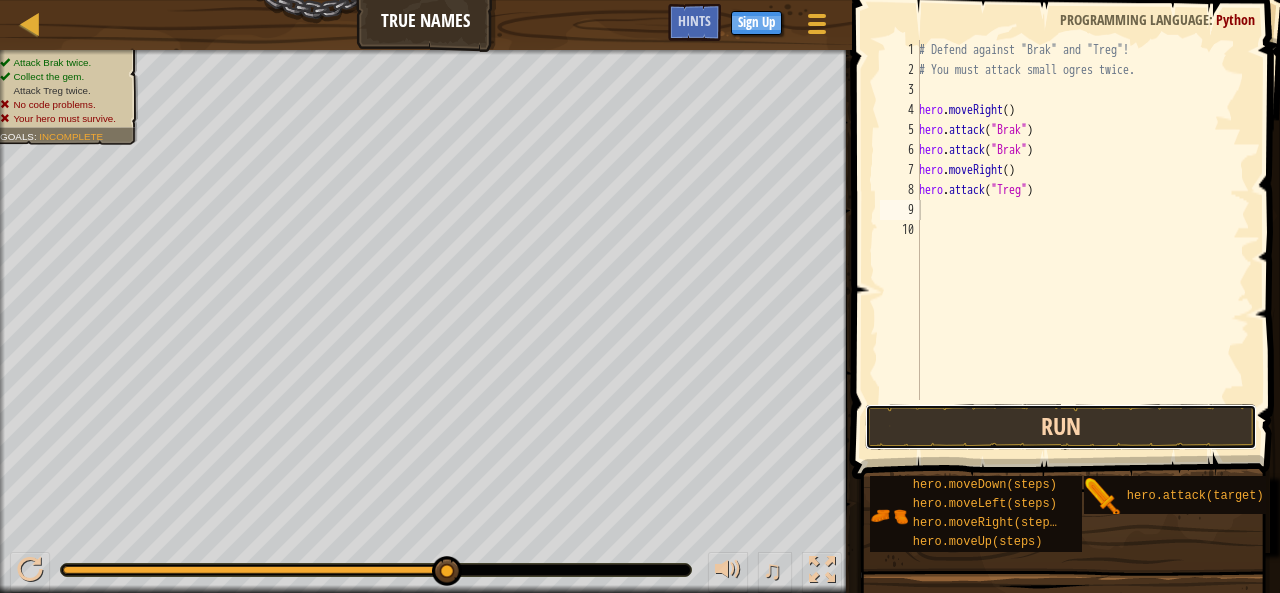 click on "Run" at bounding box center [1061, 427] 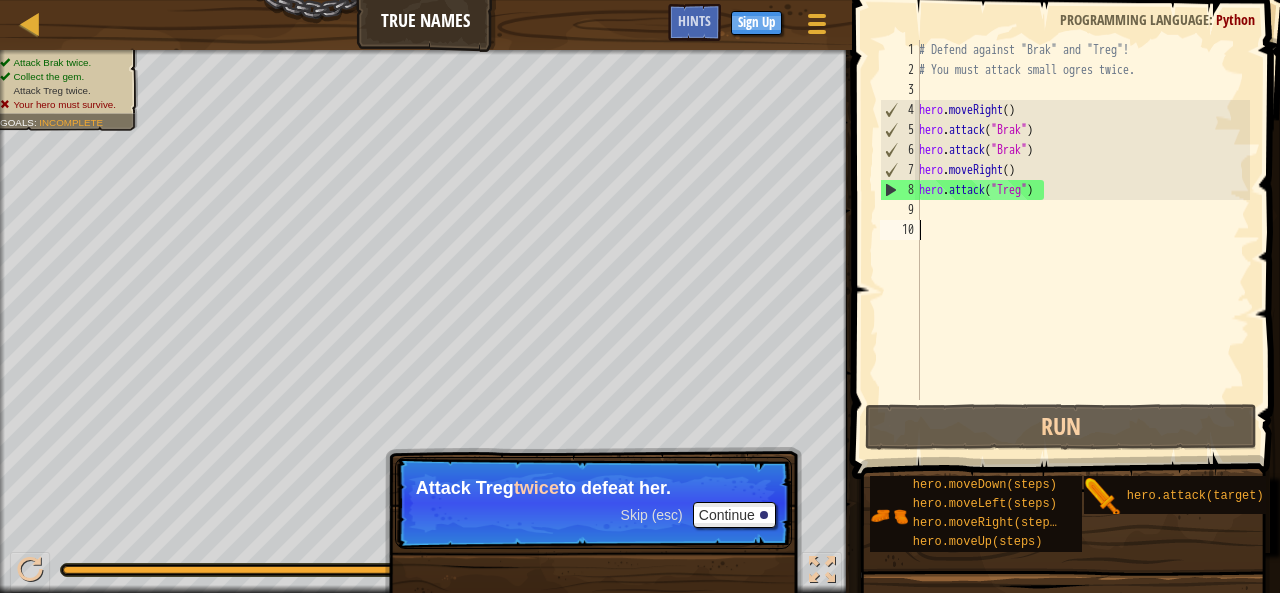 click on "# Defend against "Brak" and "Treg"! # You must attack small ogres twice. hero . moveRight ( ) hero . attack ( "Brak" ) hero . attack ( "Brak" ) hero . moveRight ( ) hero . attack ( "Treg" )" at bounding box center [1082, 240] 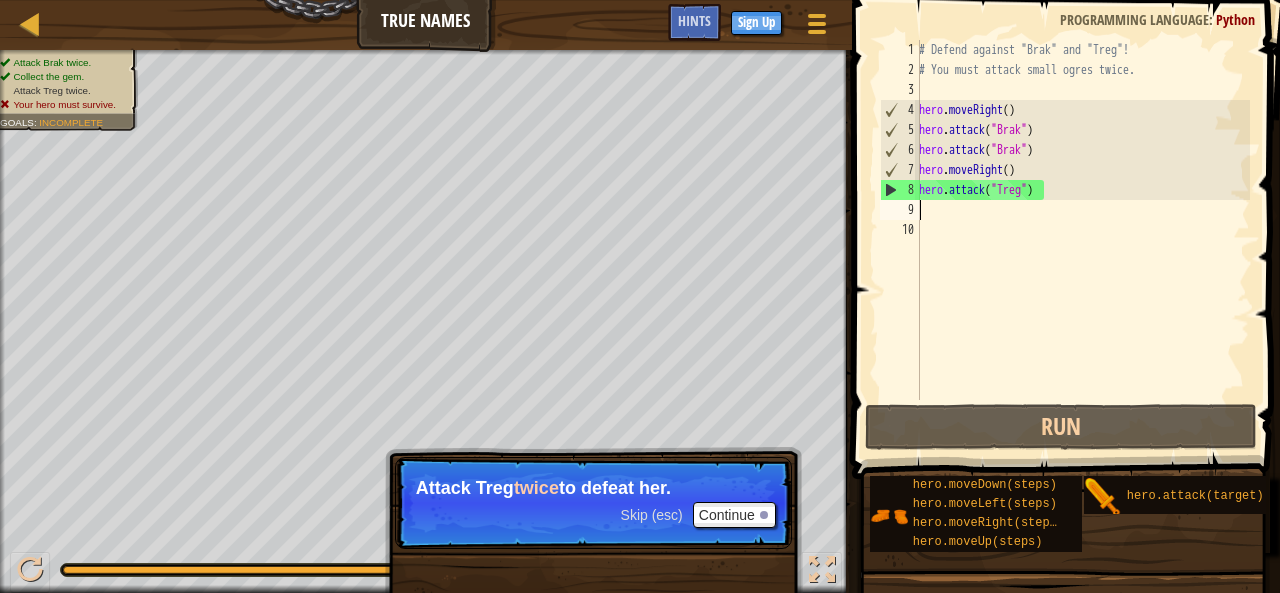 click on "# Defend against "Brak" and "Treg"! # You must attack small ogres twice. hero . moveRight ( ) hero . attack ( "Brak" ) hero . attack ( "Brak" ) hero . moveRight ( ) hero . attack ( "Treg" )" at bounding box center (1082, 240) 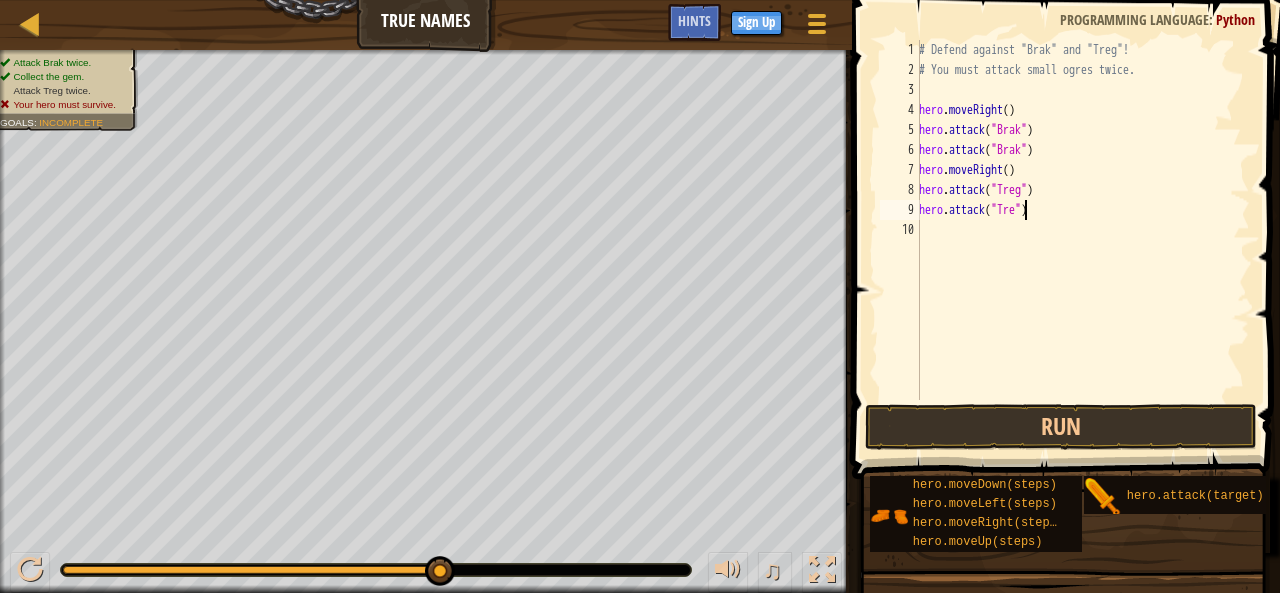 scroll, scrollTop: 9, scrollLeft: 9, axis: both 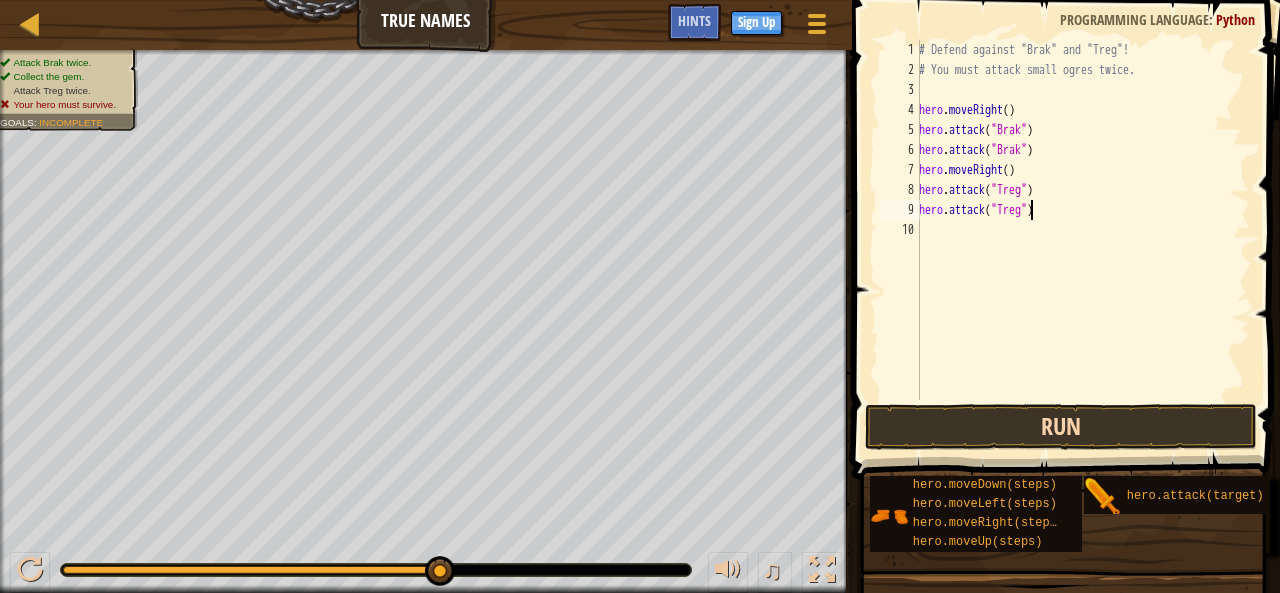 type on "hero.attack("Treg")" 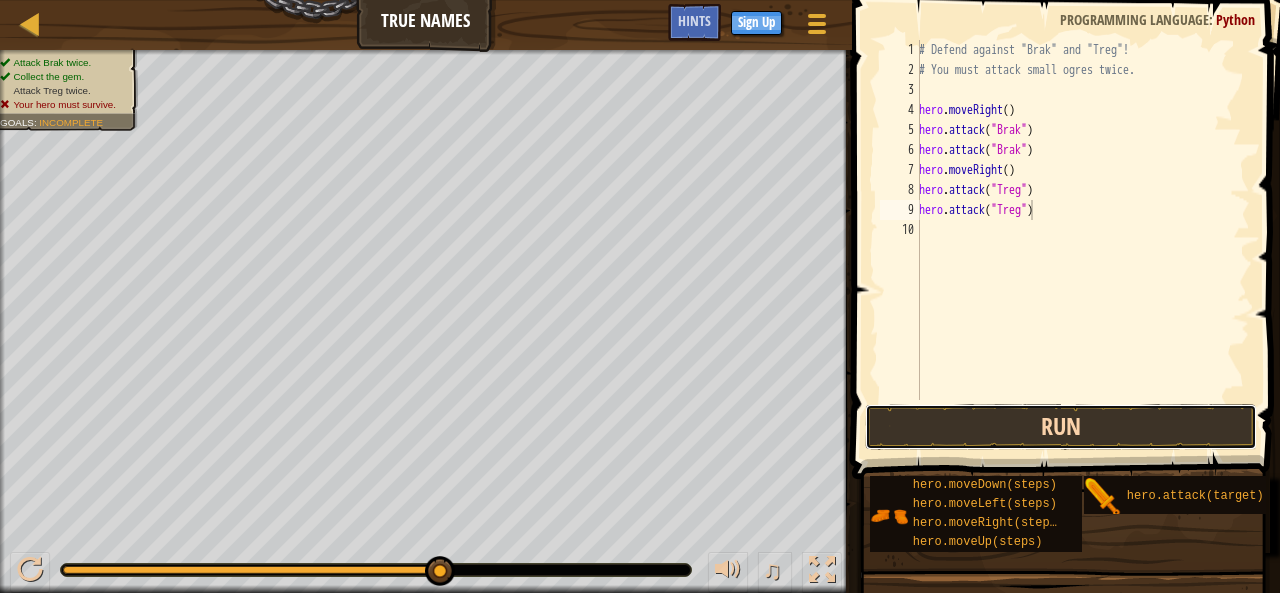 click on "Run" at bounding box center [1061, 427] 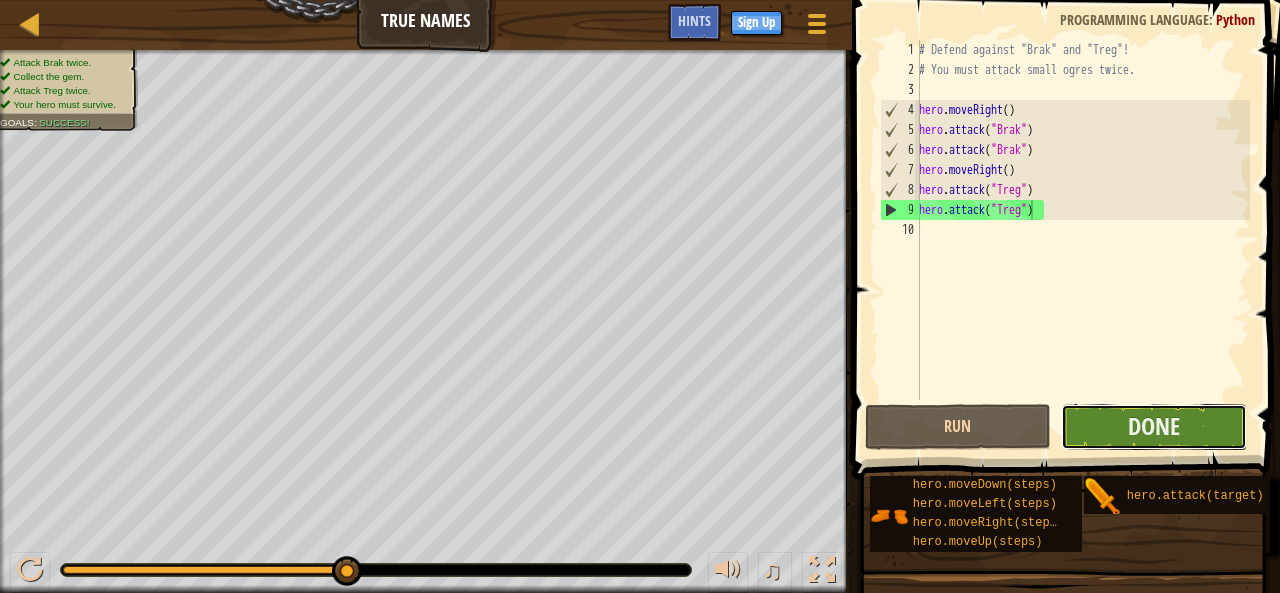 click on "Done" at bounding box center [1154, 427] 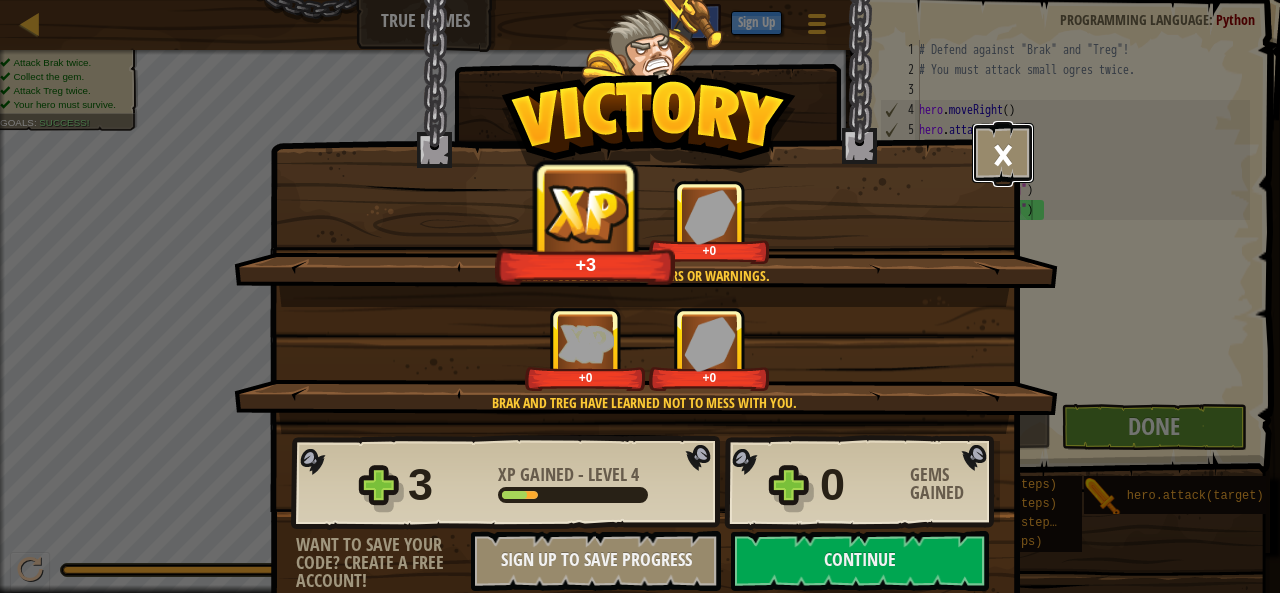click on "×" at bounding box center (1003, 153) 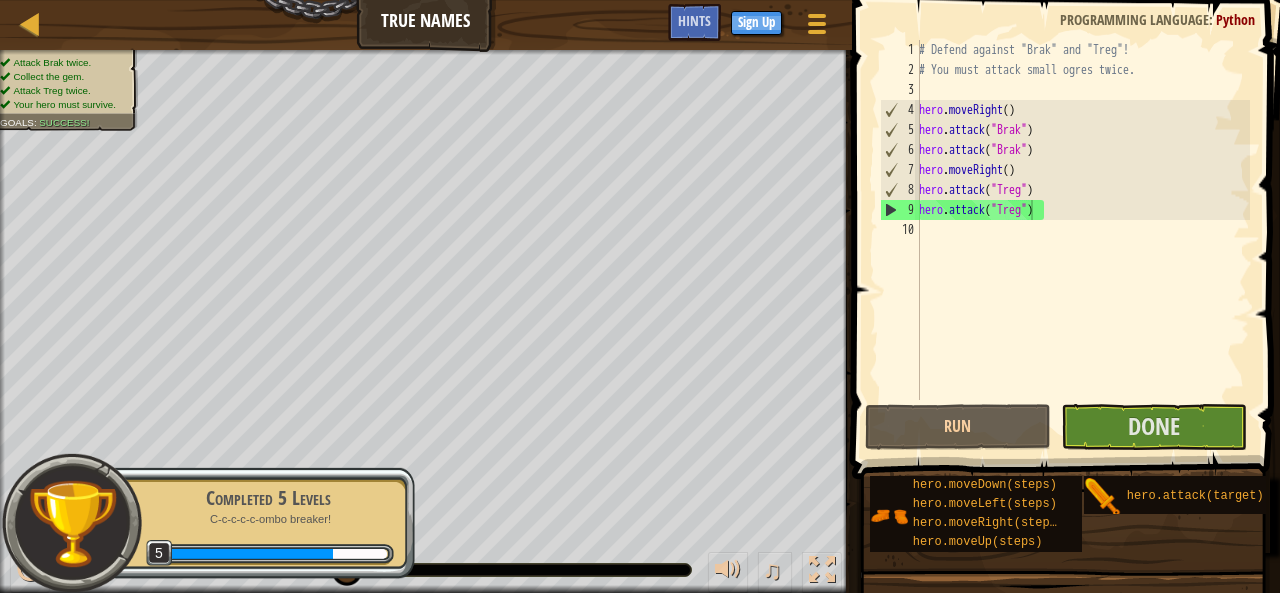 drag, startPoint x: 343, startPoint y: 564, endPoint x: 361, endPoint y: 562, distance: 18.110771 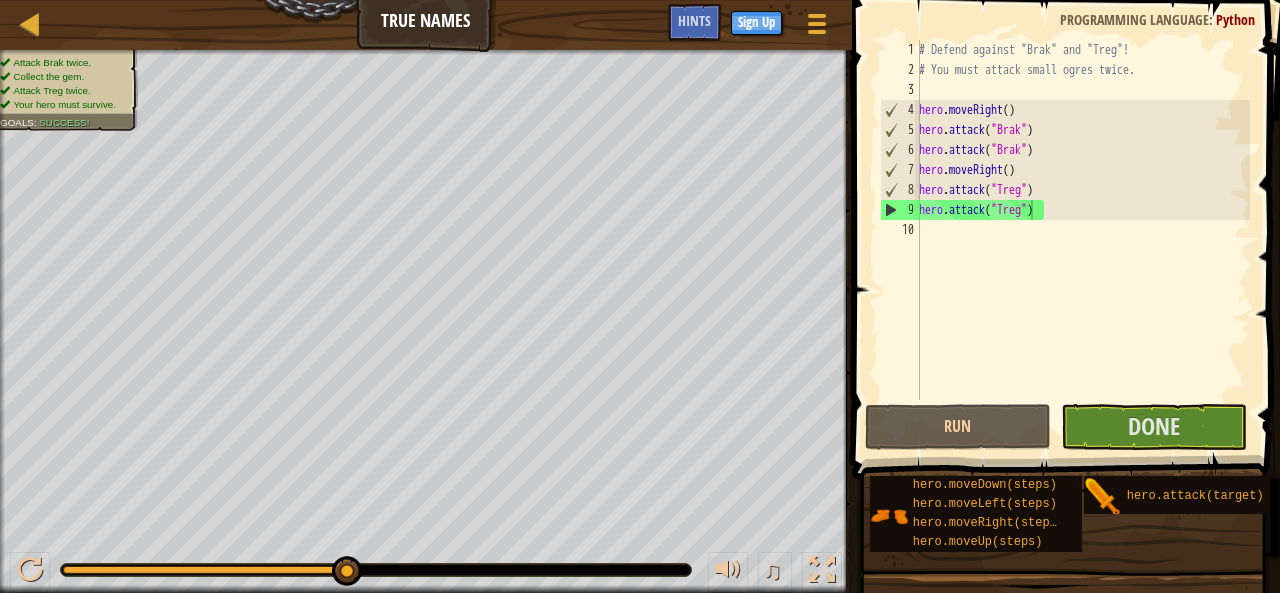 drag, startPoint x: 348, startPoint y: 568, endPoint x: 429, endPoint y: 569, distance: 81.00617 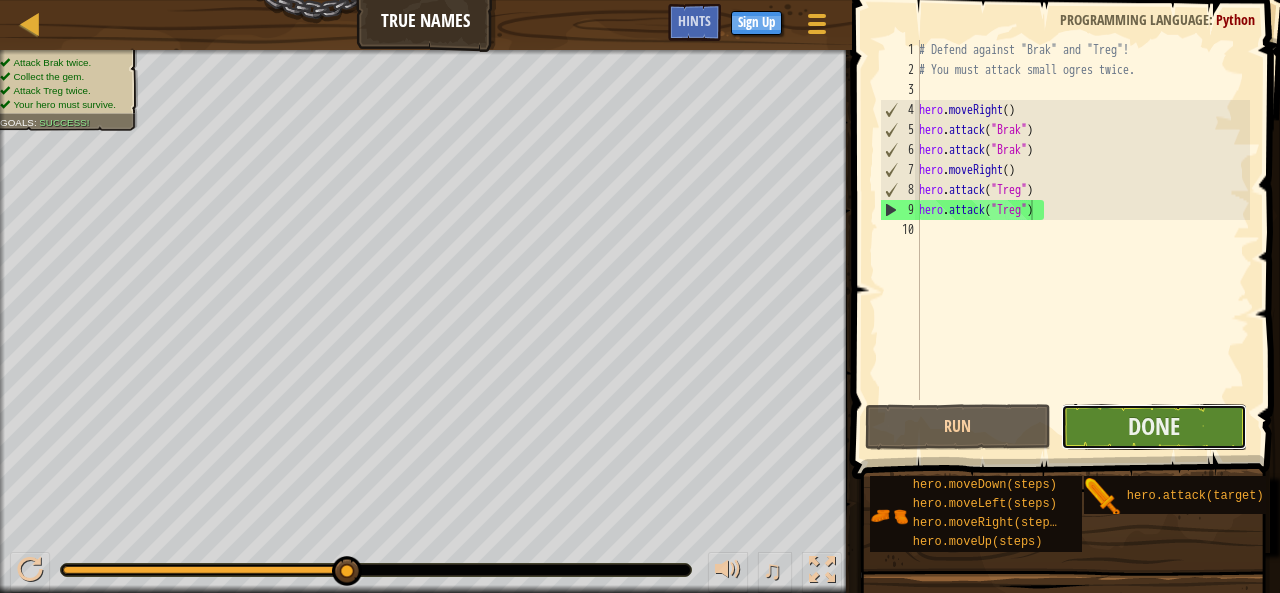 click on "Done" at bounding box center [1154, 427] 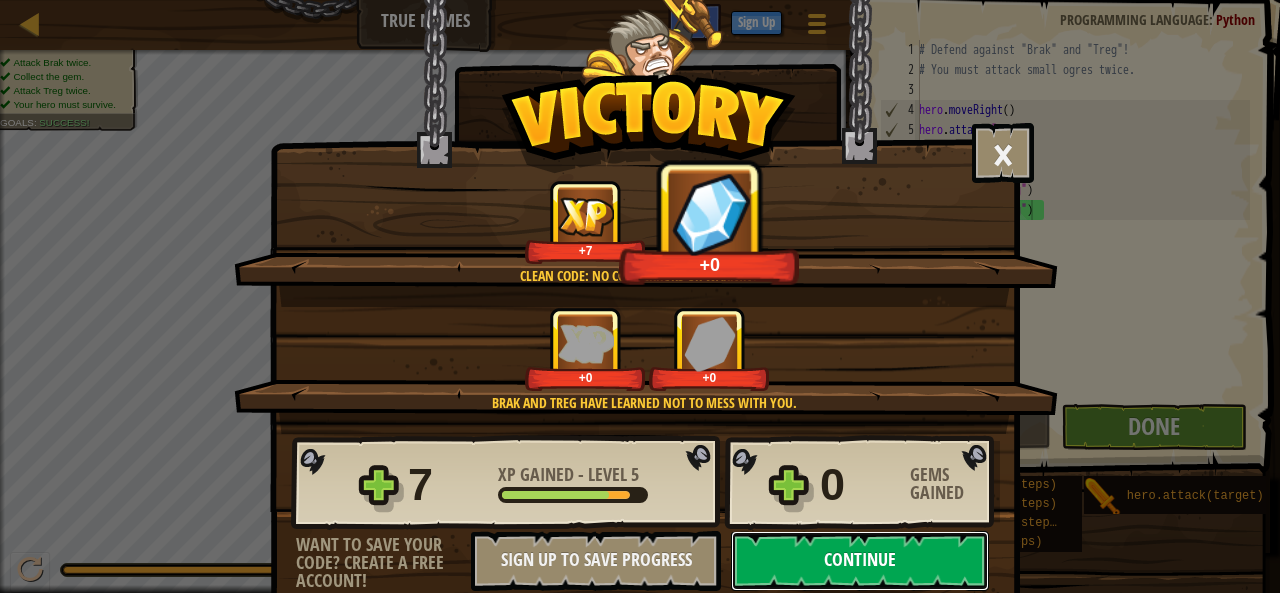click on "Continue" at bounding box center (860, 561) 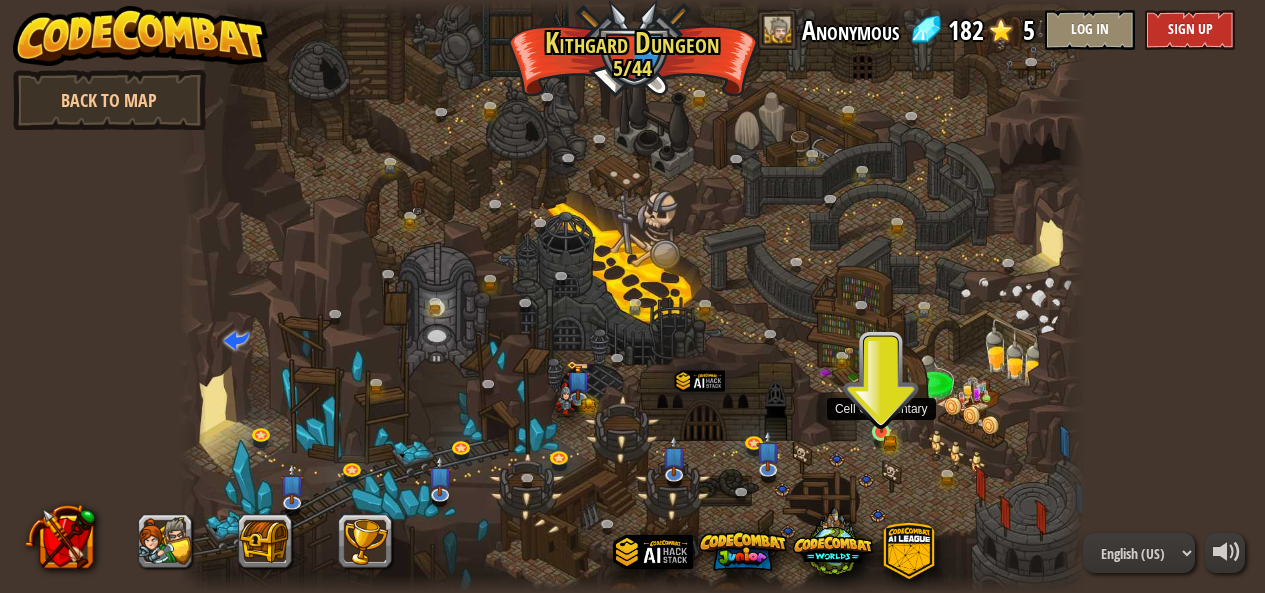 click at bounding box center (881, 411) 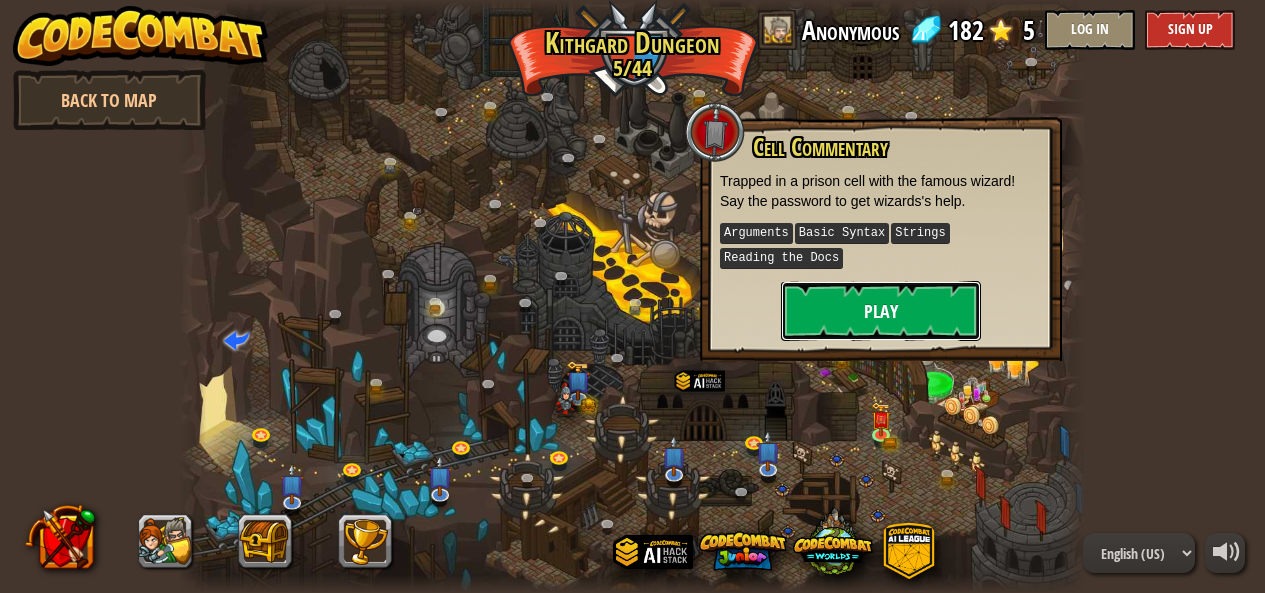 click on "Play" at bounding box center (881, 311) 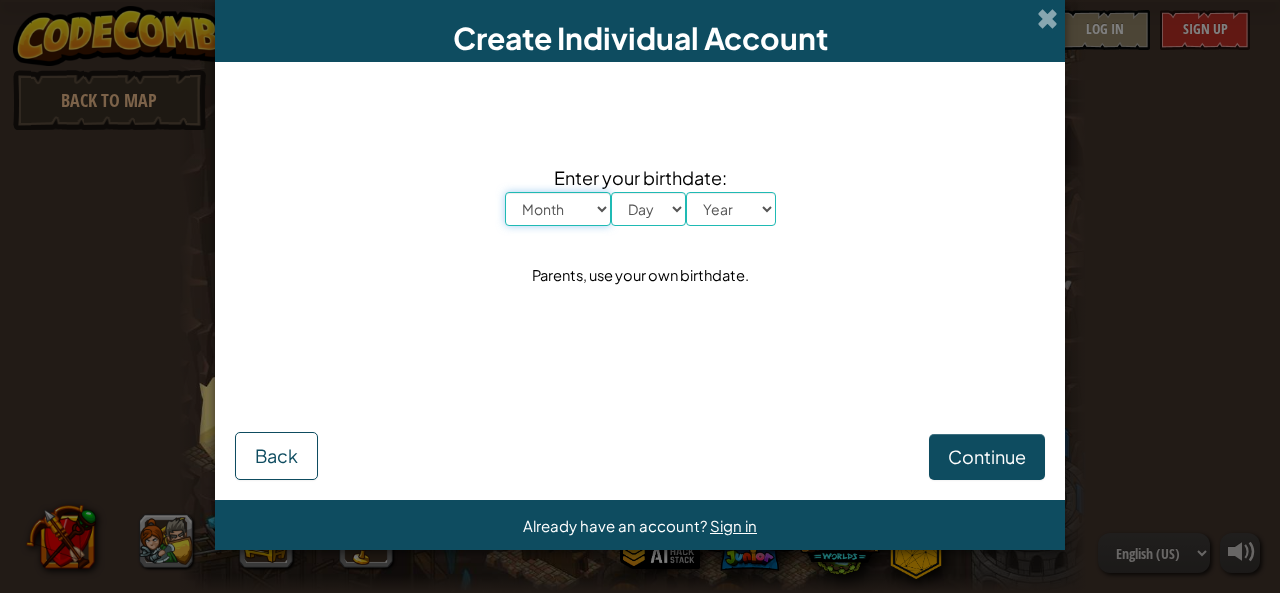 click on "Month January February March April May June July August September October November December" at bounding box center [558, 209] 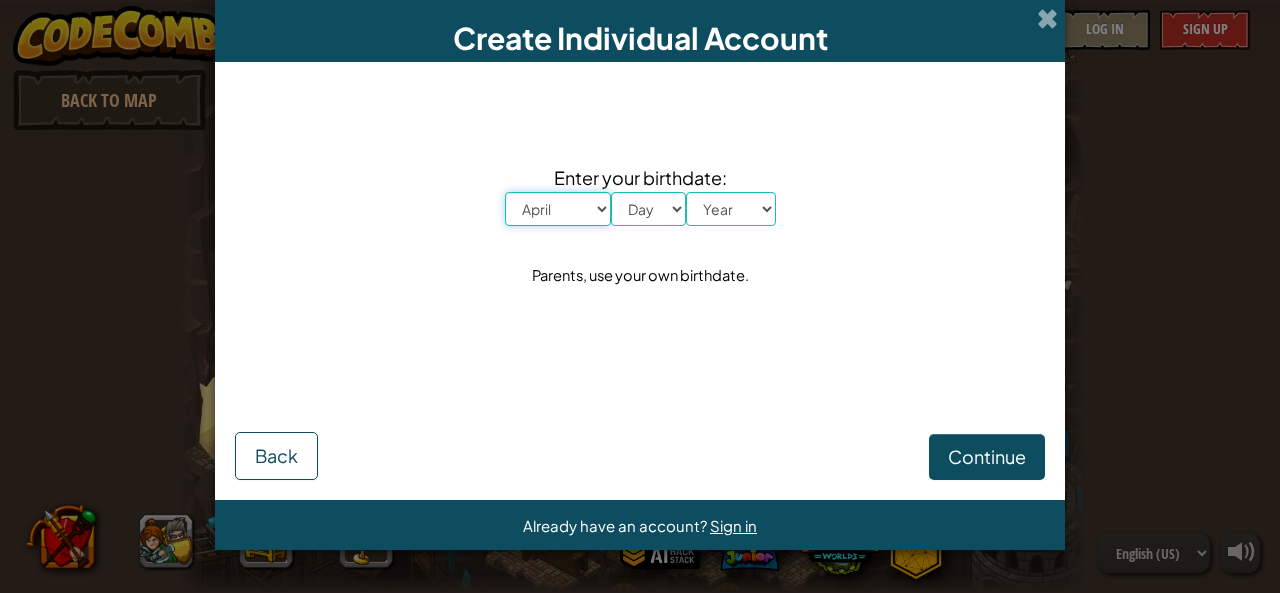 click on "Month January February March April May June July August September October November December" at bounding box center [558, 209] 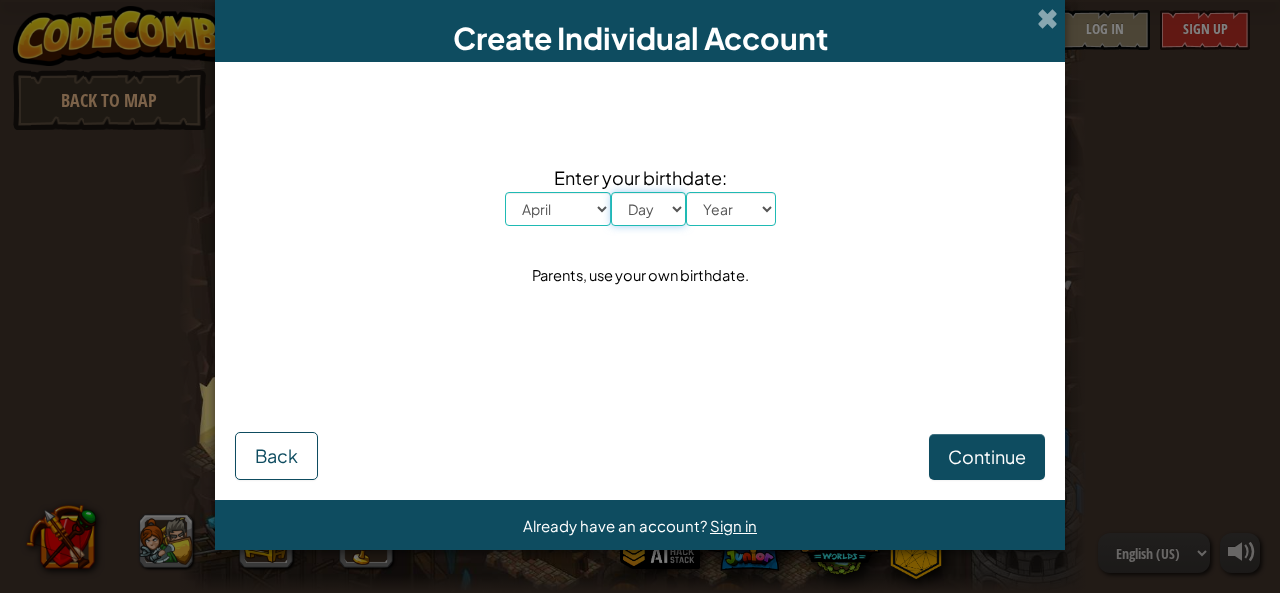 click on "Day 1 2 3 4 5 6 7 8 9 10 11 12 13 14 15 16 17 18 19 20 21 22 23 24 25 26 27 28 29 30 31" at bounding box center [648, 209] 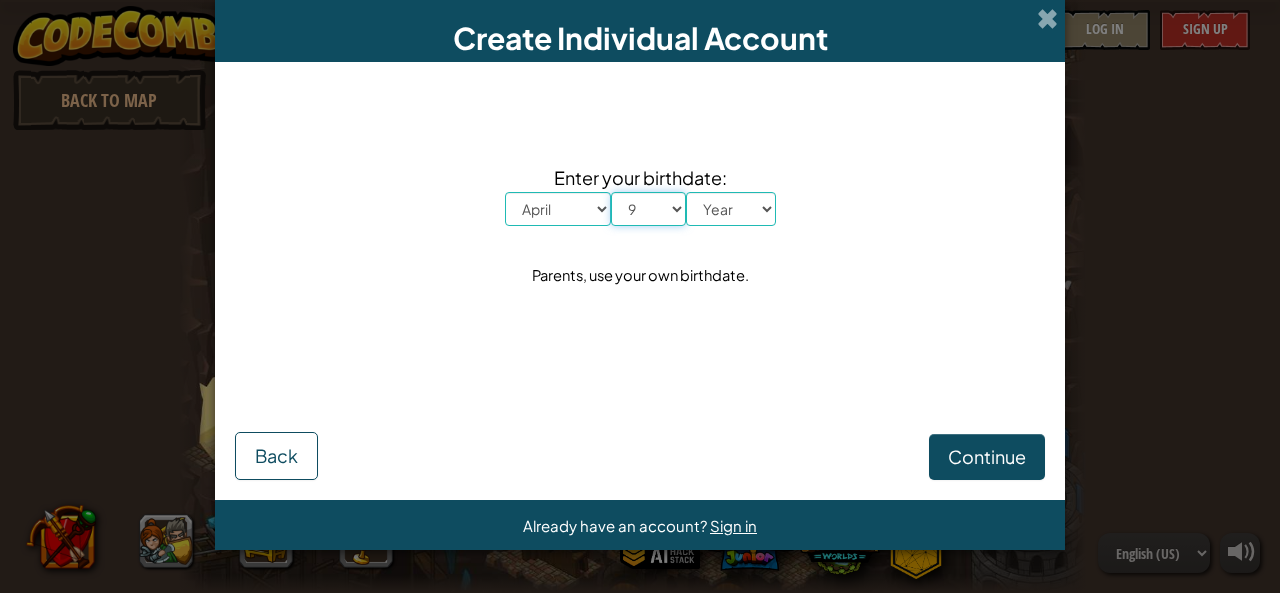 click on "Day 1 2 3 4 5 6 7 8 9 10 11 12 13 14 15 16 17 18 19 20 21 22 23 24 25 26 27 28 29 30 31" at bounding box center [648, 209] 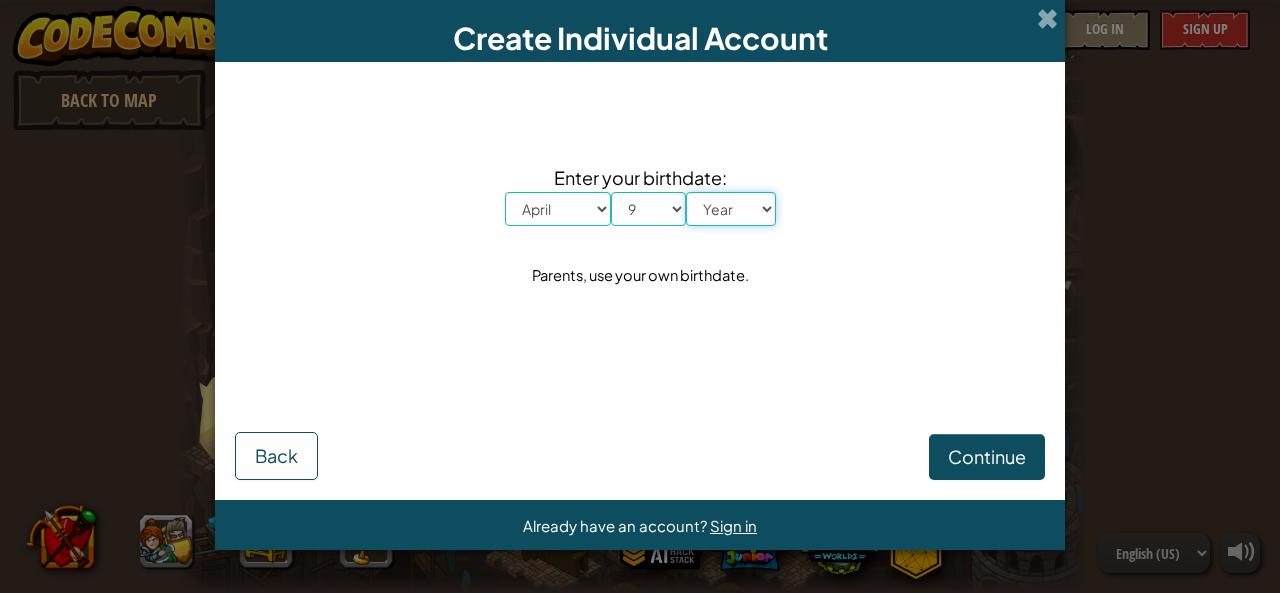 click on "Year 2025 2024 2023 2022 2021 2020 2019 2018 2017 2016 2015 2014 2013 2012 2011 2010 2009 2008 2007 2006 2005 2004 2003 2002 2001 2000 1999 1998 1997 1996 1995 1994 1993 1992 1991 1990 1989 1988 1987 1986 1985 1984 1983 1982 1981 1980 1979 1978 1977 1976 1975 1974 1973 1972 1971 1970 1969 1968 1967 1966 1965 1964 1963 1962 1961 1960 1959 1958 1957 1956 1955 1954 1953 1952 1951 1950 1949 1948 1947 1946 1945 1944 1943 1942 1941 1940 1939 1938 1937 1936 1935 1934 1933 1932 1931 1930 1929 1928 1927 1926" at bounding box center (731, 209) 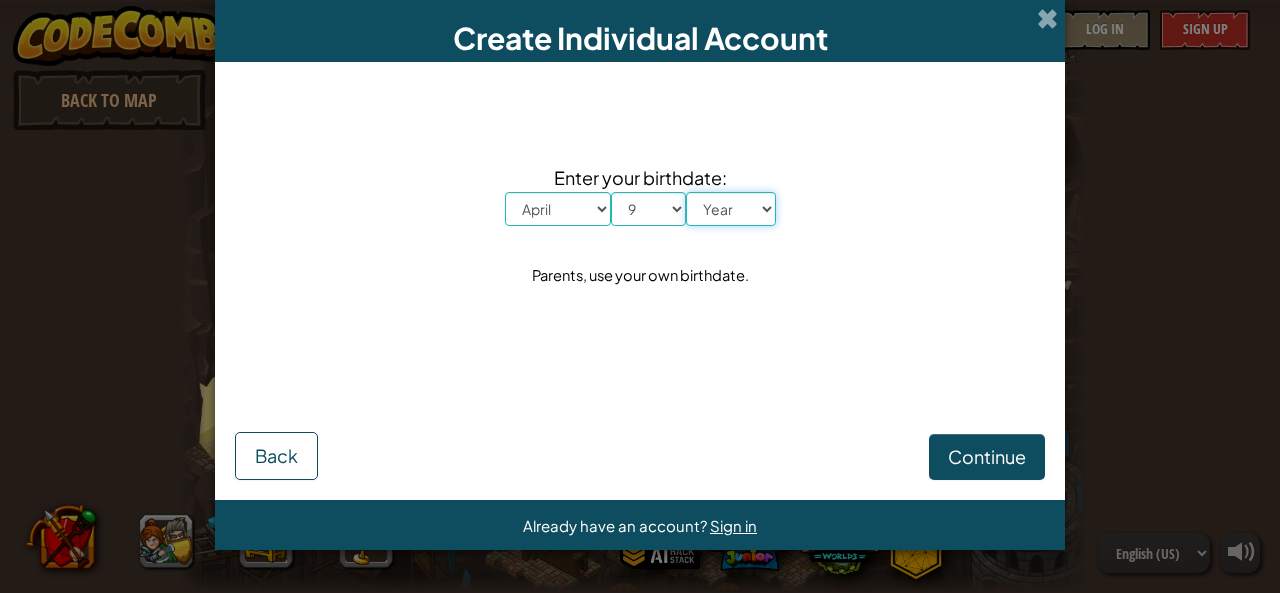 select on "2006" 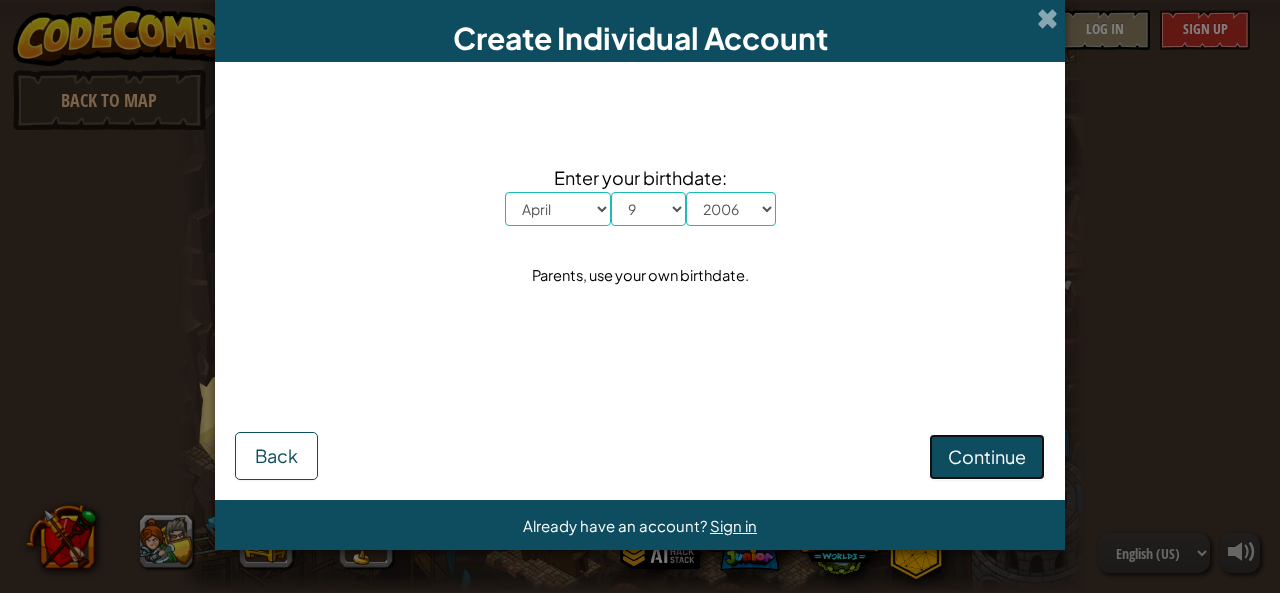 click on "Continue" at bounding box center (987, 456) 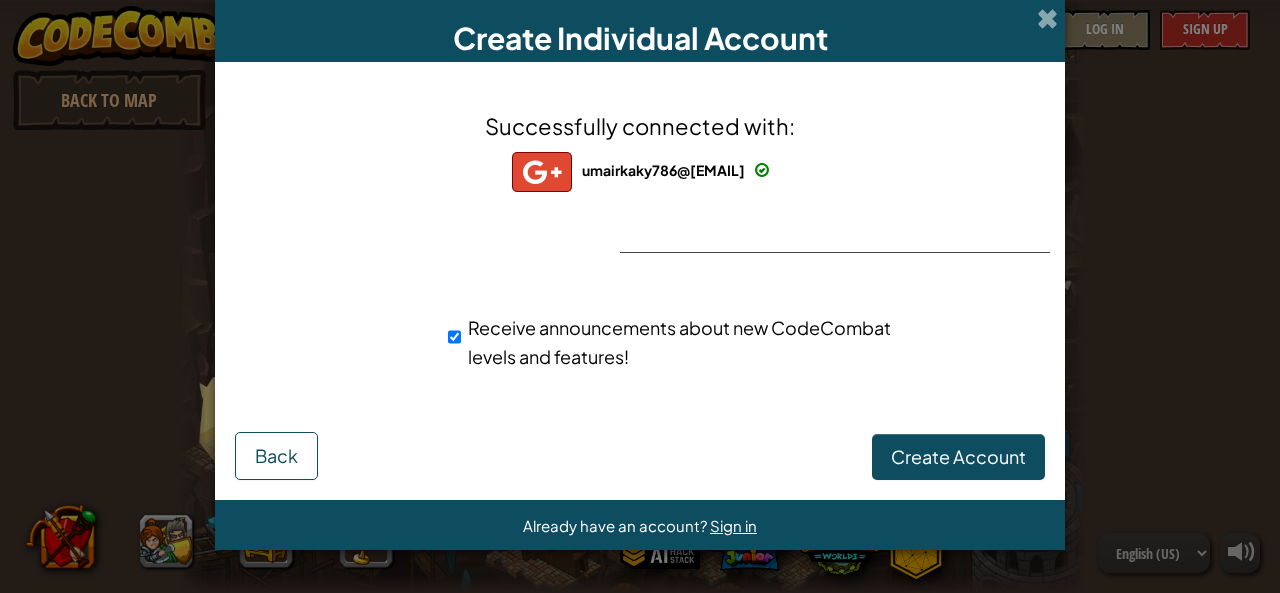 click on "umairkaky786@gmail.com" at bounding box center (663, 170) 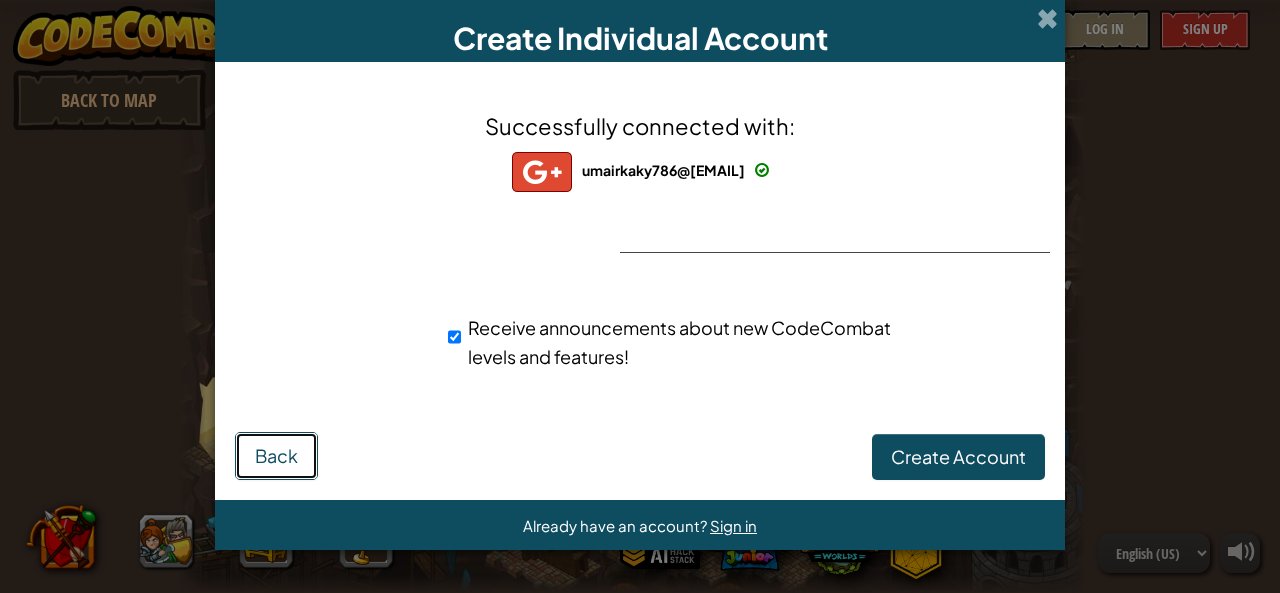 click on "Back" at bounding box center [276, 456] 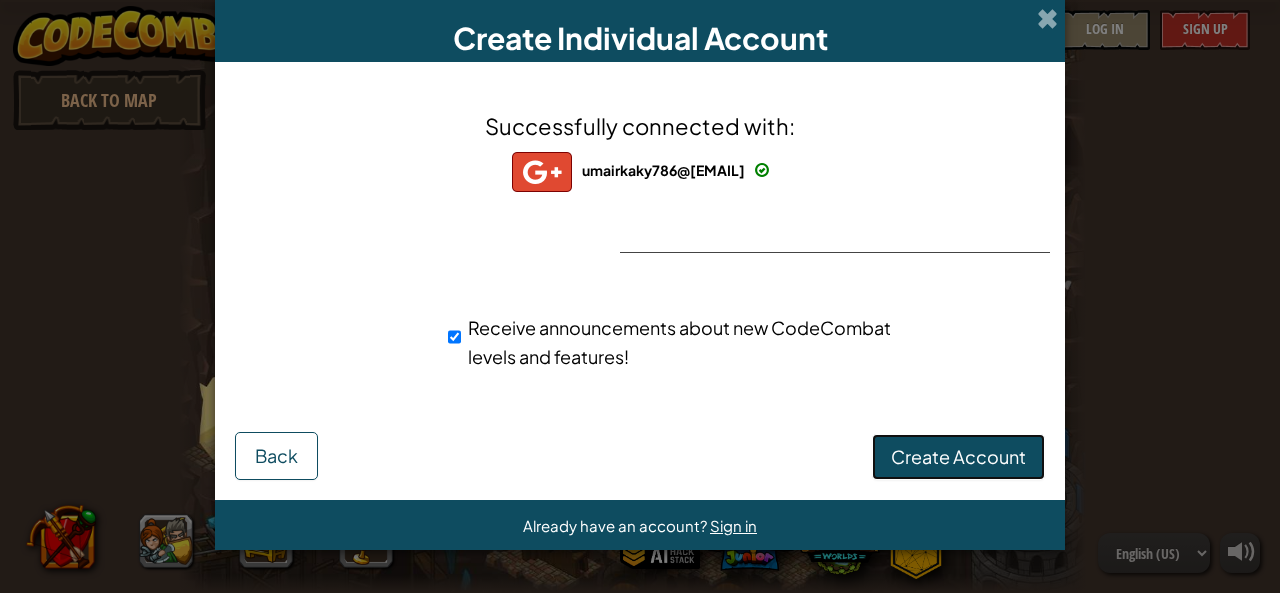 click on "Create Account" at bounding box center [958, 456] 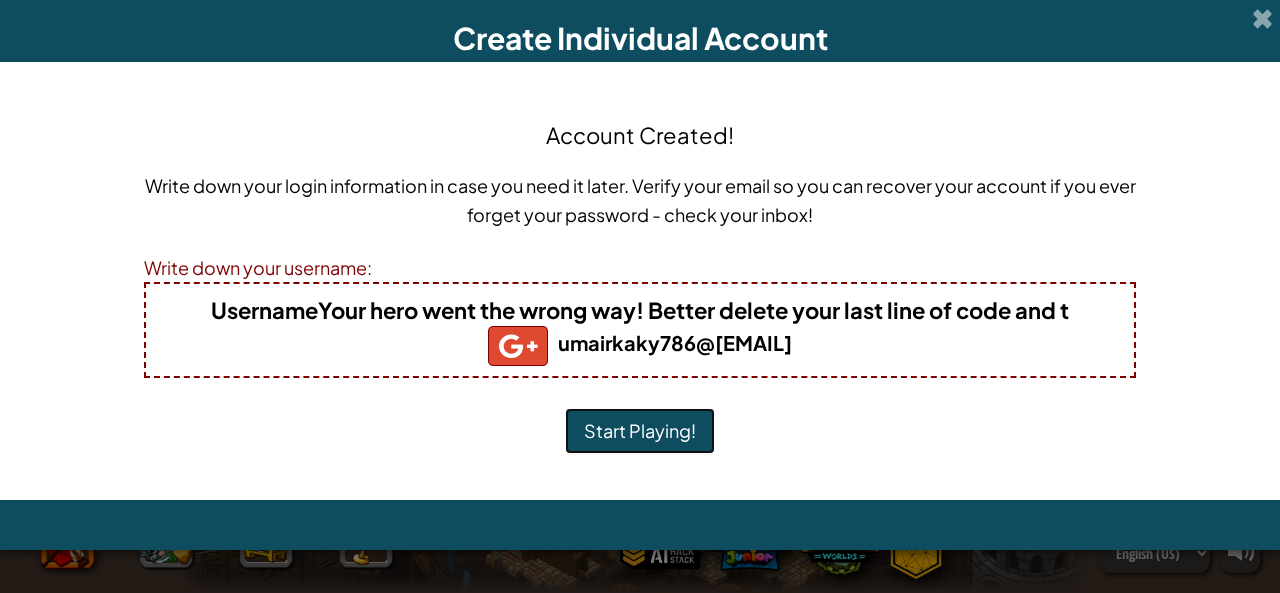 click on "Start Playing!" at bounding box center [640, 431] 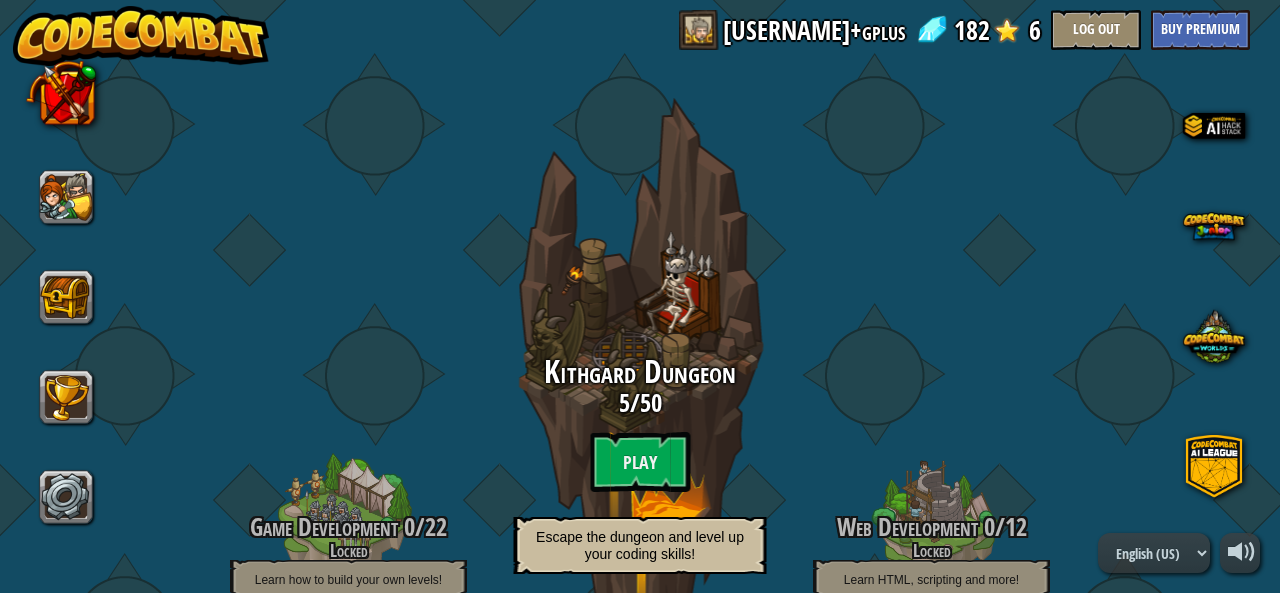 scroll, scrollTop: 0, scrollLeft: 0, axis: both 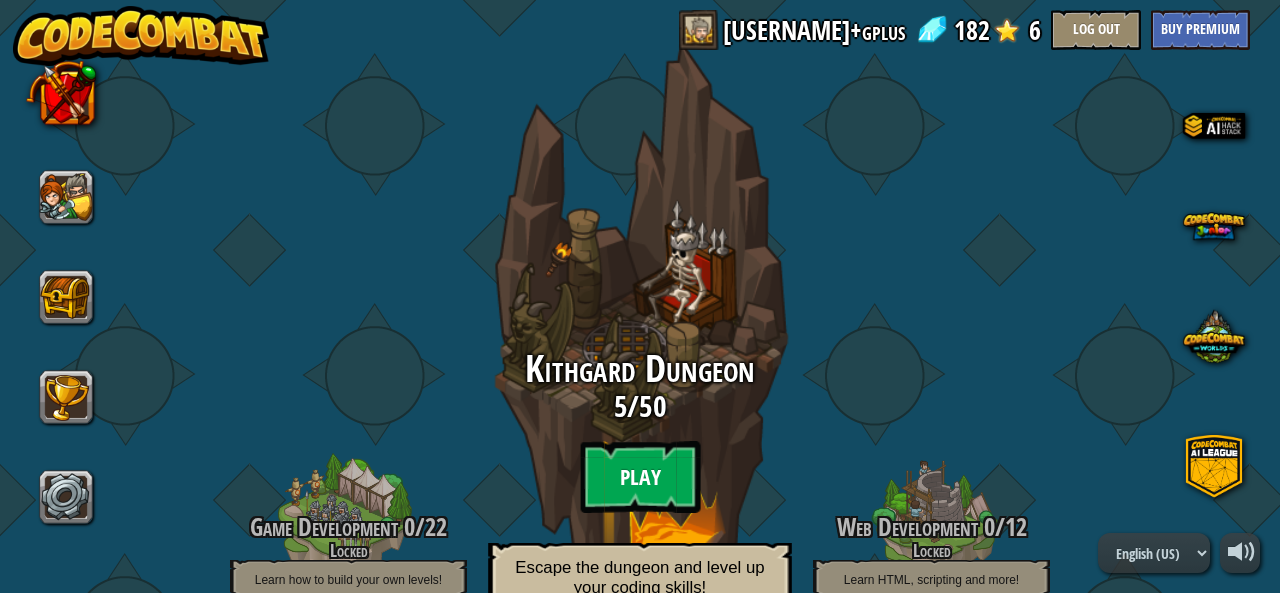 click on "Play" at bounding box center (640, 477) 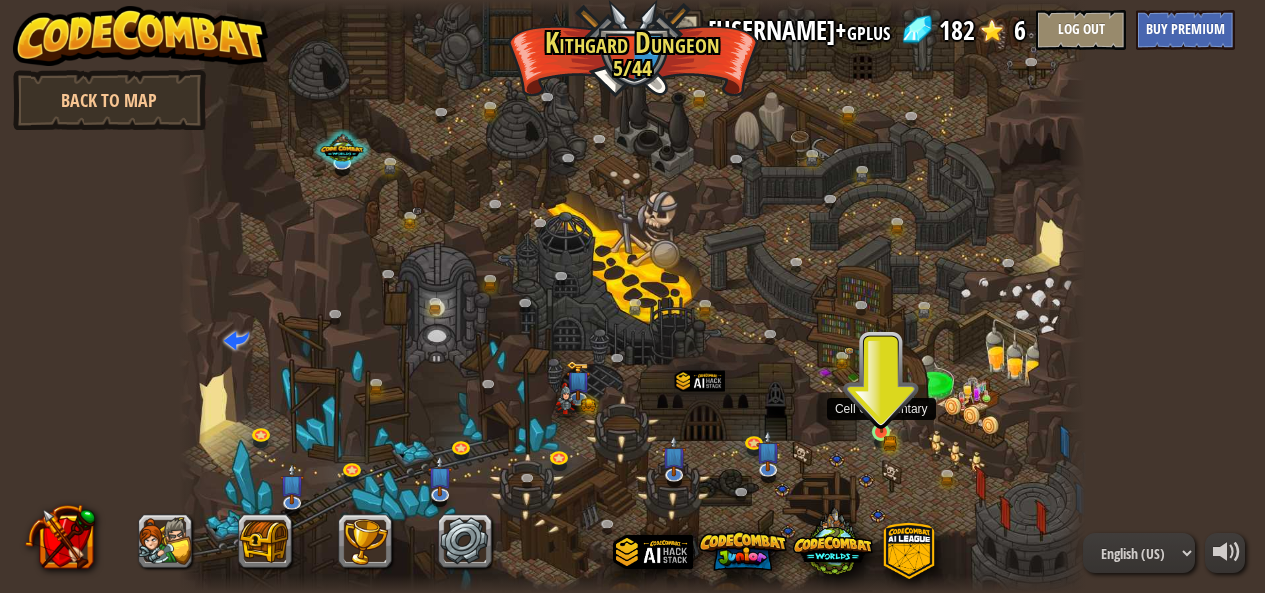 click at bounding box center (881, 410) 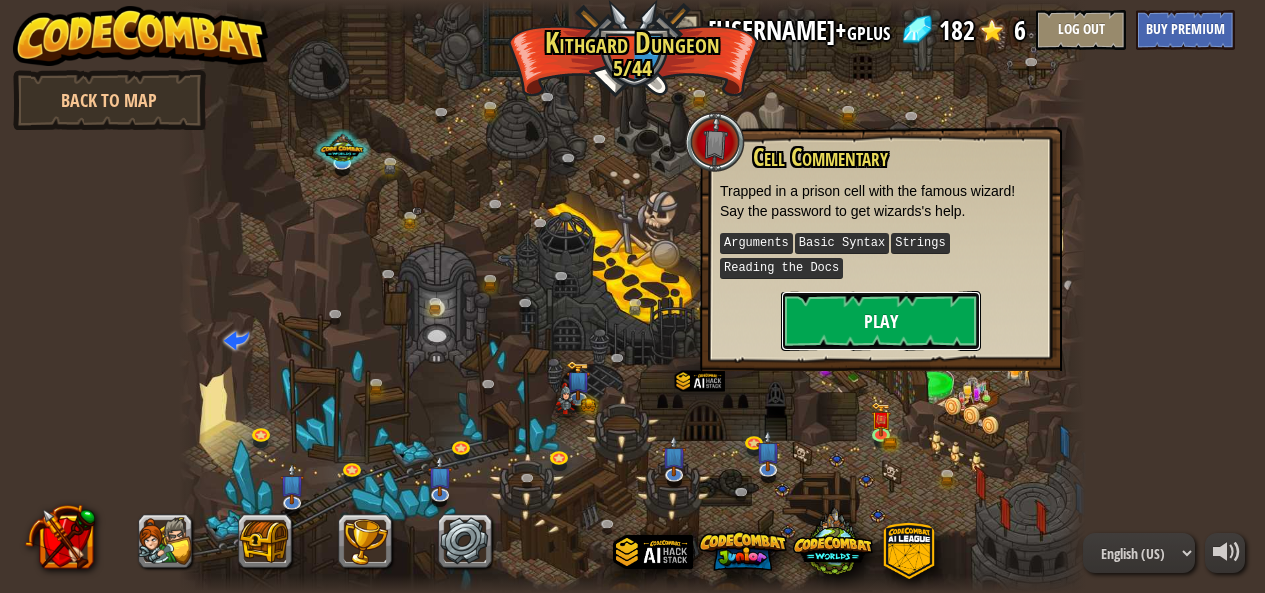 click on "Play" at bounding box center [881, 321] 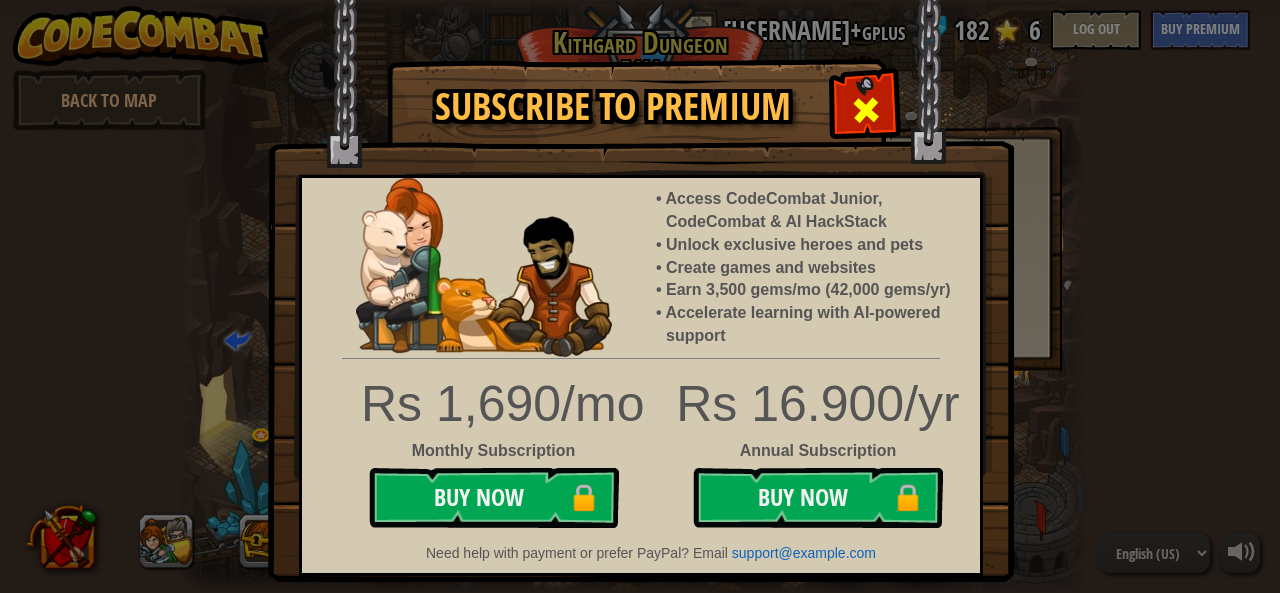 click at bounding box center (866, 110) 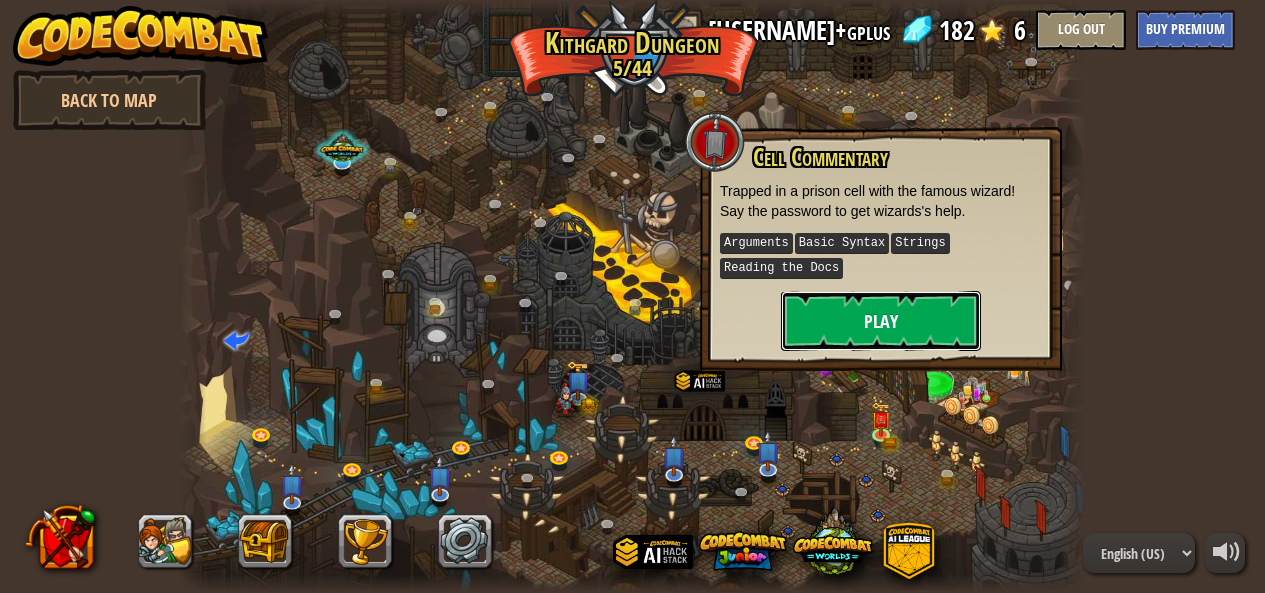click on "Play" at bounding box center [881, 321] 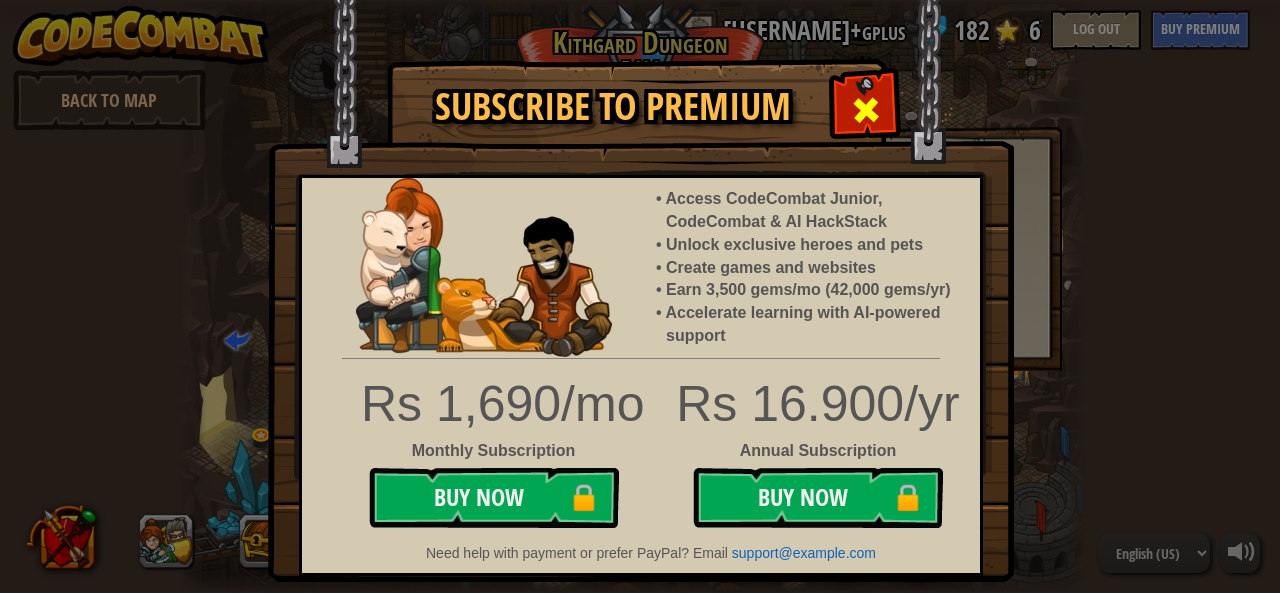 click at bounding box center [865, 107] 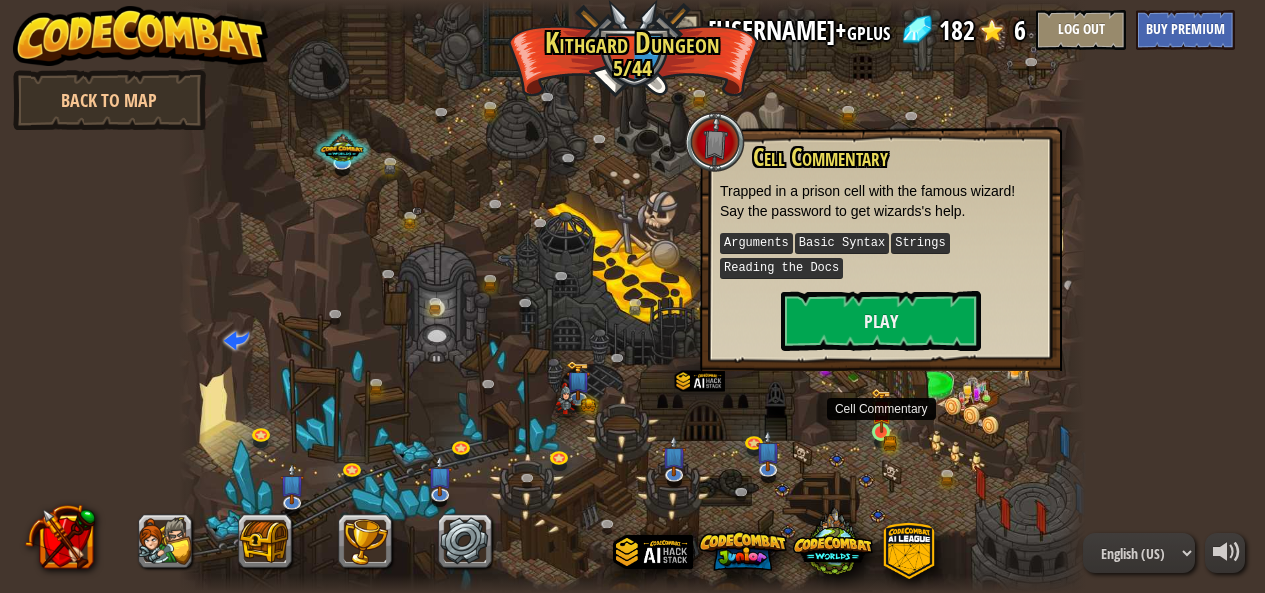 click at bounding box center [881, 410] 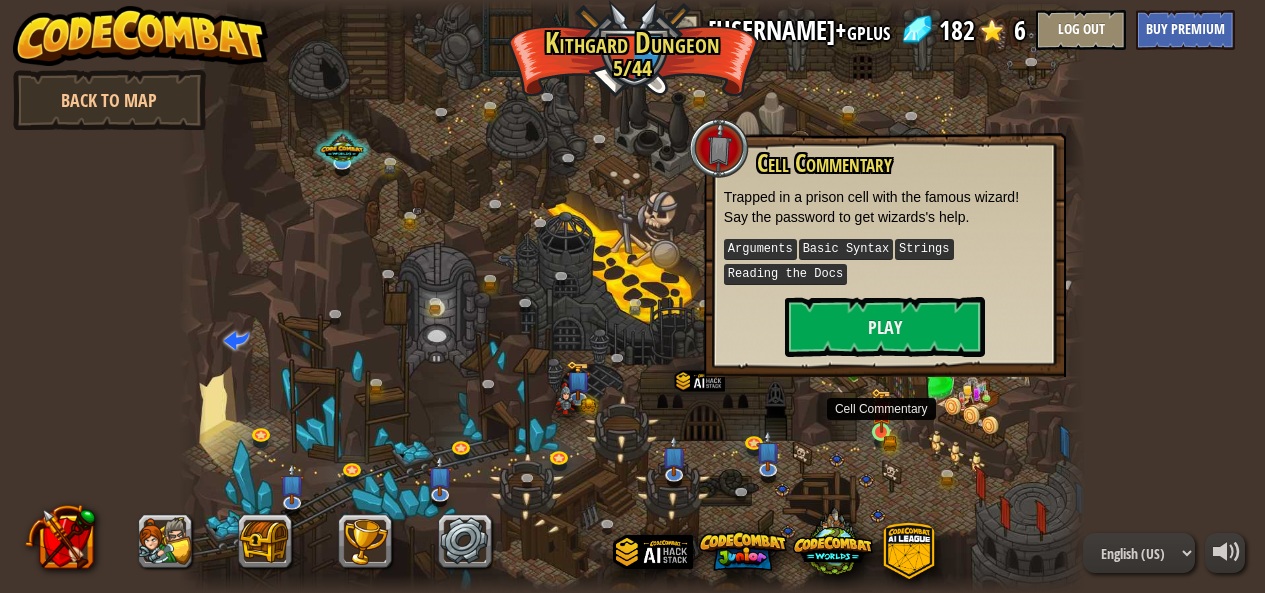 click at bounding box center [881, 410] 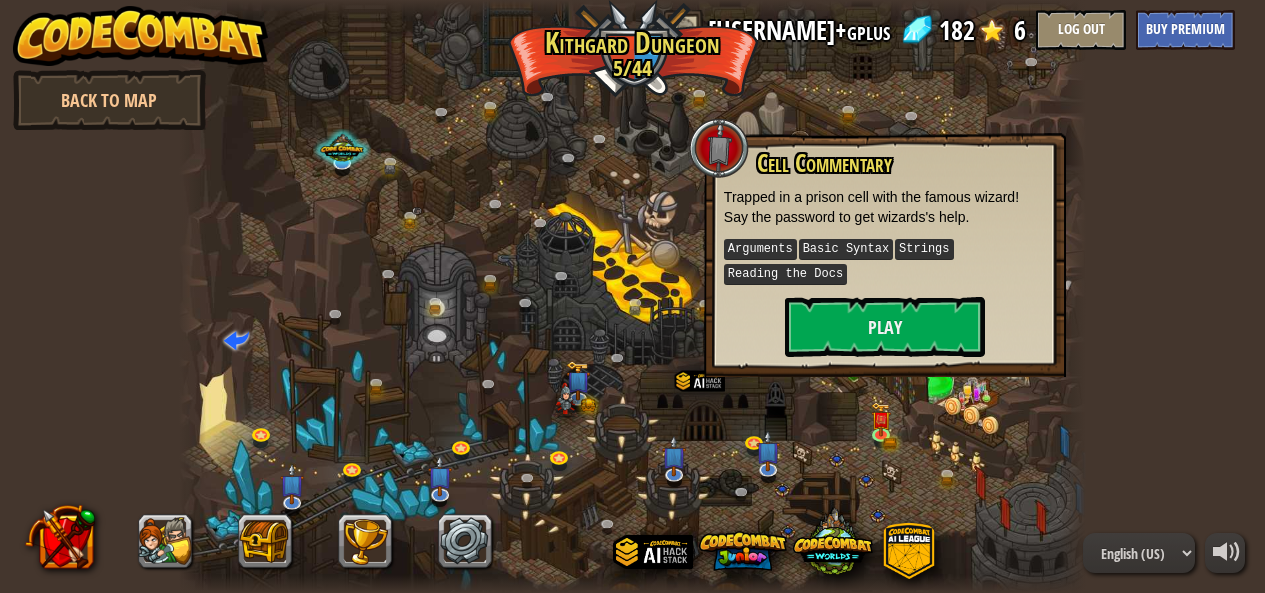 click on "powered by Back to Map Twisted Canyon (Locked) Challenge: collect the most gold using all the programming skills you've learned so far!
Basic Syntax While Loops Strings Variables Reading the Docs Known Enemy (Locked) Using your first variable to achieve victory.
Arguments Basic Syntax Strings Variables Hack and Dash (Locked) Escape the Dungeon Sprite with the help of a speed potion.
Arguments Basic Syntax Strings While Loops Dread Door (Locked) Behind a dread door lies a chest full of riches.
Arguments Basic Syntax Strings While Loops Master of Names (Locked) Use your new coding powers to target nameless enemies.
Arguments Basic Syntax Variables Pong Pong (Locked) Challenge: write the shortest solution using all the programming skills you've learned so far!
Basic Syntax Reading the Docs Ingredient Identification (Locked) Variables are like labeled bottles that hold data.
Basic Syntax Variables Cupboards of Kithgard (Locked) Who knows what horrors lurk in the Cupboards of Kithgard?
Arguments" at bounding box center (632, 296) 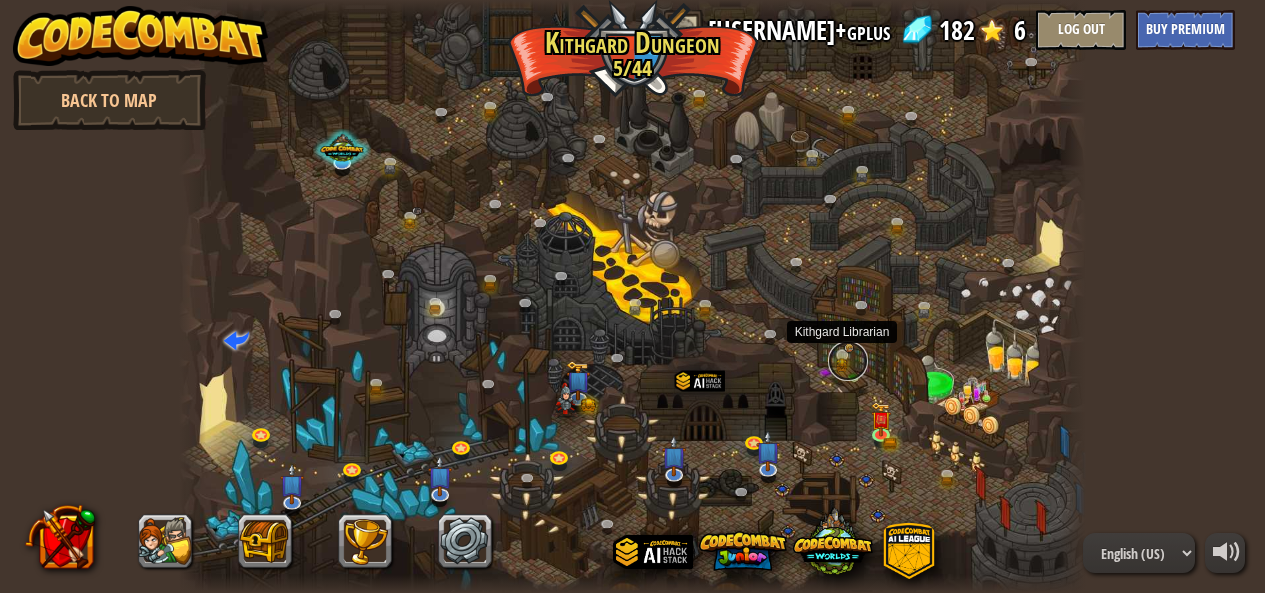 click at bounding box center [848, 361] 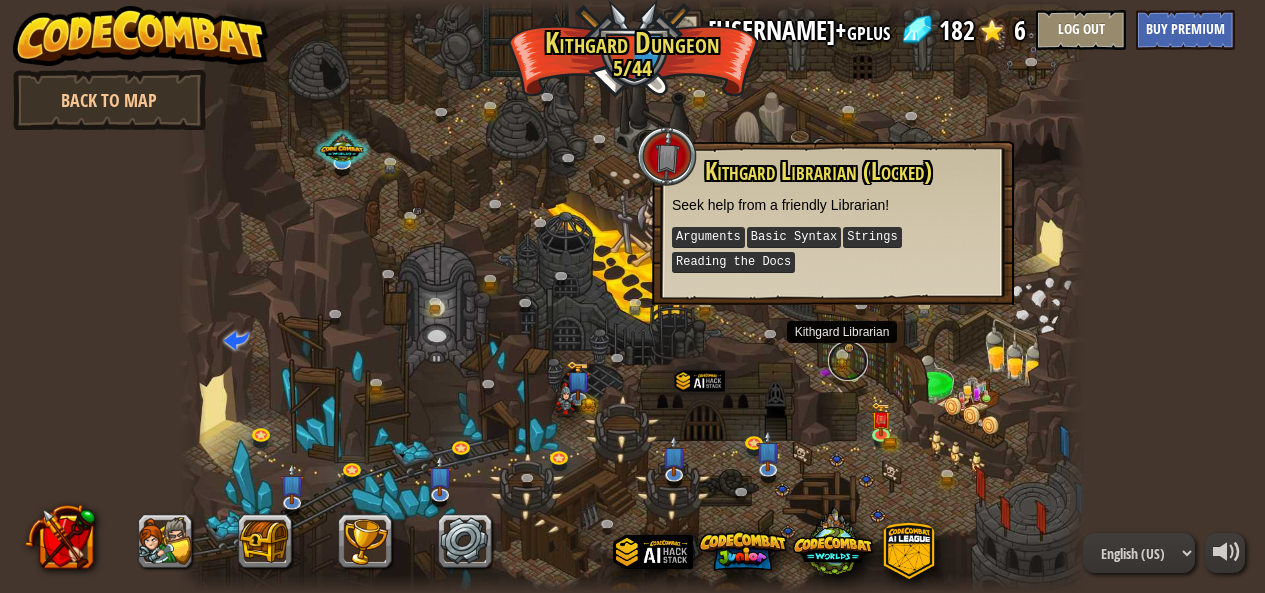 click at bounding box center [848, 361] 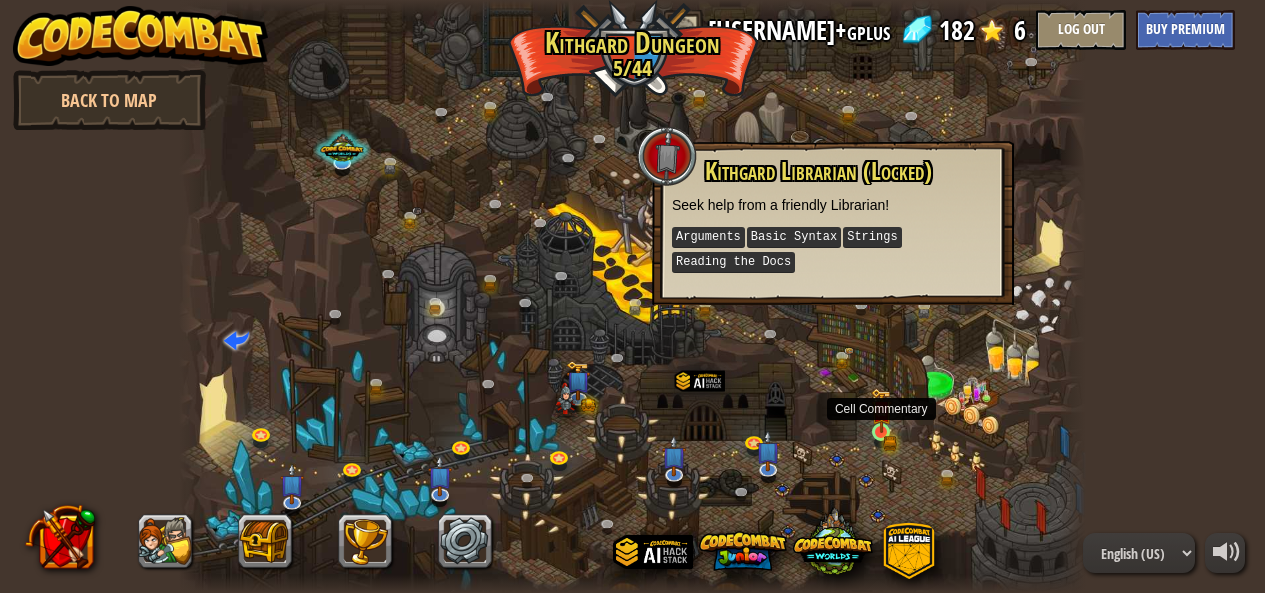 click at bounding box center [881, 410] 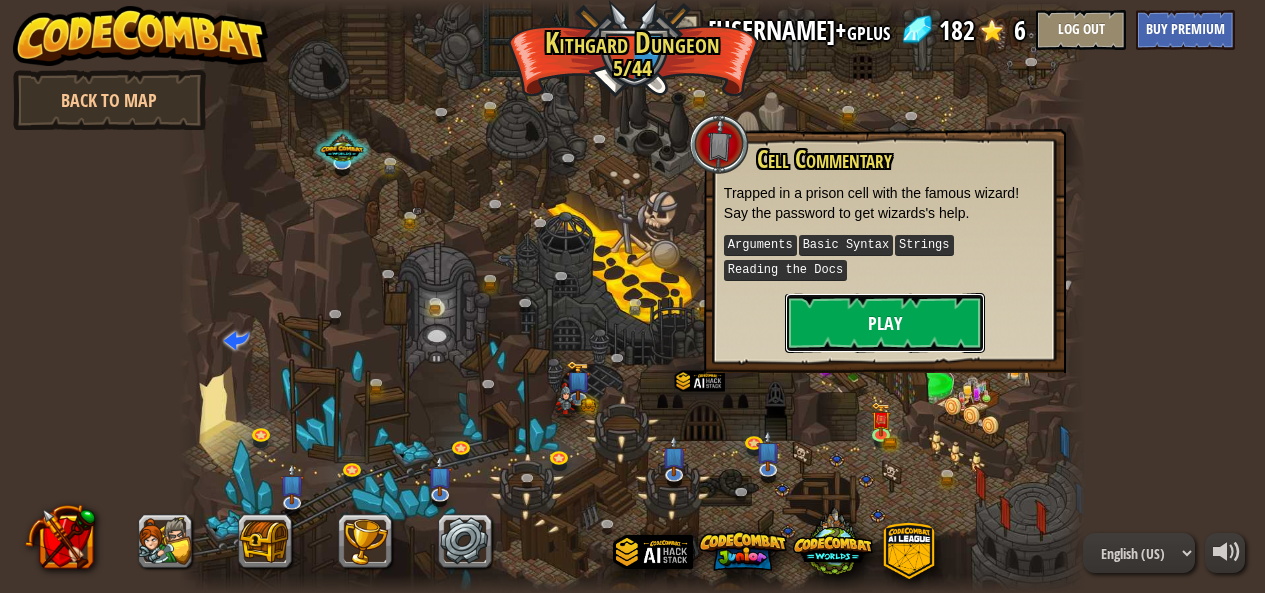click on "Play" at bounding box center [885, 323] 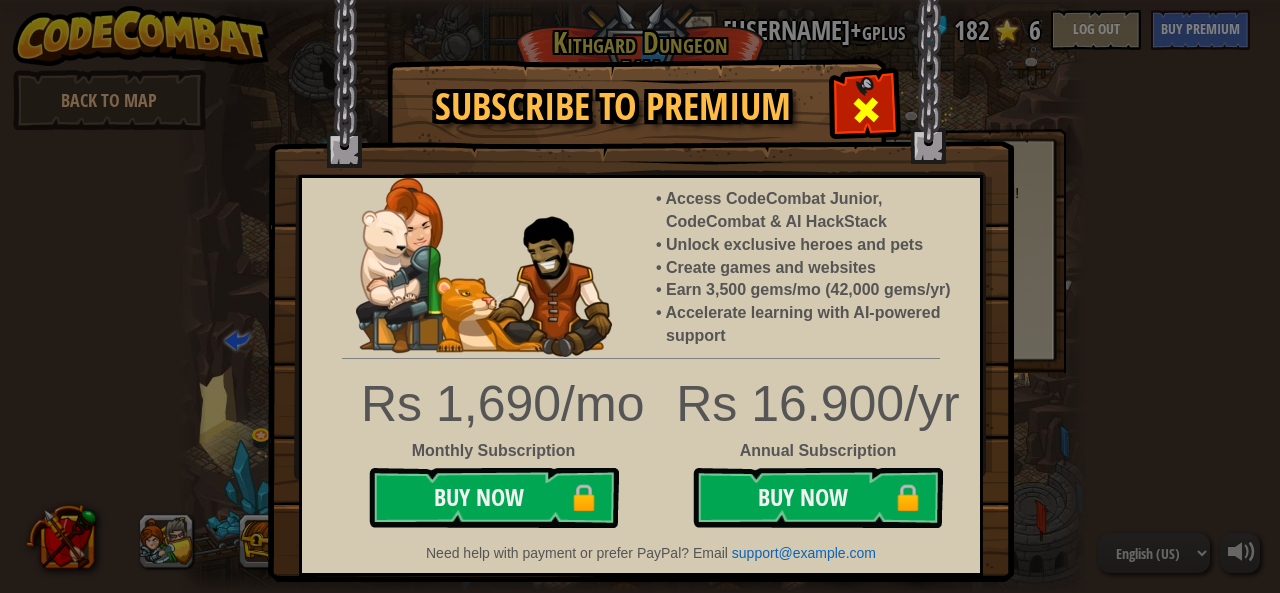 click at bounding box center [866, 110] 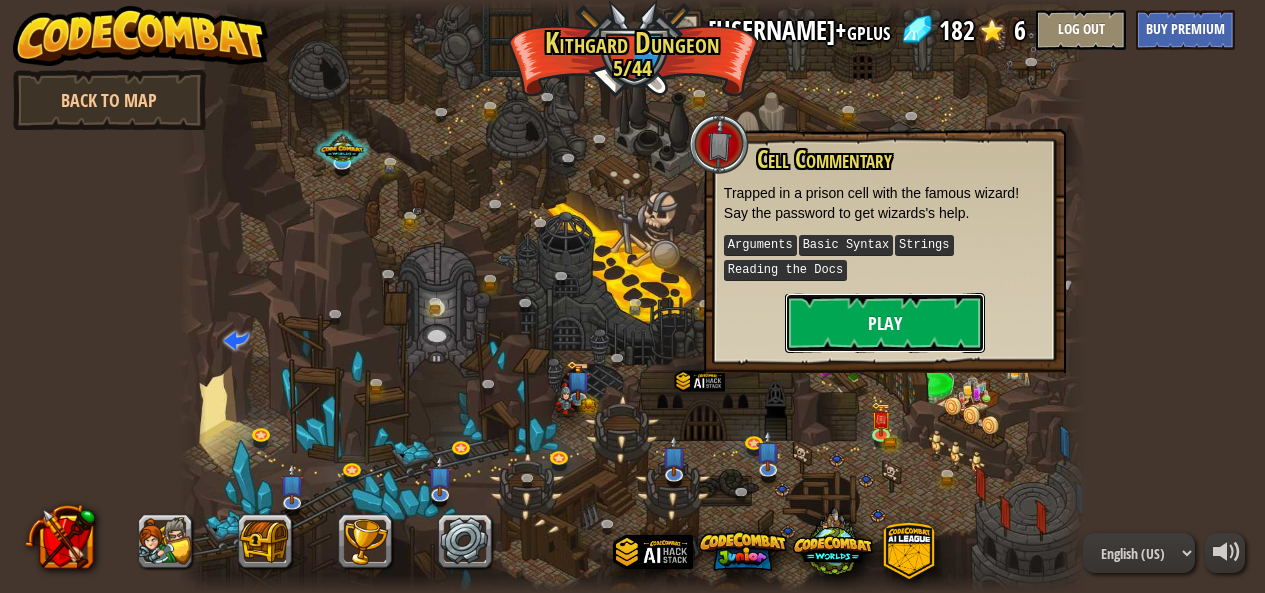 click on "Play" at bounding box center [885, 323] 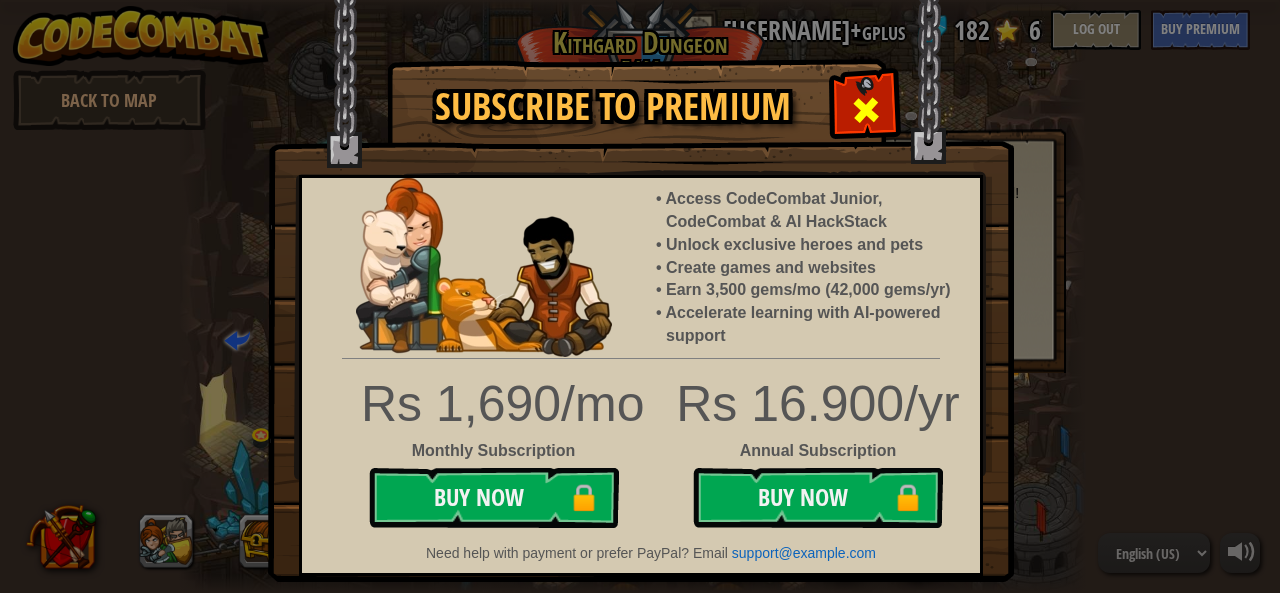 click at bounding box center [866, 110] 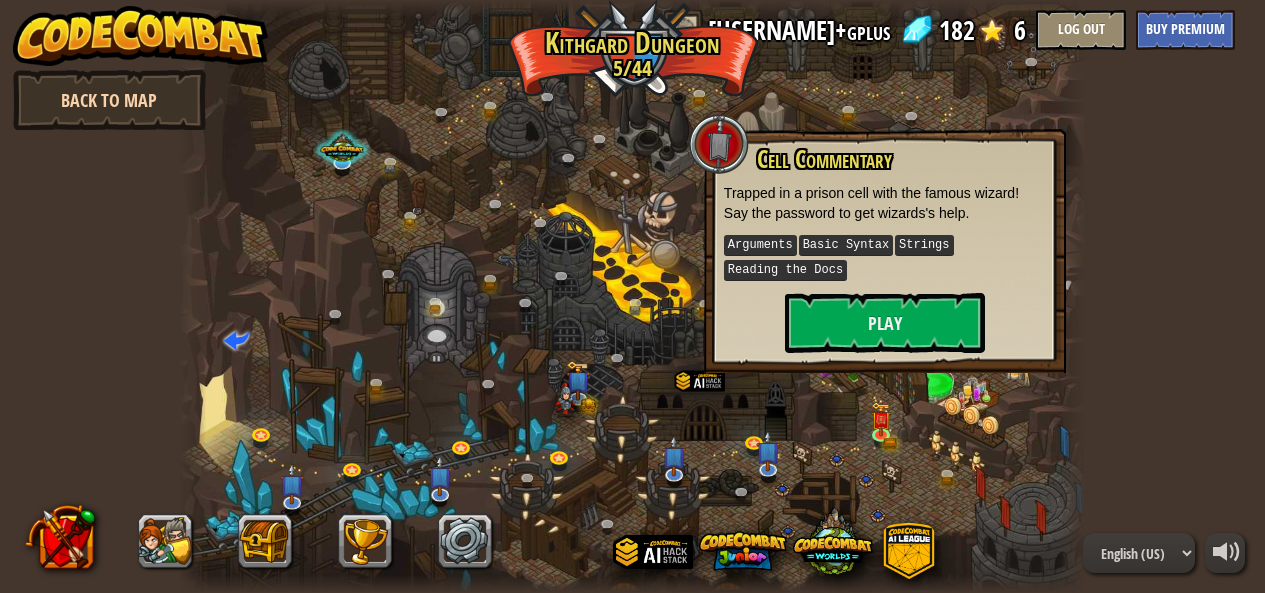 click on "Back to Map" at bounding box center [109, 100] 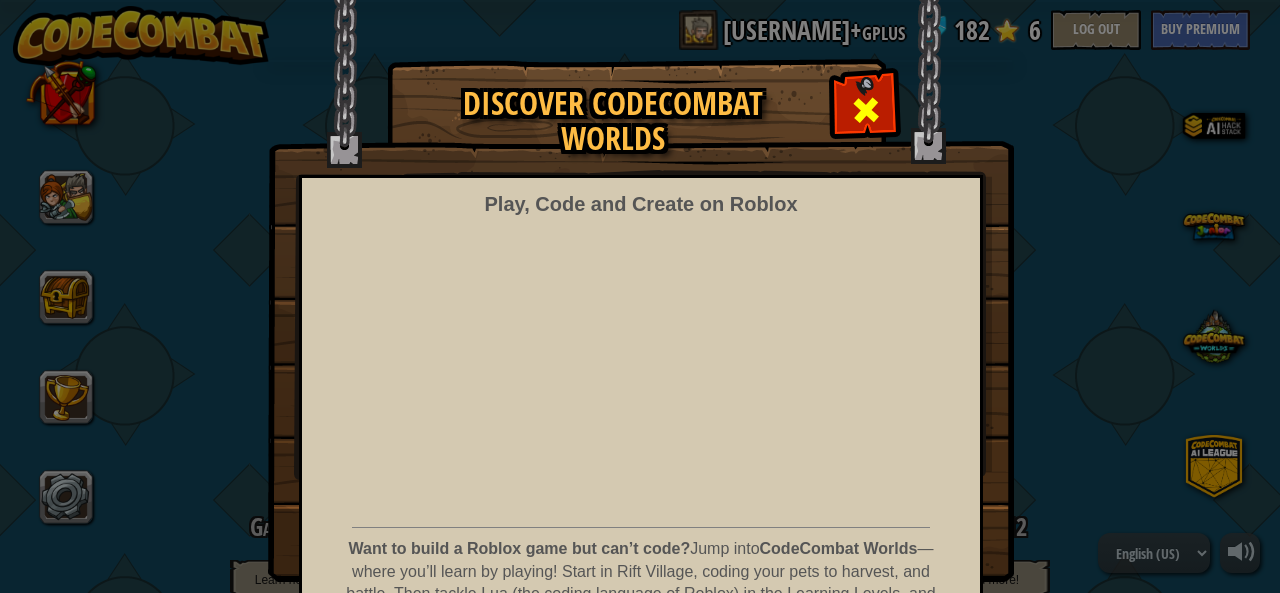 click at bounding box center (865, 107) 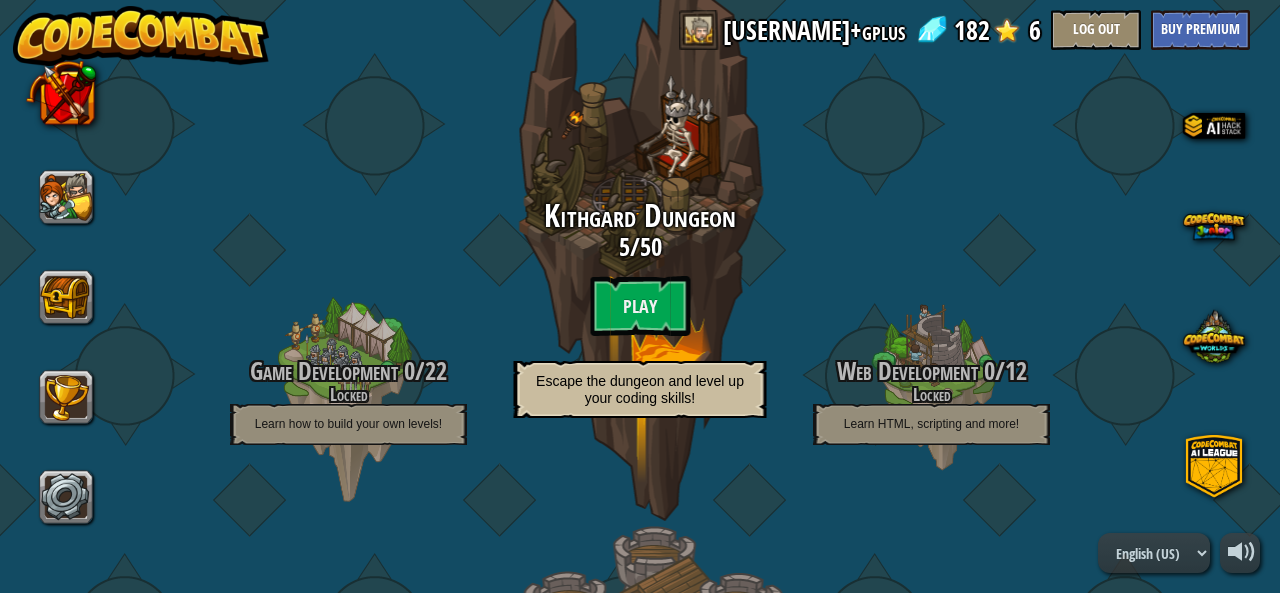 scroll, scrollTop: 158, scrollLeft: 0, axis: vertical 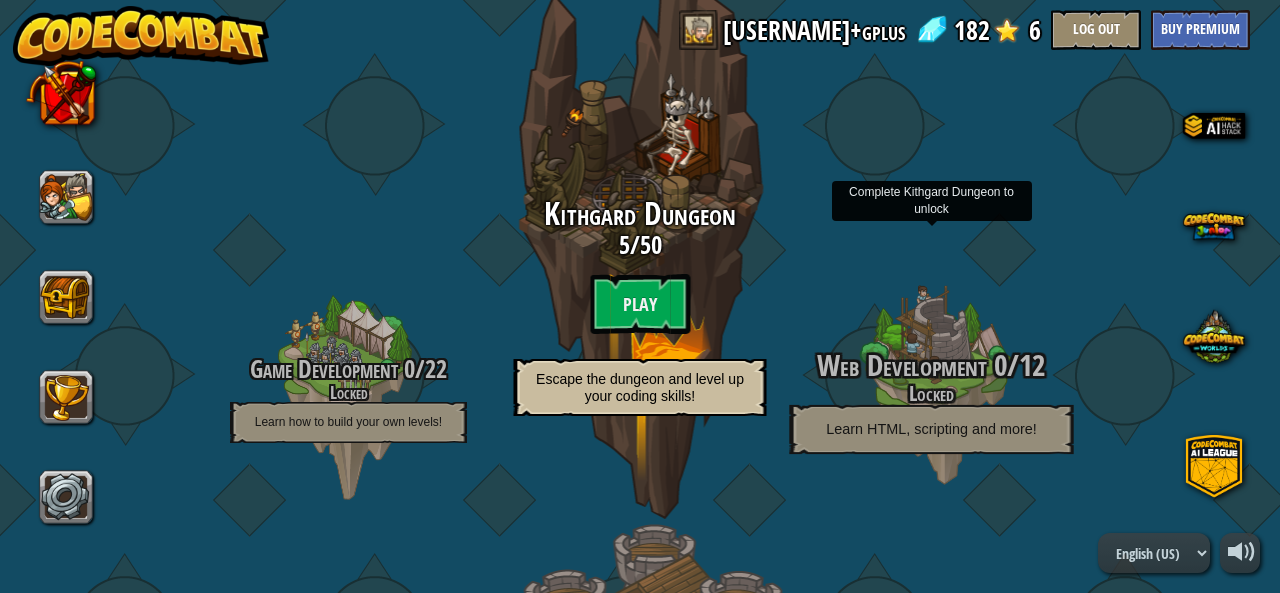 click on "Learn HTML, scripting and more!" at bounding box center (931, 429) 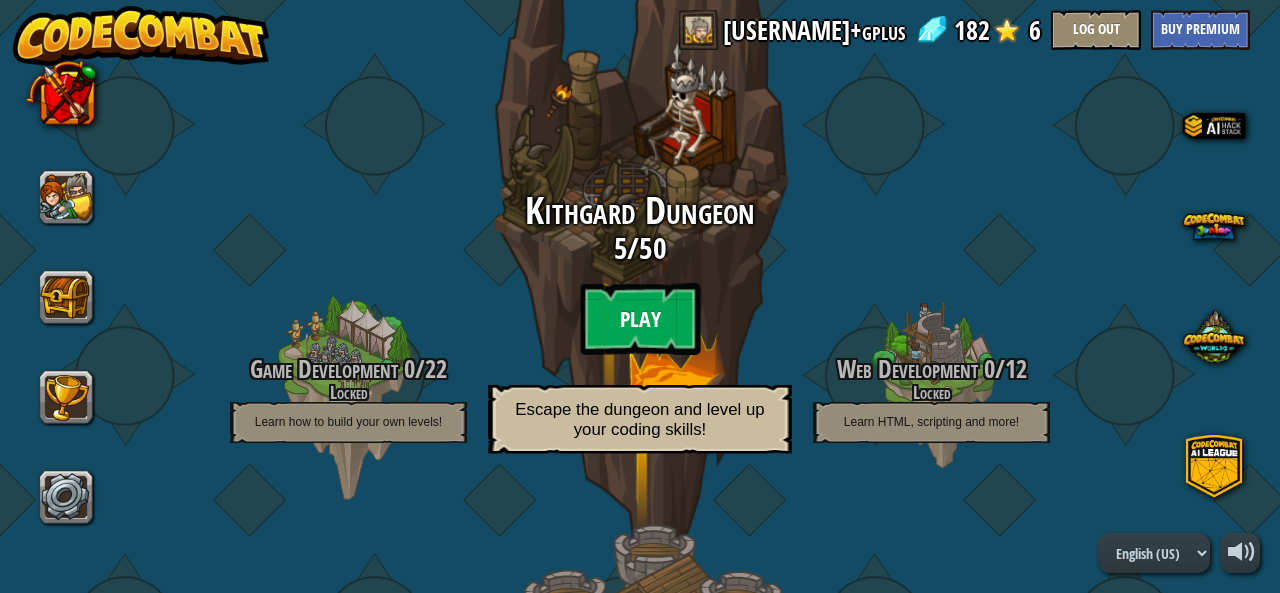 click on "Play" at bounding box center (640, 319) 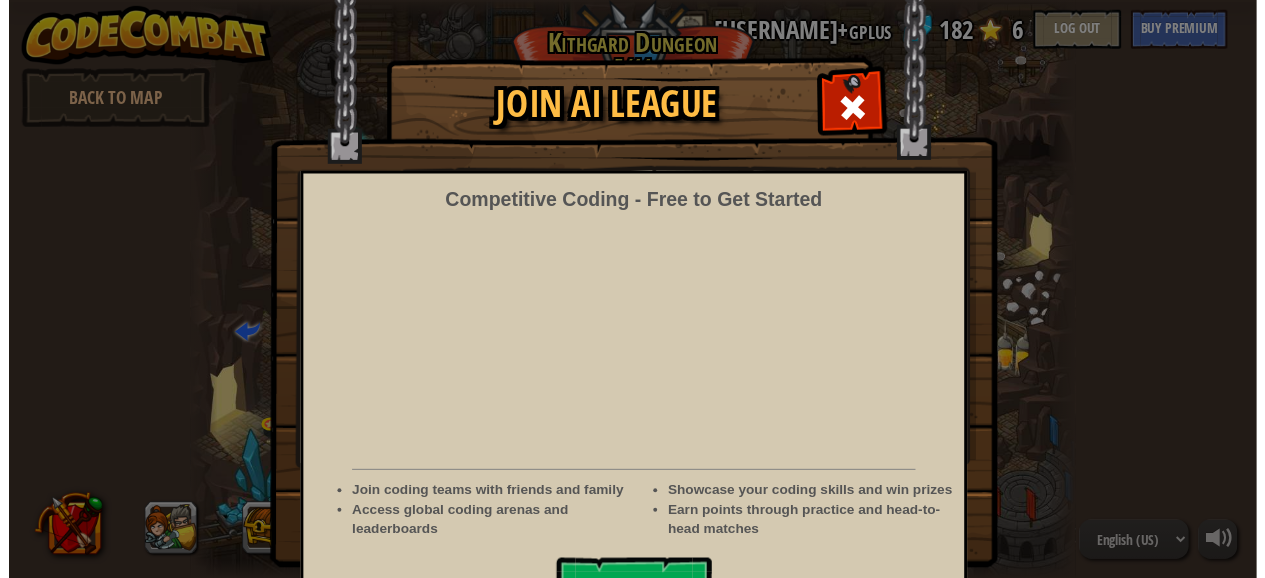 scroll, scrollTop: 51, scrollLeft: 0, axis: vertical 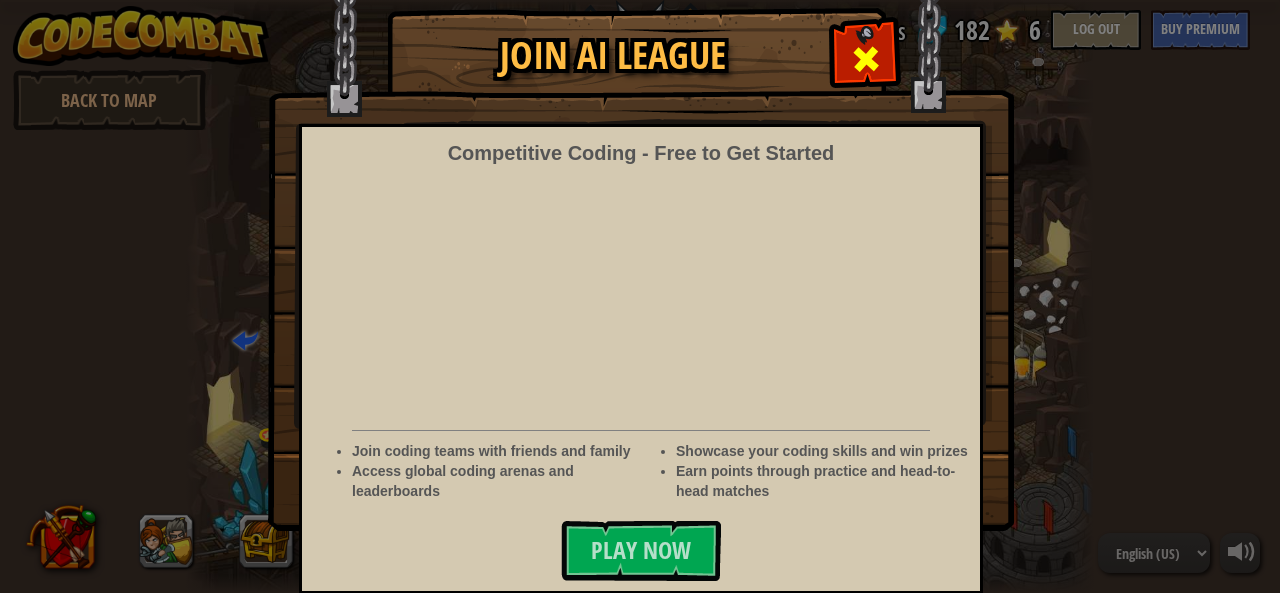 click at bounding box center [865, 56] 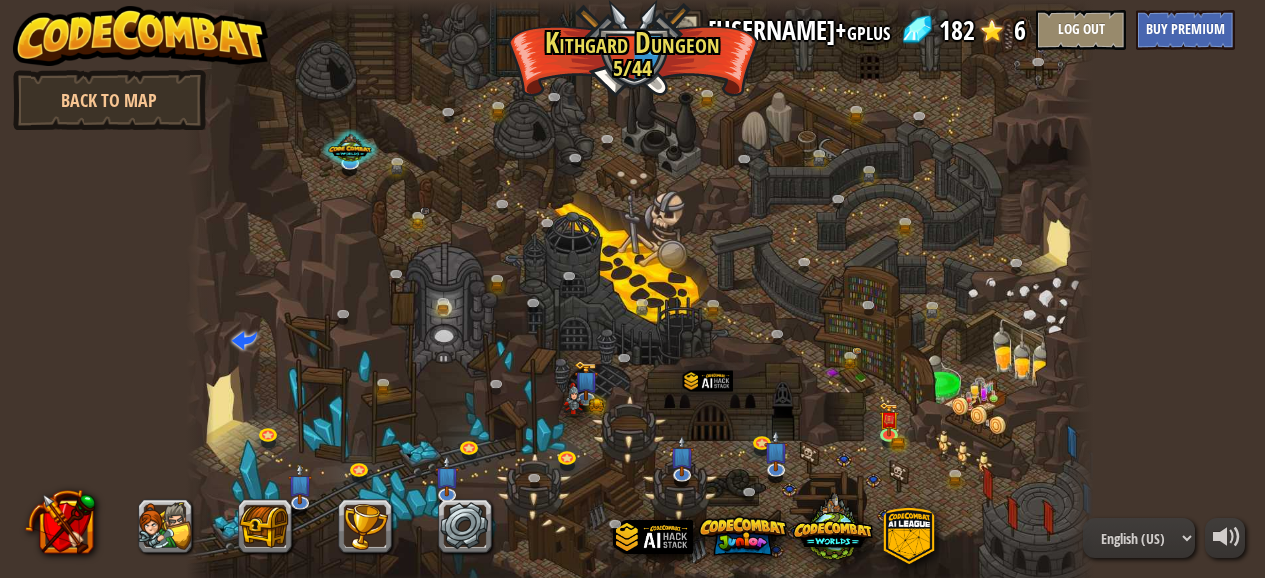scroll, scrollTop: 15, scrollLeft: 0, axis: vertical 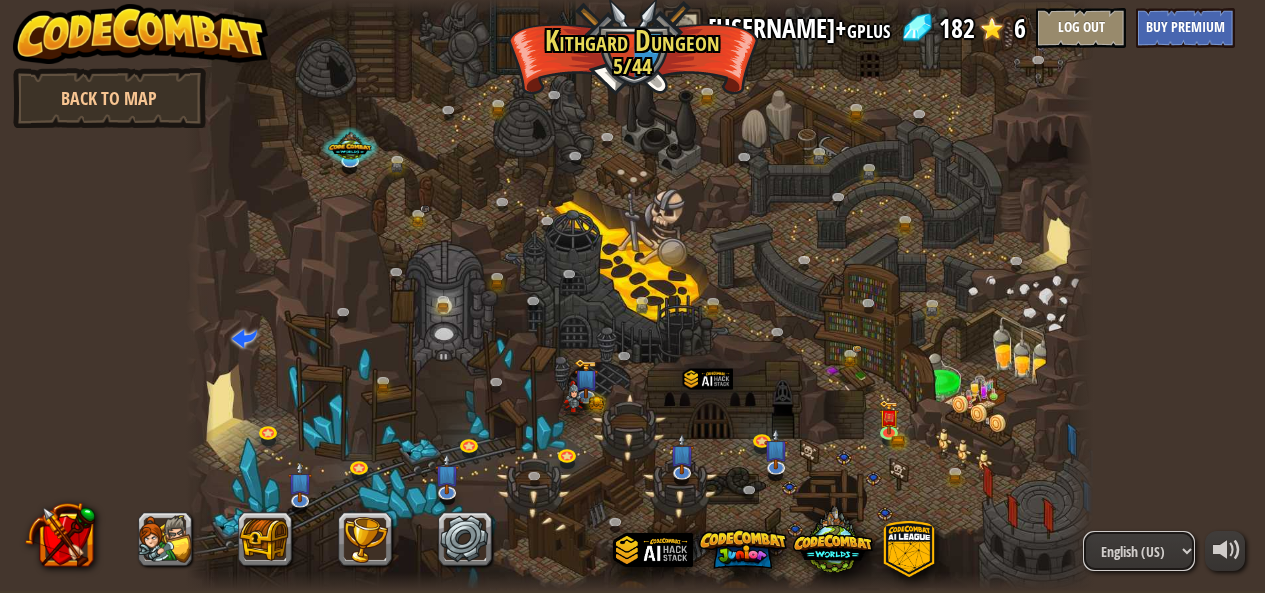 click on "powered by Back to Map Twisted Canyon (Locked) Challenge: collect the most gold using all the programming skills you've learned so far!
Basic Syntax While Loops Strings Variables Reading the Docs Known Enemy (Locked) Using your first variable to achieve victory.
Arguments Basic Syntax Strings Variables Hack and Dash (Locked) Escape the Dungeon Sprite with the help of a speed potion.
Arguments Basic Syntax Strings While Loops Dread Door (Locked) Behind a dread door lies a chest full of riches.
Arguments Basic Syntax Strings While Loops Master of Names (Locked) Use your new coding powers to target nameless enemies.
Arguments Basic Syntax Variables Pong Pong (Locked) Challenge: write the shortest solution using all the programming skills you've learned so far!
Basic Syntax Reading the Docs Ingredient Identification (Locked) Variables are like labeled bottles that hold data.
Basic Syntax Variables Cupboards of Kithgard (Locked) Who knows what horrors lurk in the Cupboards of Kithgard?
Arguments" at bounding box center [632, 294] 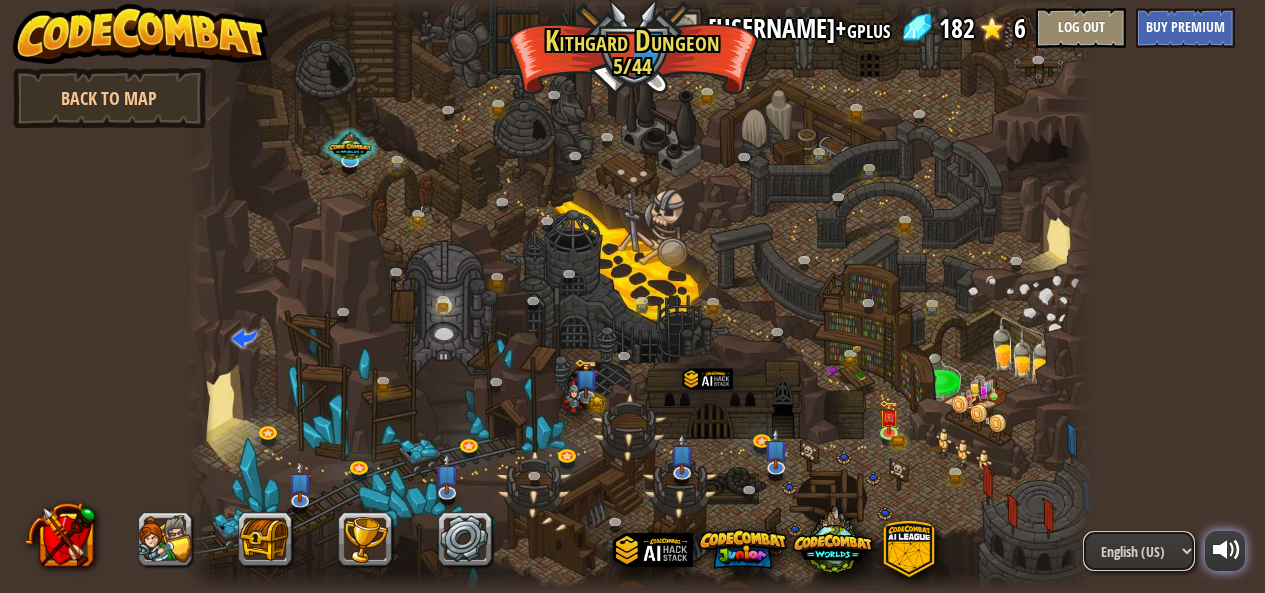 drag, startPoint x: 1188, startPoint y: 555, endPoint x: 1230, endPoint y: 550, distance: 42.296574 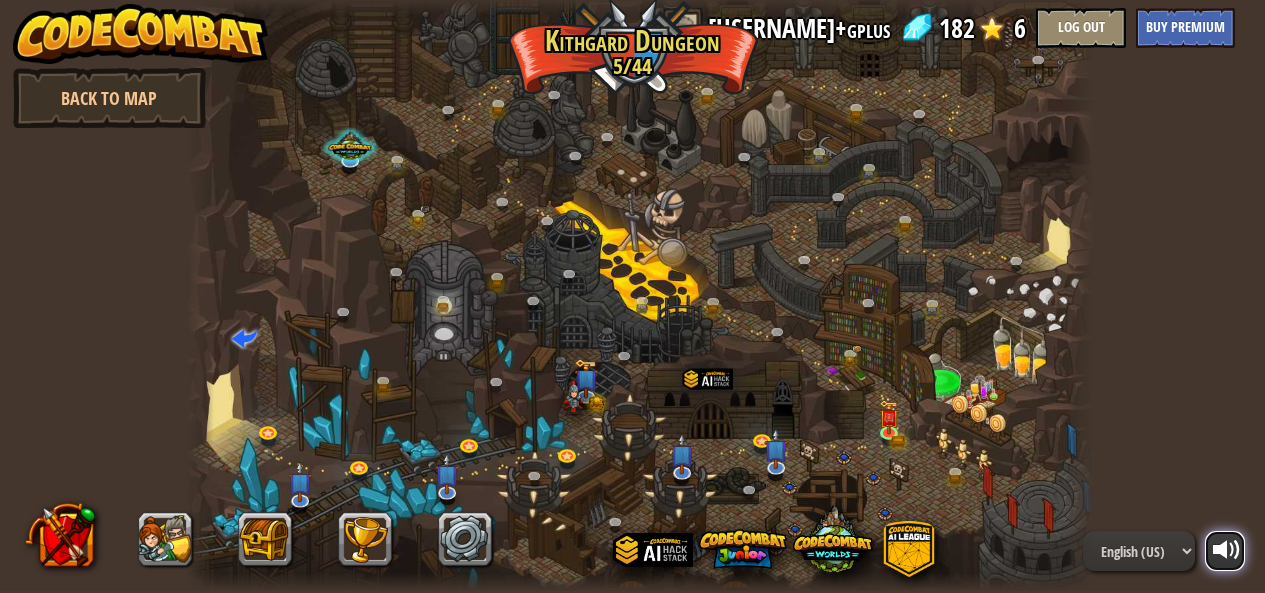 click at bounding box center [1227, 550] 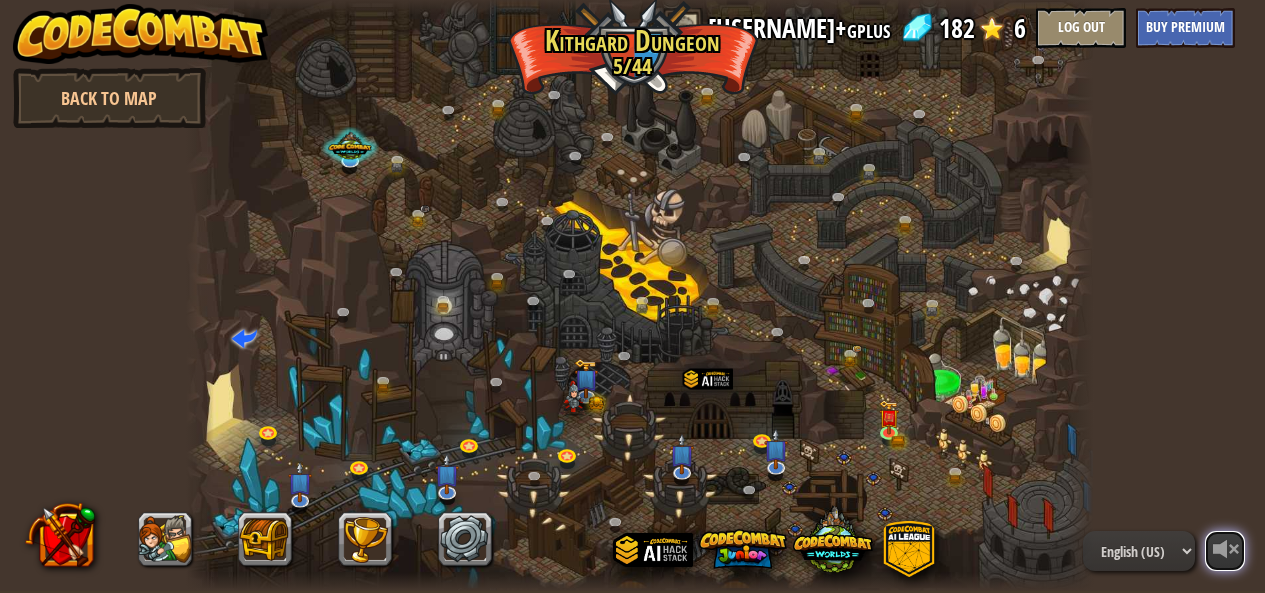 click at bounding box center [1227, 550] 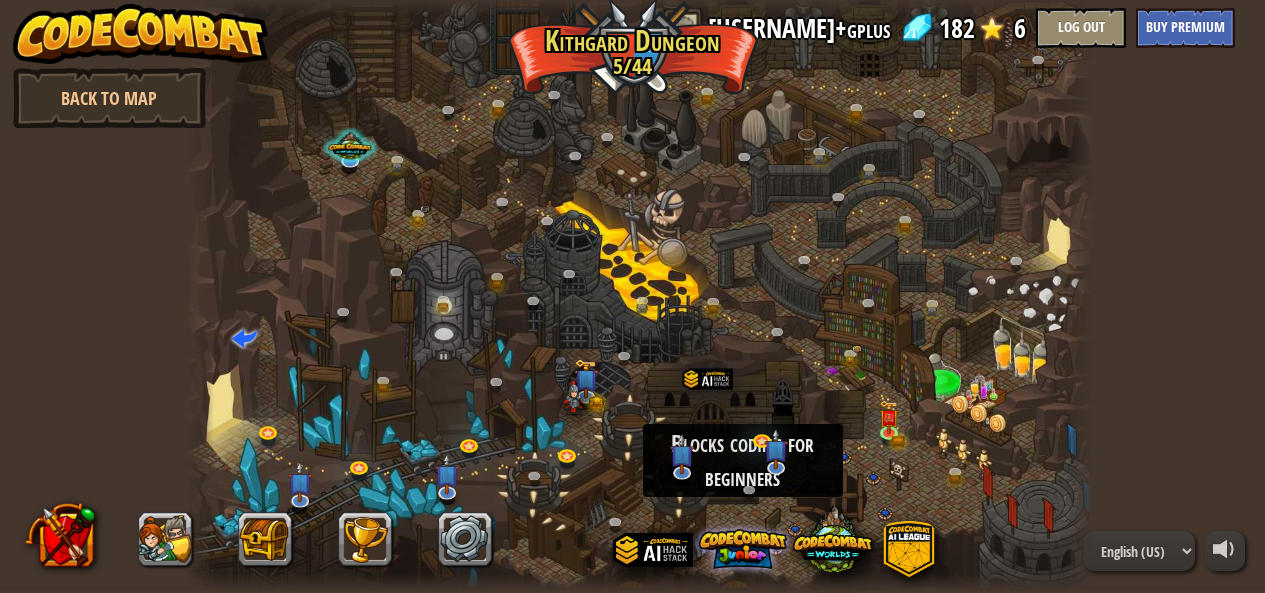 click at bounding box center (743, 549) 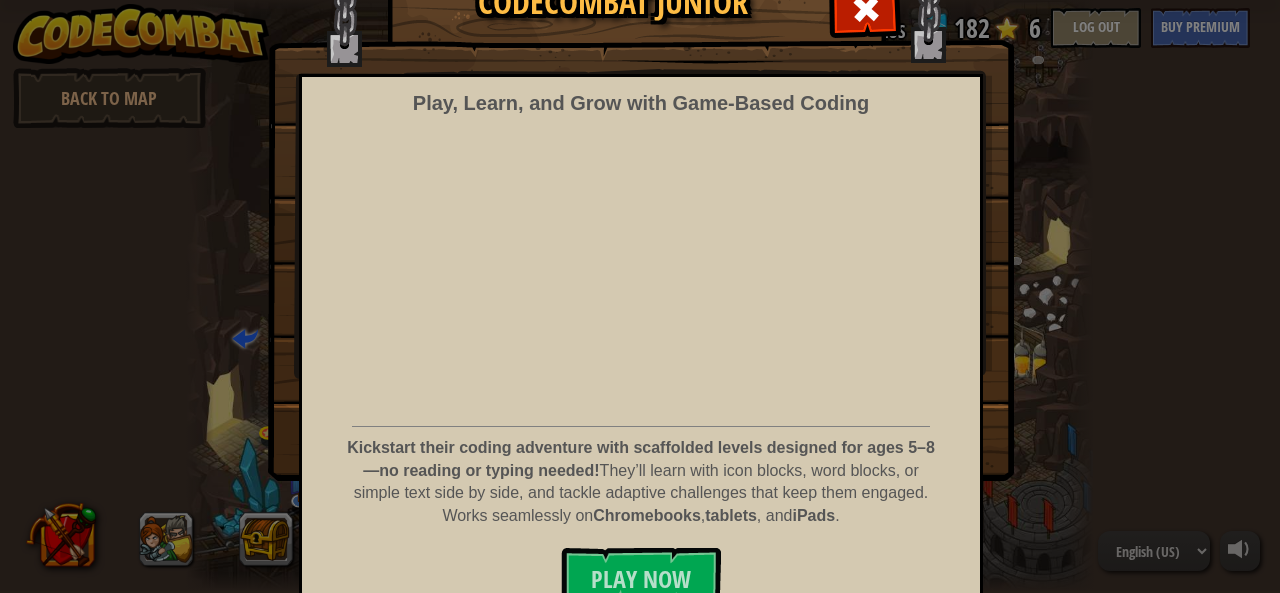 scroll, scrollTop: 129, scrollLeft: 0, axis: vertical 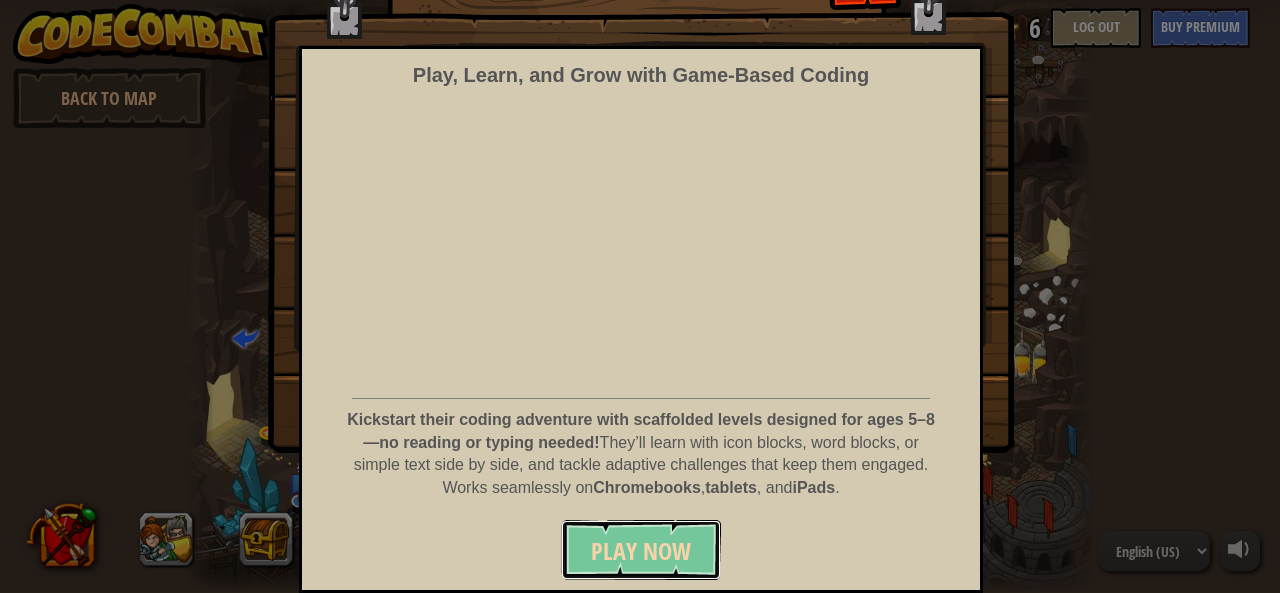 click on "Play Now" at bounding box center (641, 550) 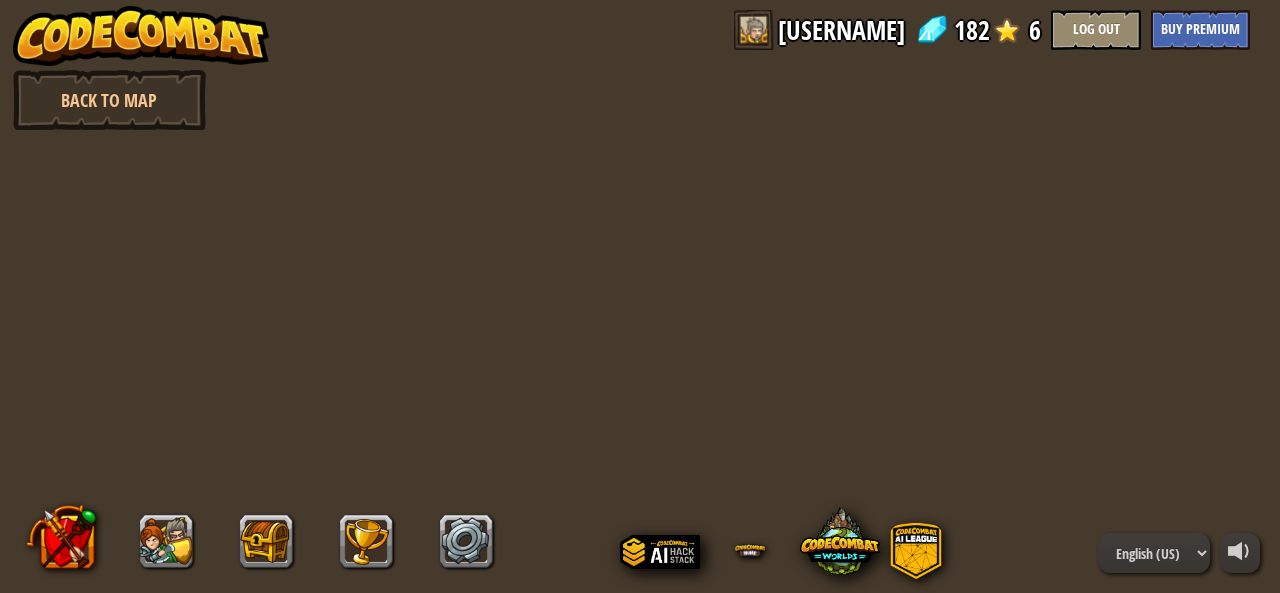 scroll, scrollTop: 0, scrollLeft: 0, axis: both 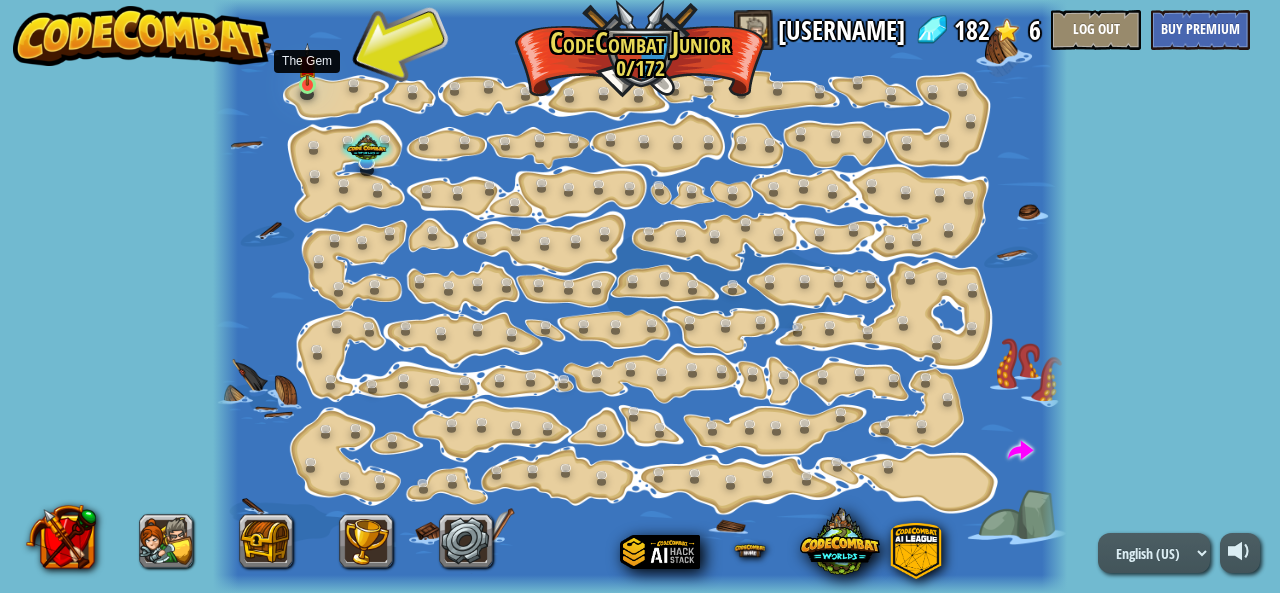 click at bounding box center [307, 64] 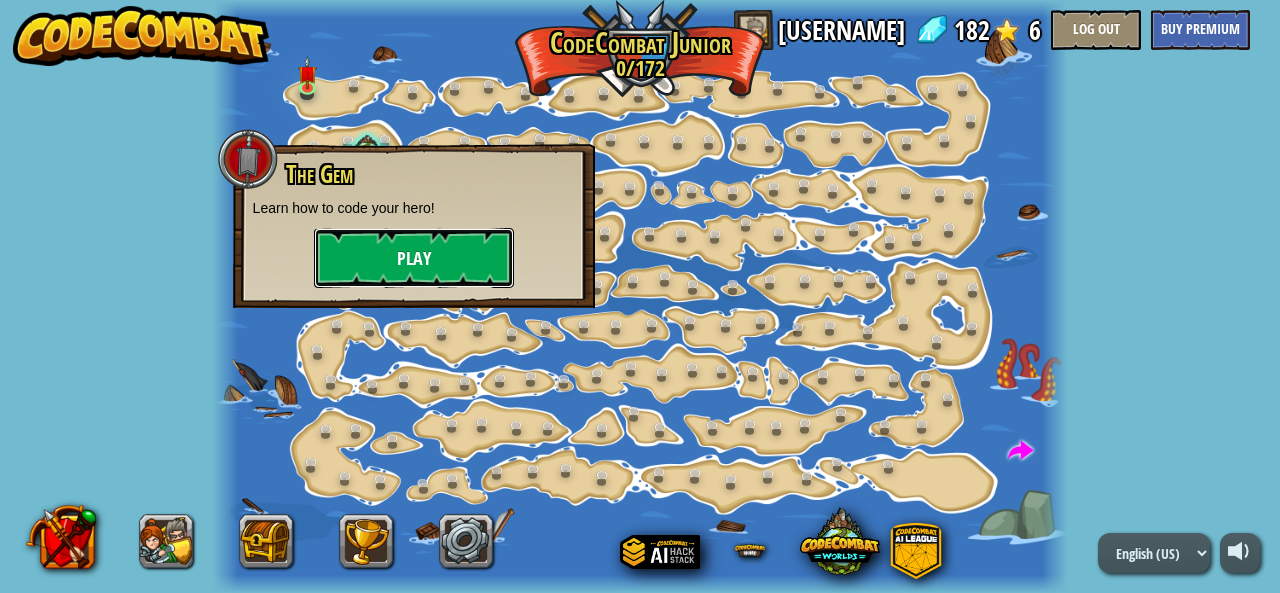 click on "Play" at bounding box center (414, 258) 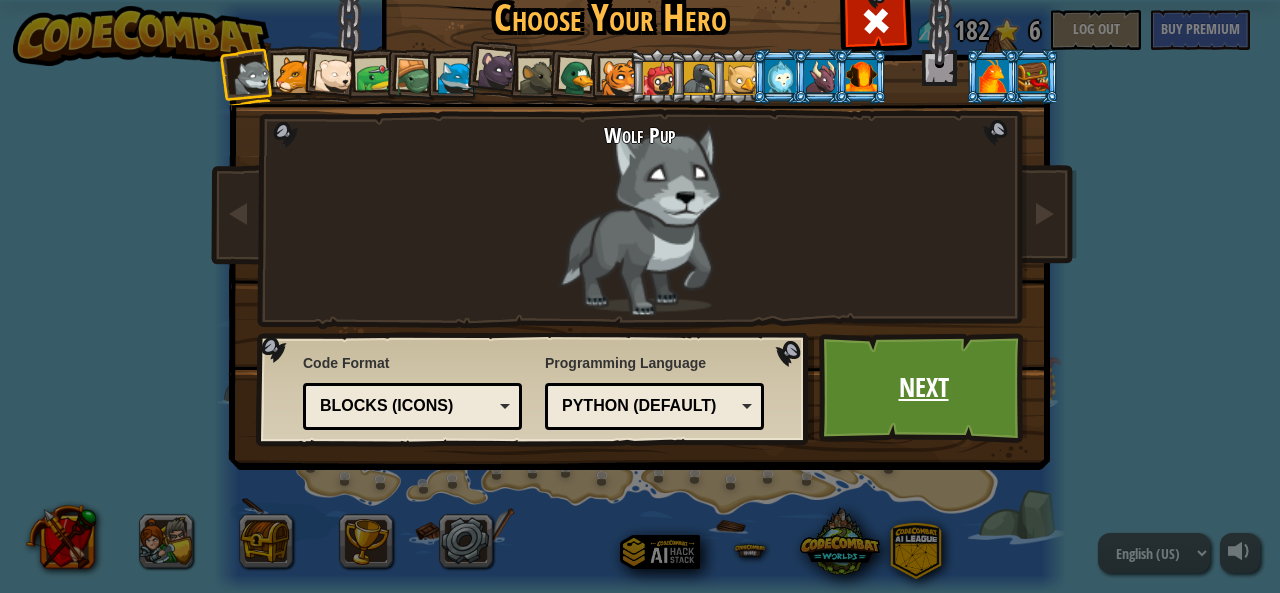 click on "Next" at bounding box center (923, 388) 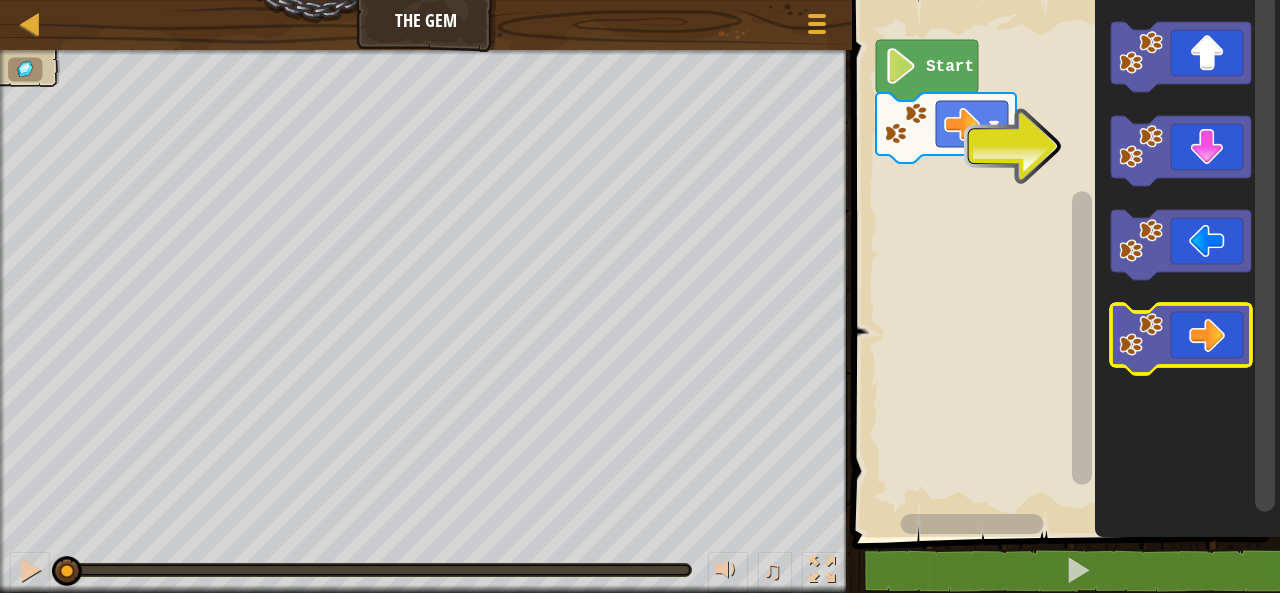 click 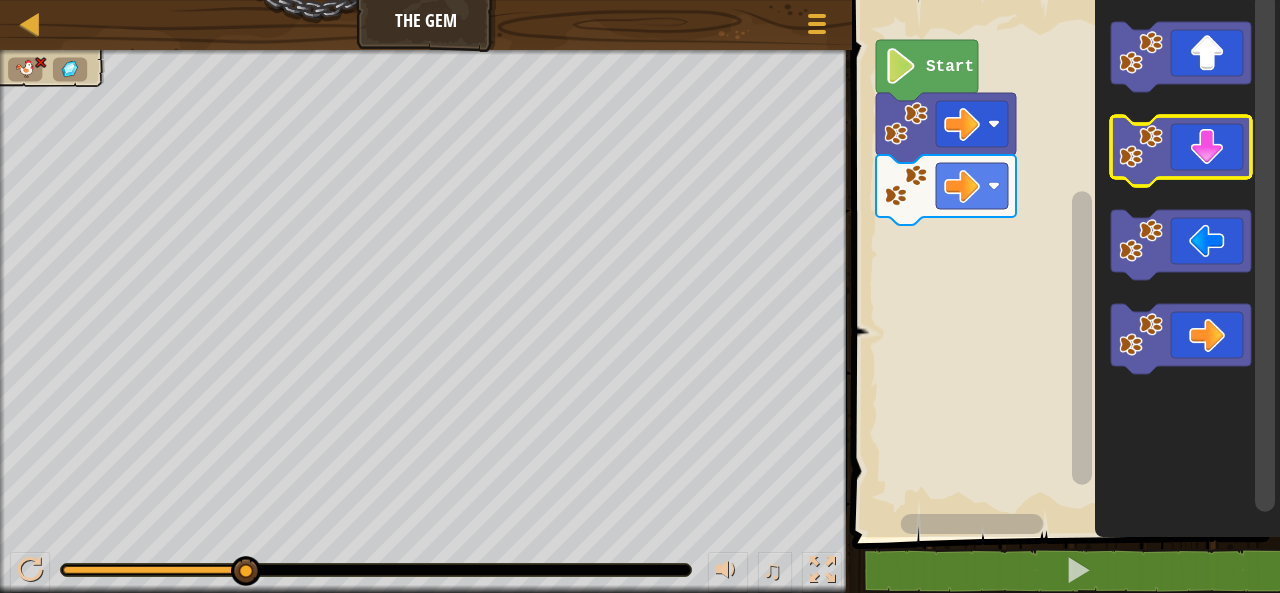 click 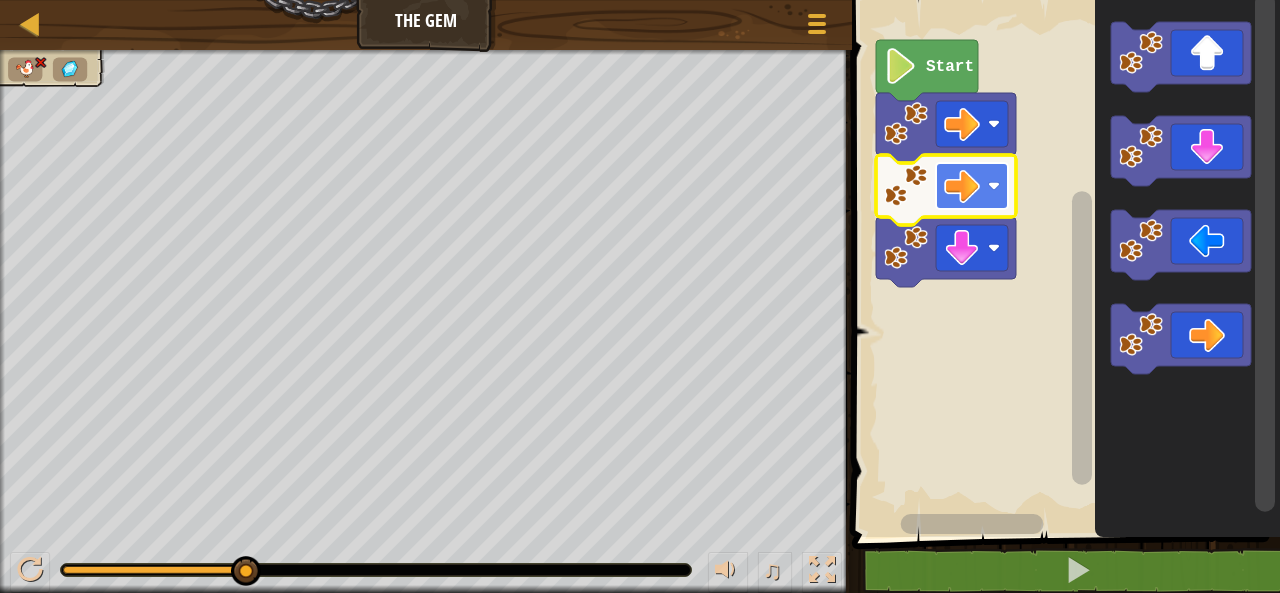 click 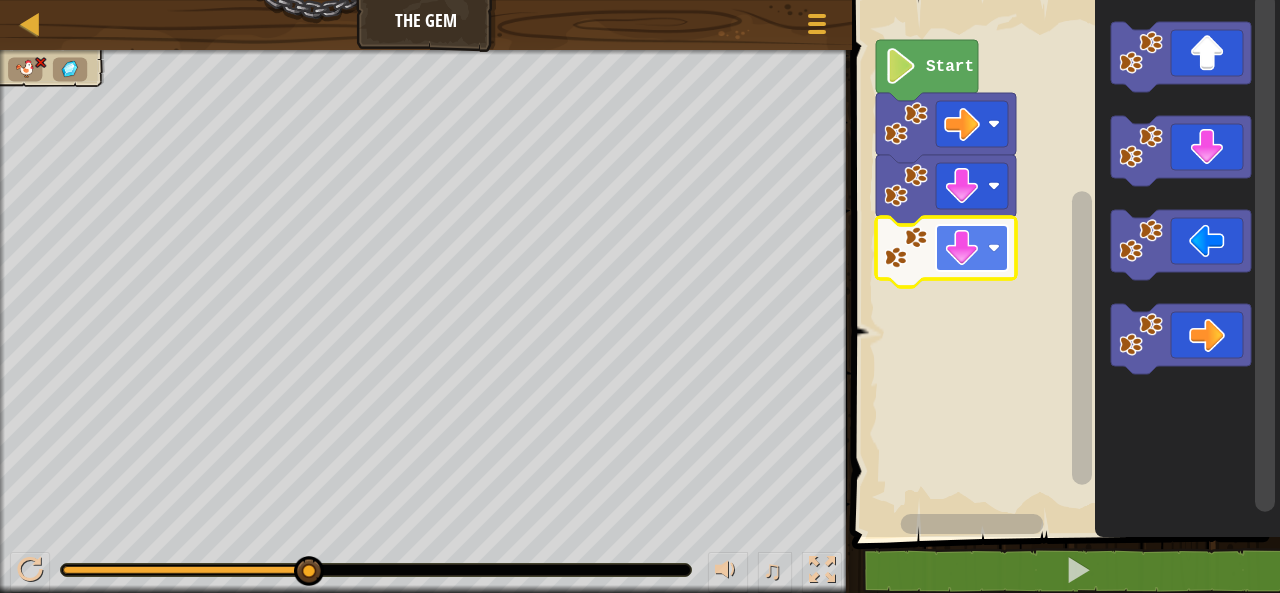 click 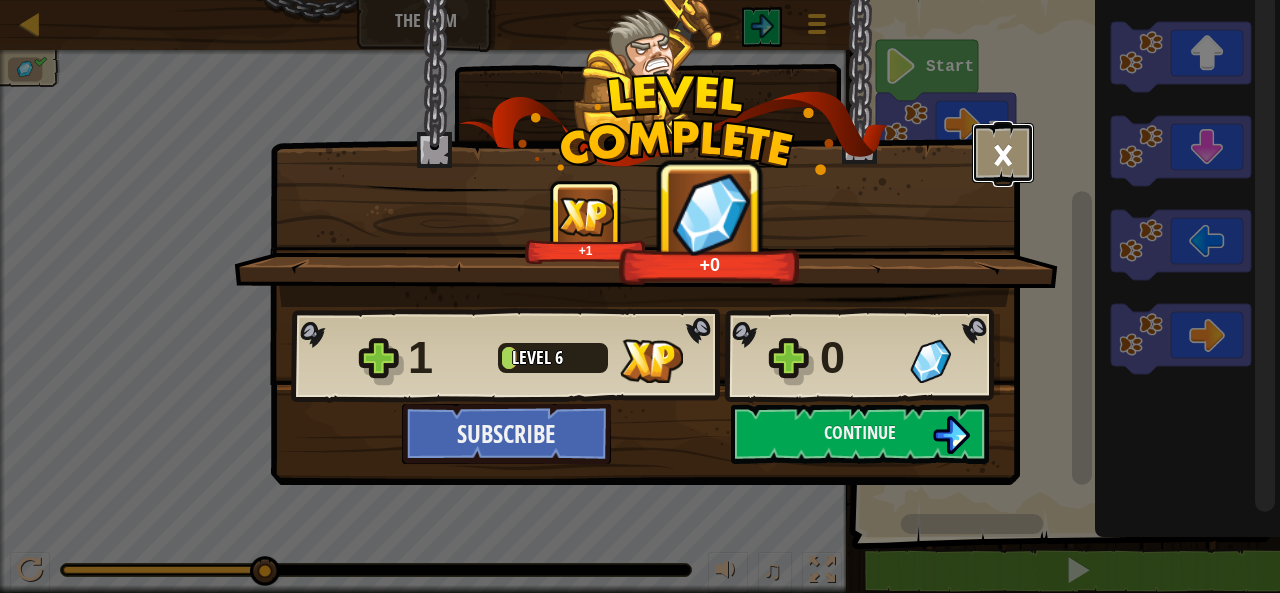click on "×" at bounding box center (1003, 153) 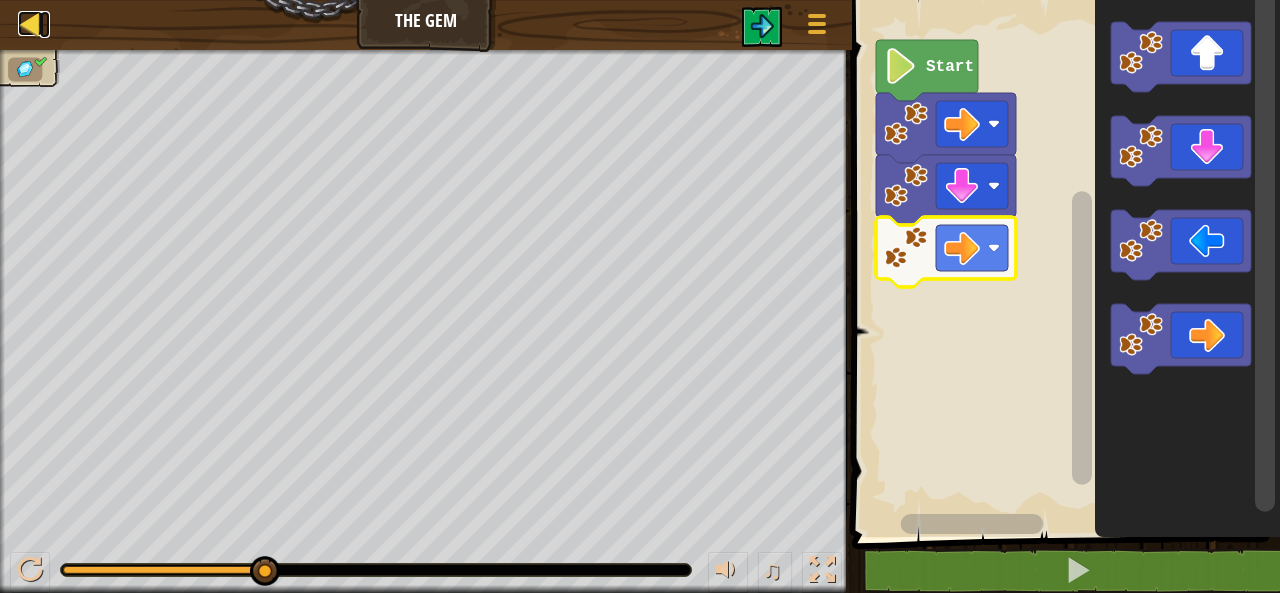 click on "Map" at bounding box center [45, 24] 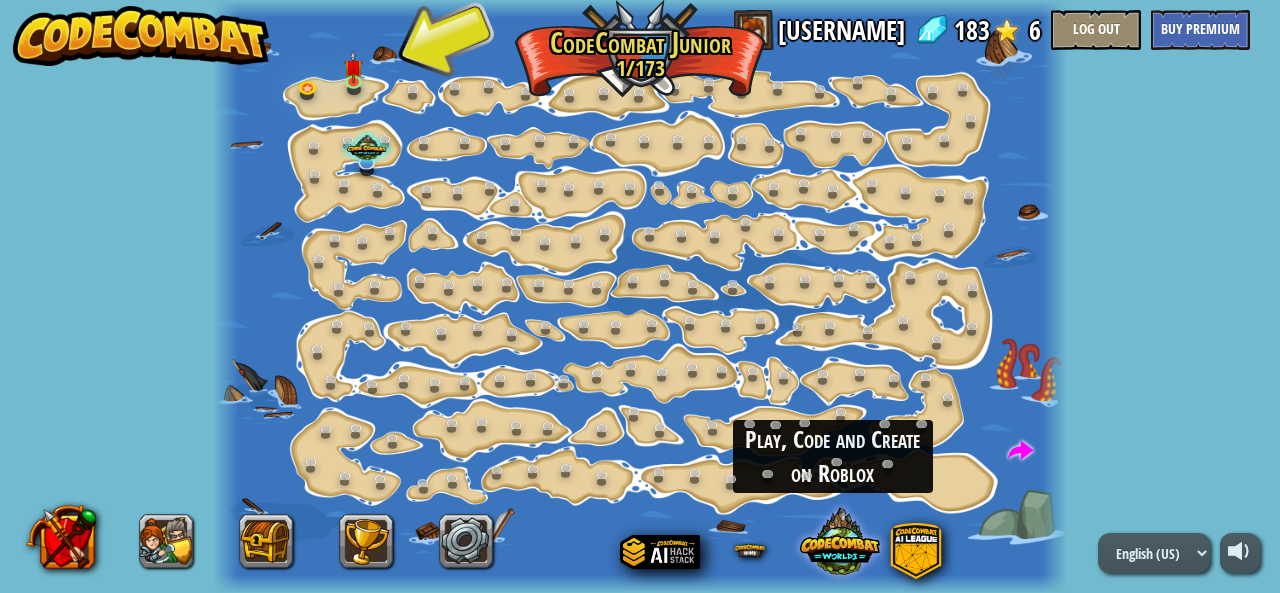 click at bounding box center (840, 541) 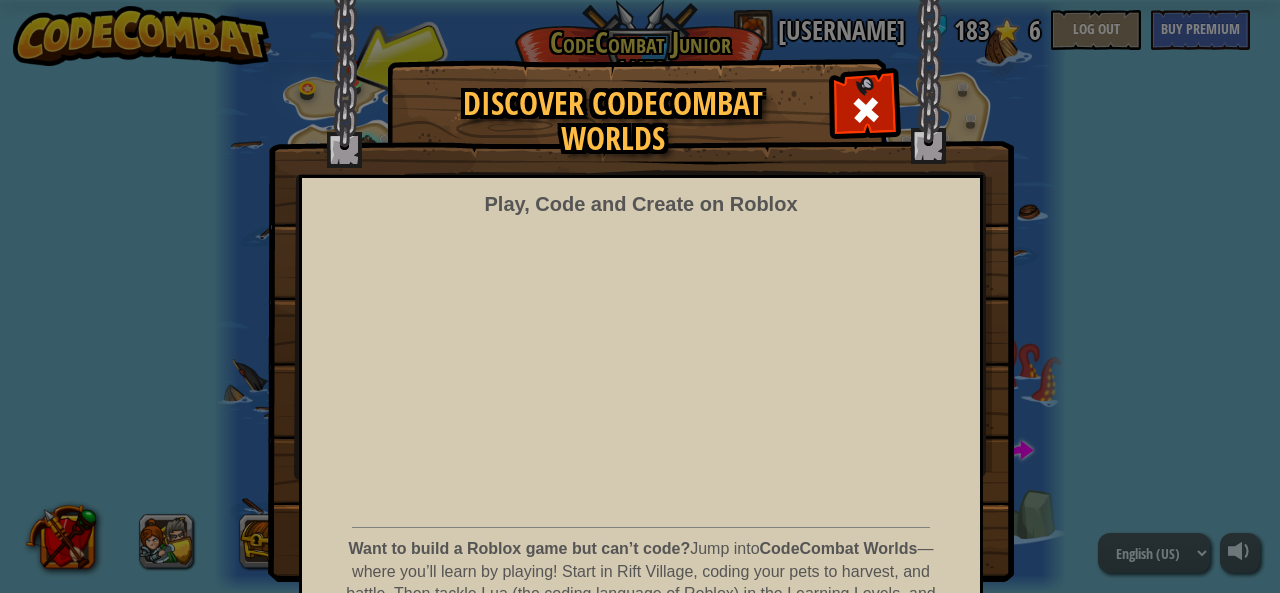 scroll, scrollTop: 152, scrollLeft: 0, axis: vertical 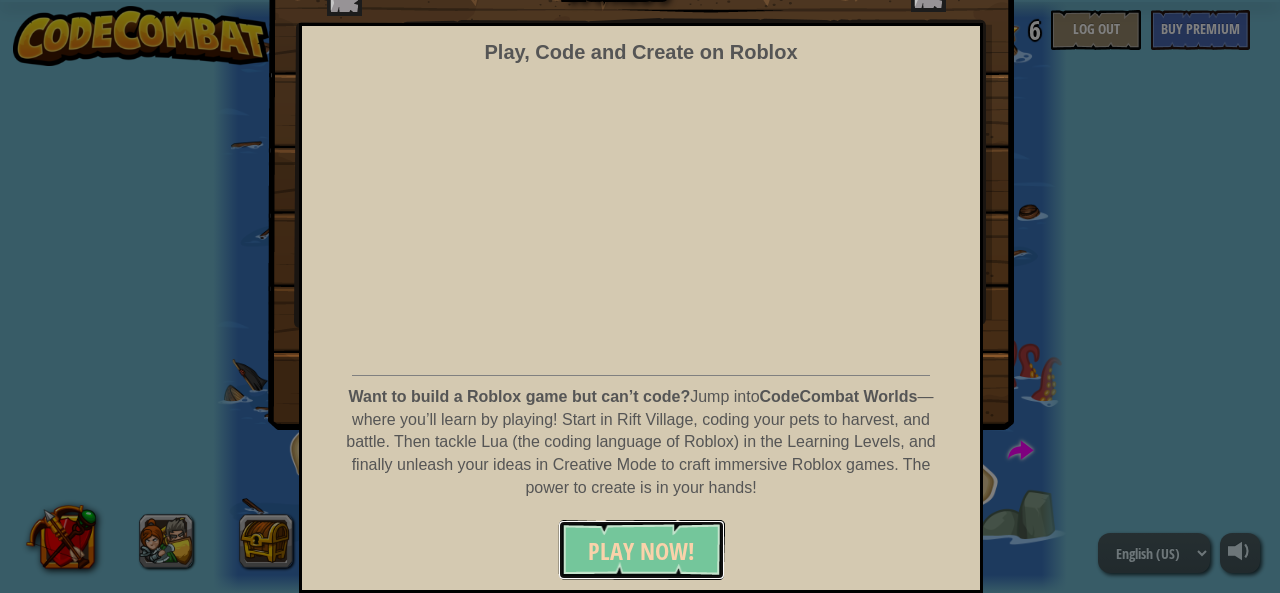 click on "PLAY NOW!" at bounding box center (641, 551) 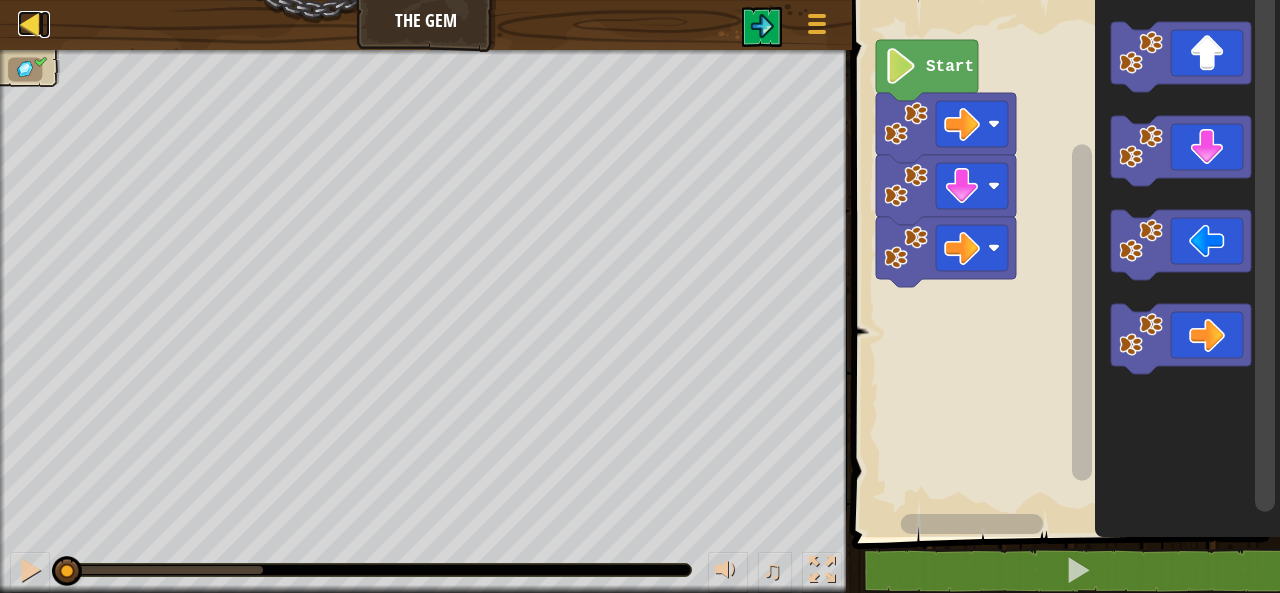 click at bounding box center (30, 23) 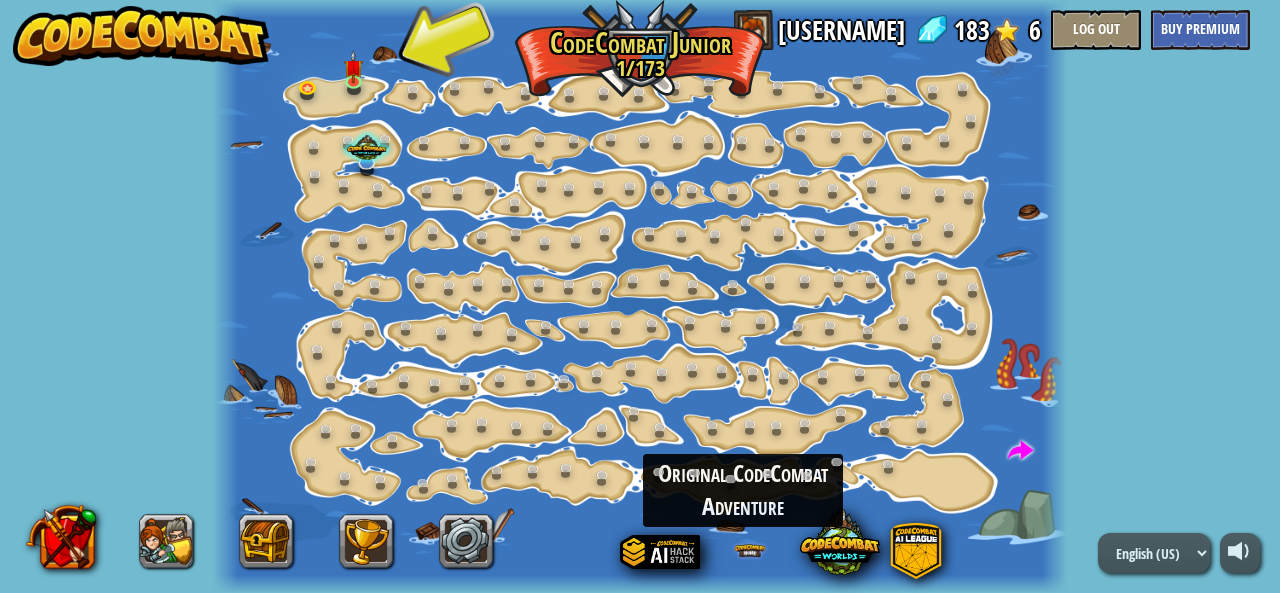 click at bounding box center [749, 550] 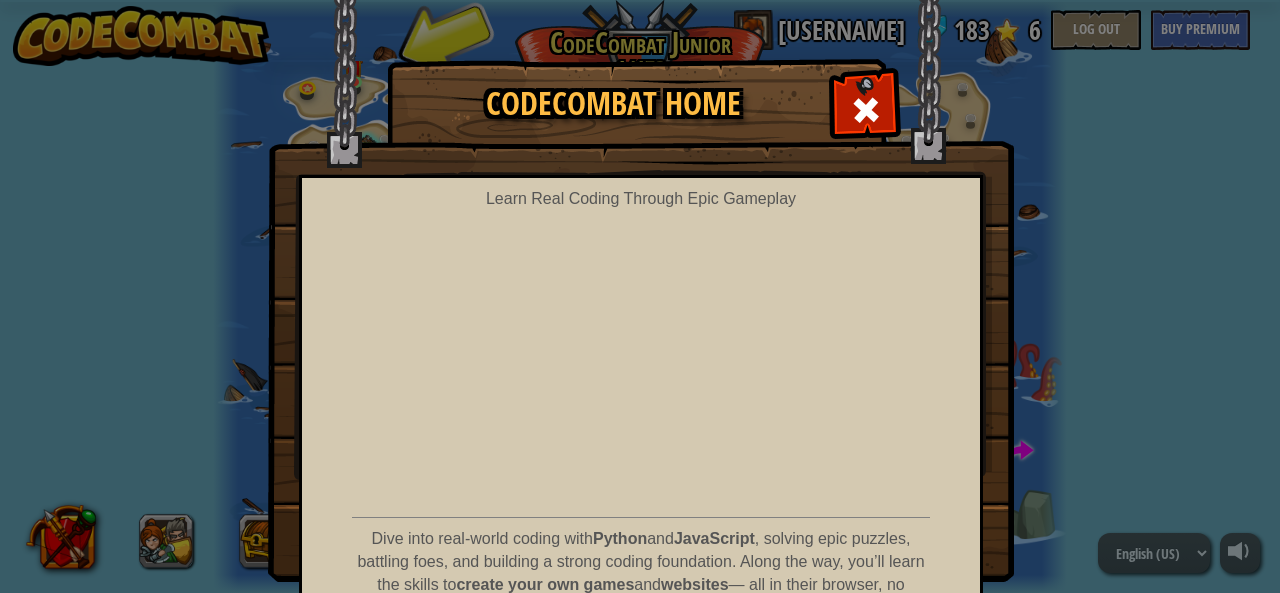 scroll, scrollTop: 119, scrollLeft: 0, axis: vertical 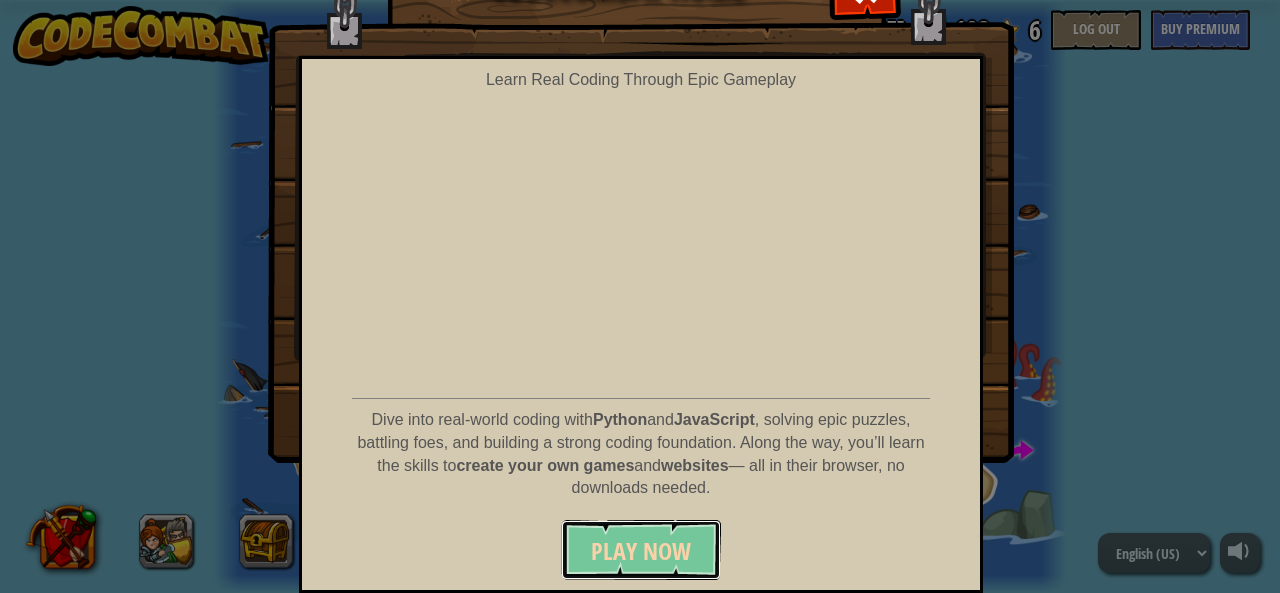 click on "Play Now" at bounding box center [641, 551] 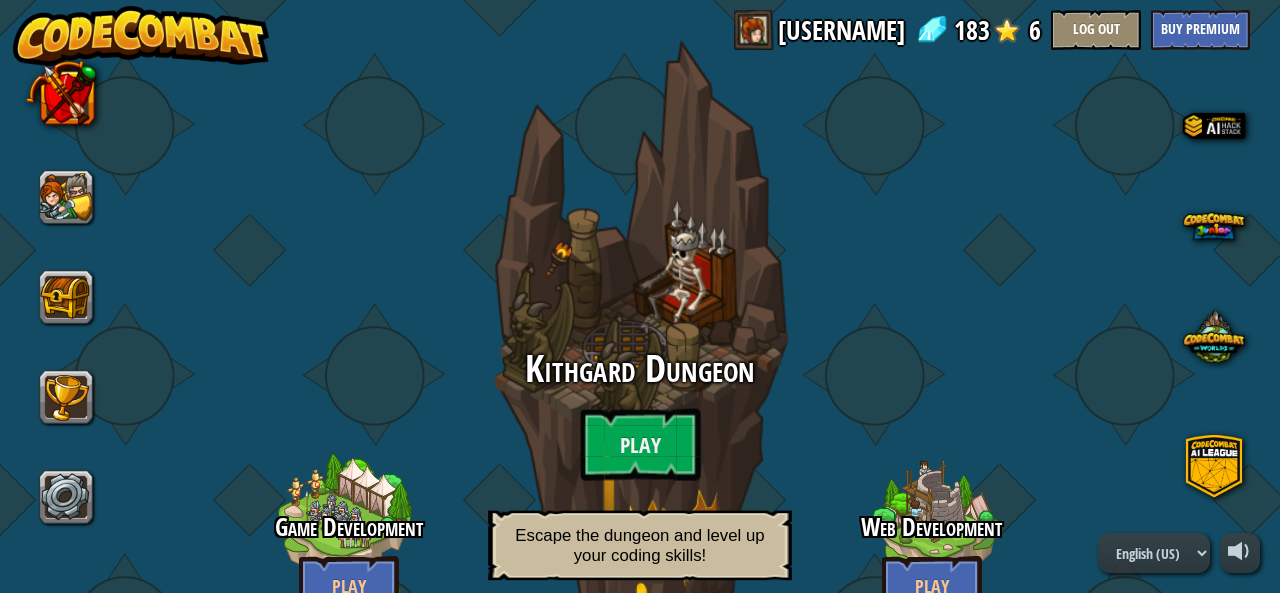 scroll, scrollTop: 0, scrollLeft: 0, axis: both 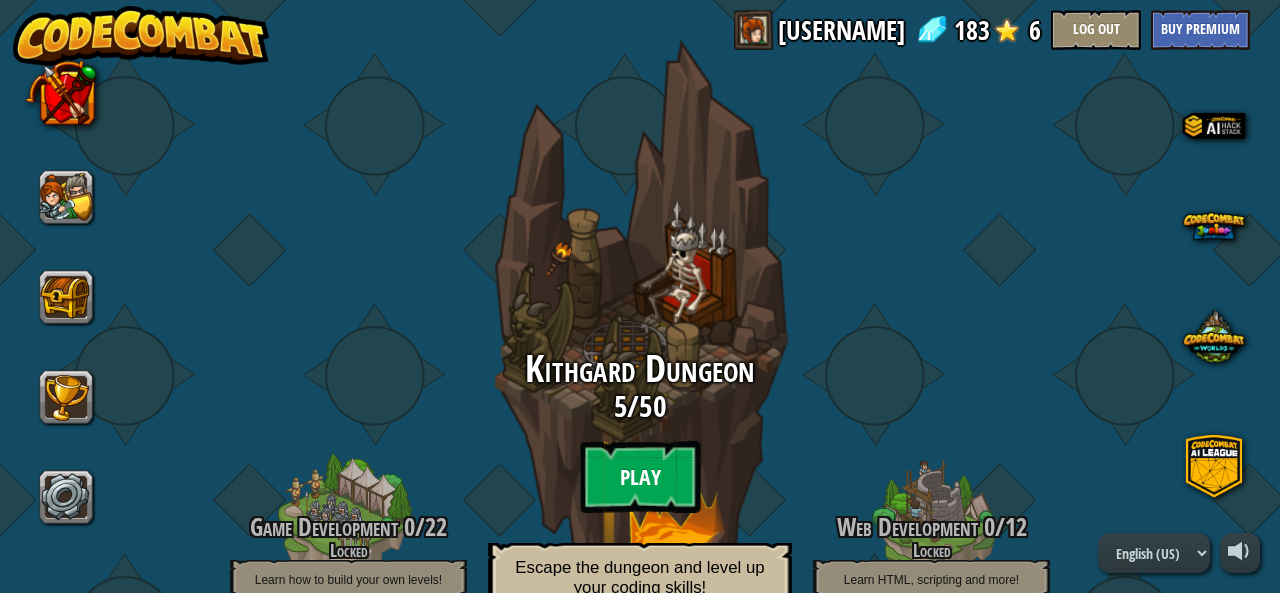 click on "Play" at bounding box center (640, 477) 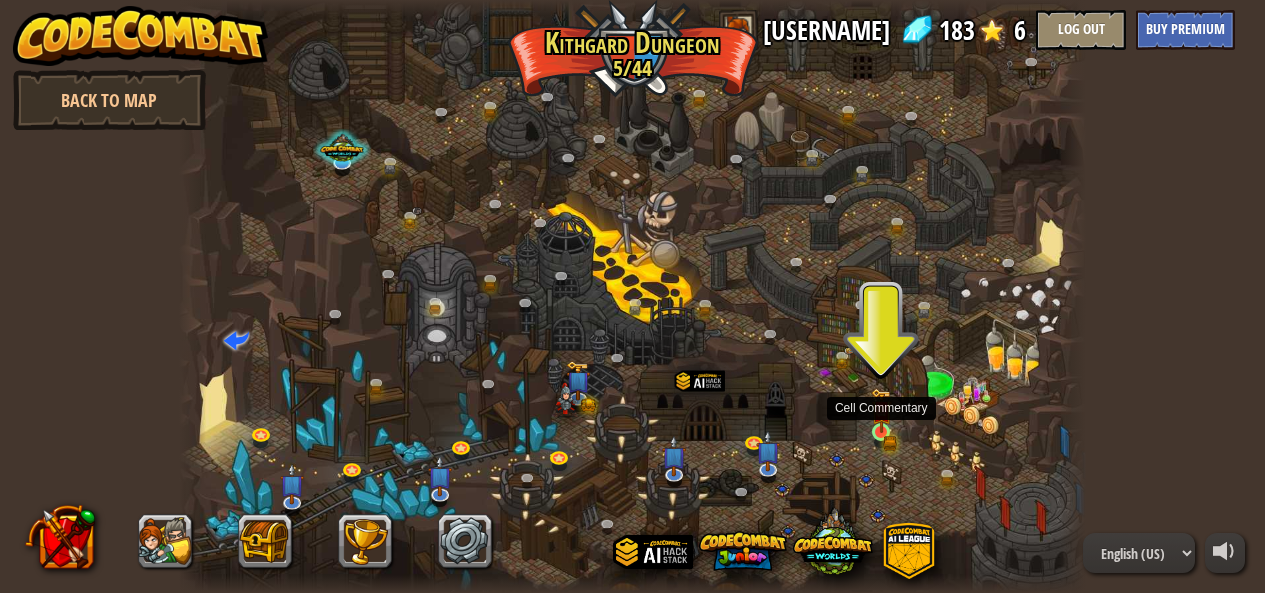 click at bounding box center [881, 410] 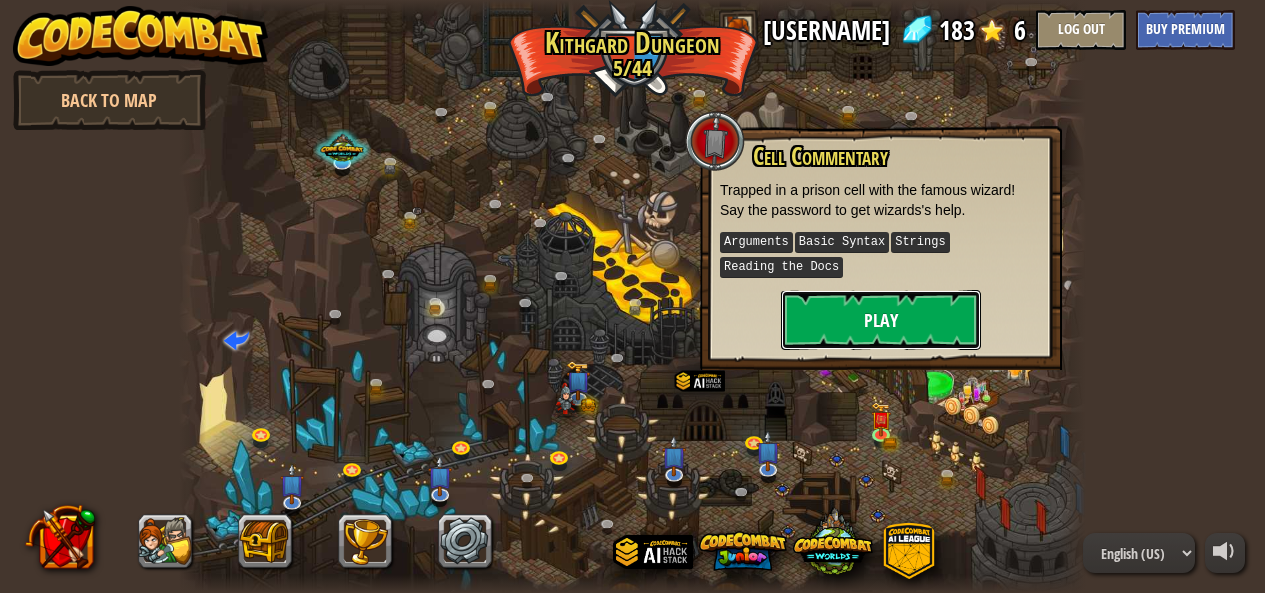 click on "Play" at bounding box center [881, 320] 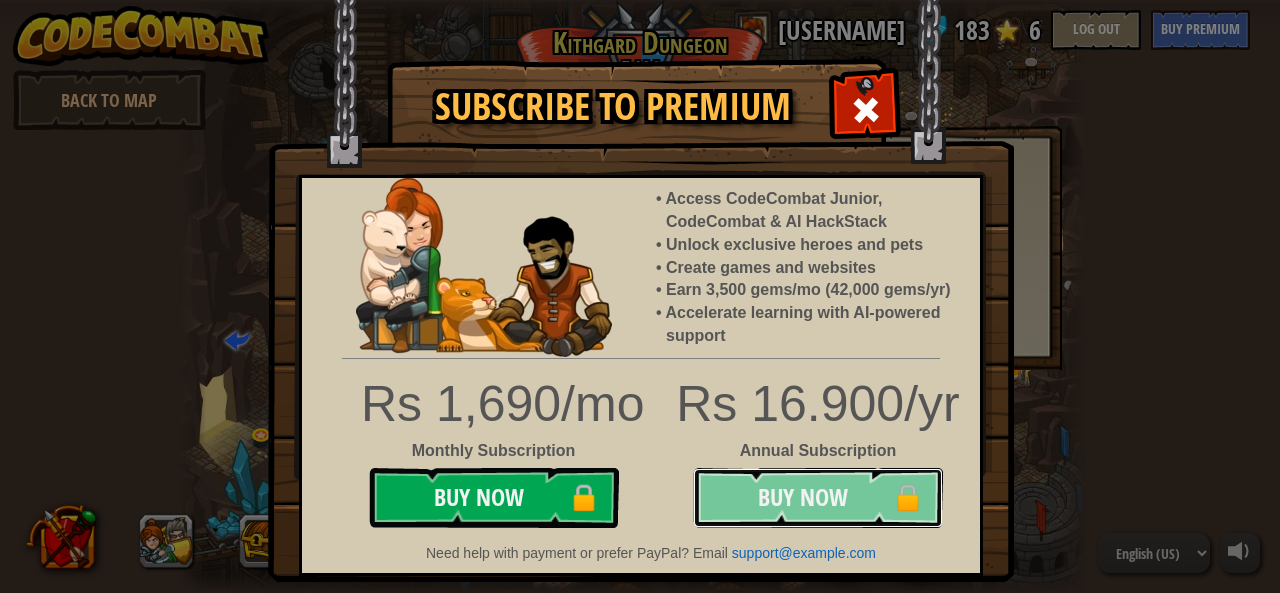 click on "Buy Now 🔒" at bounding box center [818, 498] 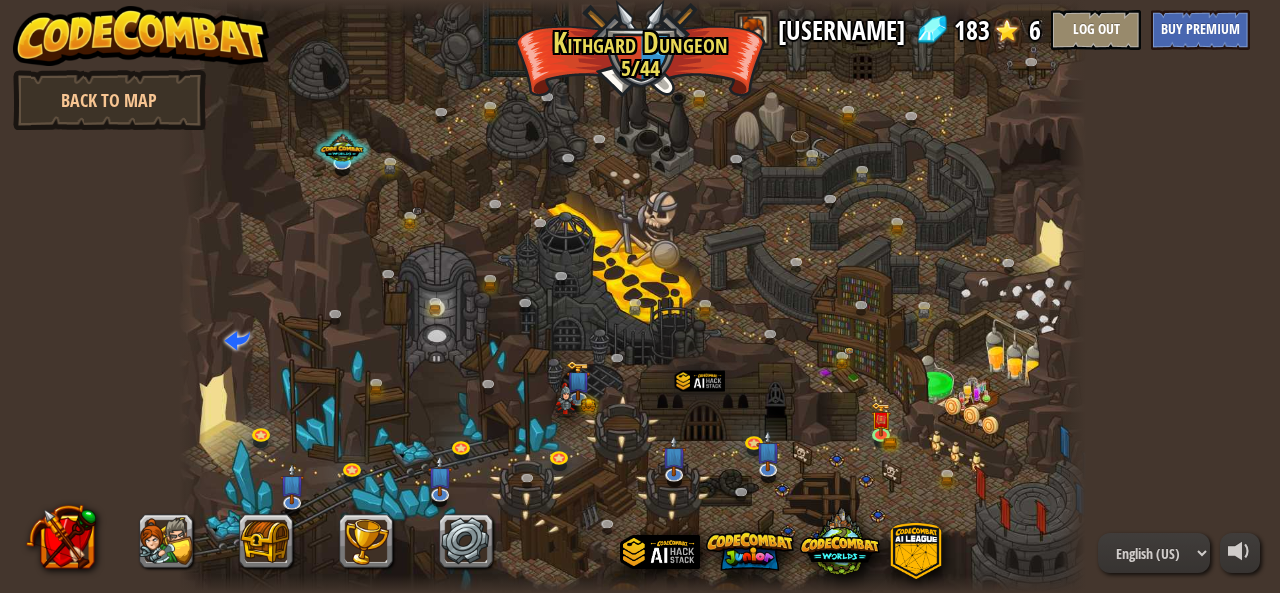 scroll, scrollTop: 0, scrollLeft: 0, axis: both 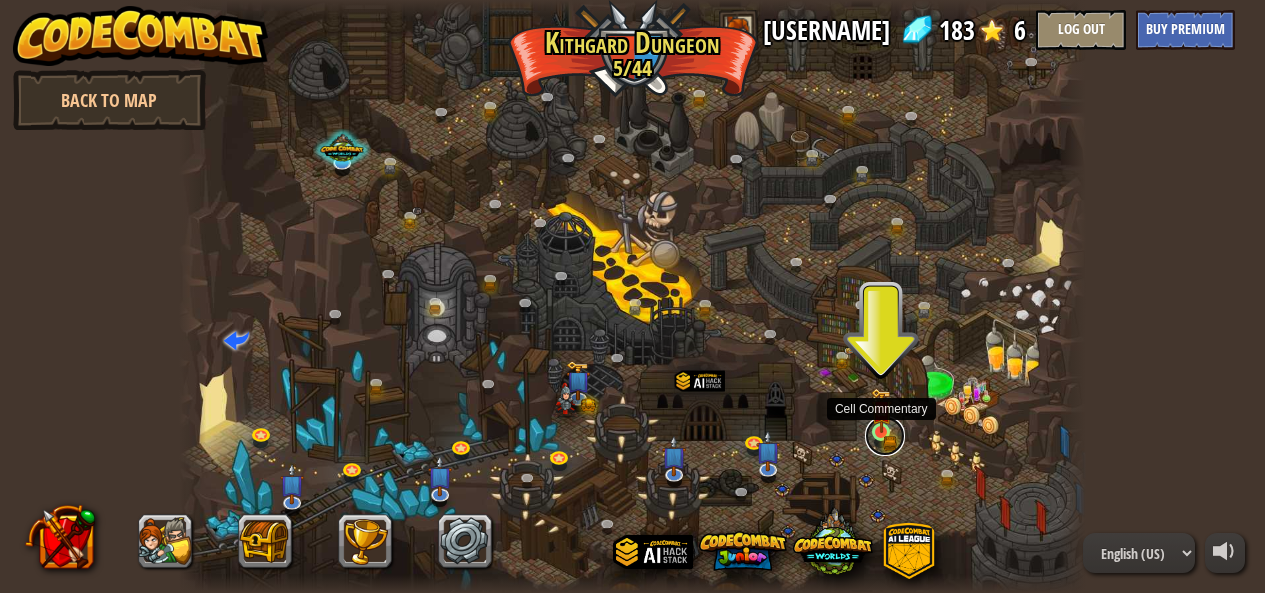 click at bounding box center [885, 436] 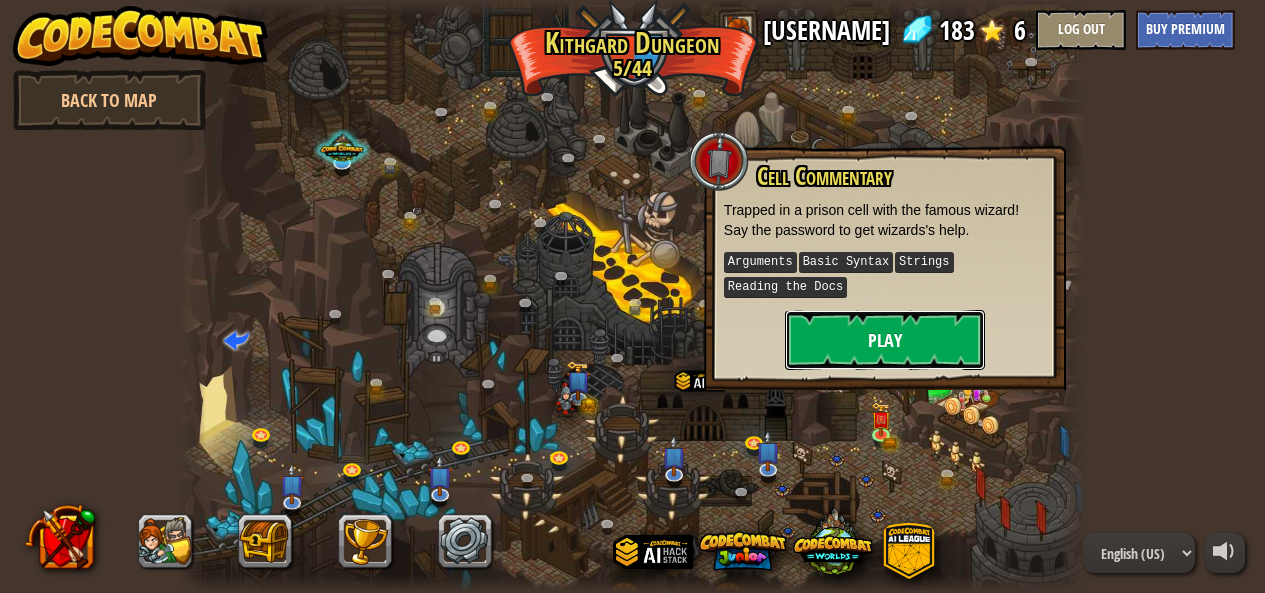 click on "Play" at bounding box center [885, 340] 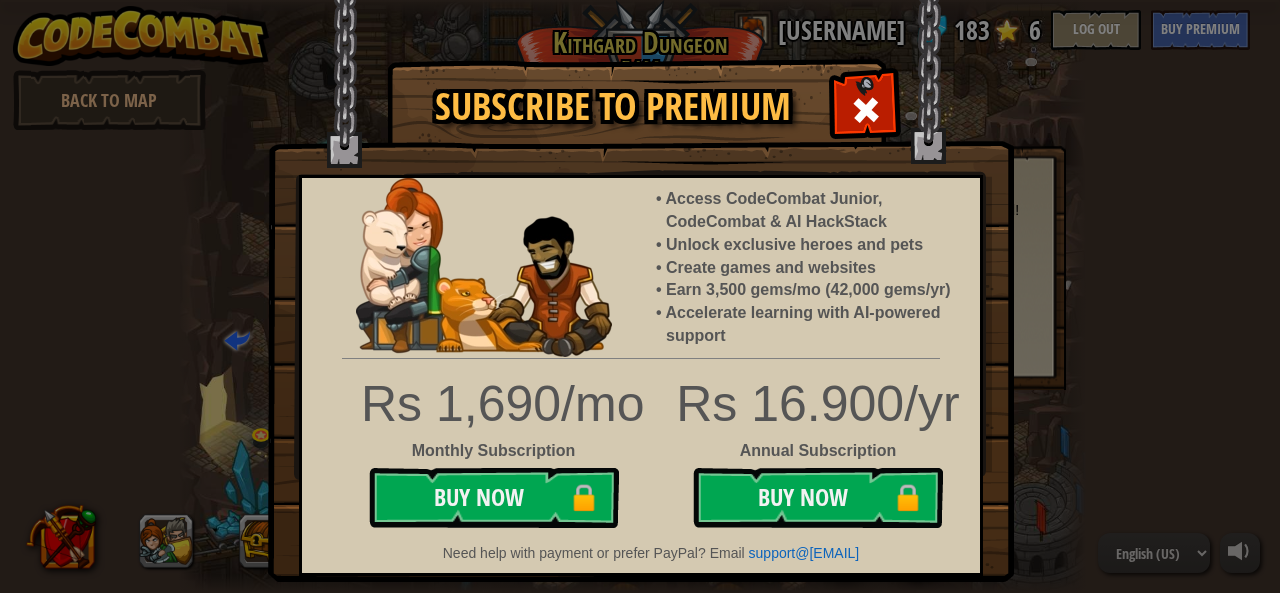 type 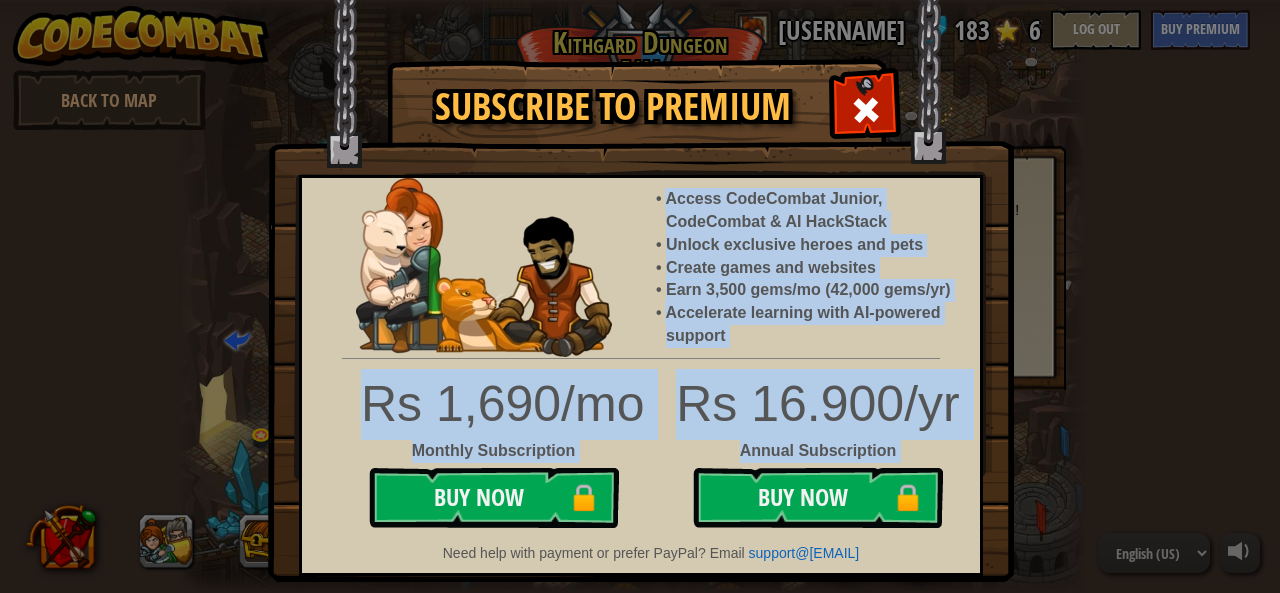 drag, startPoint x: 667, startPoint y: 201, endPoint x: 964, endPoint y: 491, distance: 415.1012 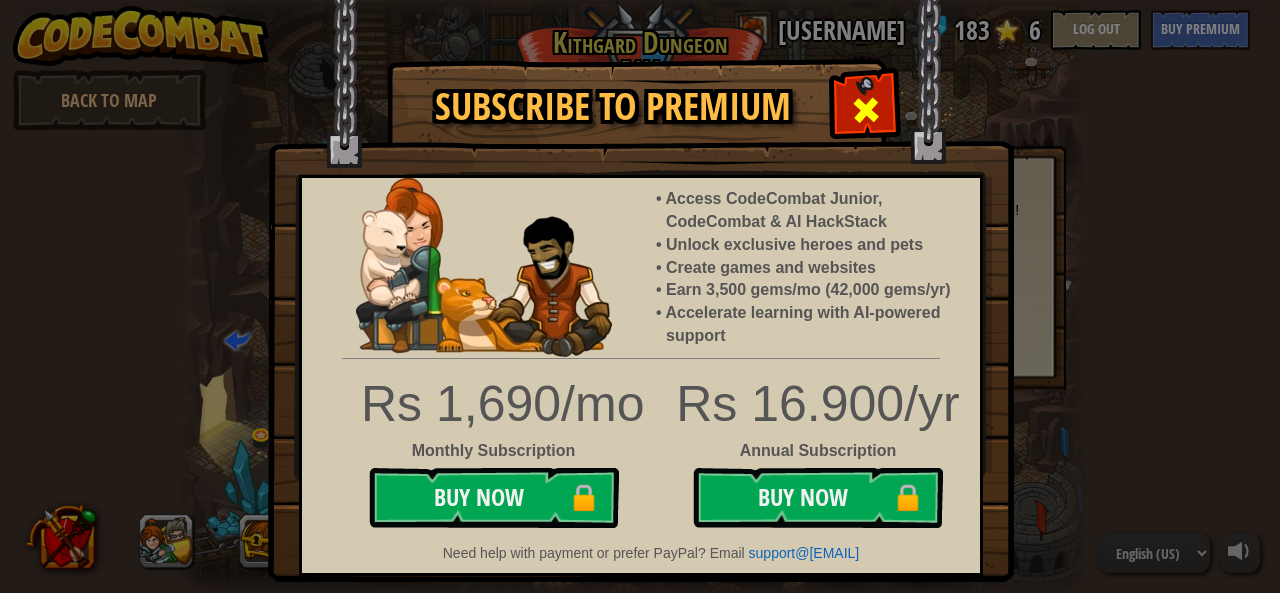 click at bounding box center [865, 107] 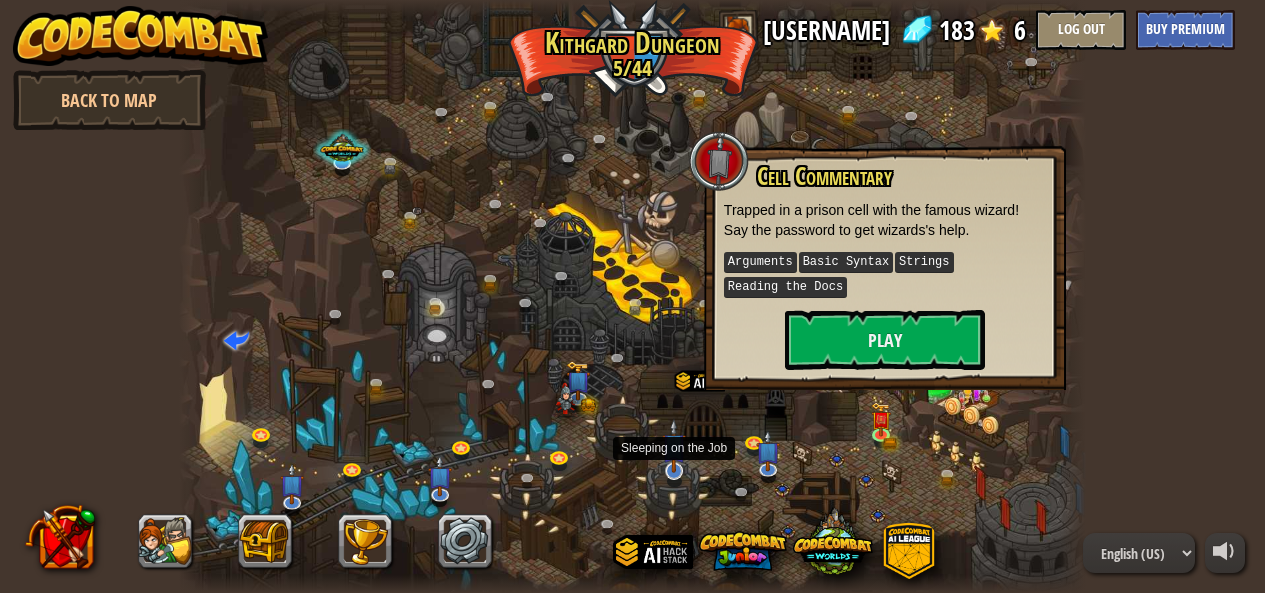 click at bounding box center (674, 445) 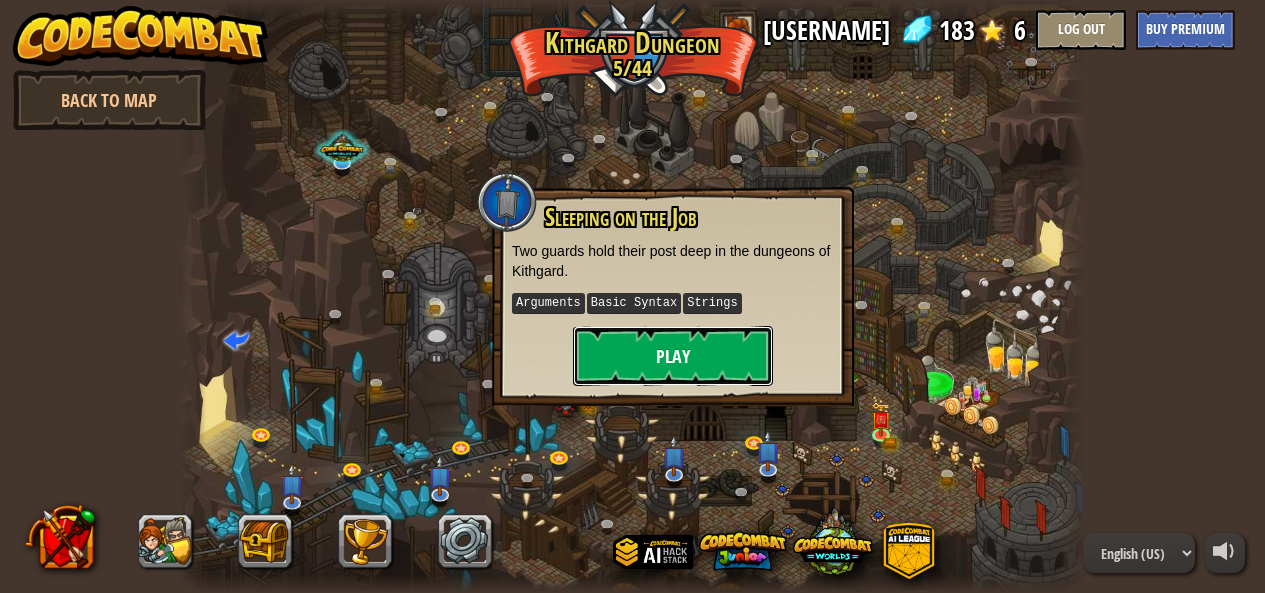 click on "Play" at bounding box center (673, 356) 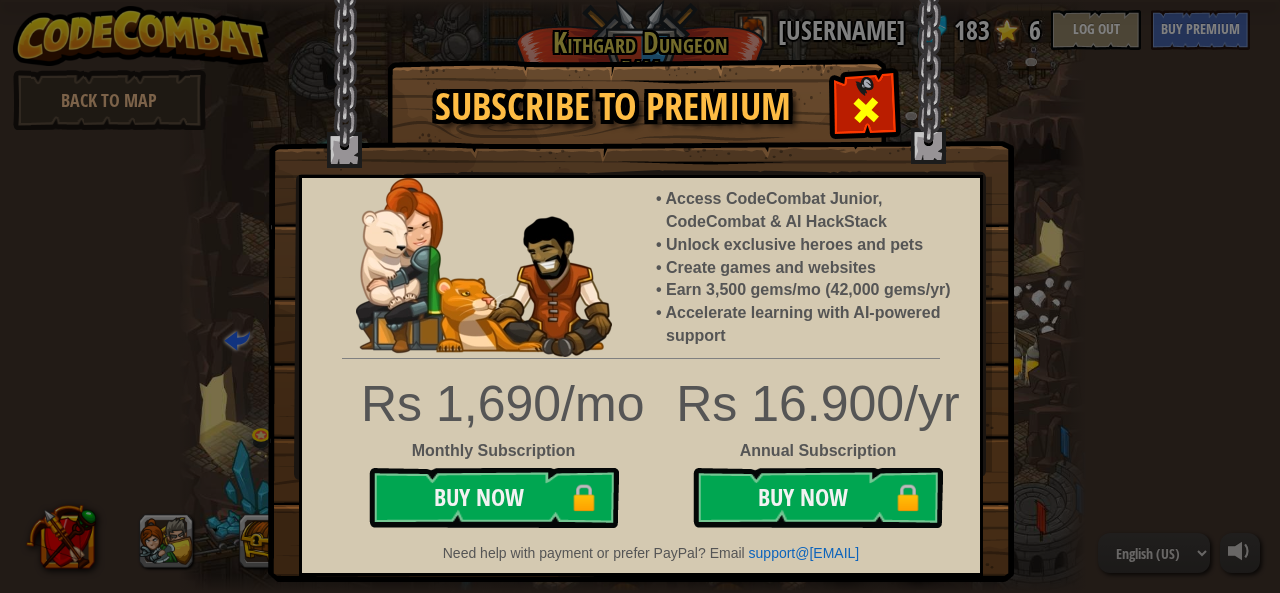 click at bounding box center [865, 107] 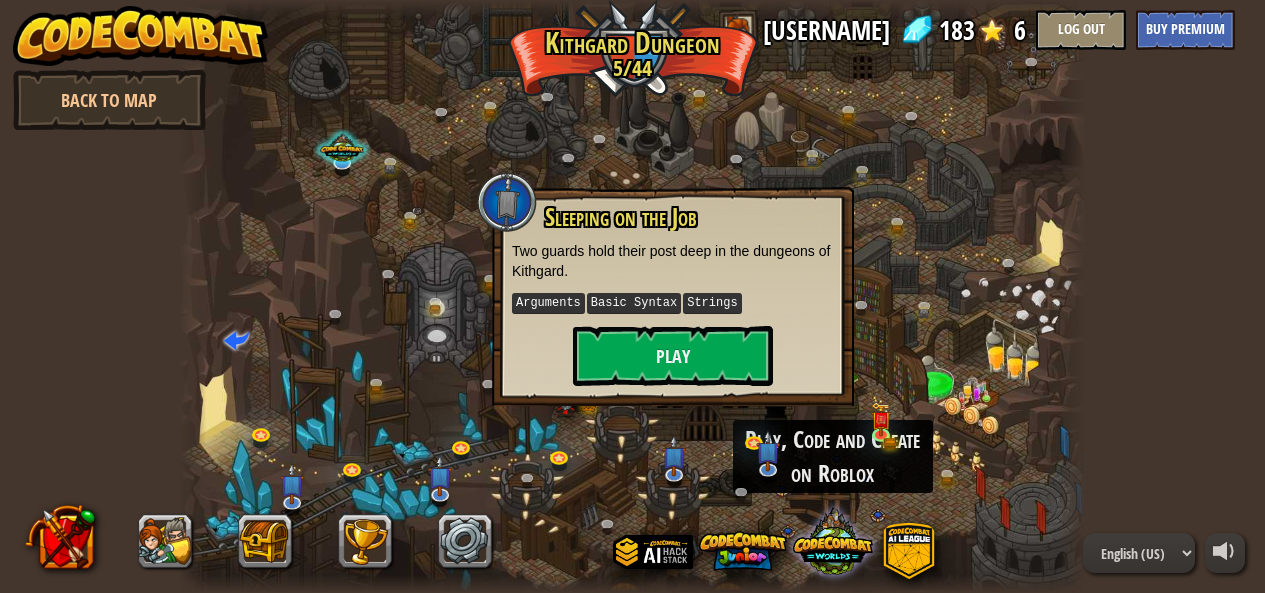 click at bounding box center (833, 541) 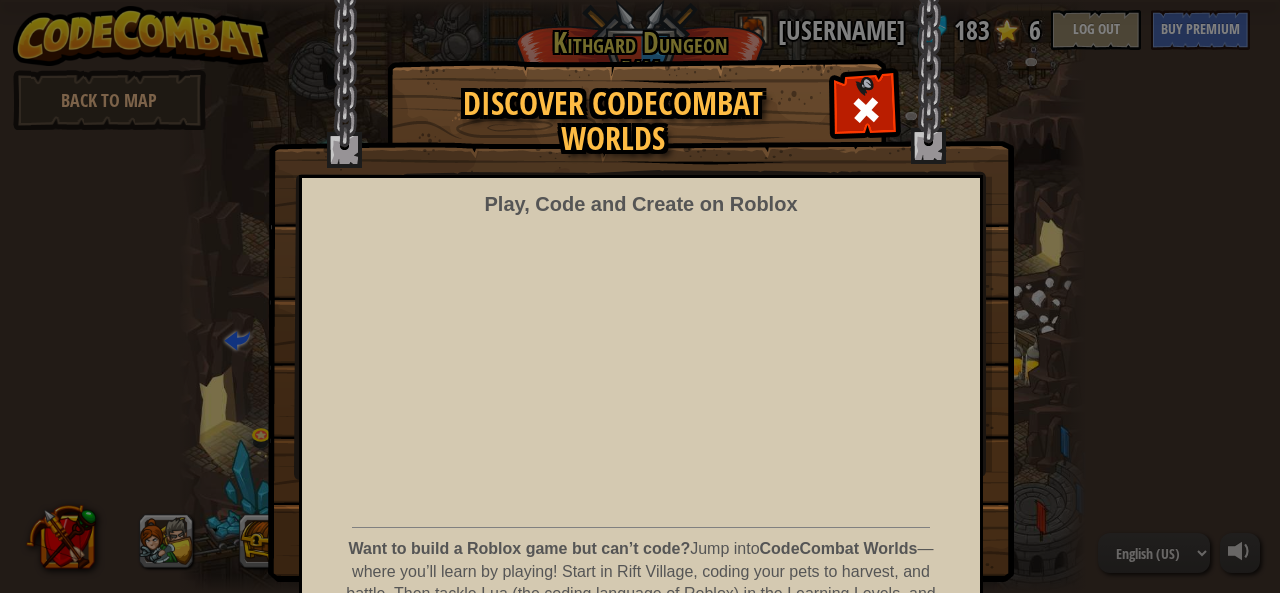 scroll, scrollTop: 152, scrollLeft: 0, axis: vertical 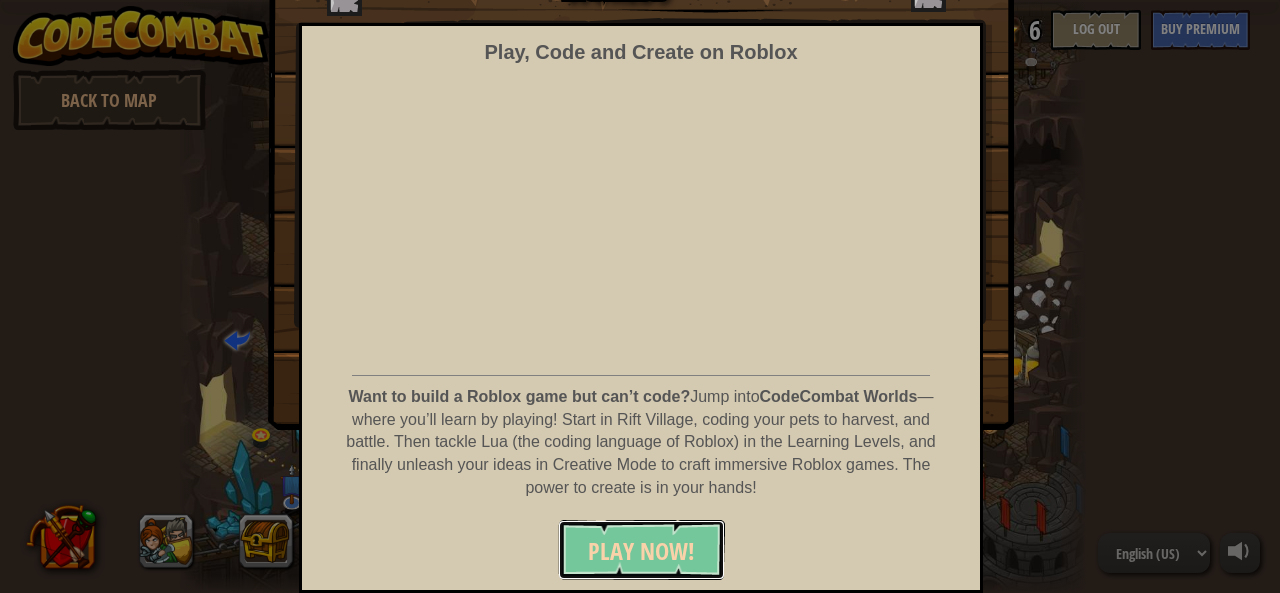 click on "PLAY NOW!" at bounding box center (641, 551) 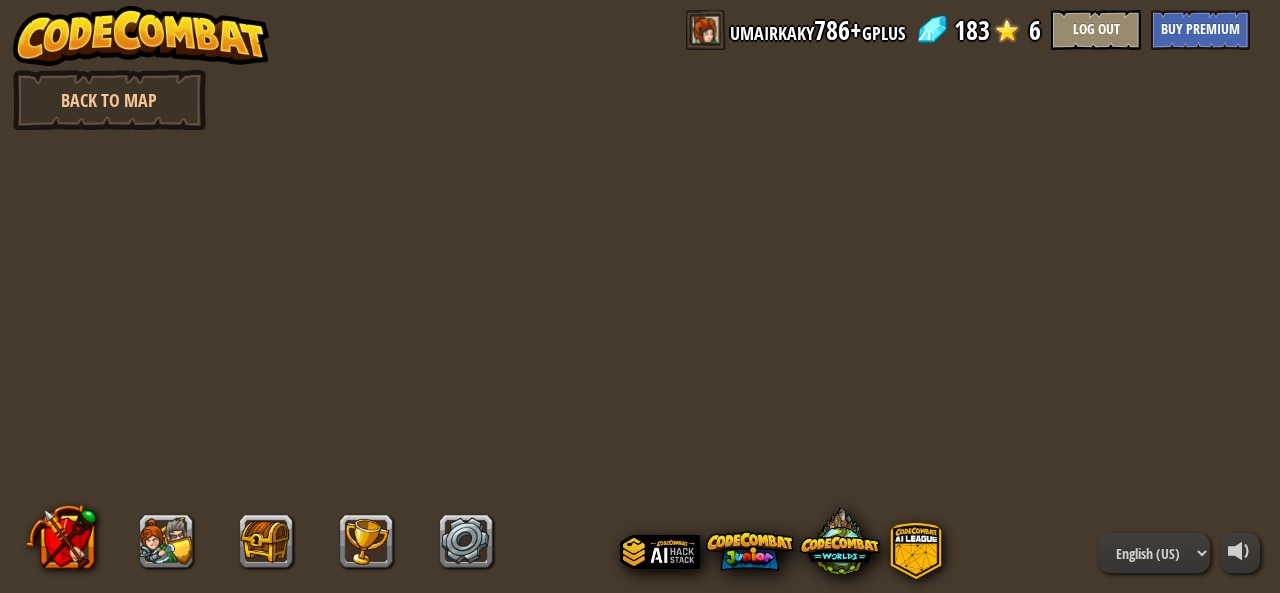scroll, scrollTop: 0, scrollLeft: 0, axis: both 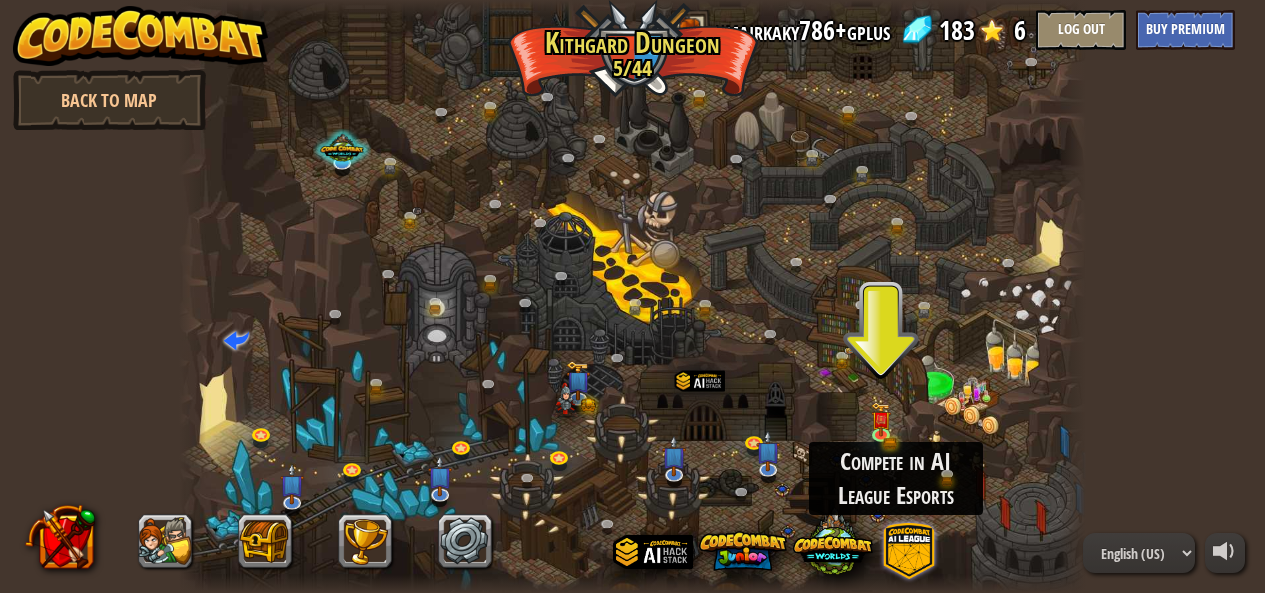 click at bounding box center [909, 551] 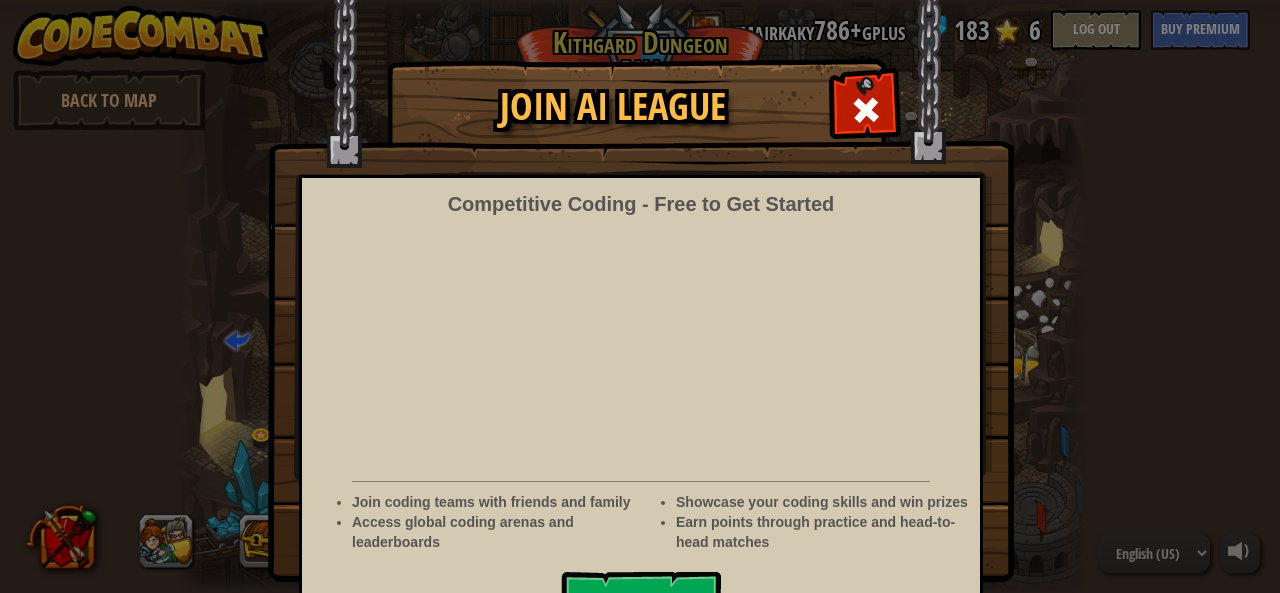 scroll, scrollTop: 51, scrollLeft: 0, axis: vertical 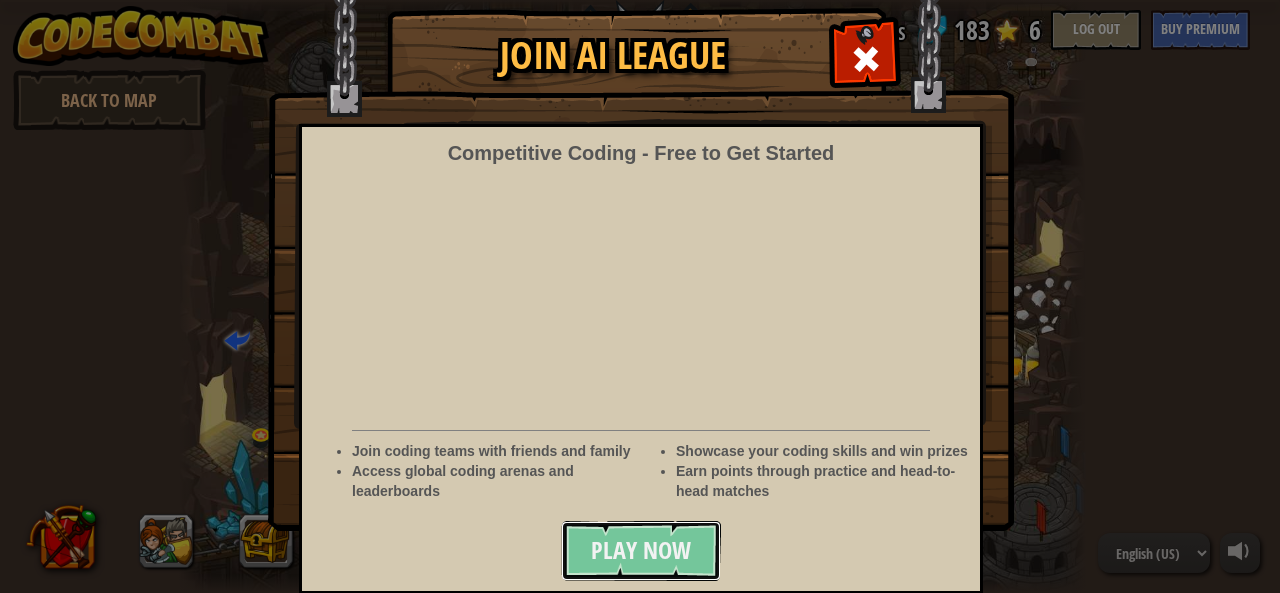 click on "Play Now" at bounding box center [641, 550] 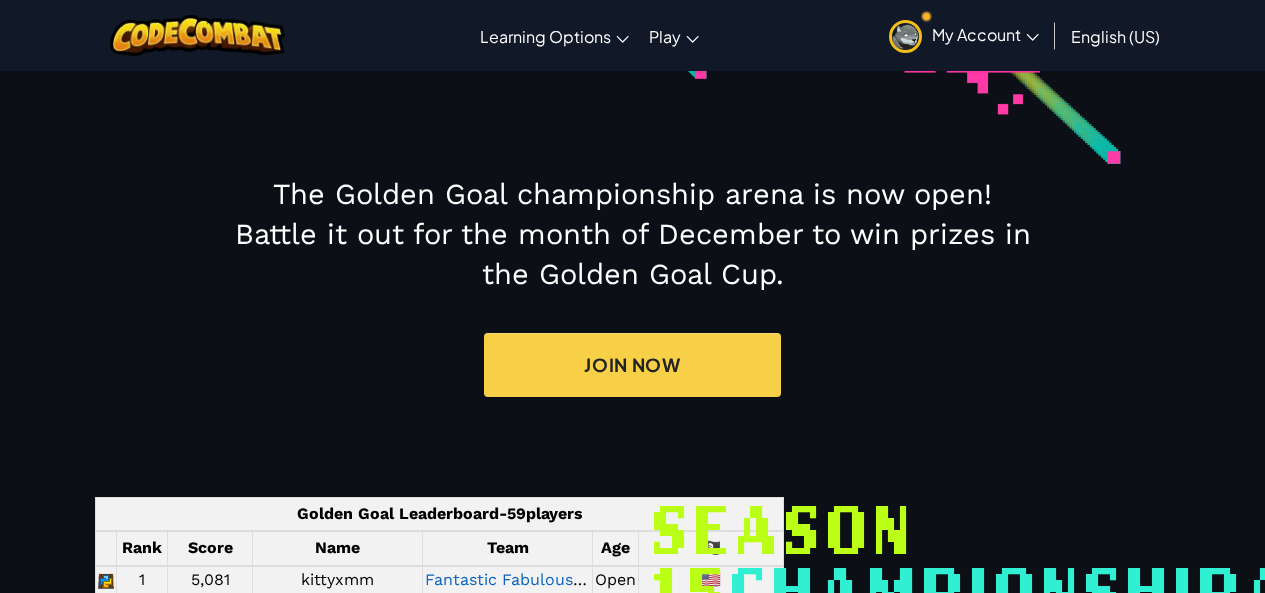 scroll, scrollTop: 331, scrollLeft: 0, axis: vertical 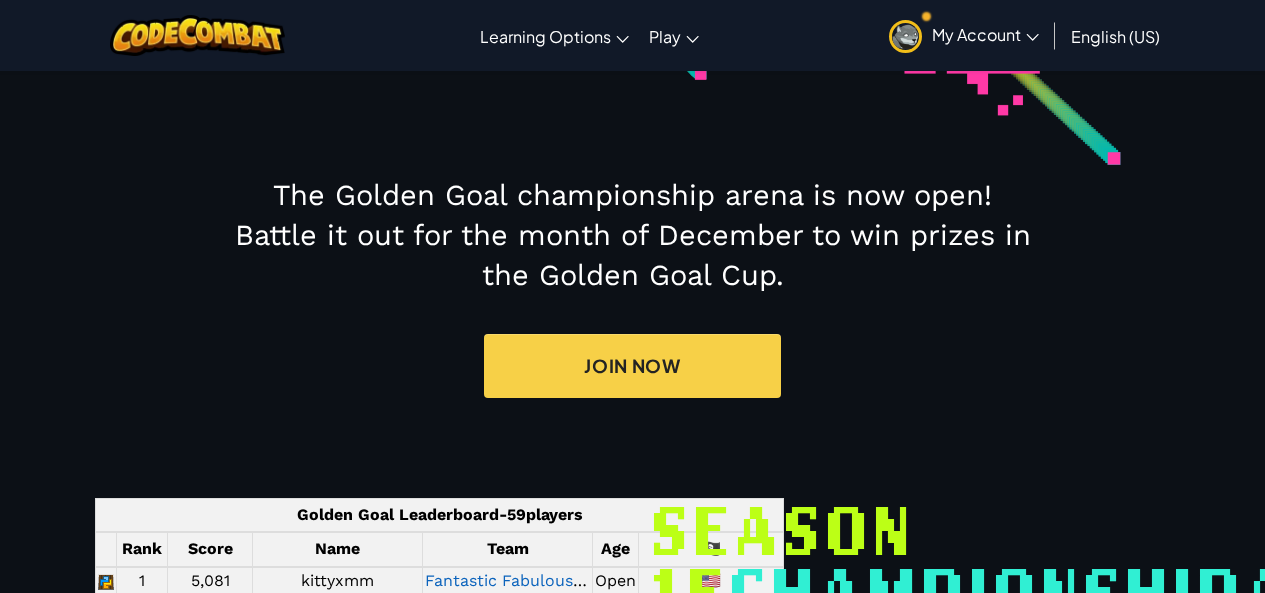 click on "Join Now" at bounding box center (632, 366) 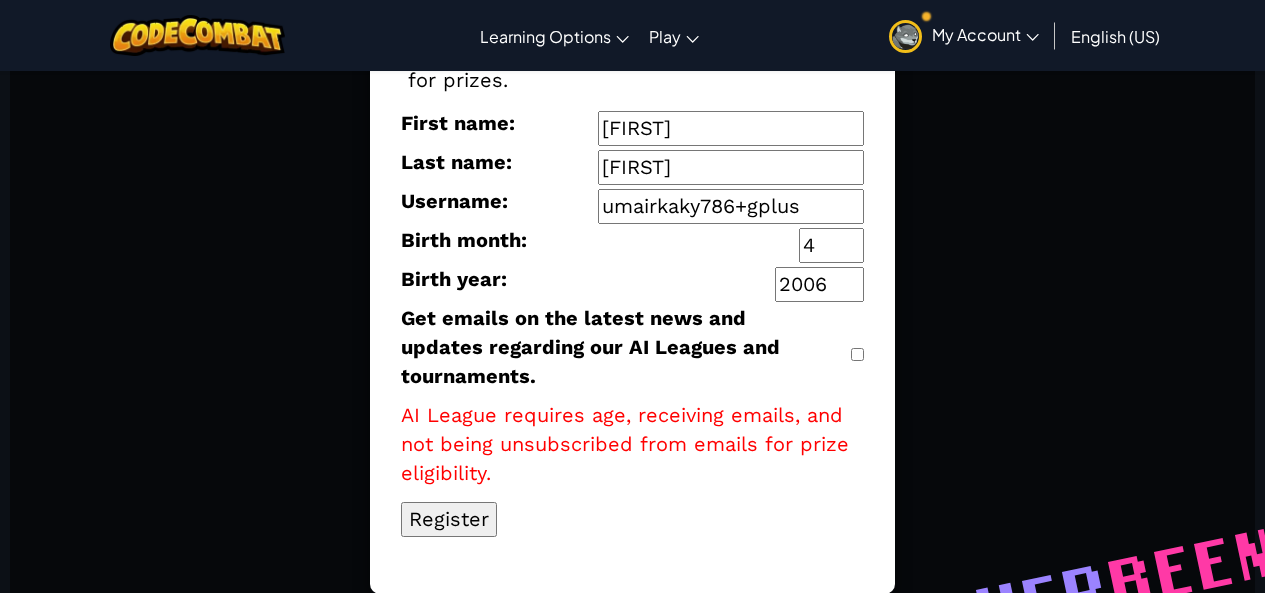 scroll, scrollTop: 241, scrollLeft: 0, axis: vertical 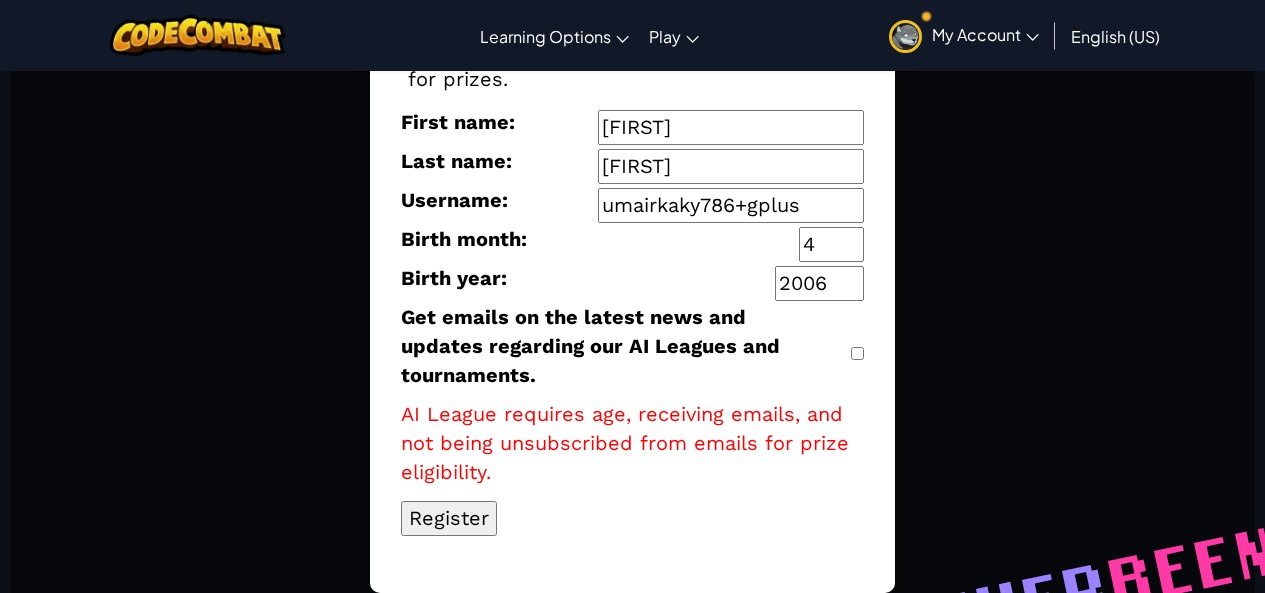 click on "Get emails on the latest news and updates regarding our AI Leagues and tournaments." at bounding box center [632, 351] 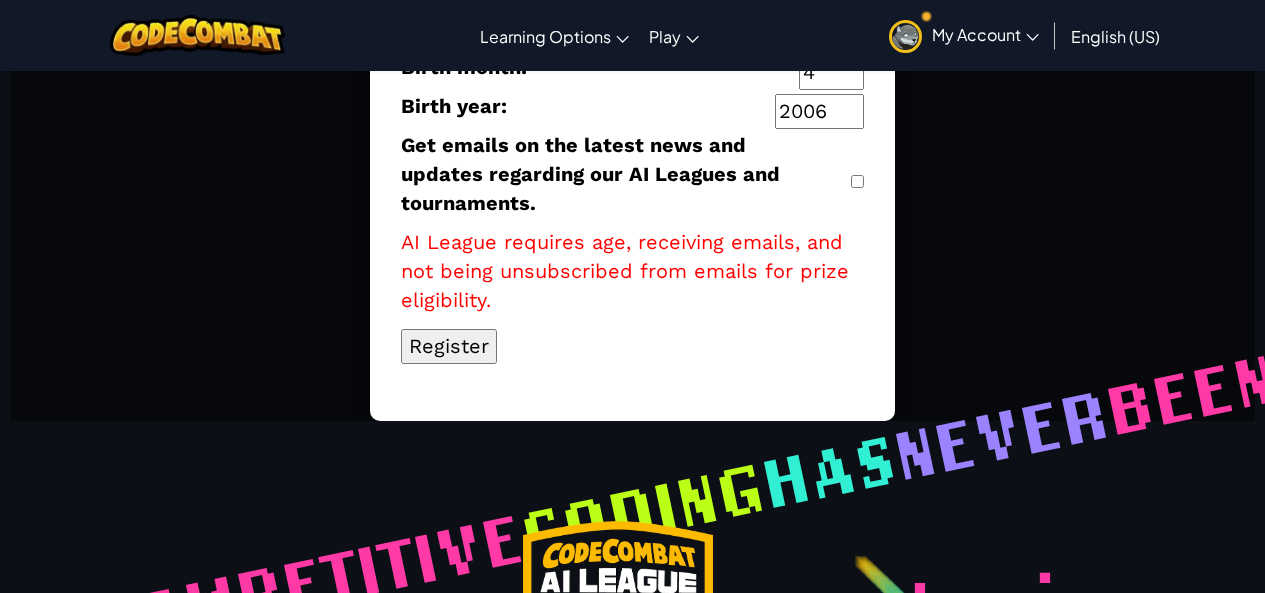 scroll, scrollTop: 414, scrollLeft: 0, axis: vertical 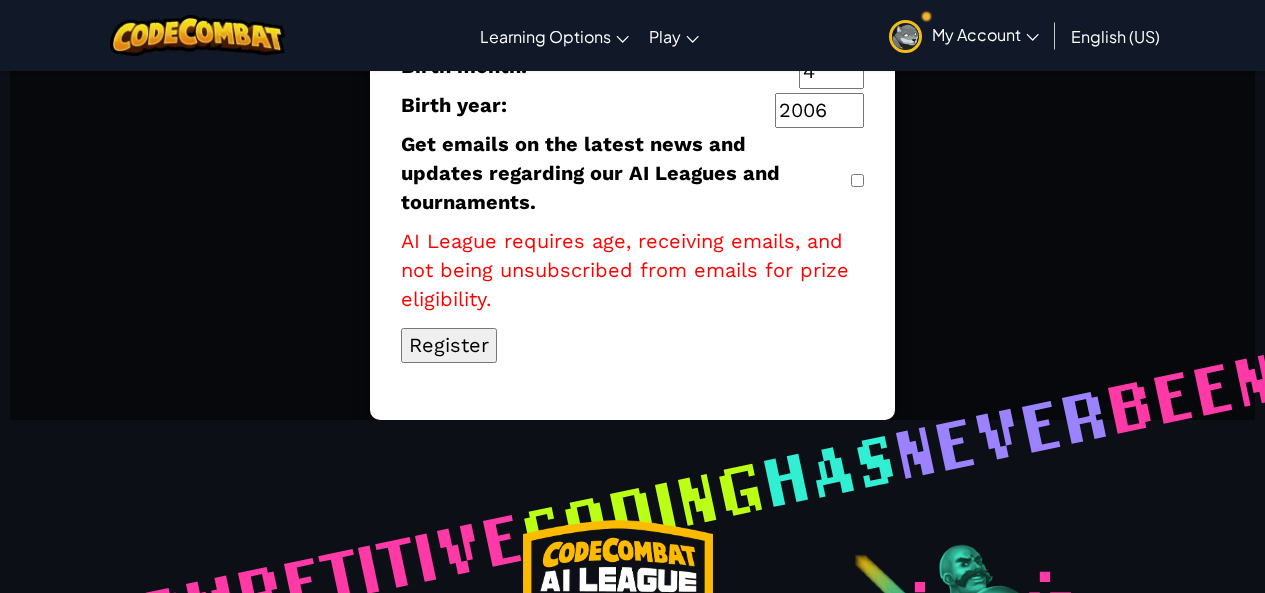 click on "Become the next AI Champion!   Sign up, create your own team, or join other teams to start competing.   Provide the information below to be eligible for prizes.   First name:   Umair   Last name:   Akram   Username:    umairkaky786+gplus   Birth month:   4   Birth year:   2006   Get emails on the latest news and updates regarding our AI Leagues and tournaments.
AI League requires age, receiving emails, and not being unsubscribed from emails for prize eligibility.
Register" at bounding box center (632, 55) 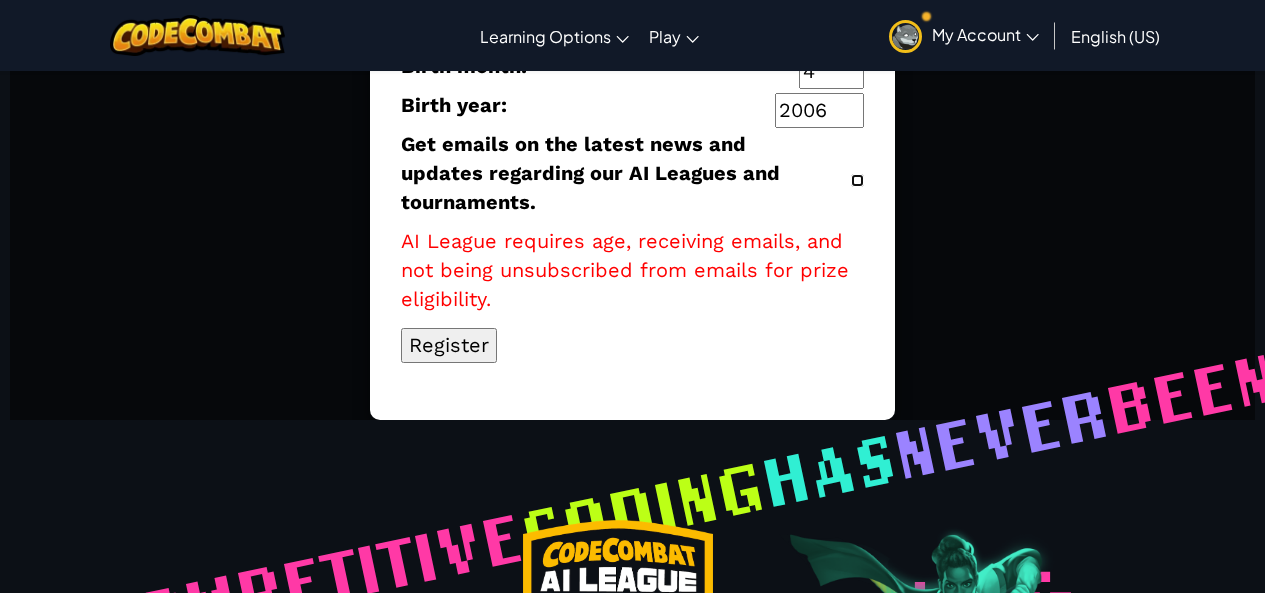 click on "Get emails on the latest news and updates regarding our AI Leagues and tournaments." at bounding box center (857, 180) 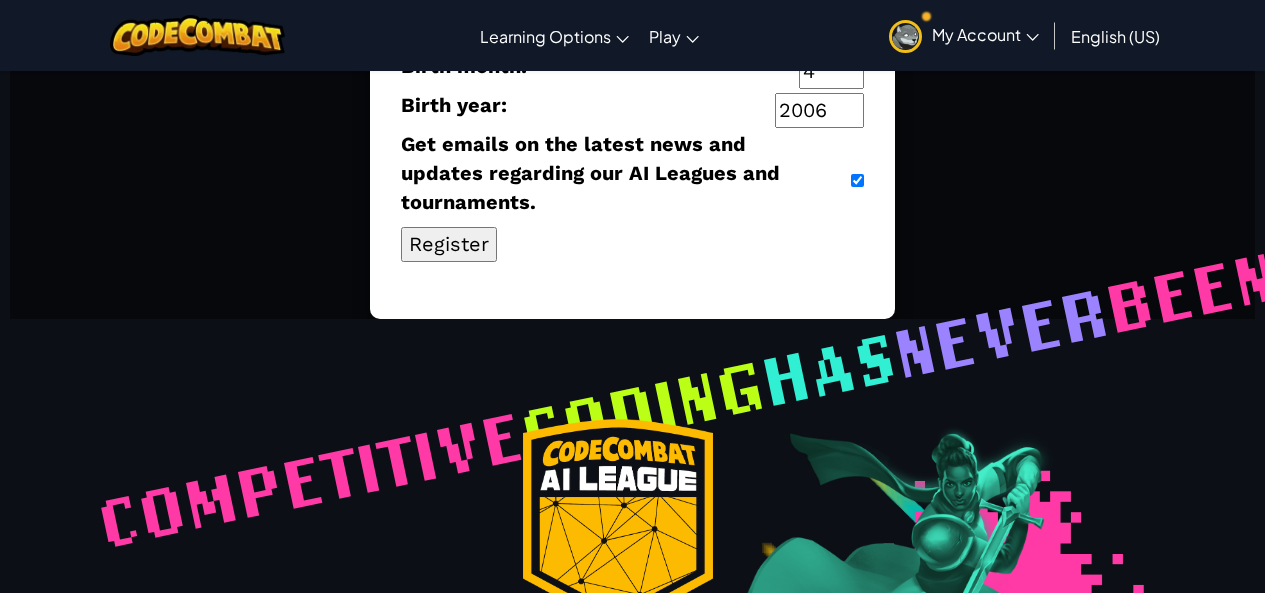click on "Register" at bounding box center [449, 244] 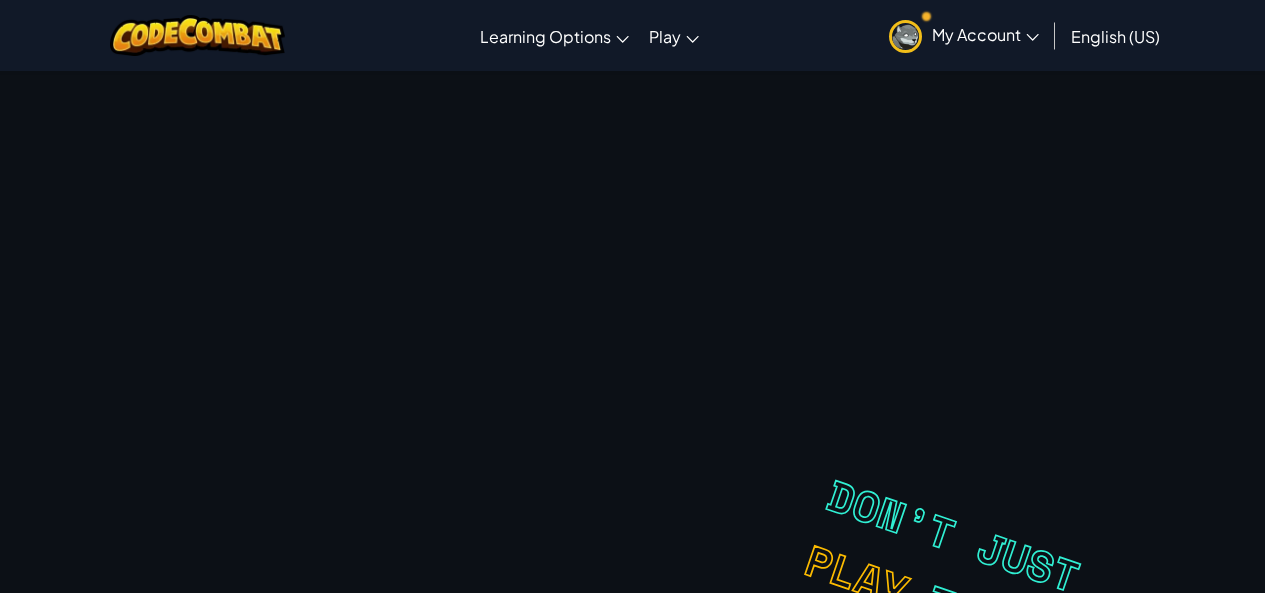 scroll, scrollTop: 6811, scrollLeft: 0, axis: vertical 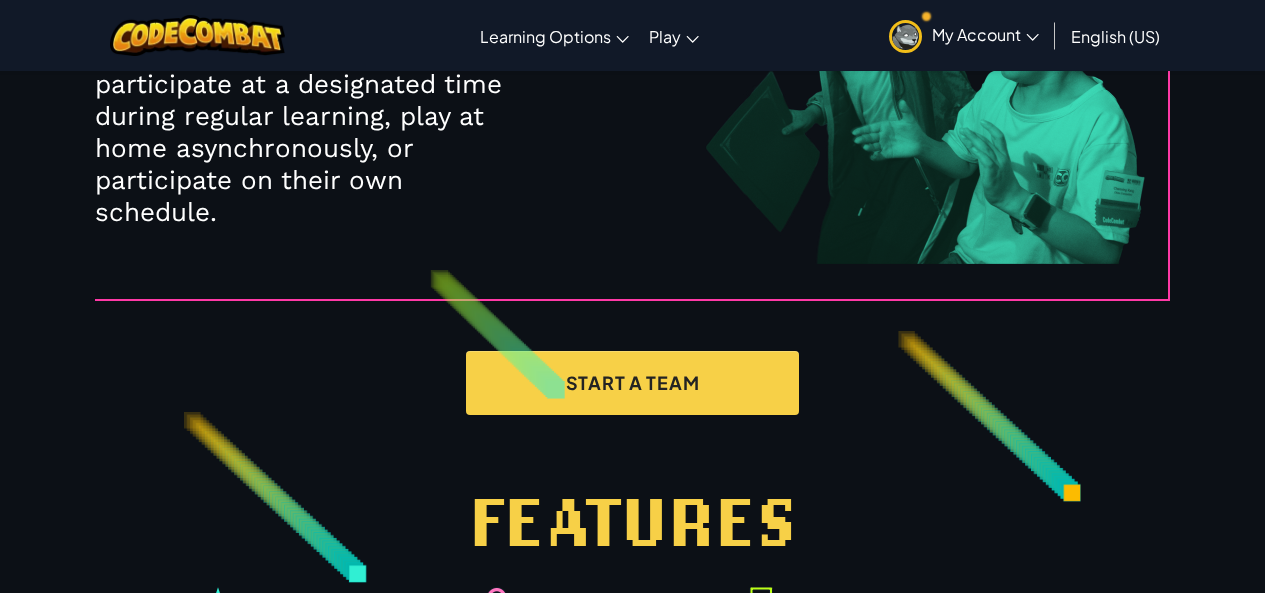 click on "Start a Team" at bounding box center (633, 383) 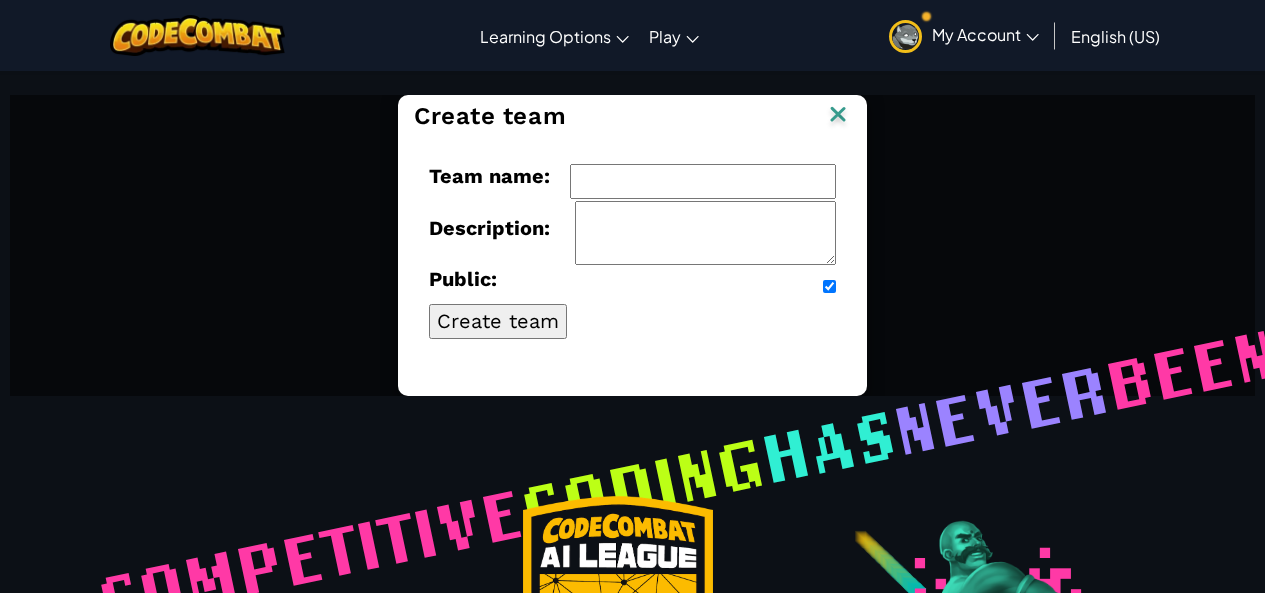 click on "Team name:" at bounding box center [703, 181] 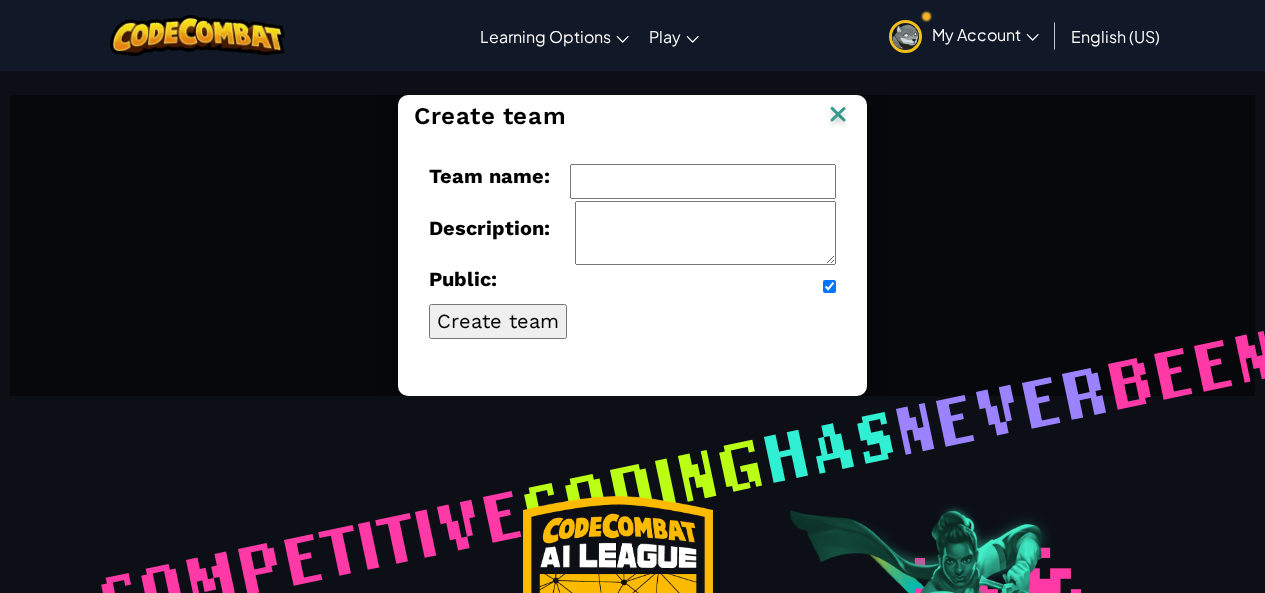 click on "Team name:" at bounding box center [703, 181] 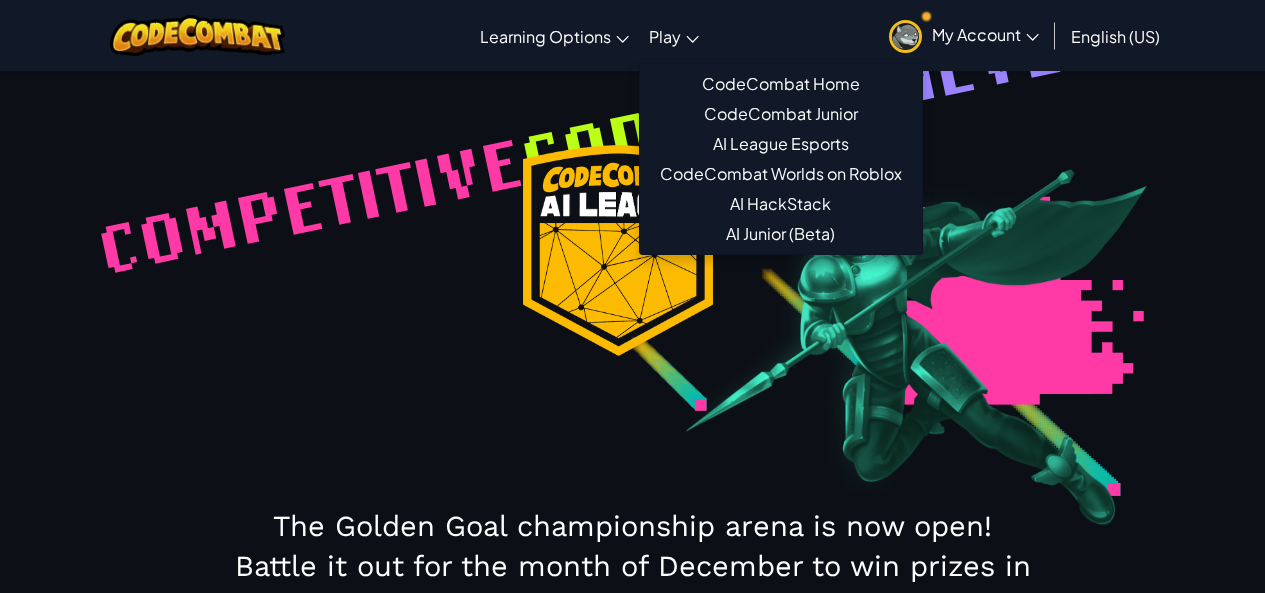 click on "Play" at bounding box center [665, 36] 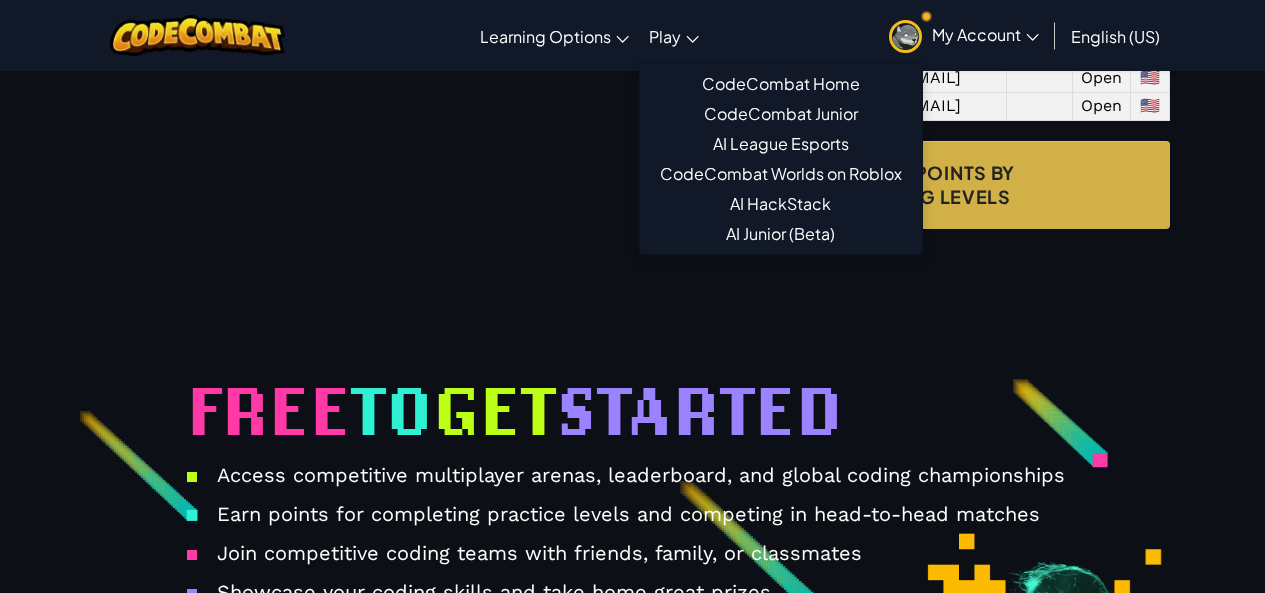 scroll, scrollTop: 2233, scrollLeft: 0, axis: vertical 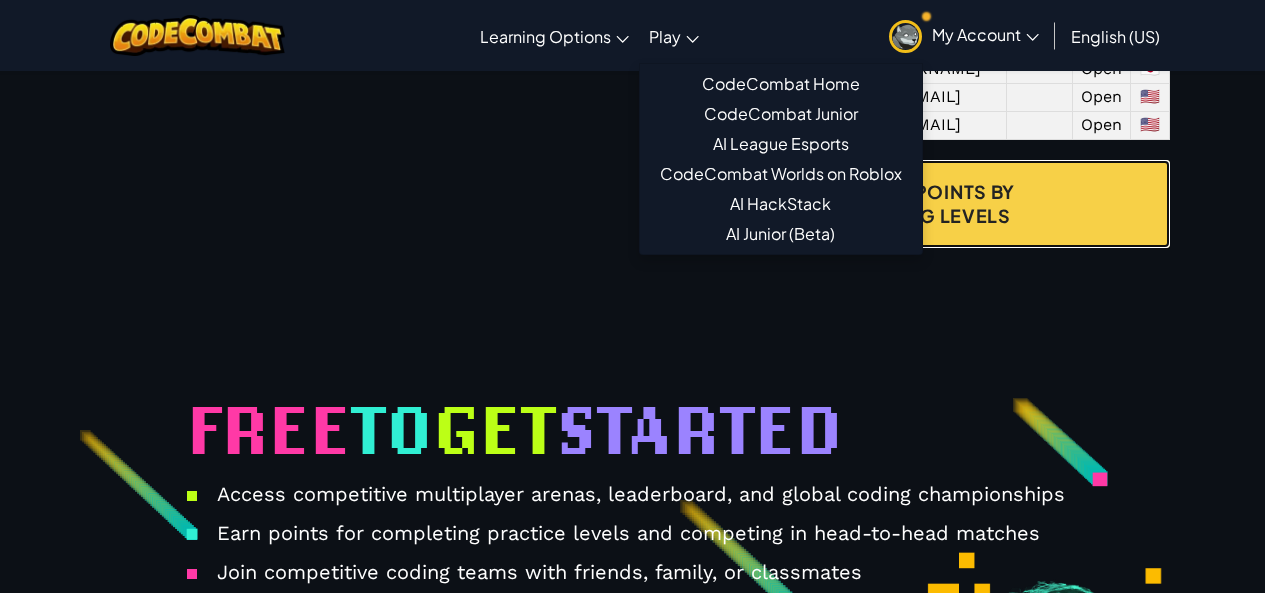 click on "Earn CodePoints by completing levels" at bounding box center [909, 204] 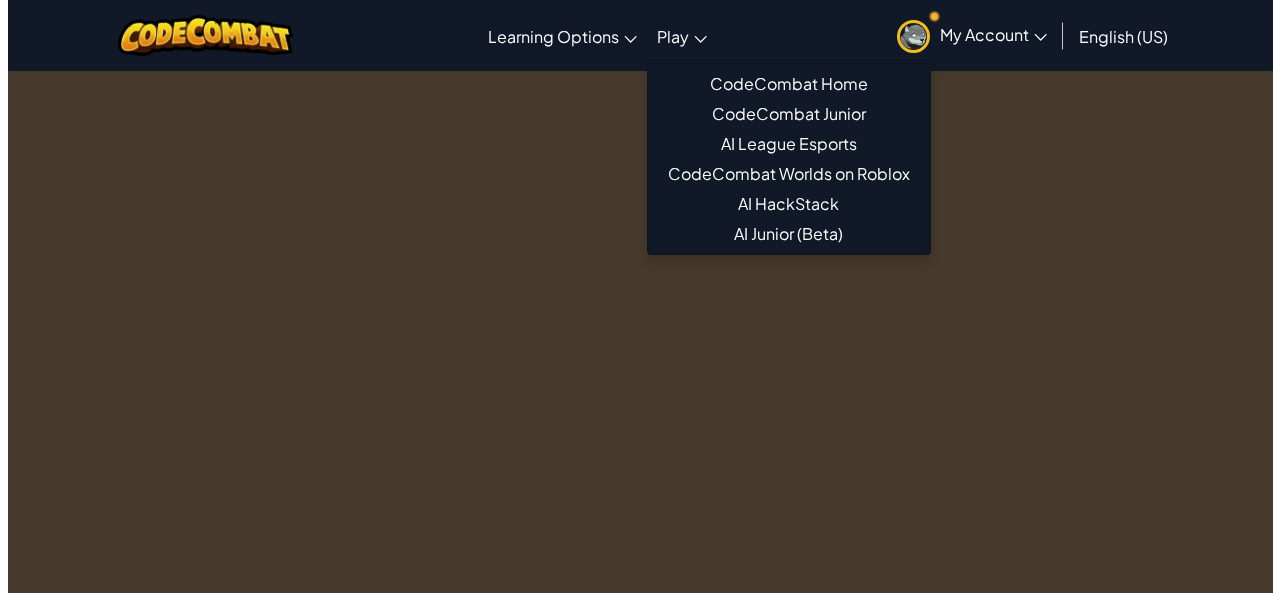 scroll, scrollTop: 0, scrollLeft: 0, axis: both 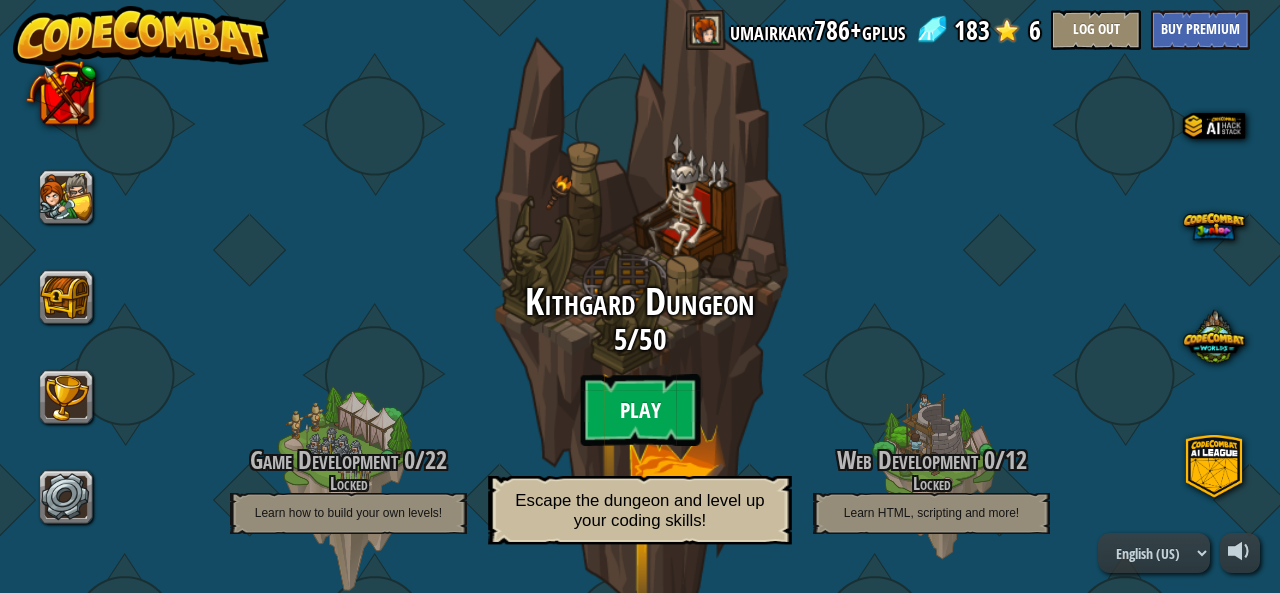 click on "Play" at bounding box center [640, 410] 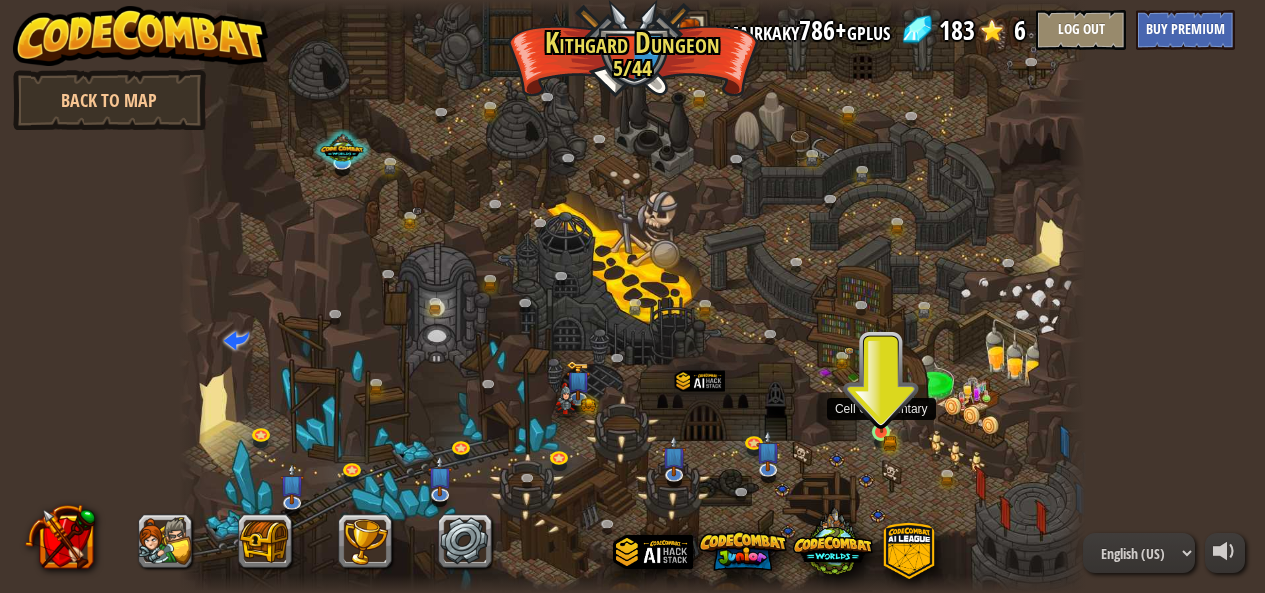 click at bounding box center [881, 410] 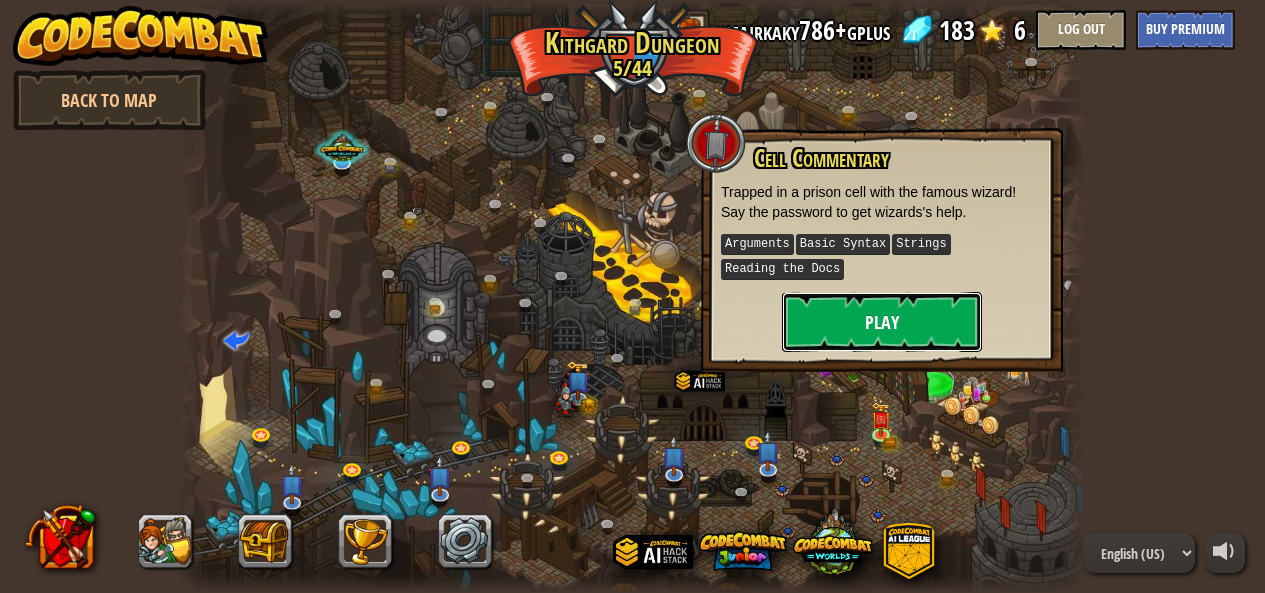 click on "Play" at bounding box center (882, 322) 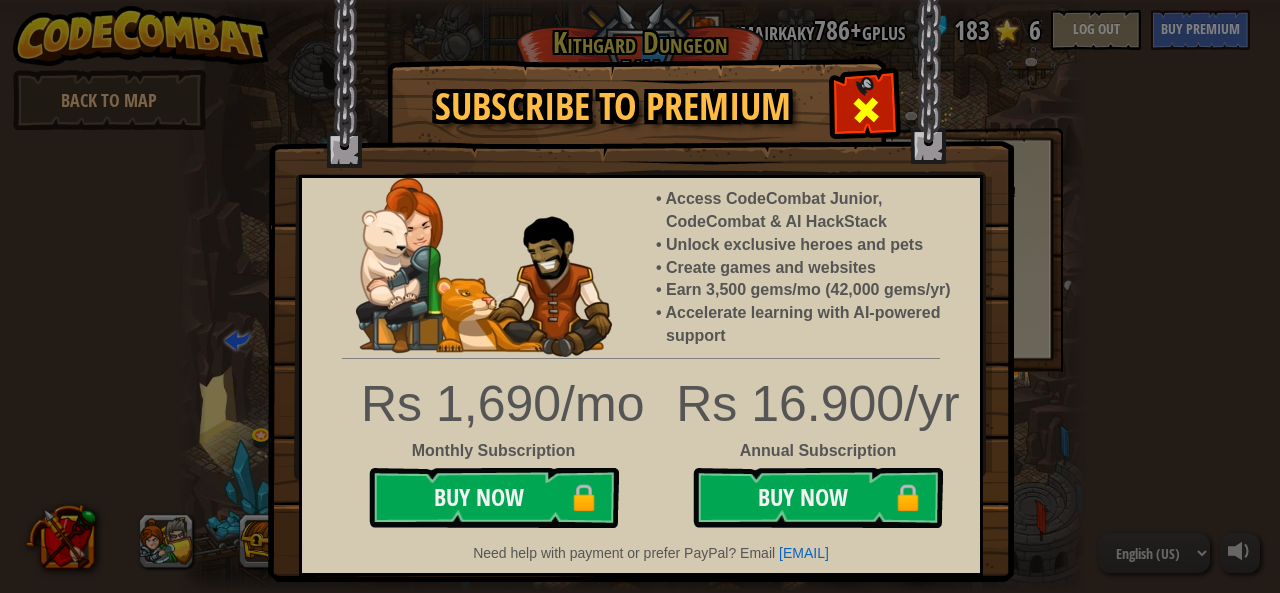 click at bounding box center [865, 107] 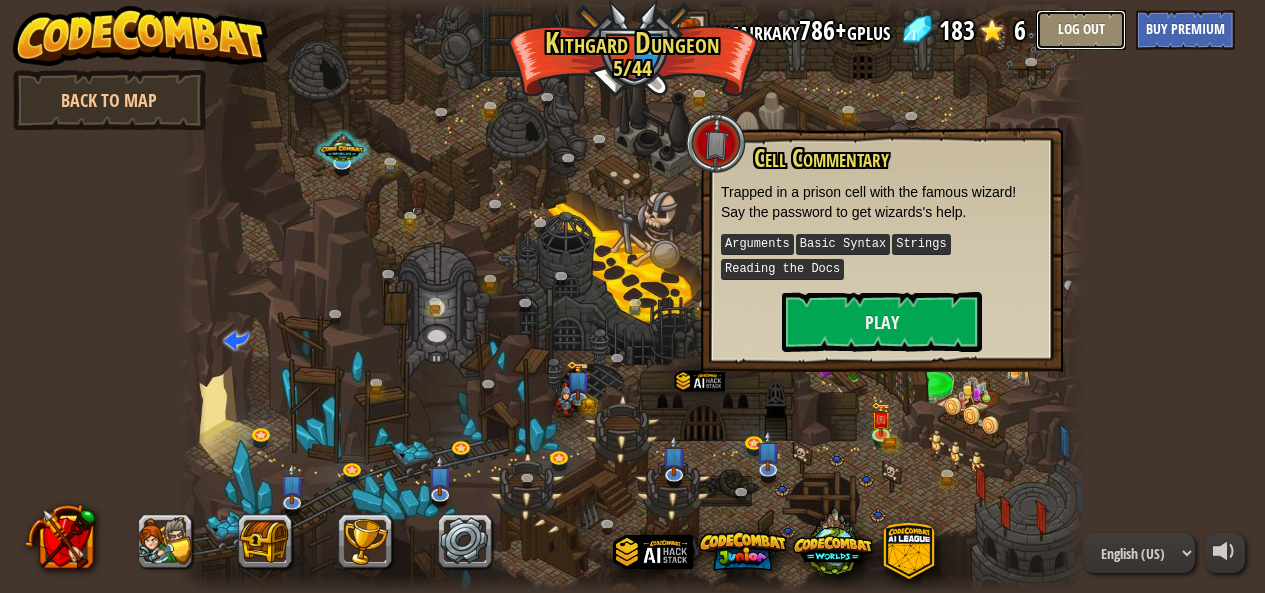 click on "Log Out" at bounding box center [1081, 30] 